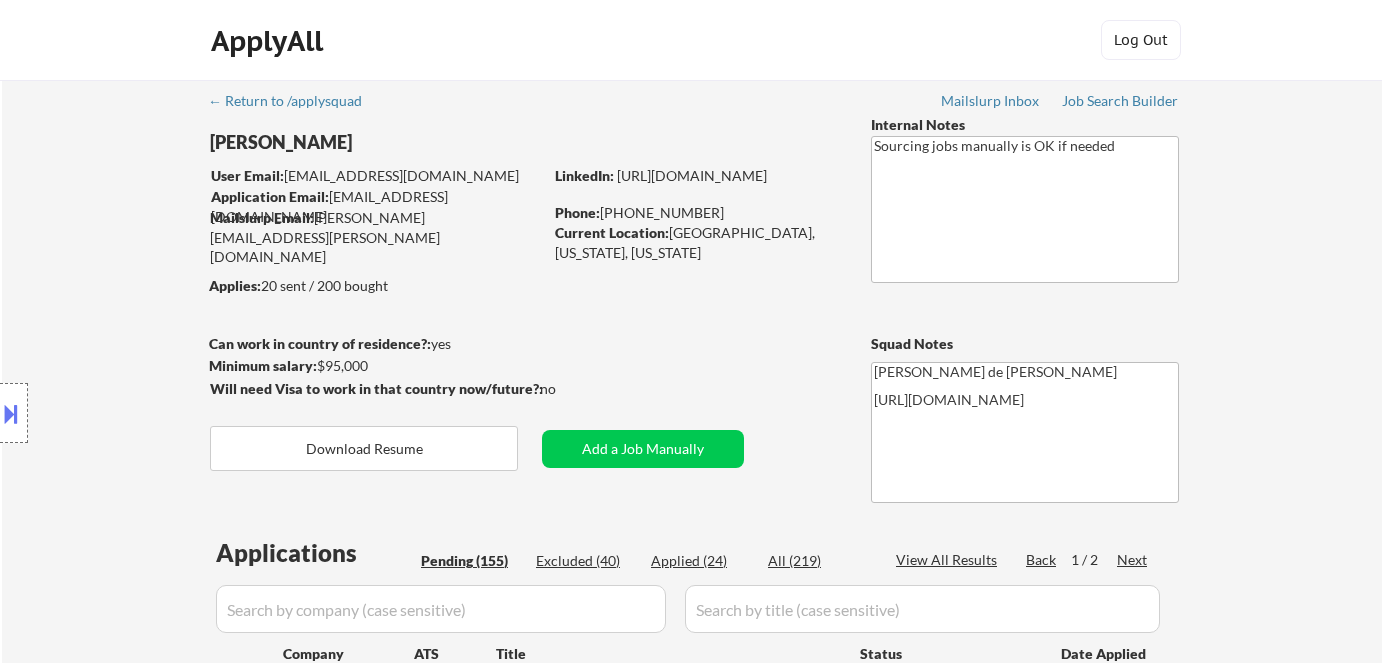 select on ""pending"" 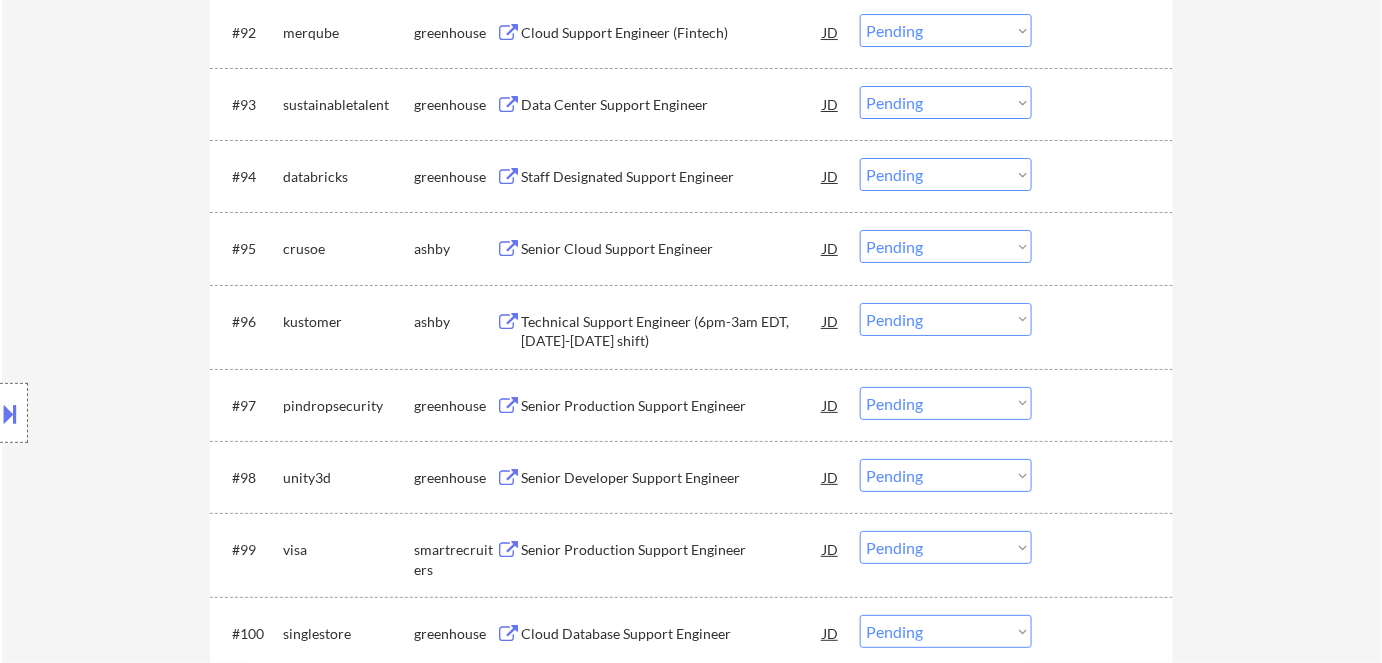 scroll, scrollTop: 7555, scrollLeft: 0, axis: vertical 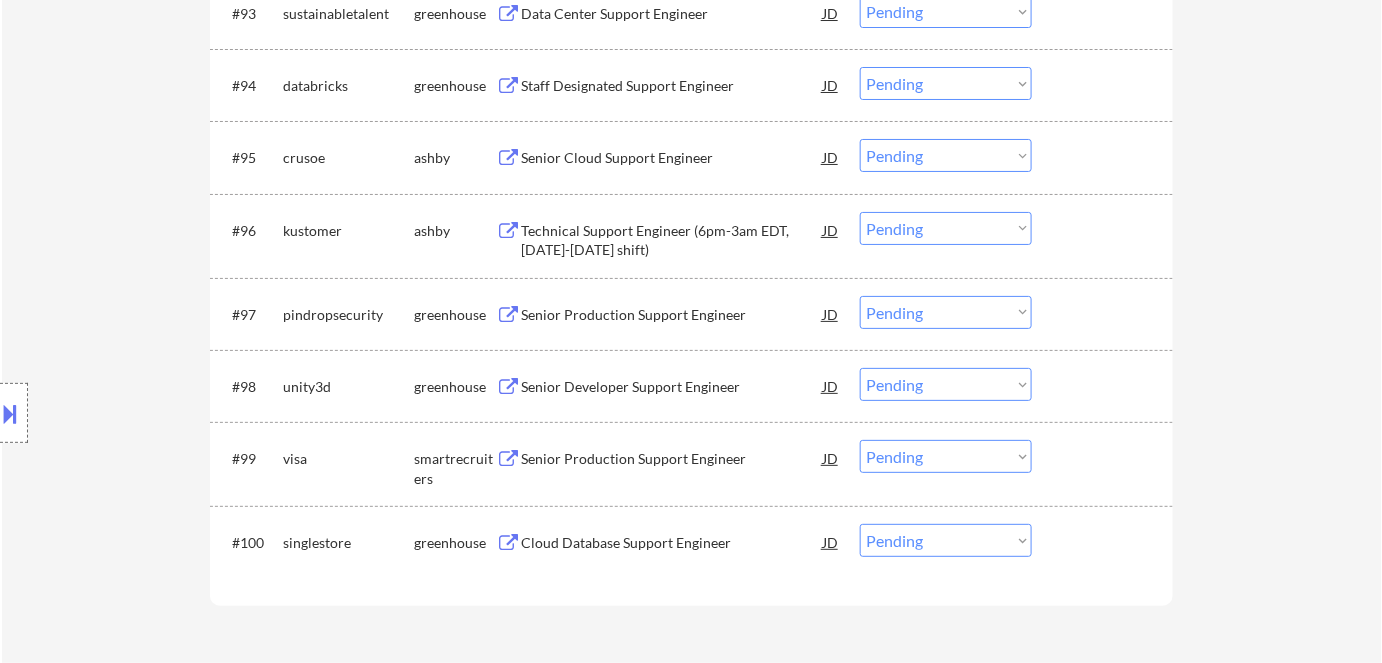 click on "Senior Production Support Engineer" at bounding box center (672, 459) 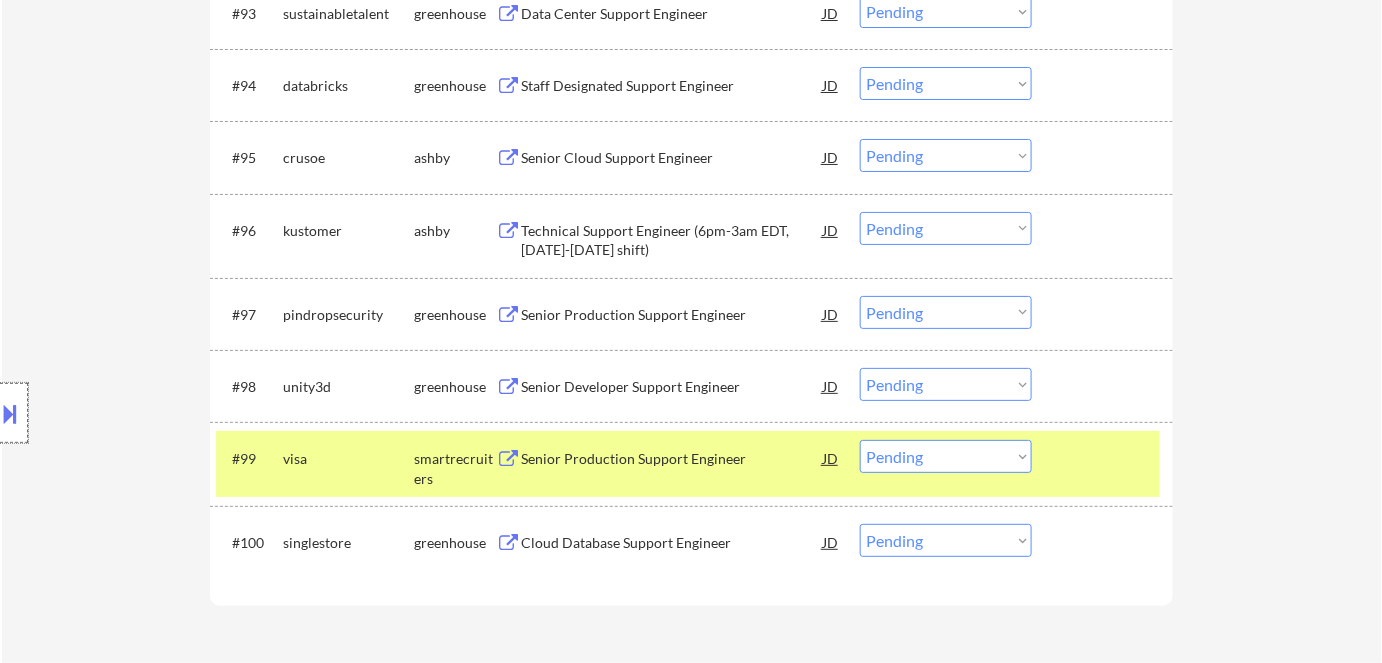 click at bounding box center (14, 413) 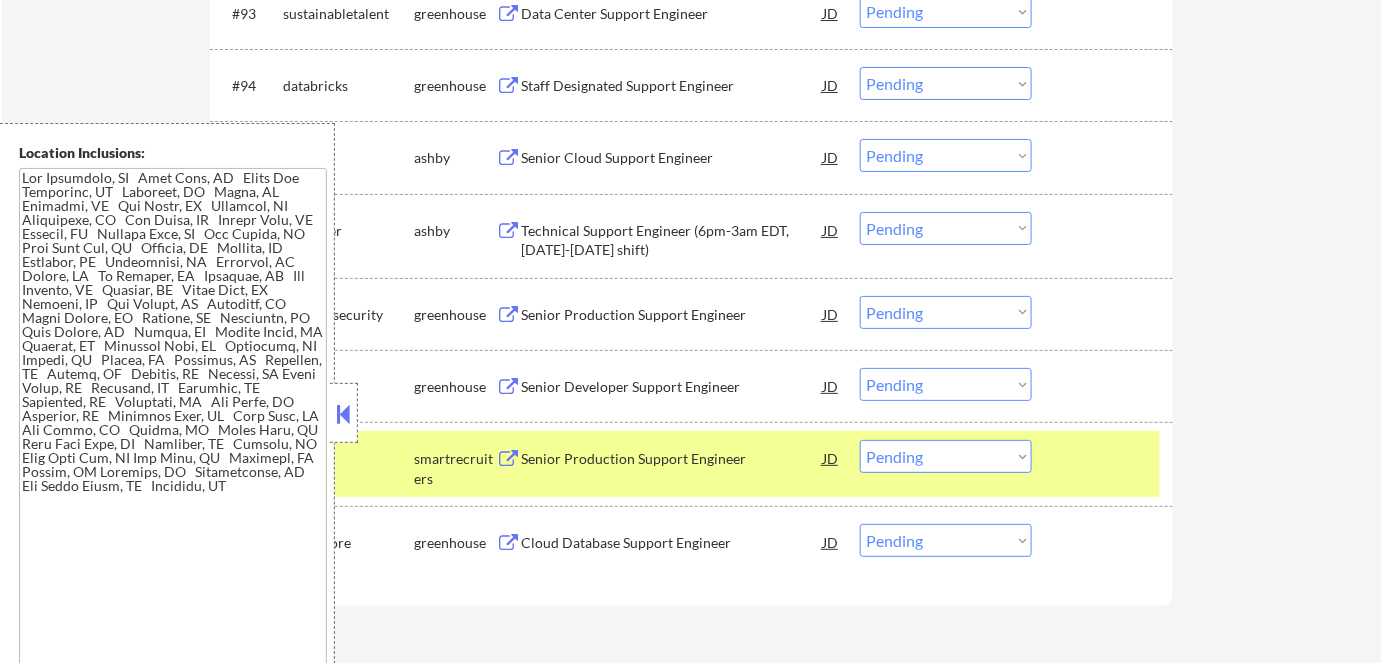 scroll, scrollTop: 0, scrollLeft: 0, axis: both 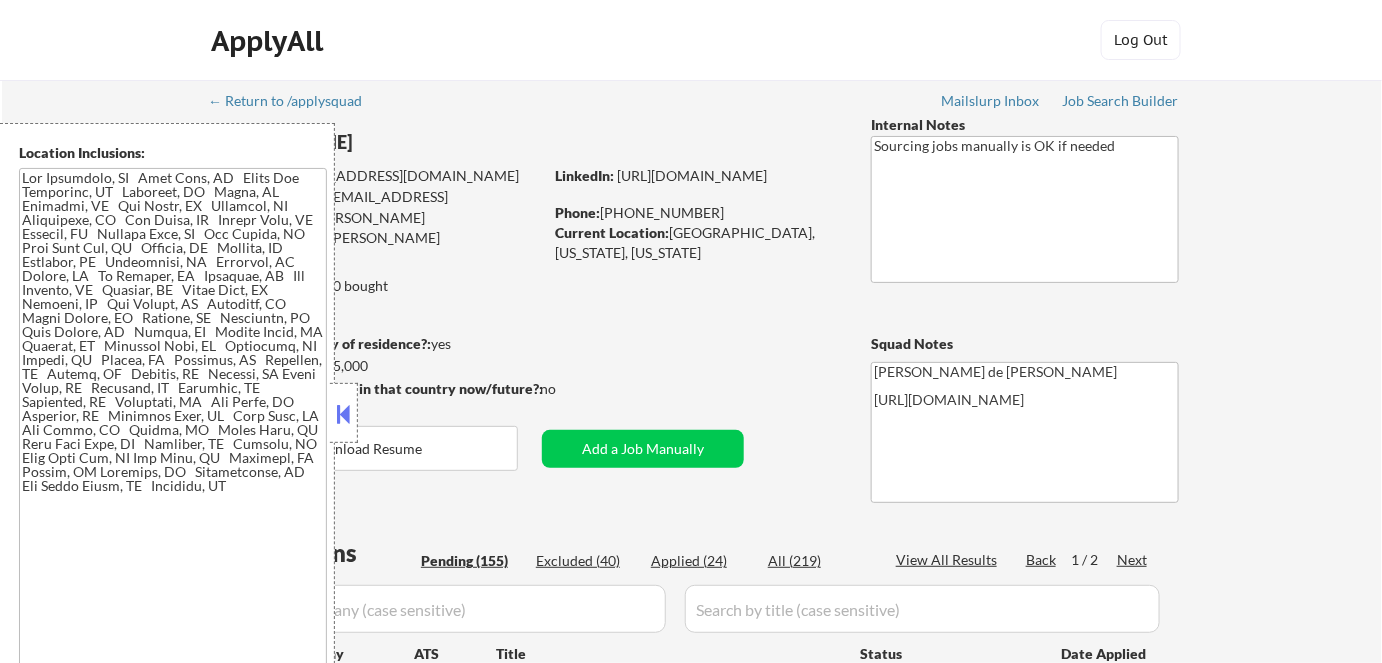 click at bounding box center [344, 414] 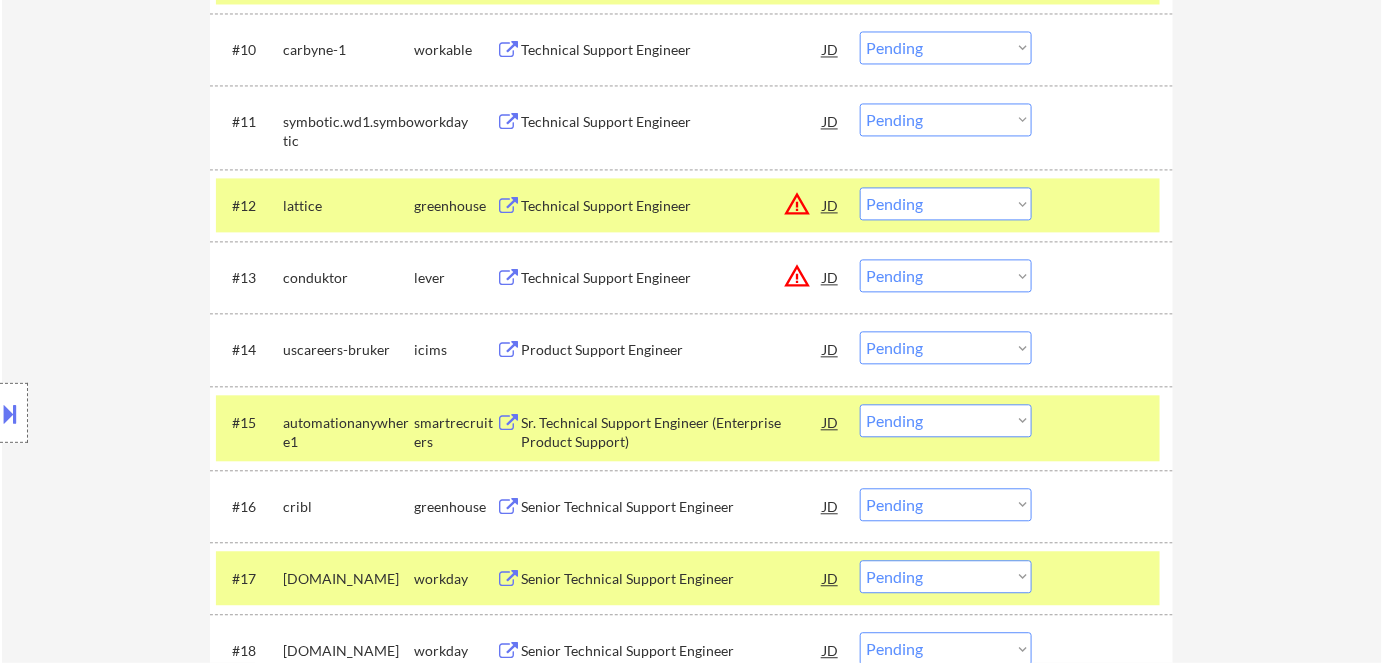 scroll, scrollTop: 1363, scrollLeft: 0, axis: vertical 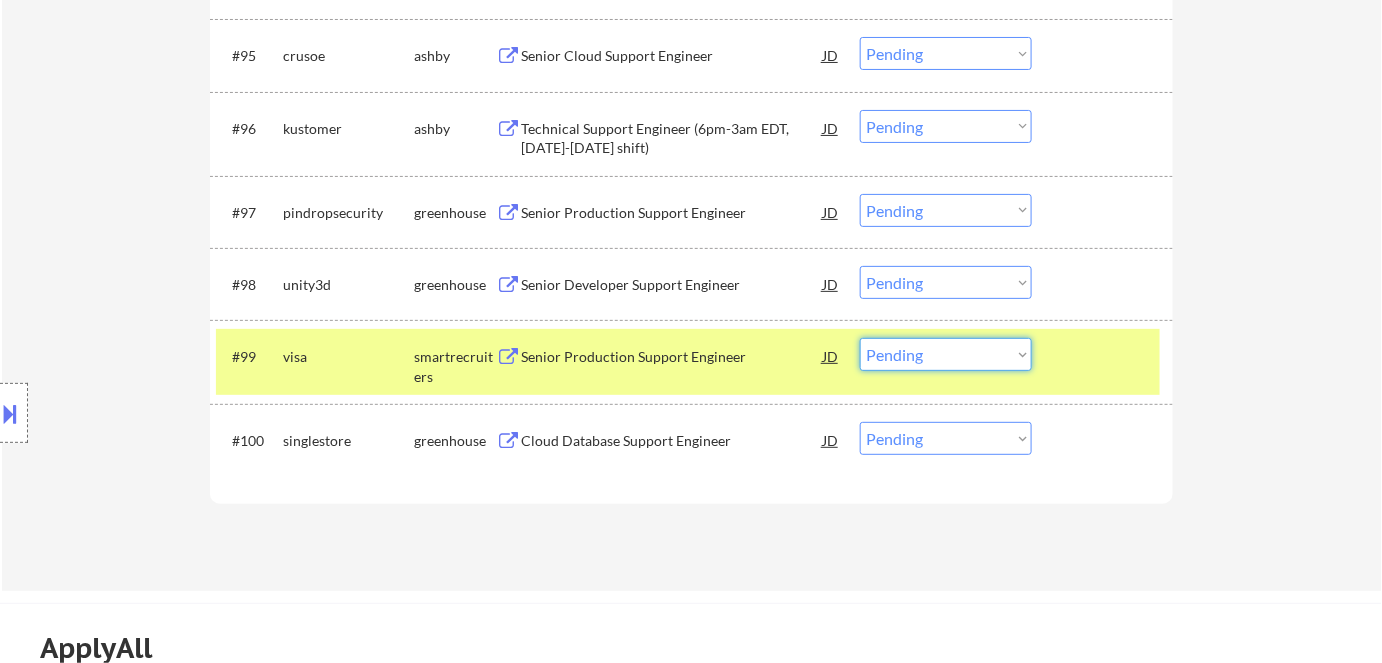 click on "Choose an option... Pending Applied Excluded (Questions) Excluded (Expired) Excluded (Location) Excluded (Bad Match) Excluded (Blocklist) Excluded (Salary) Excluded (Other)" at bounding box center (946, 354) 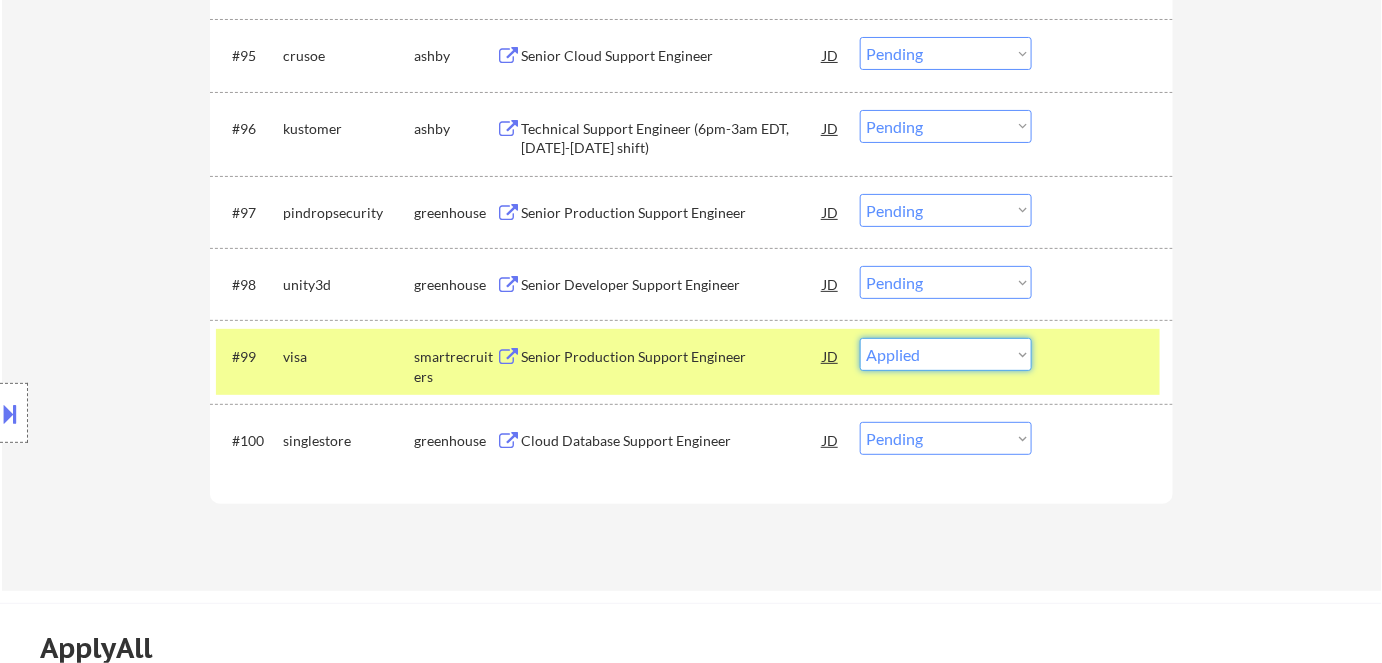 click on "Choose an option... Pending Applied Excluded (Questions) Excluded (Expired) Excluded (Location) Excluded (Bad Match) Excluded (Blocklist) Excluded (Salary) Excluded (Other)" at bounding box center [946, 354] 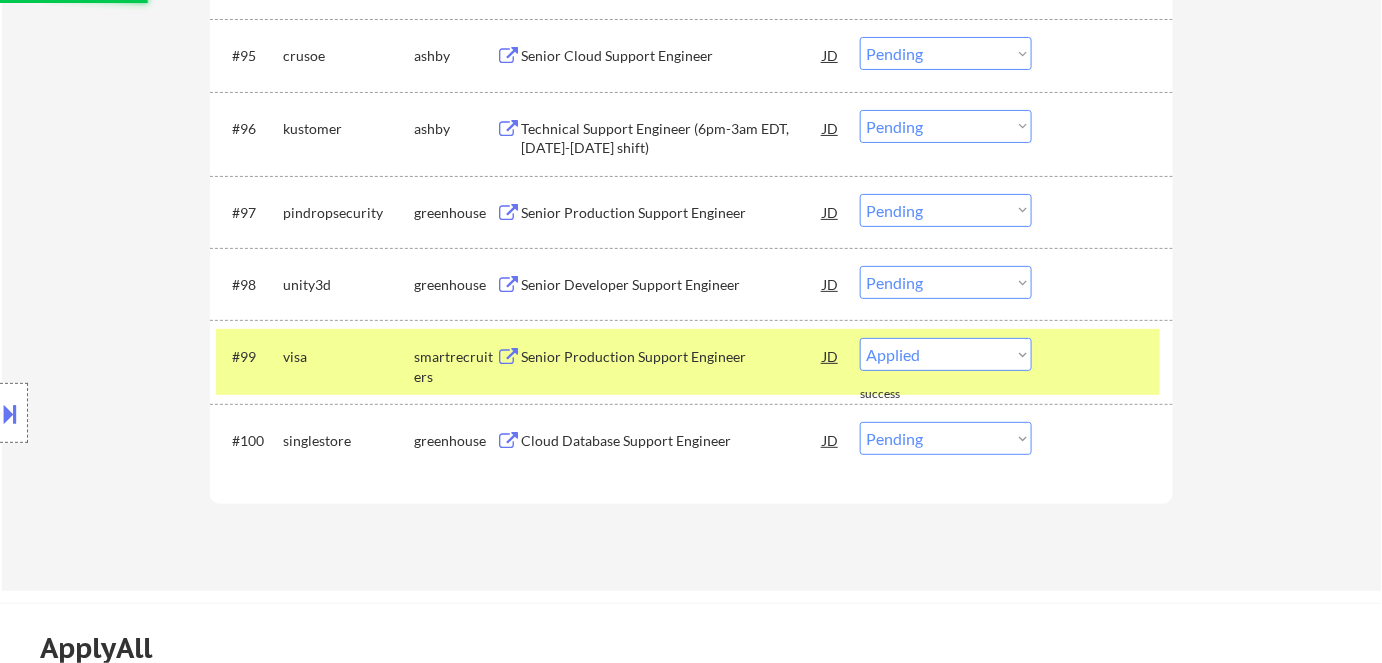 select on ""pending"" 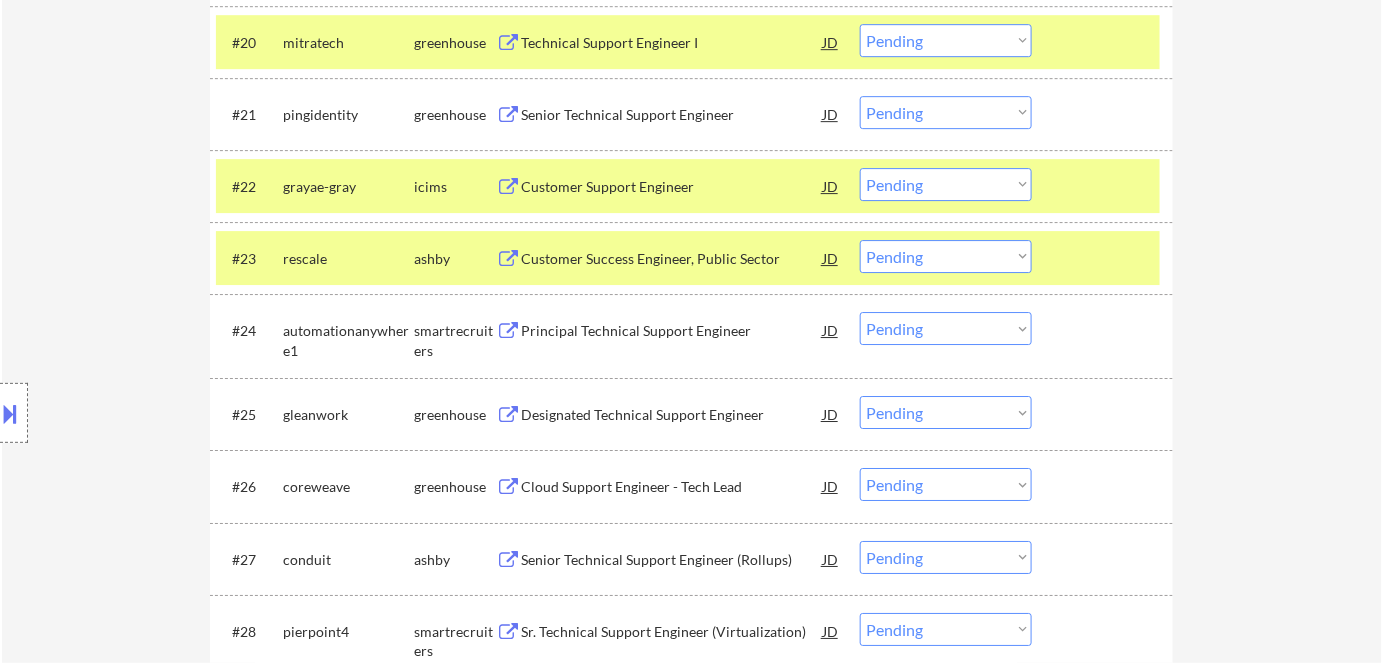 scroll, scrollTop: 2021, scrollLeft: 0, axis: vertical 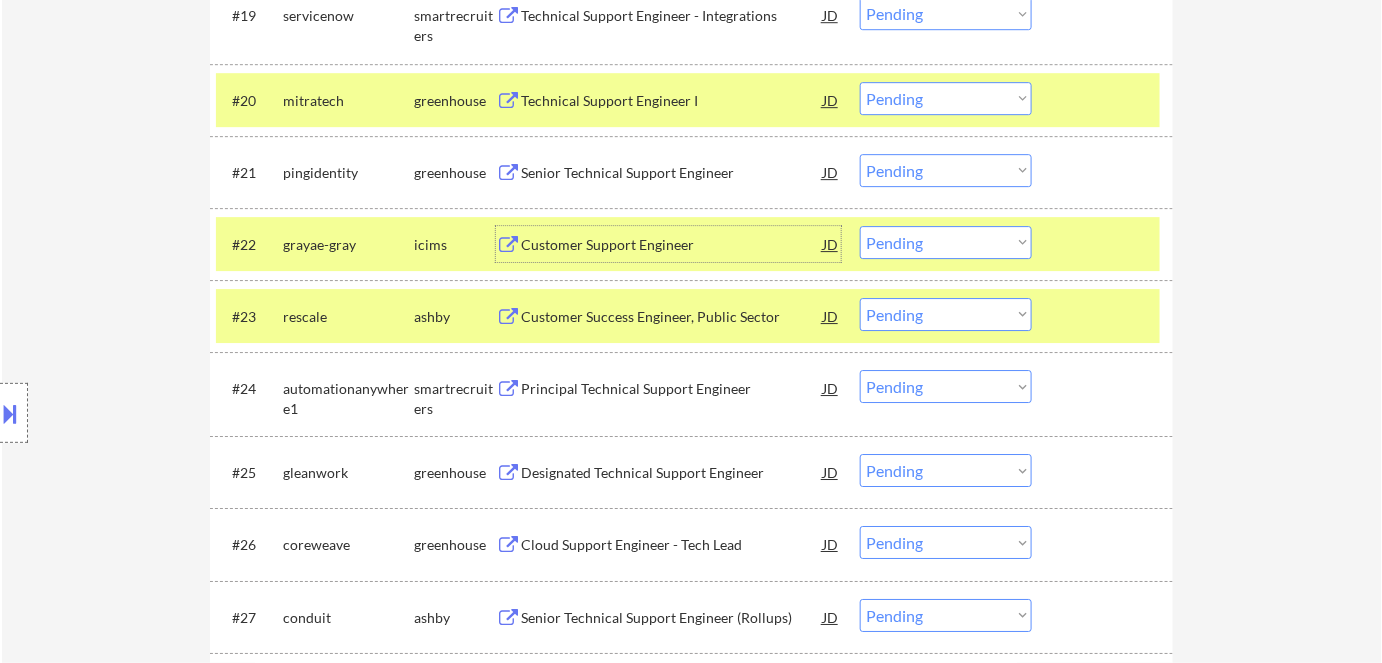 click on "Customer Support Engineer" at bounding box center [672, 245] 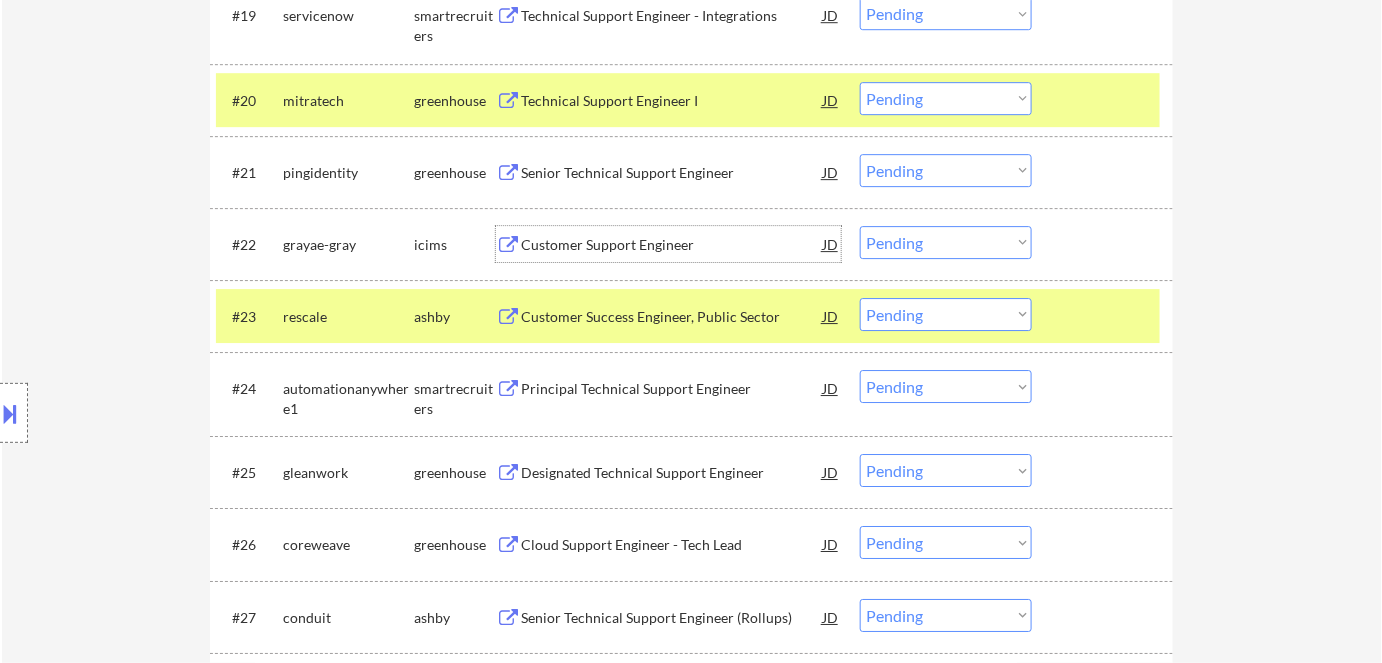 click on "Choose an option... Pending Applied Excluded (Questions) Excluded (Expired) Excluded (Location) Excluded (Bad Match) Excluded (Blocklist) Excluded (Salary) Excluded (Other)" at bounding box center [946, 242] 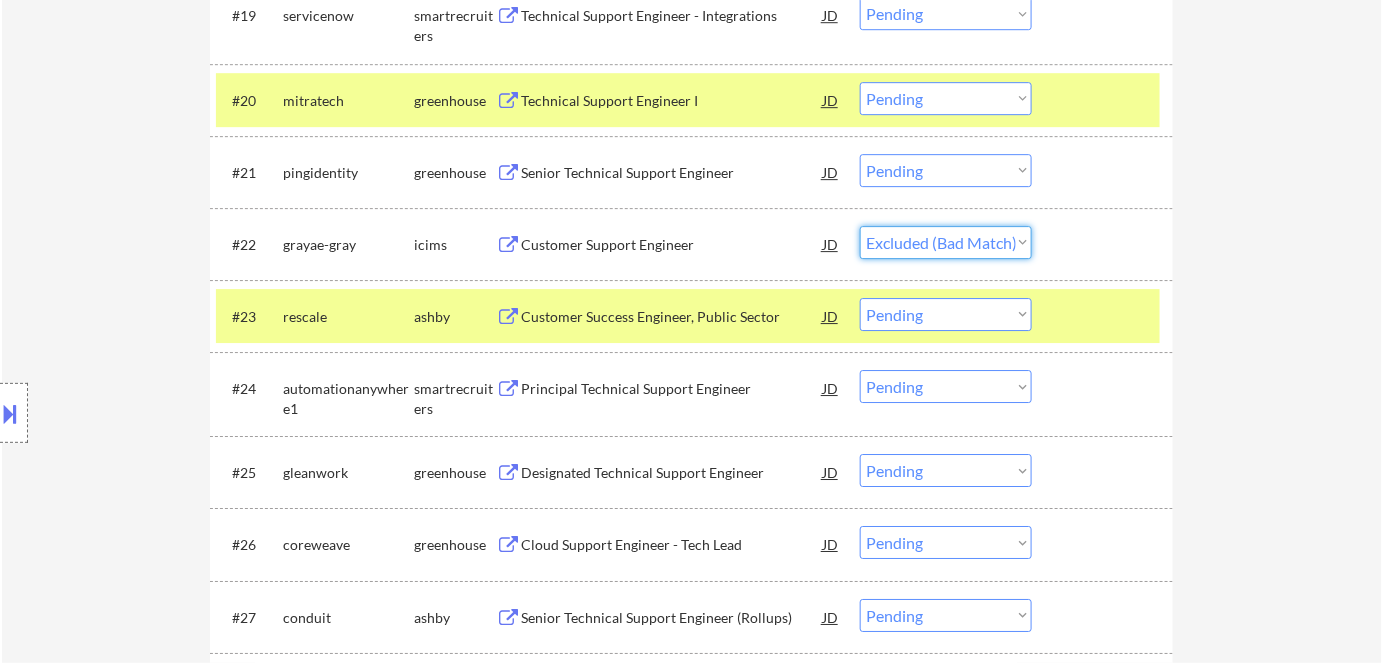 click on "Choose an option... Pending Applied Excluded (Questions) Excluded (Expired) Excluded (Location) Excluded (Bad Match) Excluded (Blocklist) Excluded (Salary) Excluded (Other)" at bounding box center [946, 242] 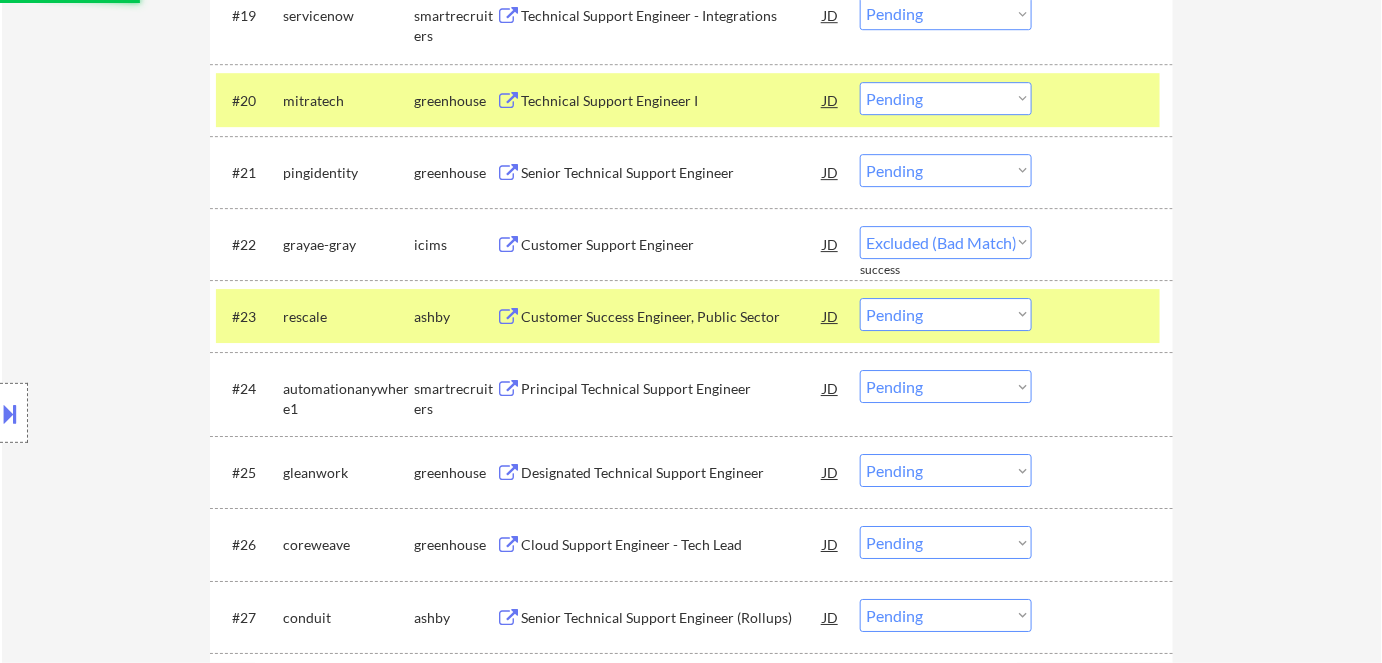 select on ""pending"" 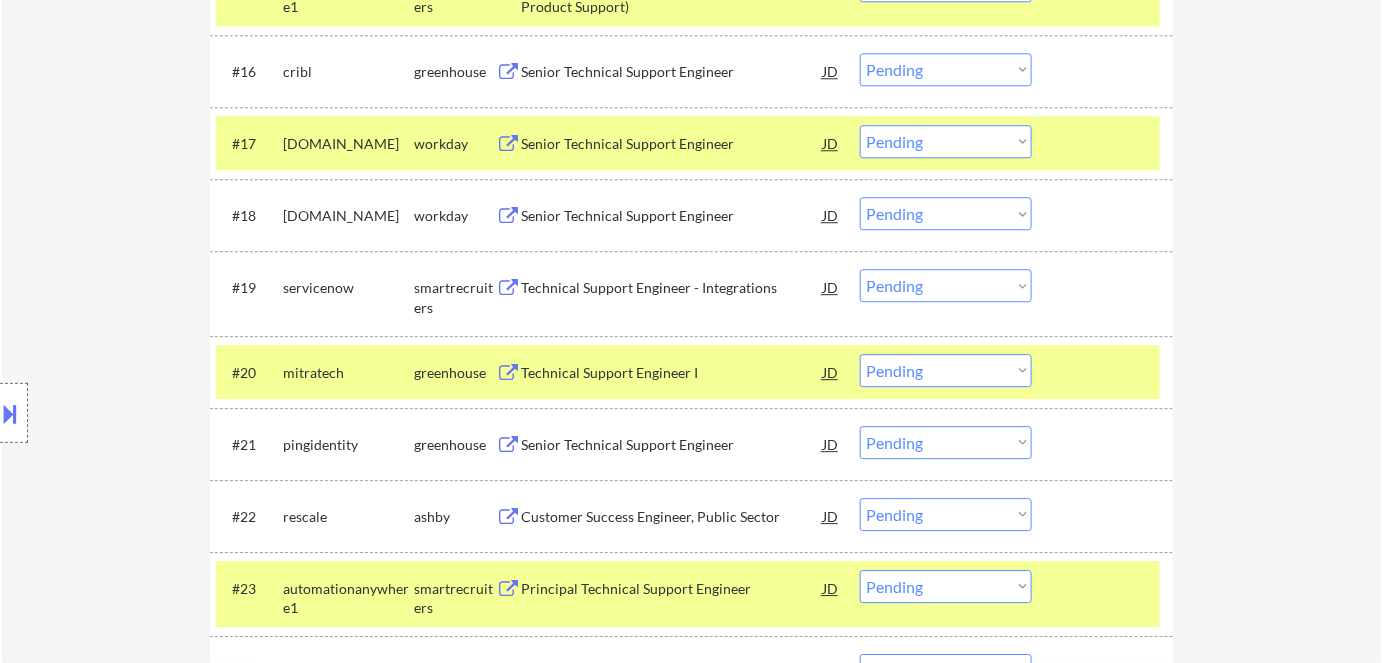 scroll, scrollTop: 1748, scrollLeft: 0, axis: vertical 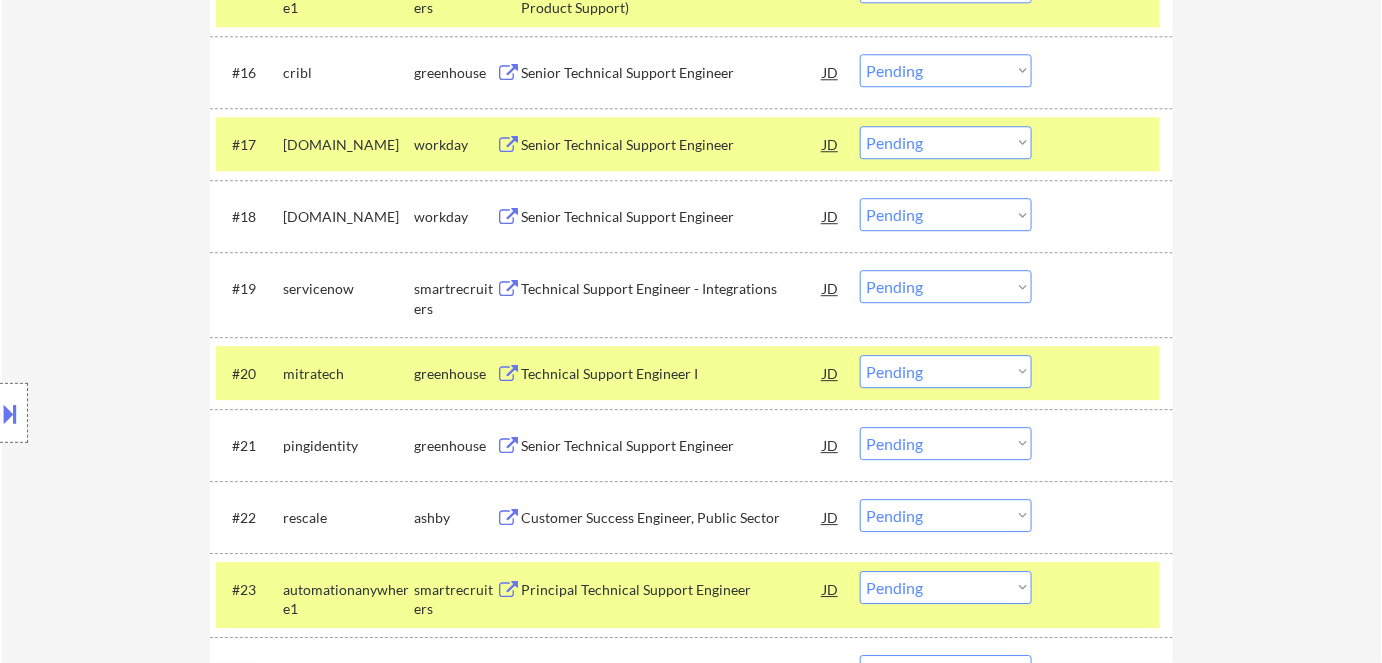 click on "Technical Support Engineer - Integrations" at bounding box center (672, 289) 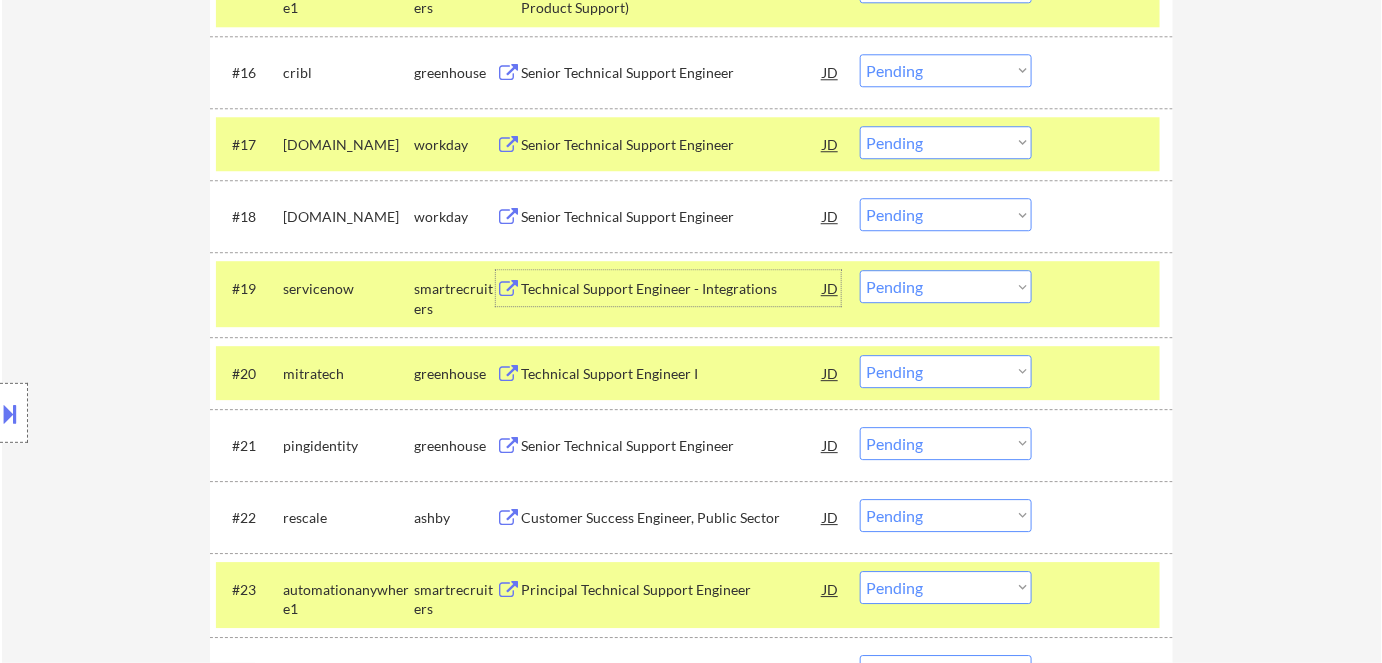 click on "Choose an option... Pending Applied Excluded (Questions) Excluded (Expired) Excluded (Location) Excluded (Bad Match) Excluded (Blocklist) Excluded (Salary) Excluded (Other)" at bounding box center (946, 286) 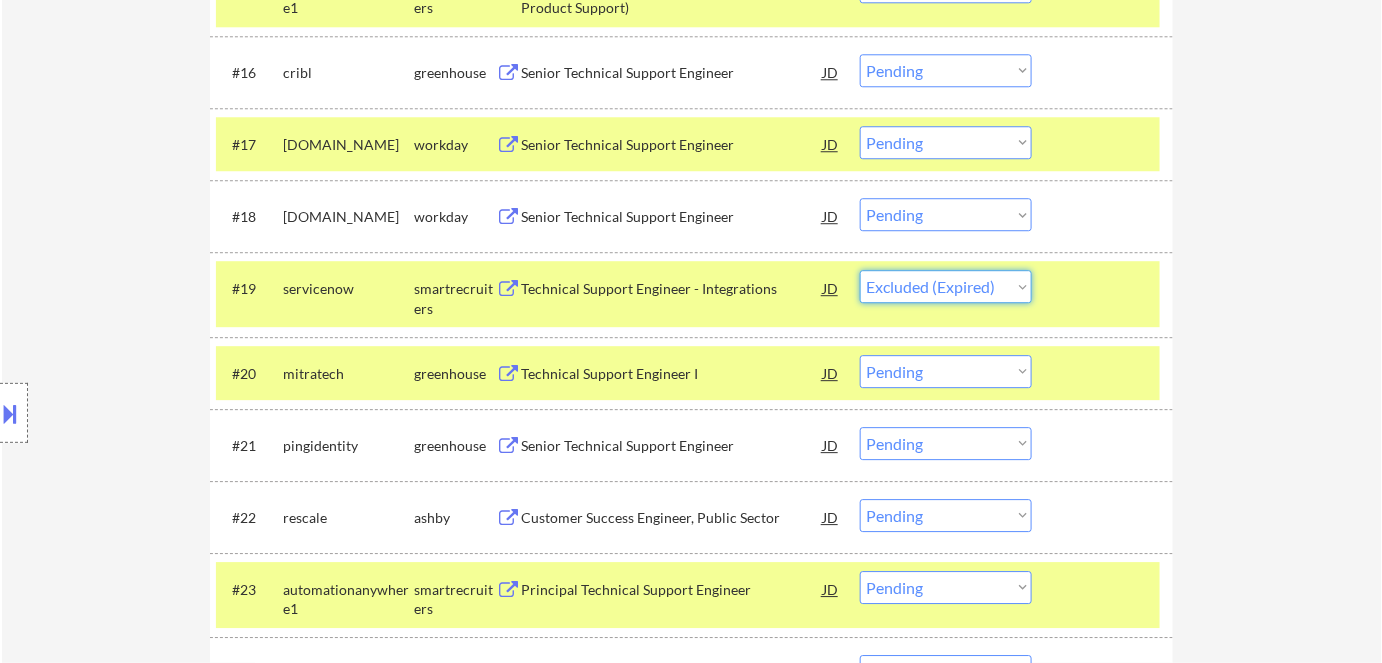 click on "Choose an option... Pending Applied Excluded (Questions) Excluded (Expired) Excluded (Location) Excluded (Bad Match) Excluded (Blocklist) Excluded (Salary) Excluded (Other)" at bounding box center (946, 286) 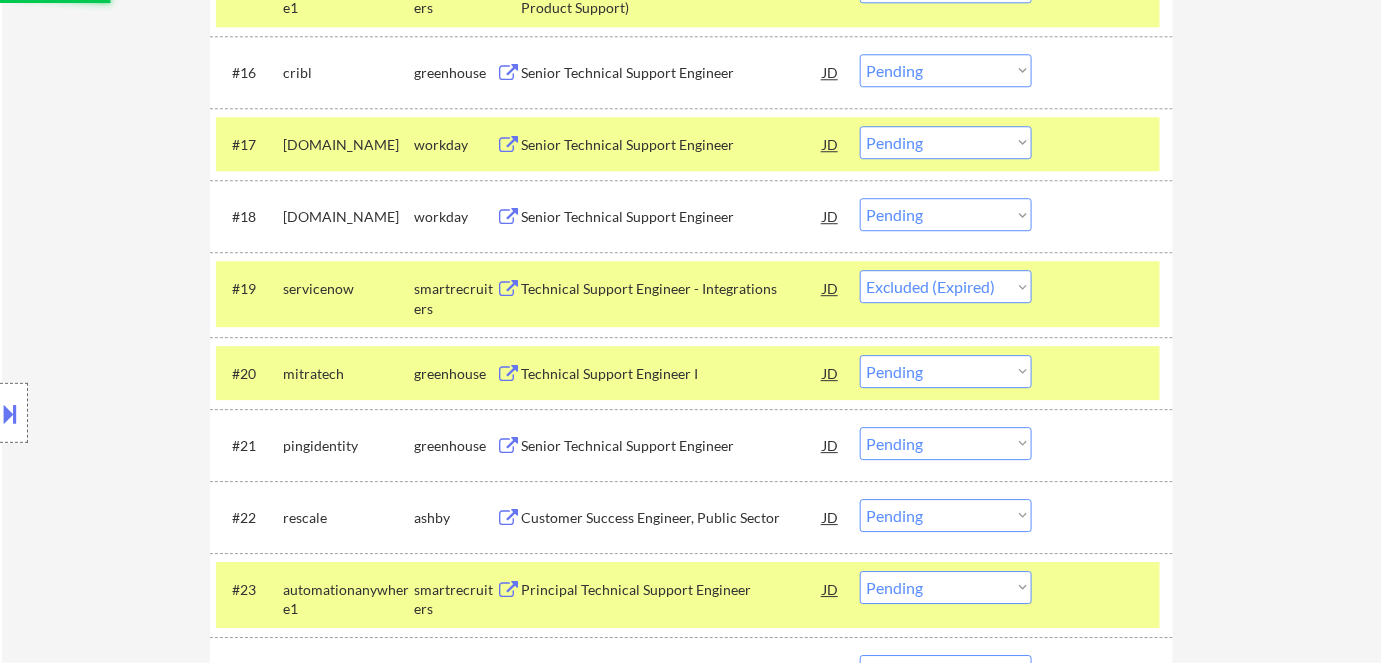 scroll, scrollTop: 1657, scrollLeft: 0, axis: vertical 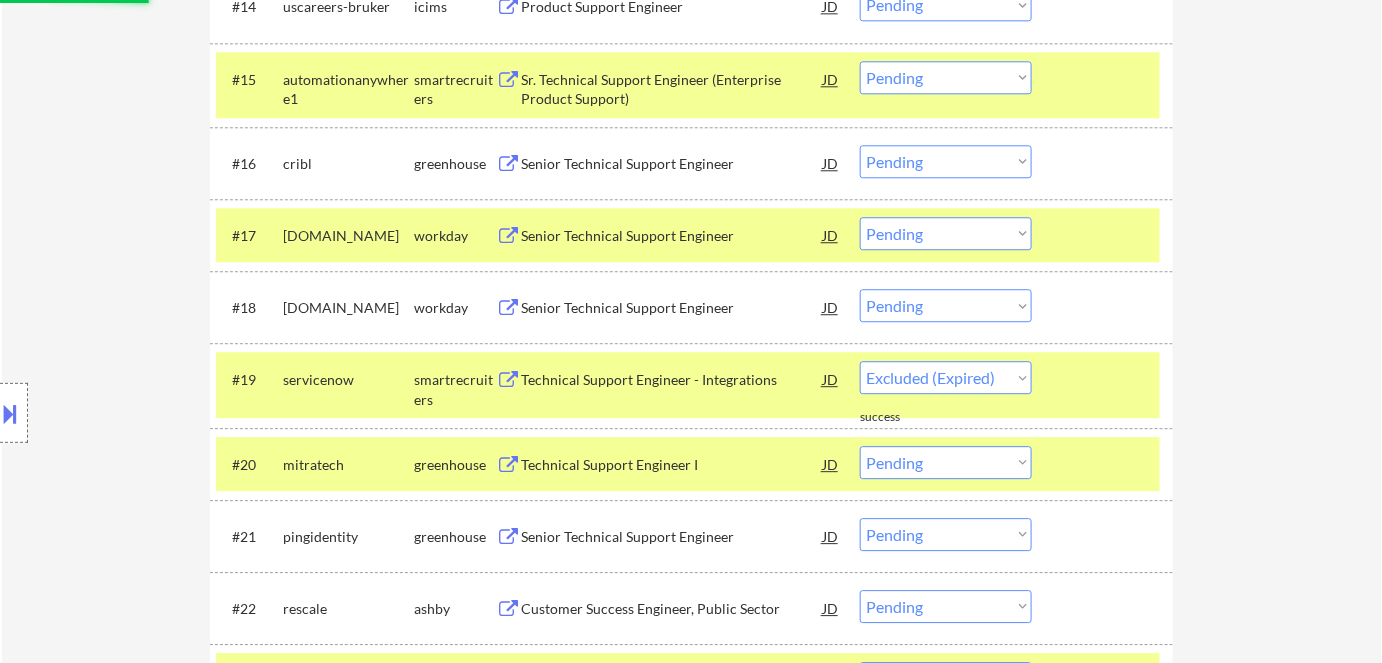 select on ""pending"" 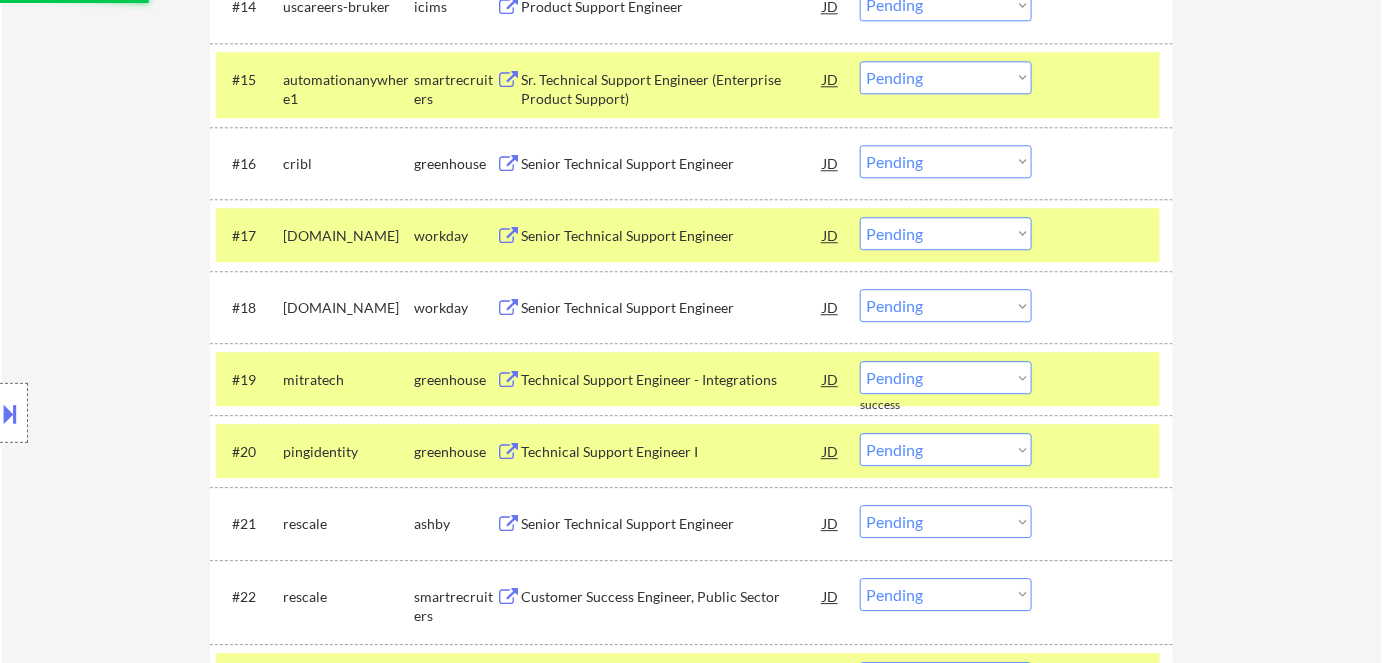 click on "Senior Technical Support Engineer" at bounding box center [672, 236] 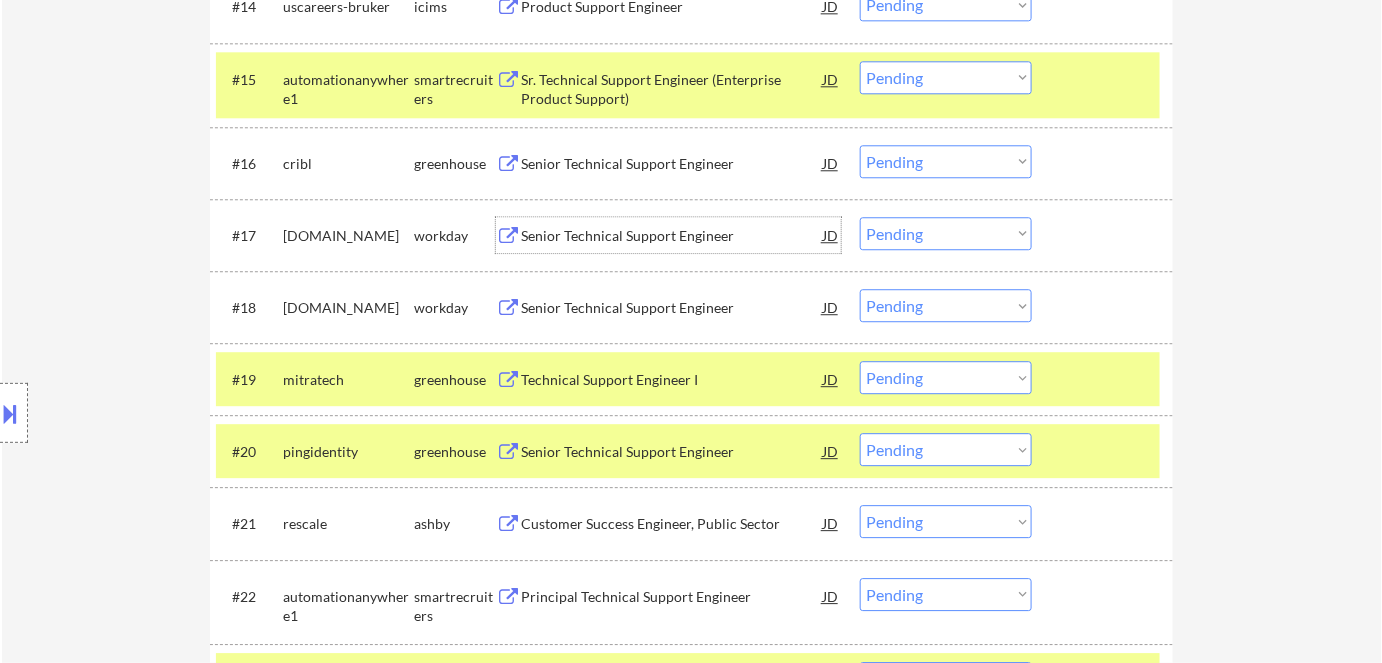 scroll, scrollTop: 1566, scrollLeft: 0, axis: vertical 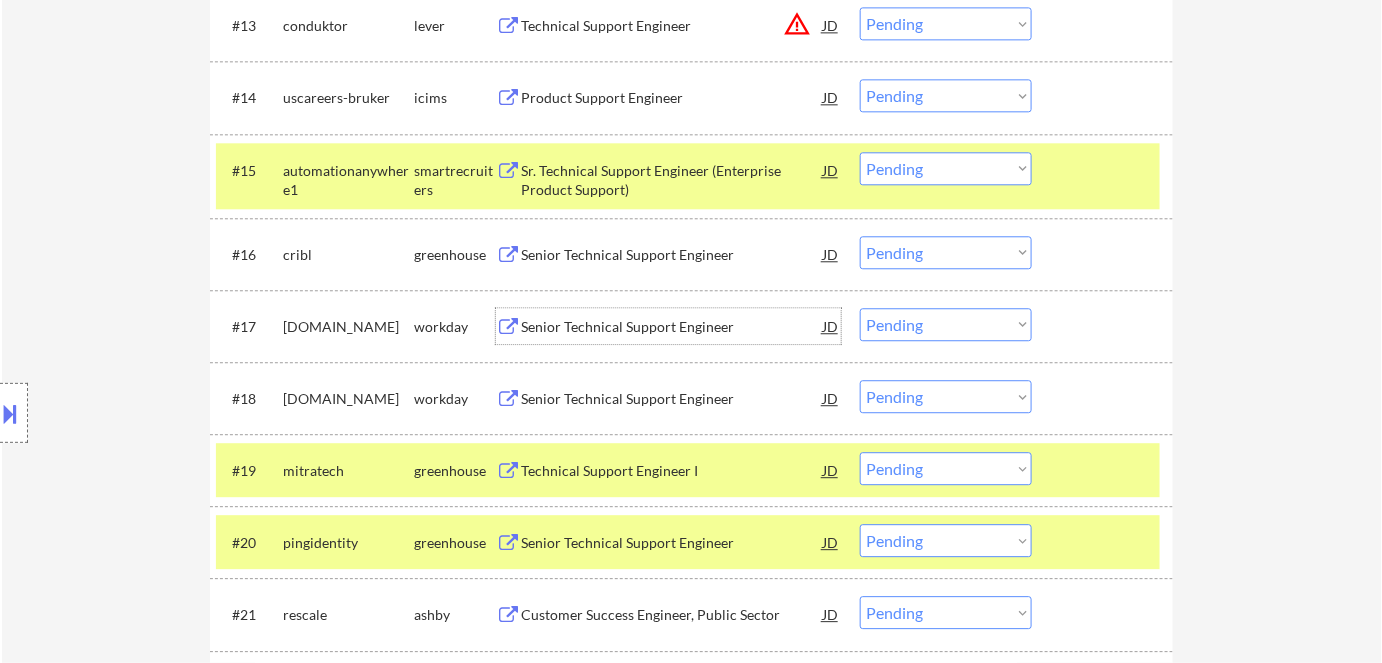 click on "Sr. Technical Support Engineer (Enterprise Product Support)" at bounding box center (672, 180) 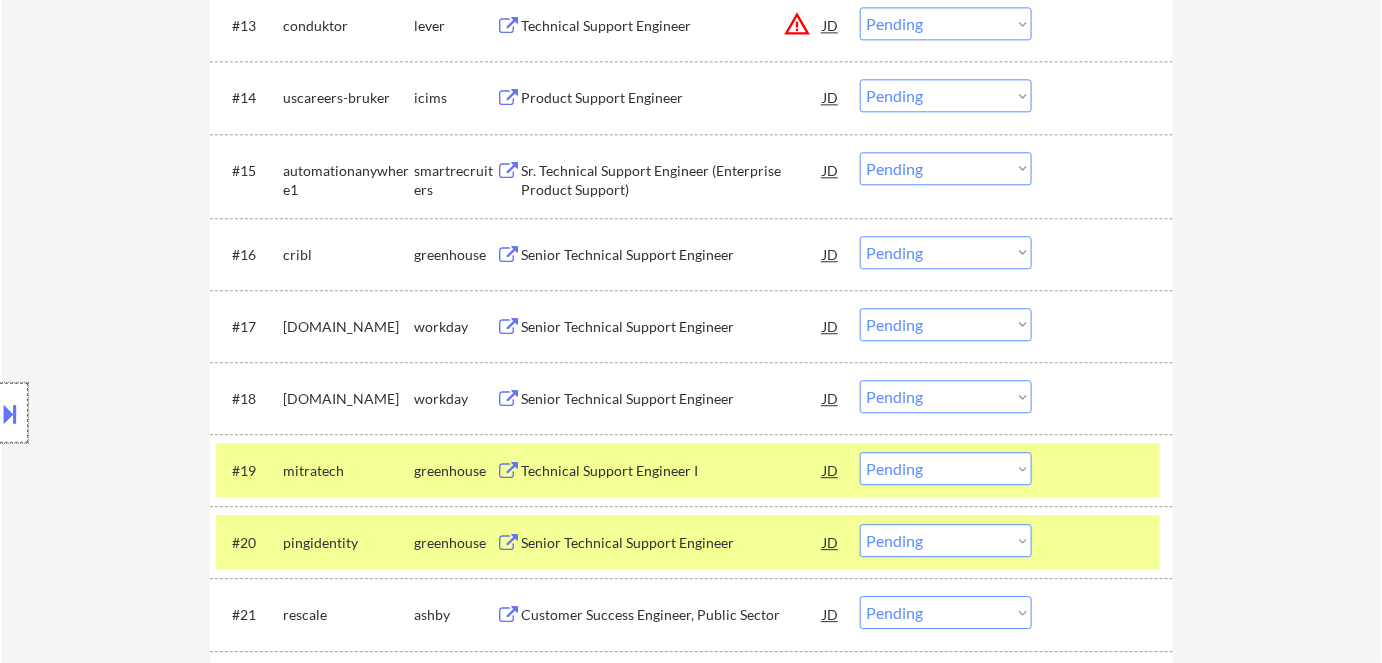click at bounding box center (14, 413) 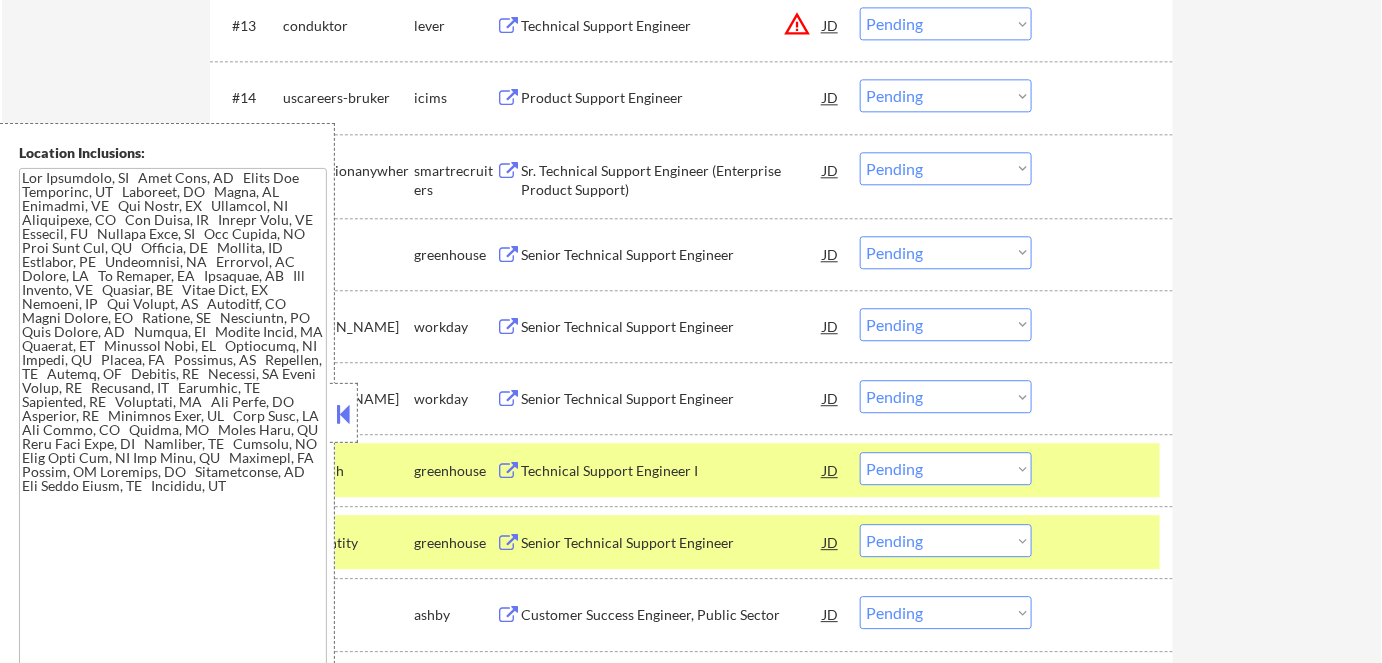 click at bounding box center [344, 414] 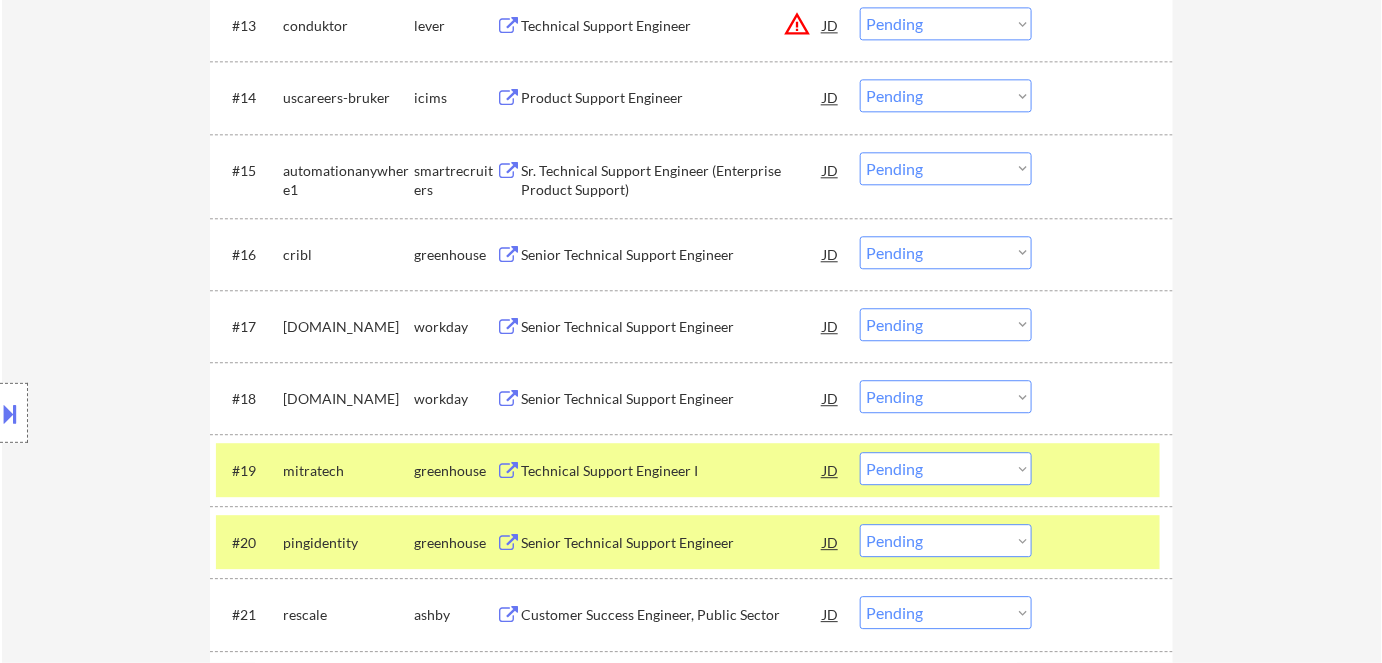 click on "Choose an option... Pending Applied Excluded (Questions) Excluded (Expired) Excluded (Location) Excluded (Bad Match) Excluded (Blocklist) Excluded (Salary) Excluded (Other)" at bounding box center (946, 168) 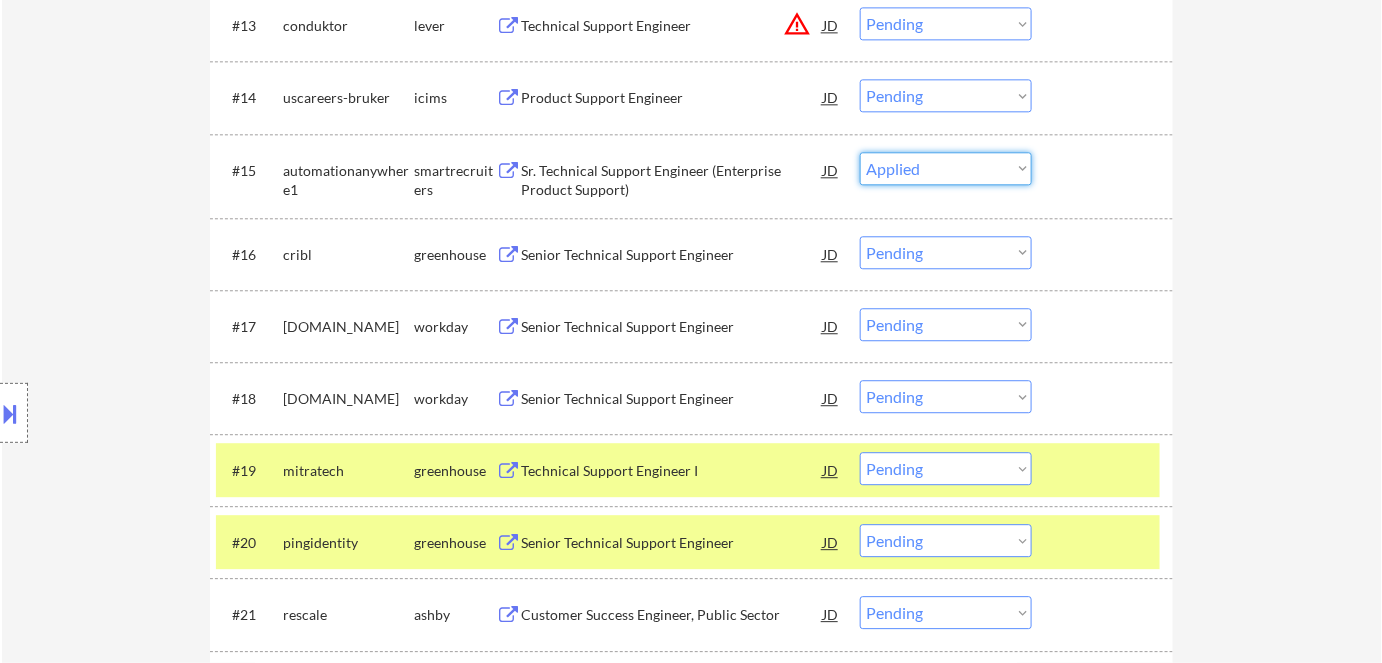 click on "Choose an option... Pending Applied Excluded (Questions) Excluded (Expired) Excluded (Location) Excluded (Bad Match) Excluded (Blocklist) Excluded (Salary) Excluded (Other)" at bounding box center (946, 168) 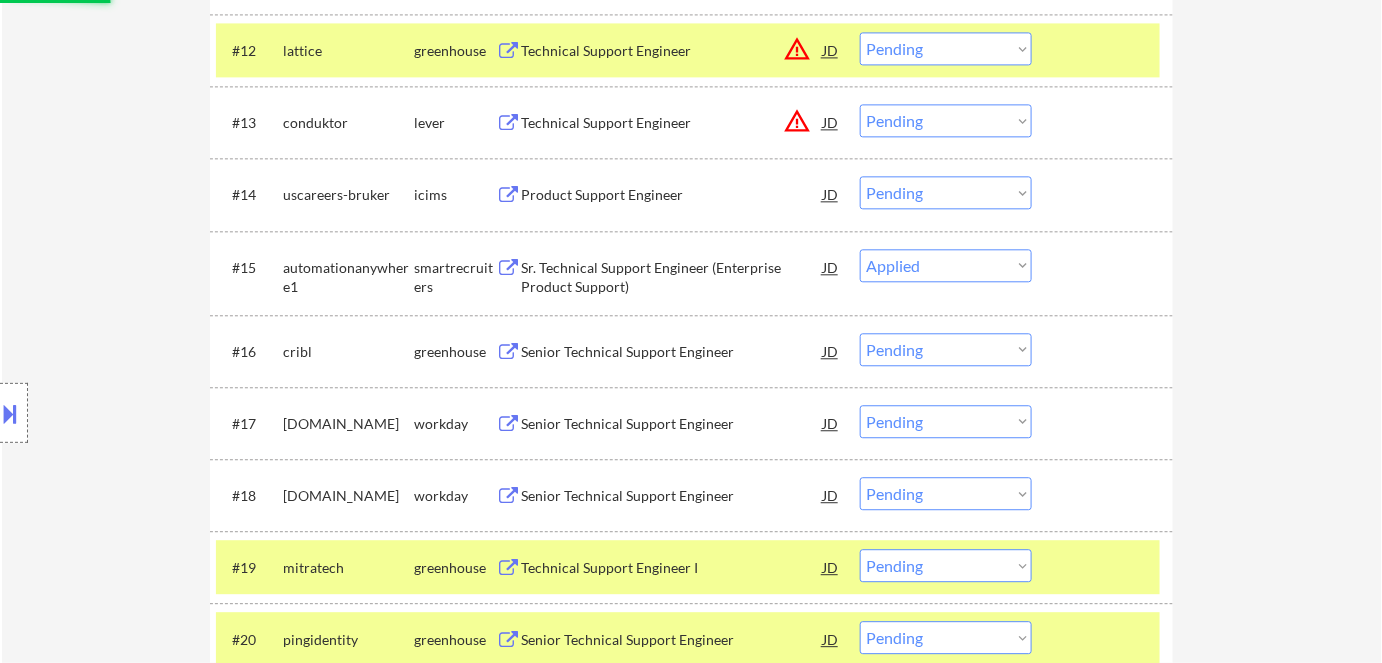 scroll, scrollTop: 1384, scrollLeft: 0, axis: vertical 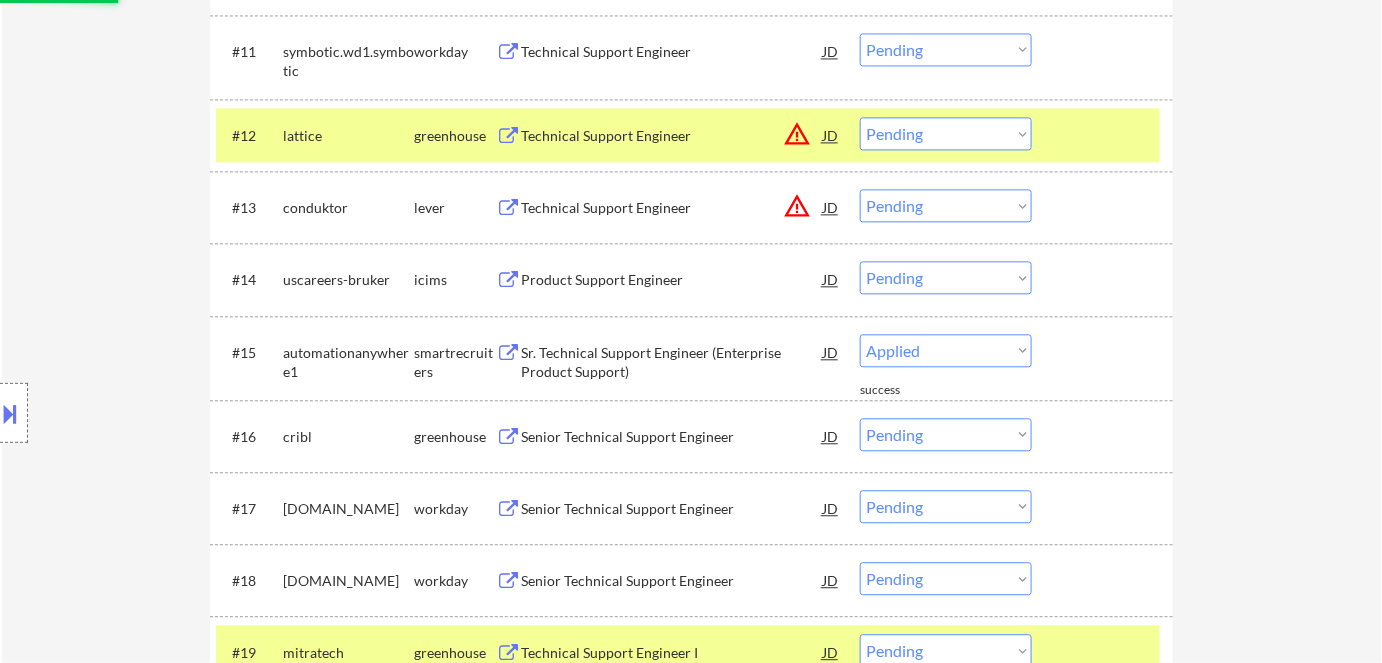 click on "Technical Support Engineer" at bounding box center [672, 208] 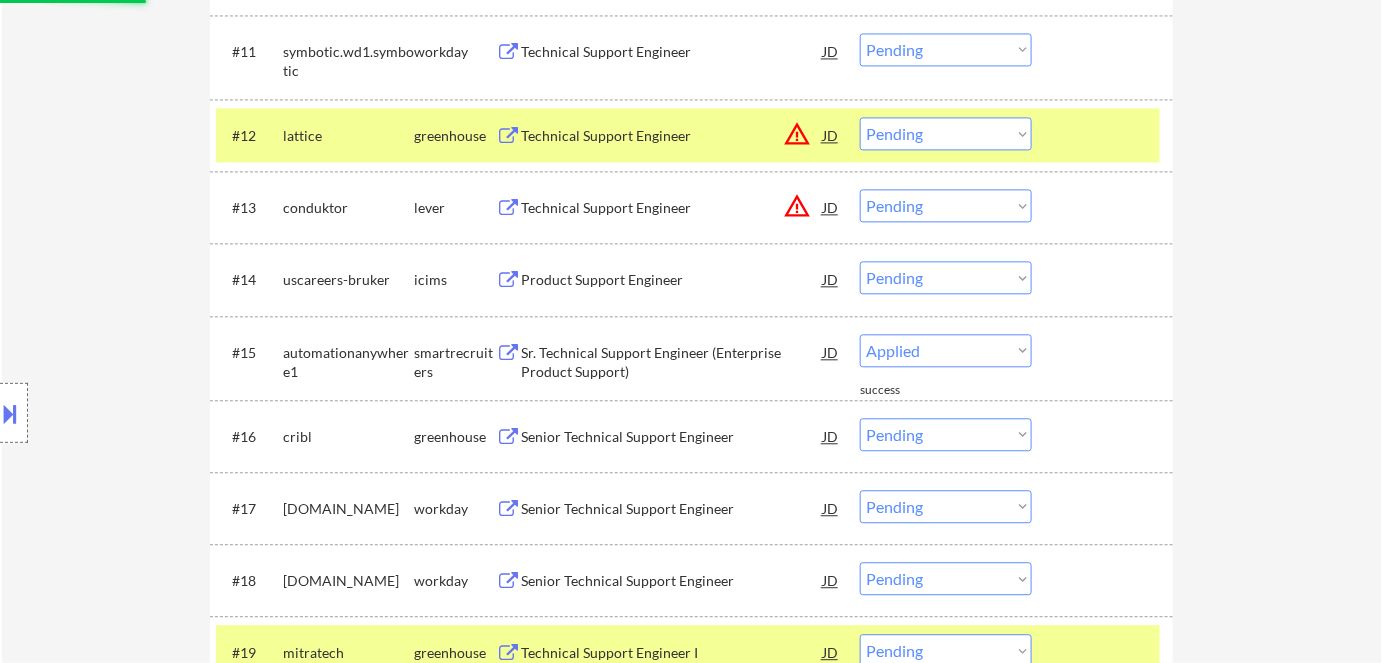 select on ""pending"" 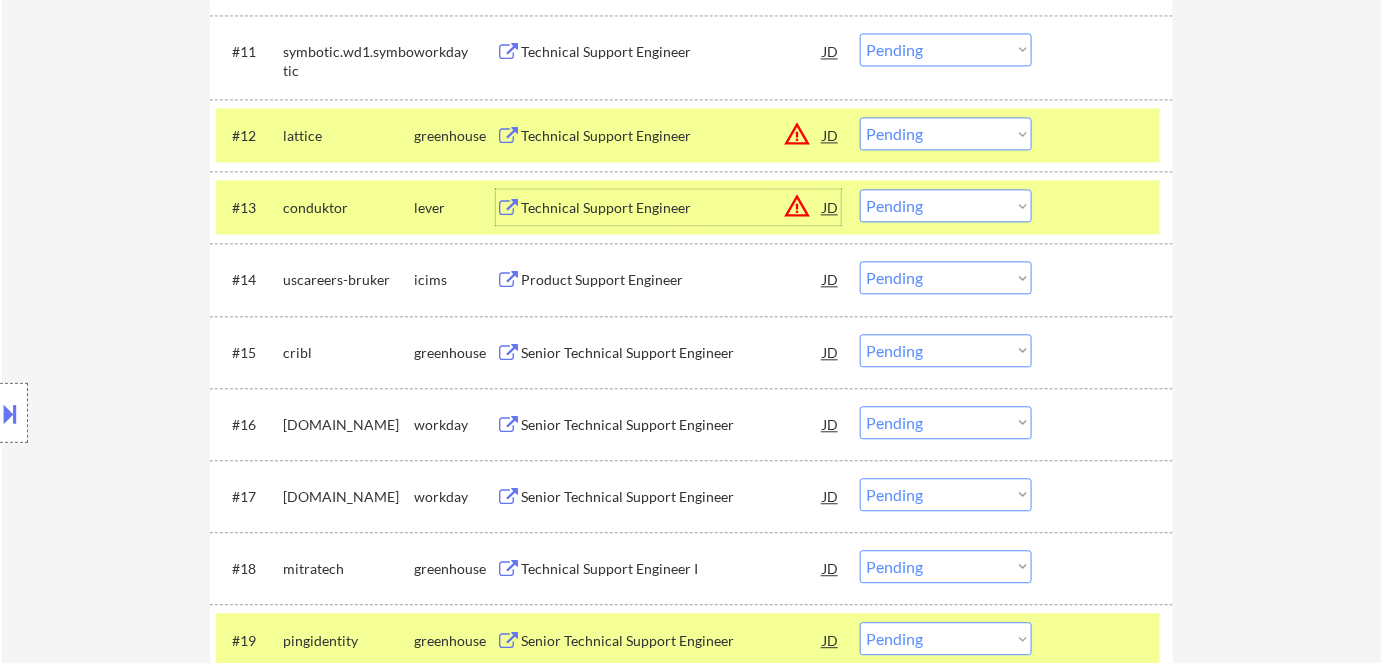 click on "Choose an option... Pending Applied Excluded (Questions) Excluded (Expired) Excluded (Location) Excluded (Bad Match) Excluded (Blocklist) Excluded (Salary) Excluded (Other)" at bounding box center (946, 205) 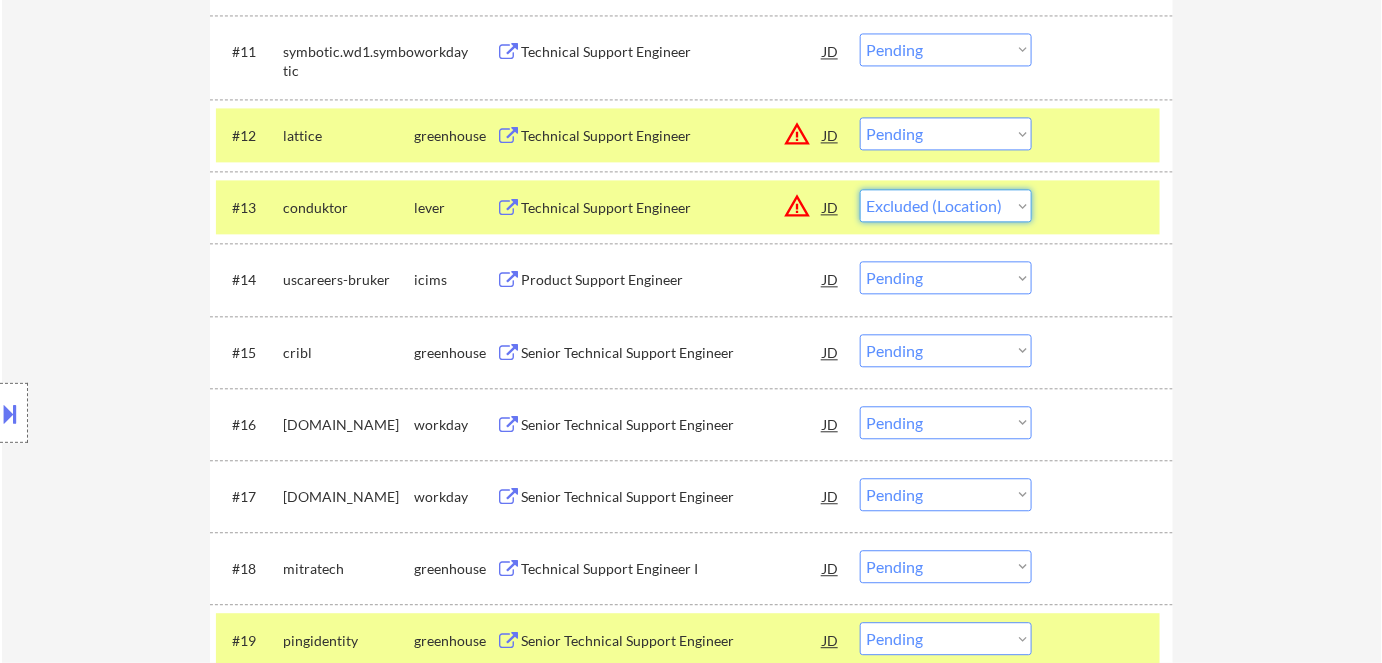 click on "Choose an option... Pending Applied Excluded (Questions) Excluded (Expired) Excluded (Location) Excluded (Bad Match) Excluded (Blocklist) Excluded (Salary) Excluded (Other)" at bounding box center [946, 205] 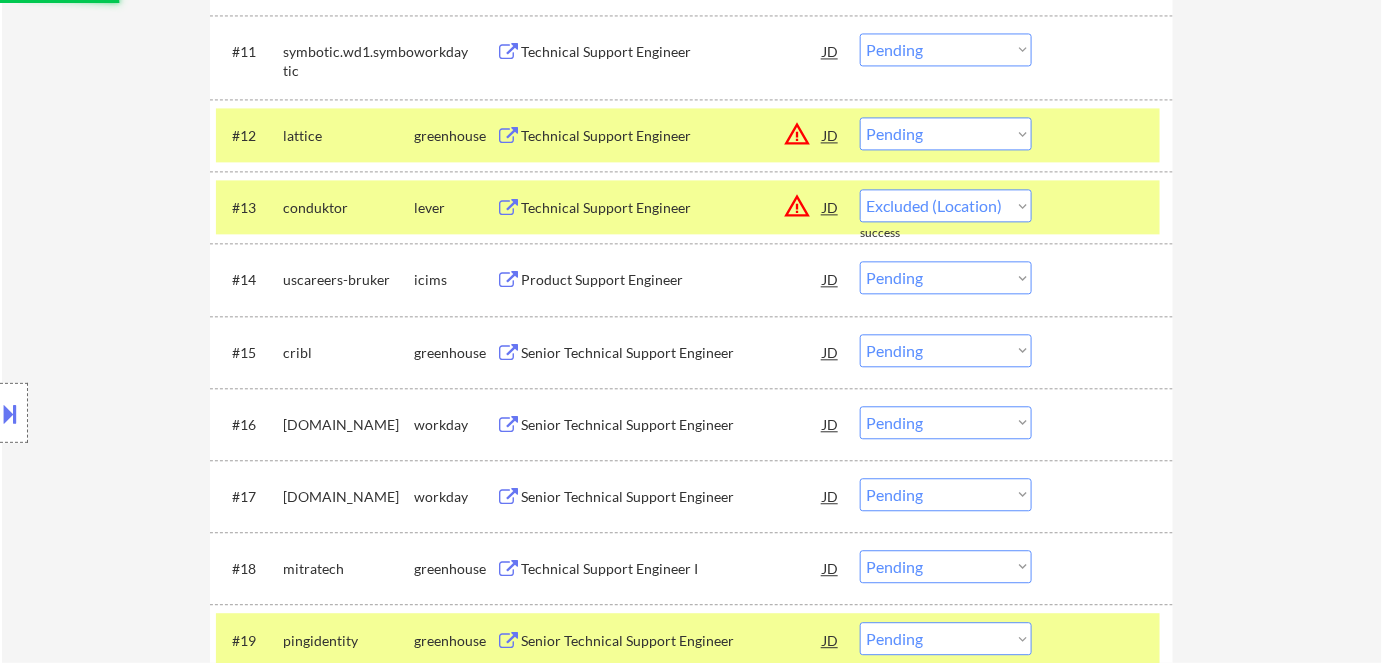 select on ""pending"" 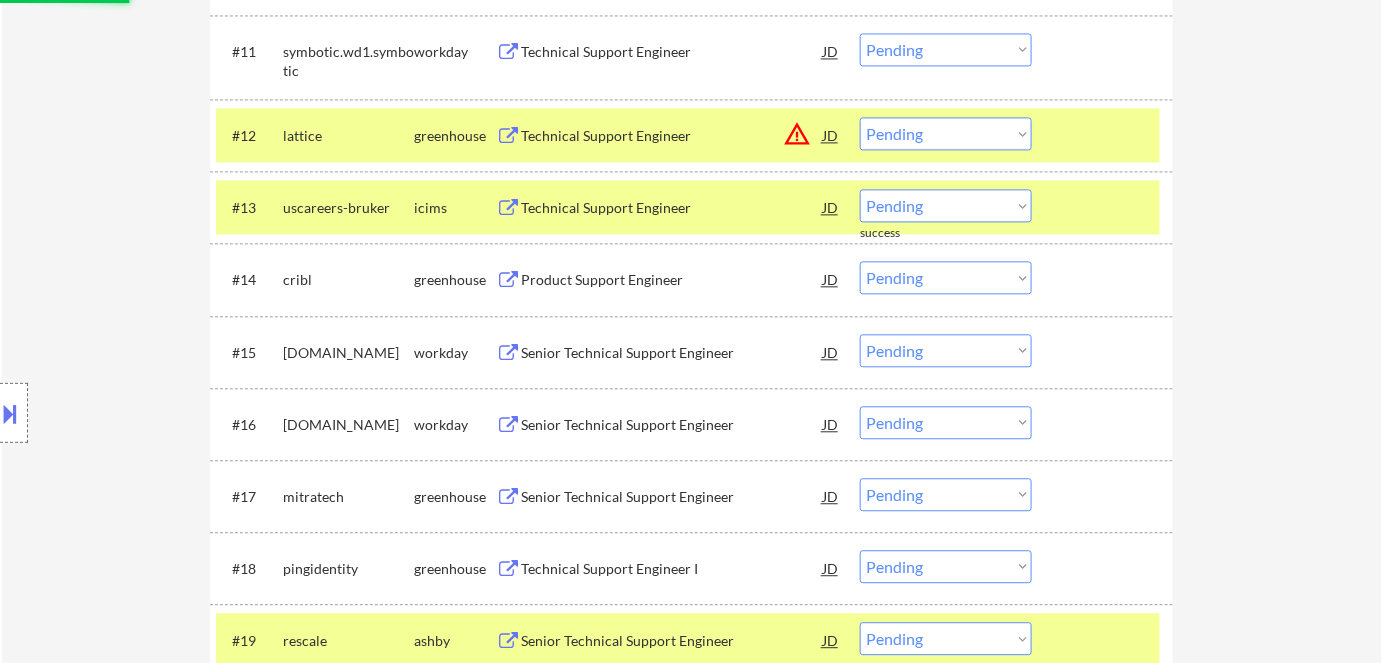 click on "Choose an option... Pending Applied Excluded (Questions) Excluded (Expired) Excluded (Location) Excluded (Bad Match) Excluded (Blocklist) Excluded (Salary) Excluded (Other)" at bounding box center (946, 133) 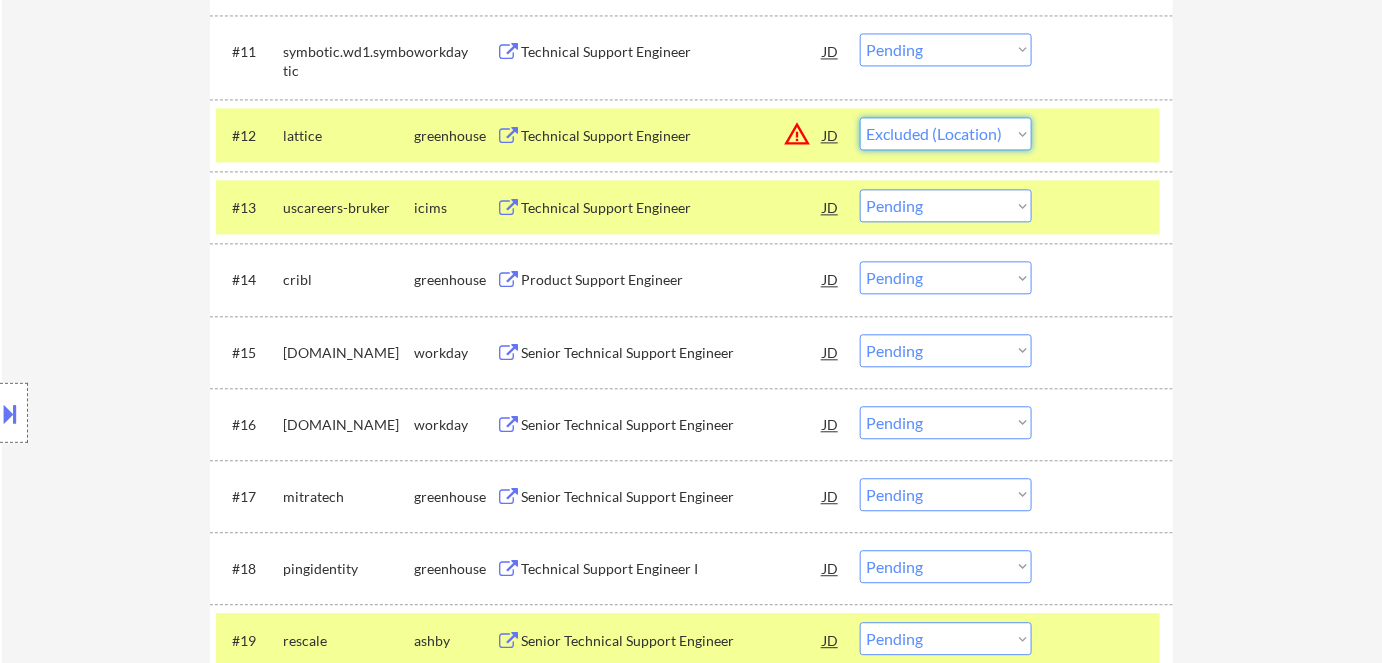 click on "Choose an option... Pending Applied Excluded (Questions) Excluded (Expired) Excluded (Location) Excluded (Bad Match) Excluded (Blocklist) Excluded (Salary) Excluded (Other)" at bounding box center [946, 133] 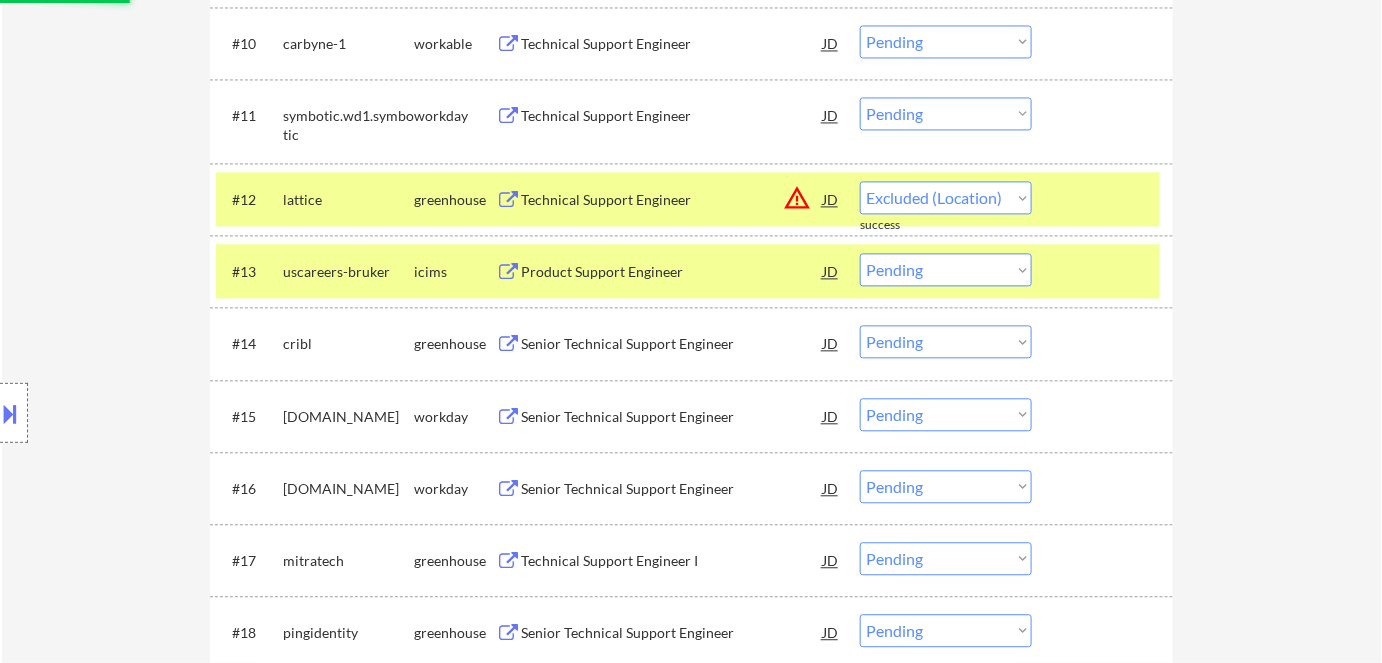 select on ""pending"" 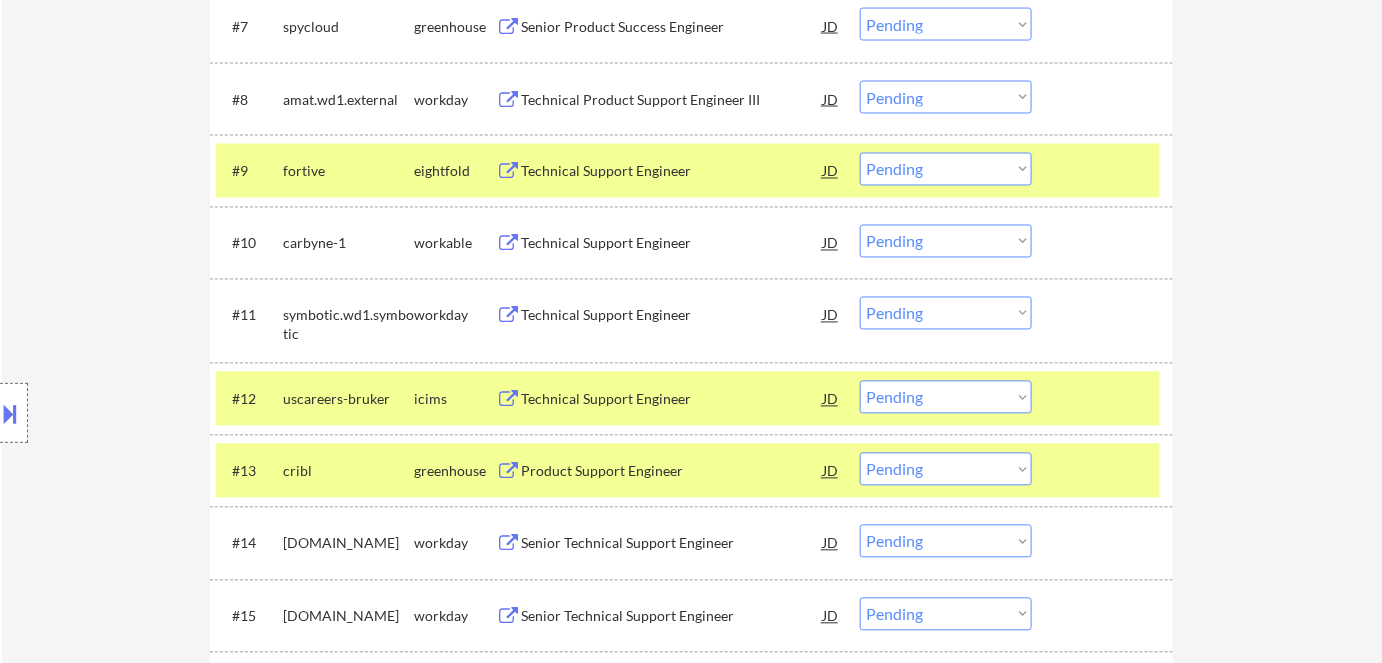 scroll, scrollTop: 1112, scrollLeft: 0, axis: vertical 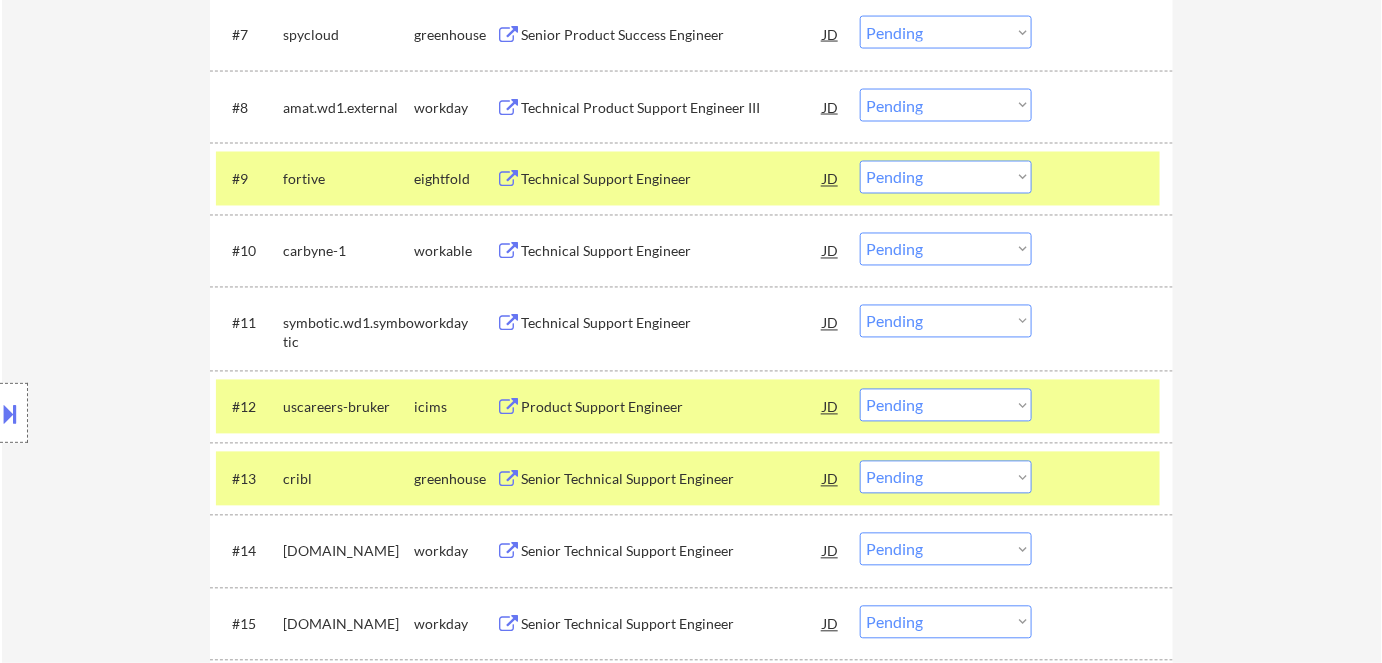 click on "Technical Support Engineer" at bounding box center [672, 251] 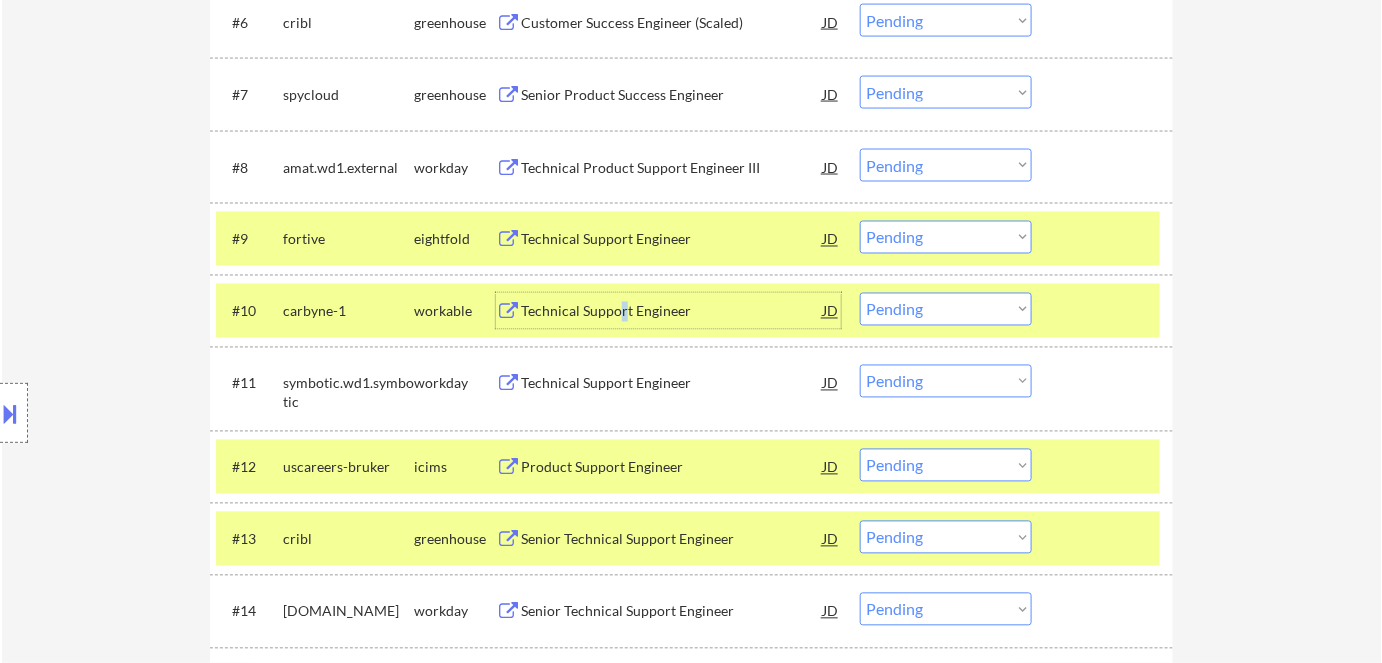 scroll, scrollTop: 1021, scrollLeft: 0, axis: vertical 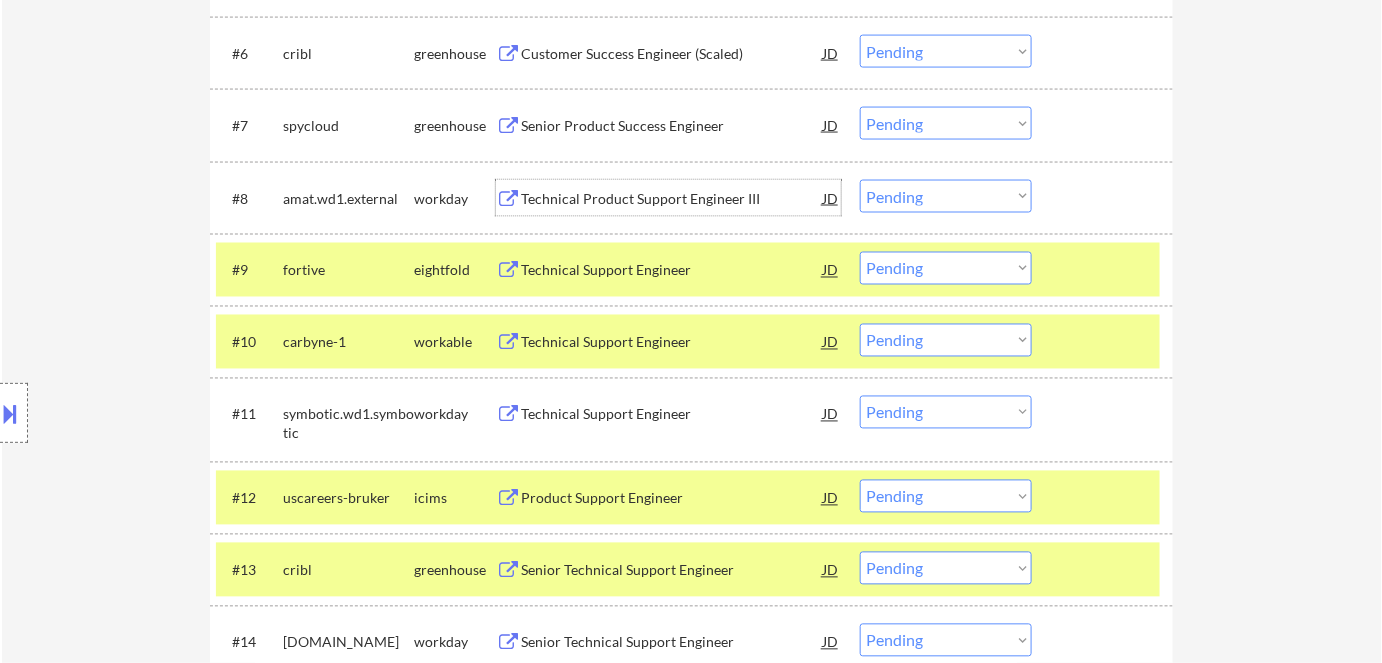 click on "Technical Product Support Engineer III" at bounding box center (672, 199) 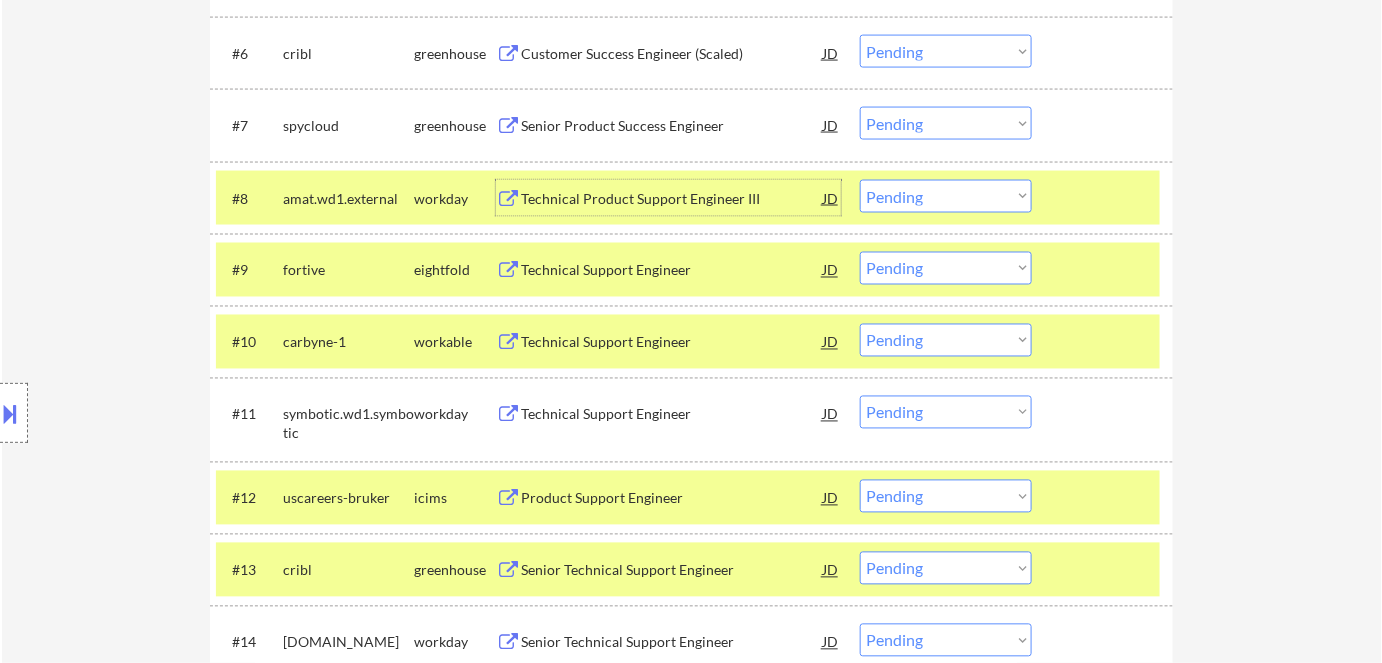 click at bounding box center [14, 413] 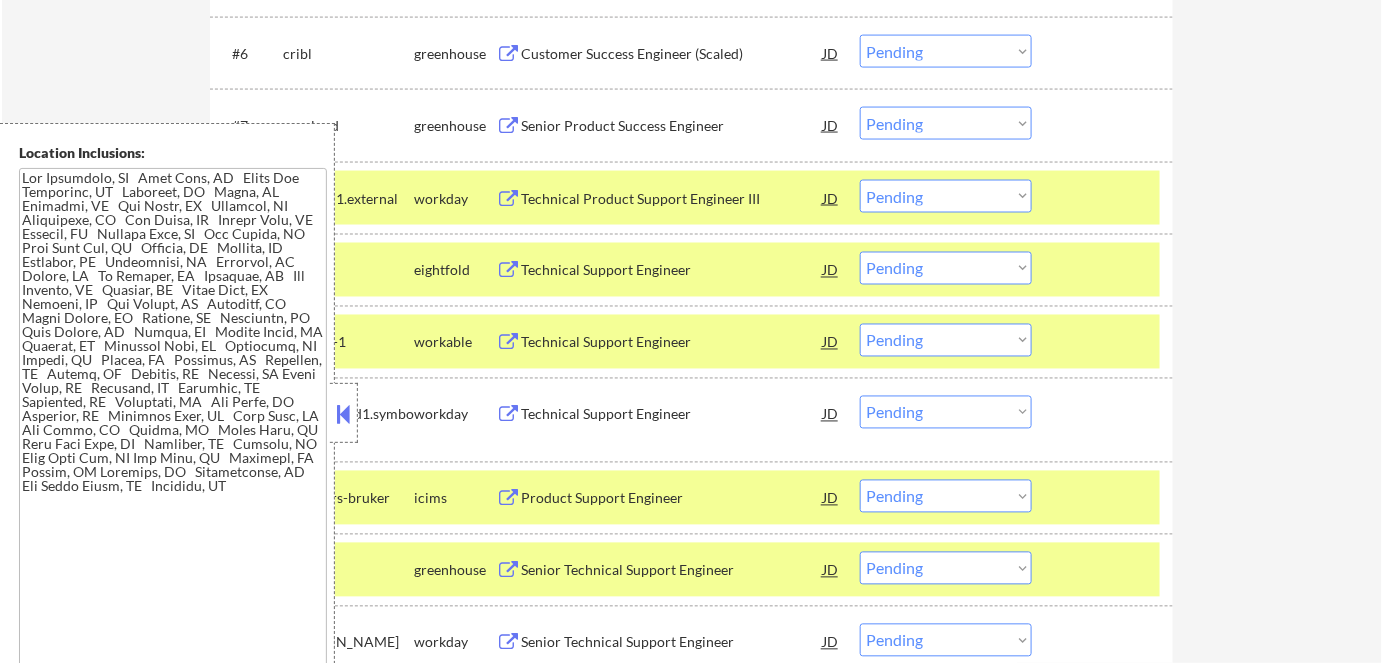 click at bounding box center [344, 414] 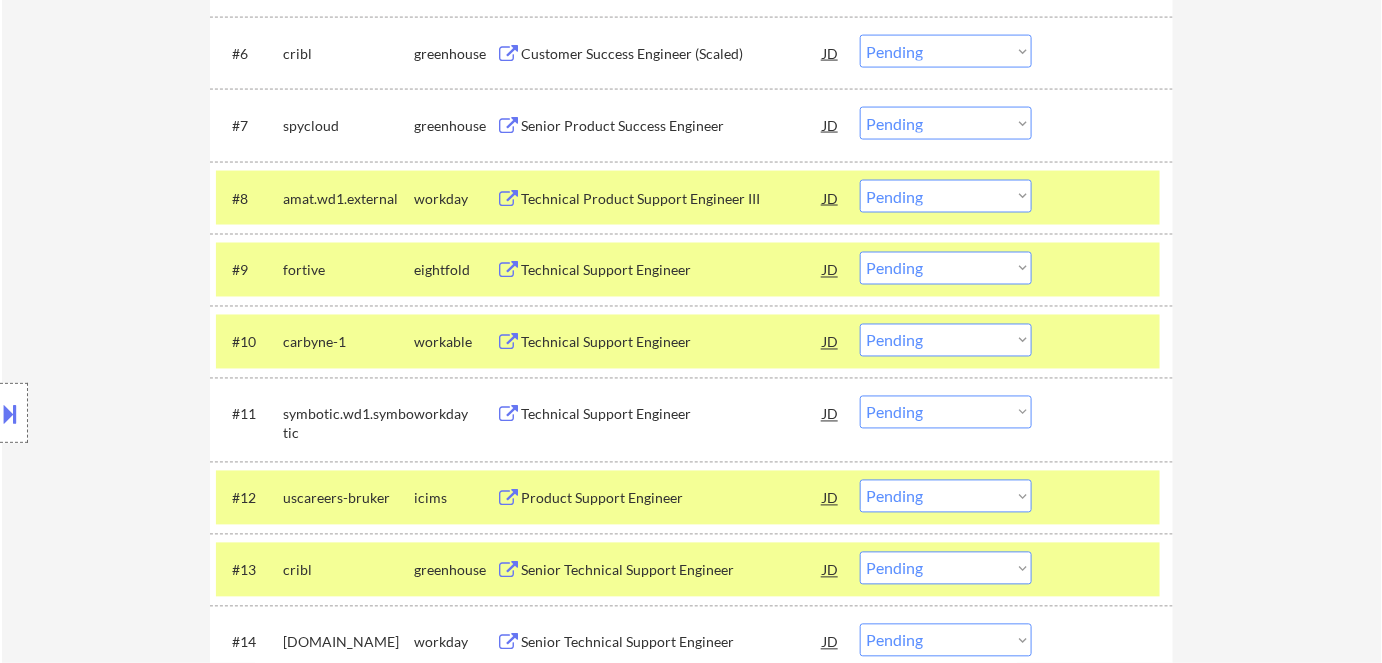 drag, startPoint x: 927, startPoint y: 184, endPoint x: 920, endPoint y: 208, distance: 25 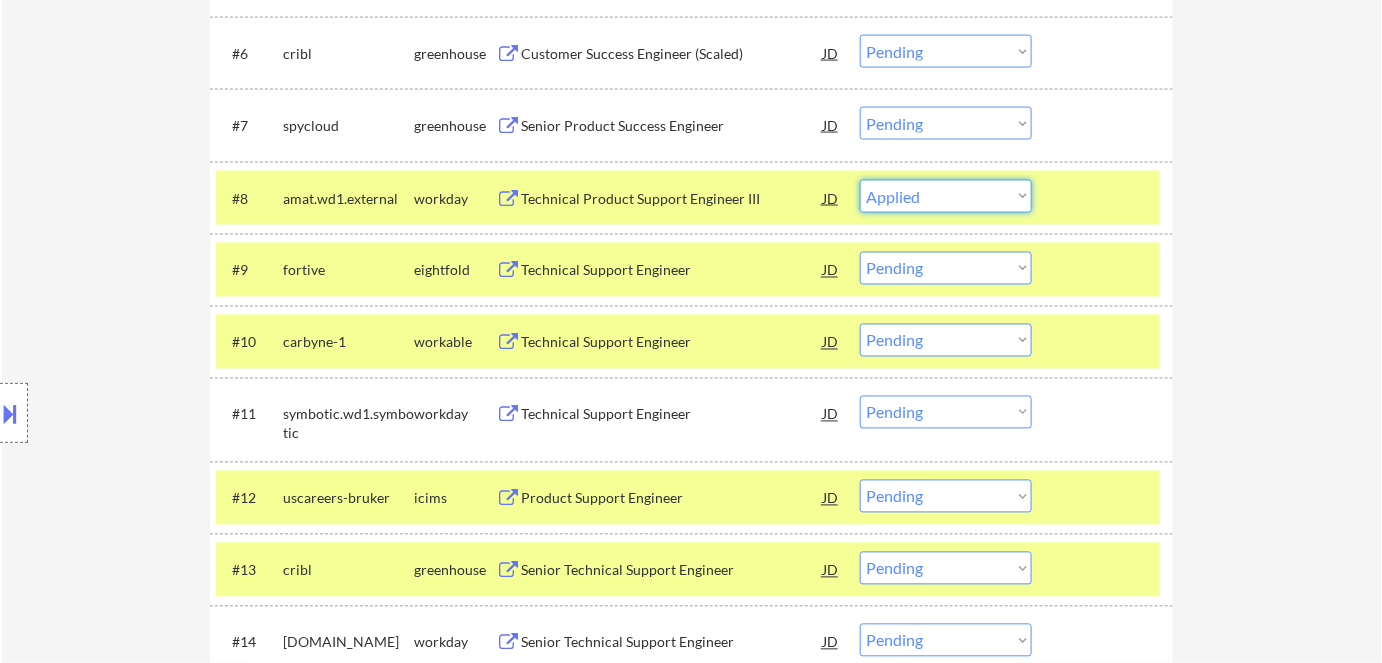 click on "Choose an option... Pending Applied Excluded (Questions) Excluded (Expired) Excluded (Location) Excluded (Bad Match) Excluded (Blocklist) Excluded (Salary) Excluded (Other)" at bounding box center (946, 196) 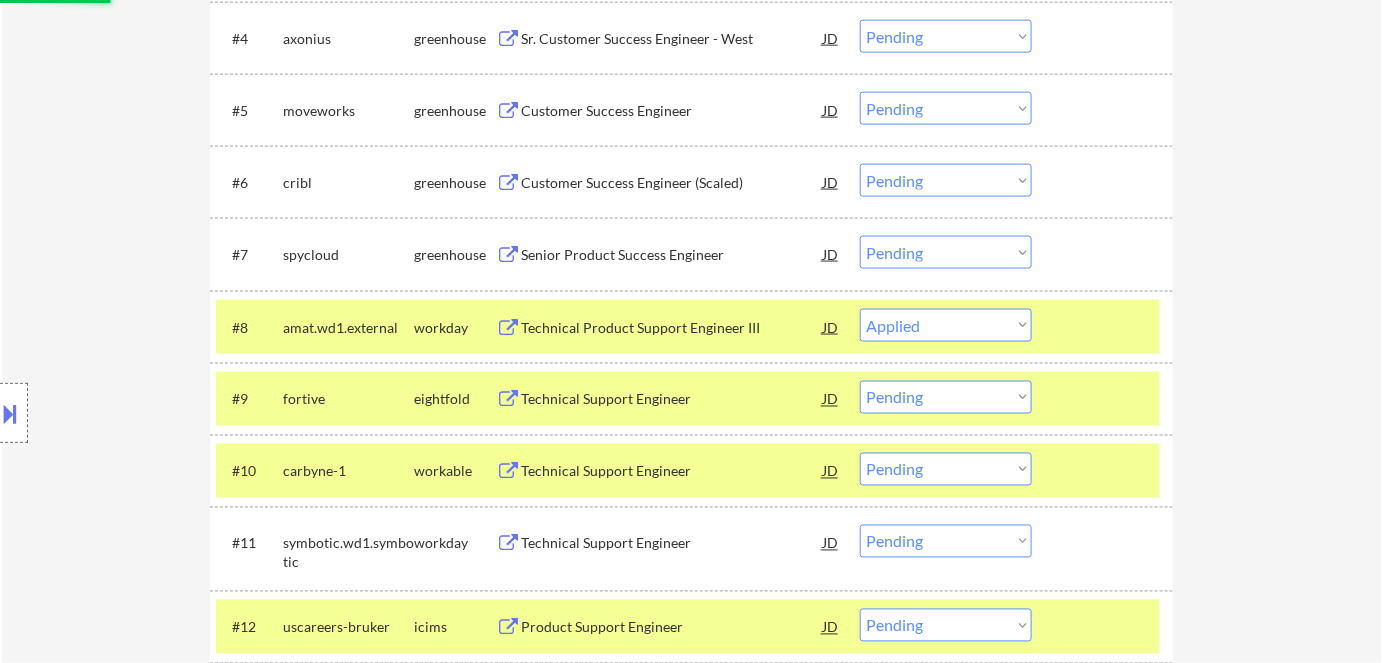 scroll, scrollTop: 839, scrollLeft: 0, axis: vertical 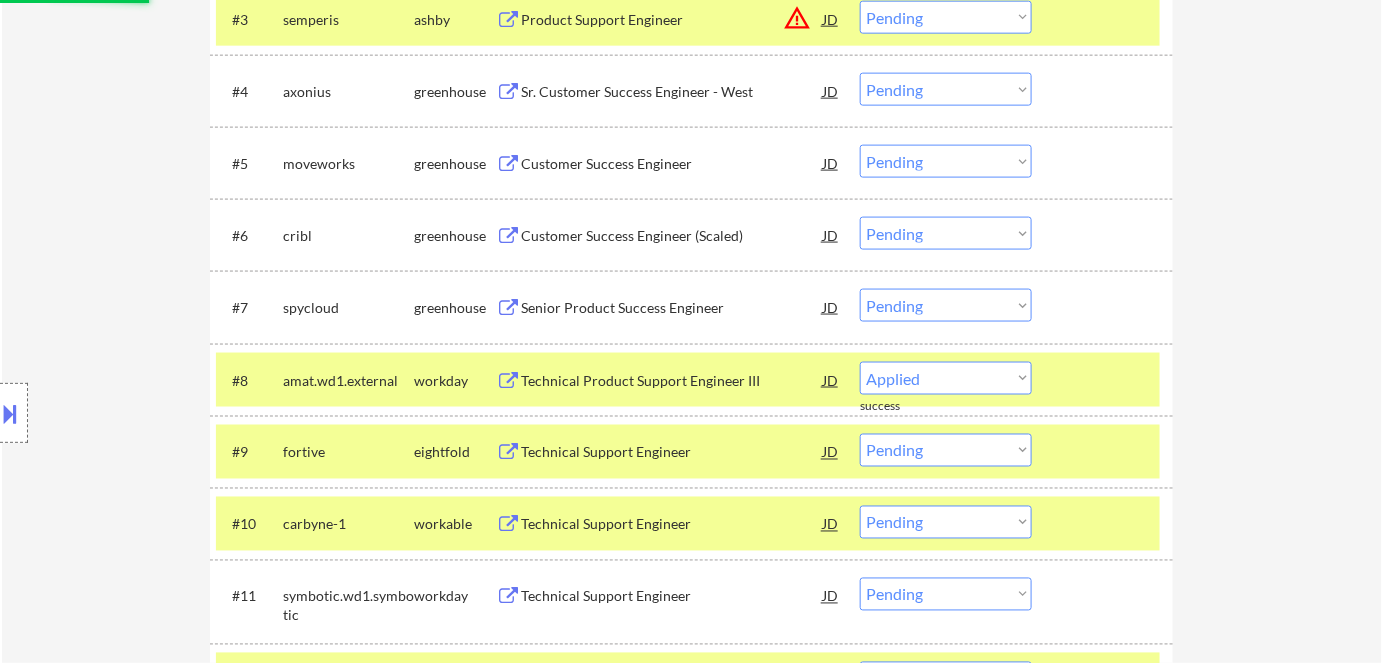 click on "Senior Product Success Engineer" at bounding box center [672, 308] 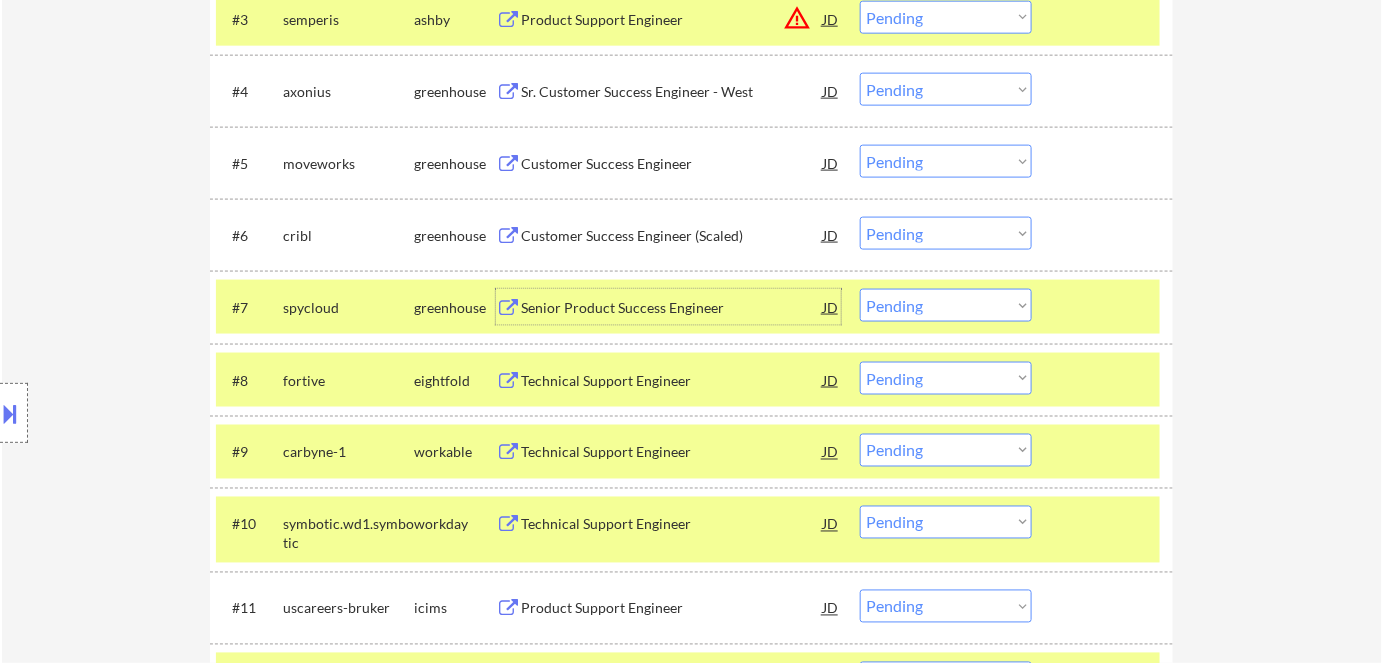 click on "Choose an option... Pending Applied Excluded (Questions) Excluded (Expired) Excluded (Location) Excluded (Bad Match) Excluded (Blocklist) Excluded (Salary) Excluded (Other)" at bounding box center (946, 305) 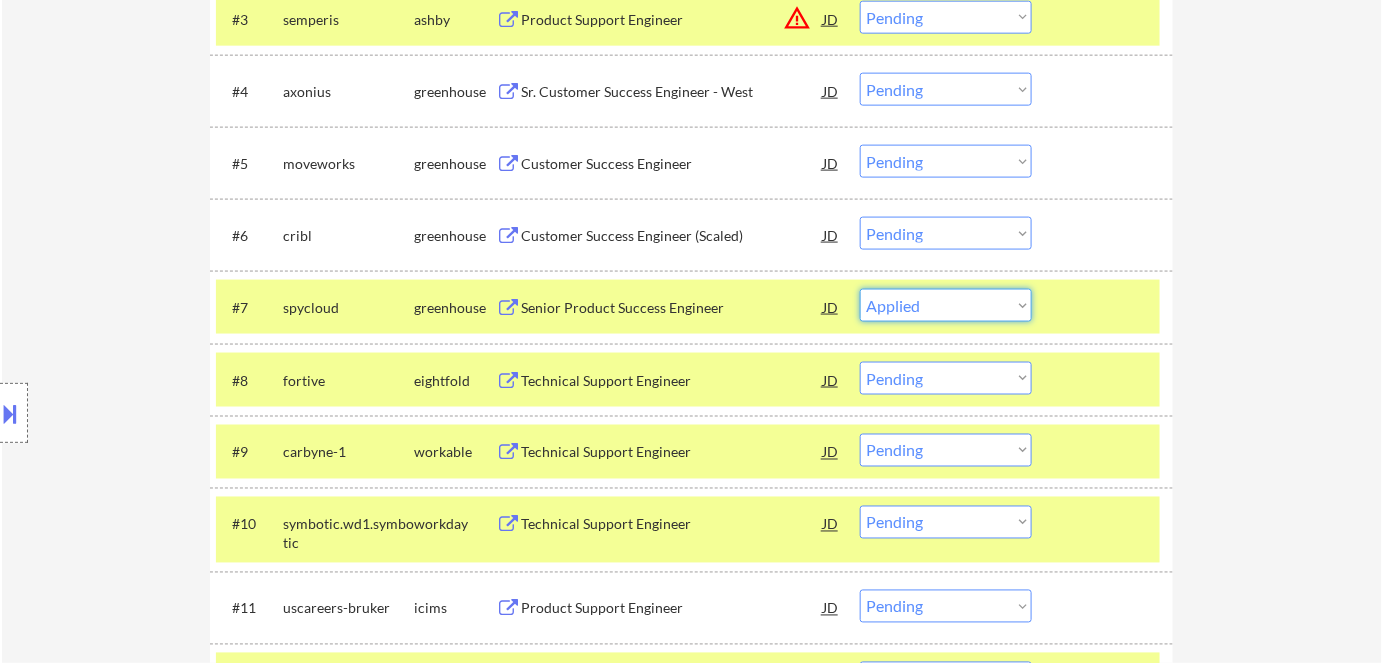 click on "Choose an option... Pending Applied Excluded (Questions) Excluded (Expired) Excluded (Location) Excluded (Bad Match) Excluded (Blocklist) Excluded (Salary) Excluded (Other)" at bounding box center [946, 305] 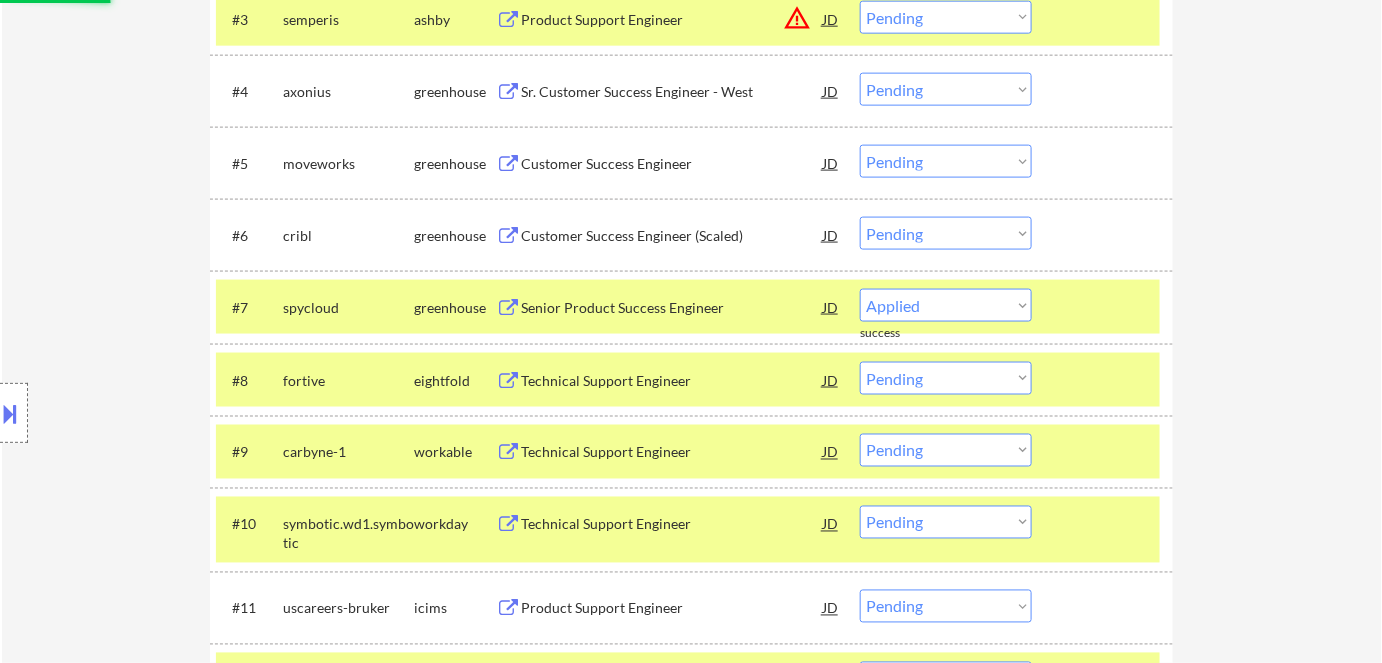 select on ""pending"" 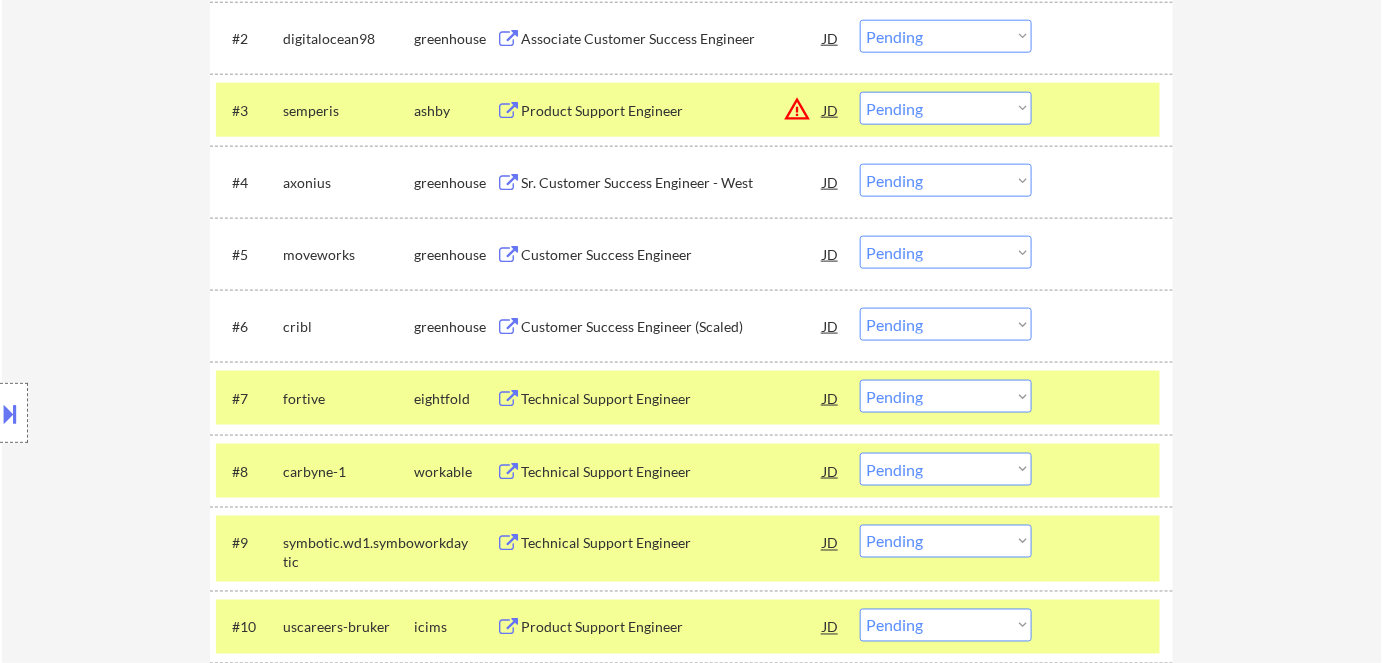 scroll, scrollTop: 657, scrollLeft: 0, axis: vertical 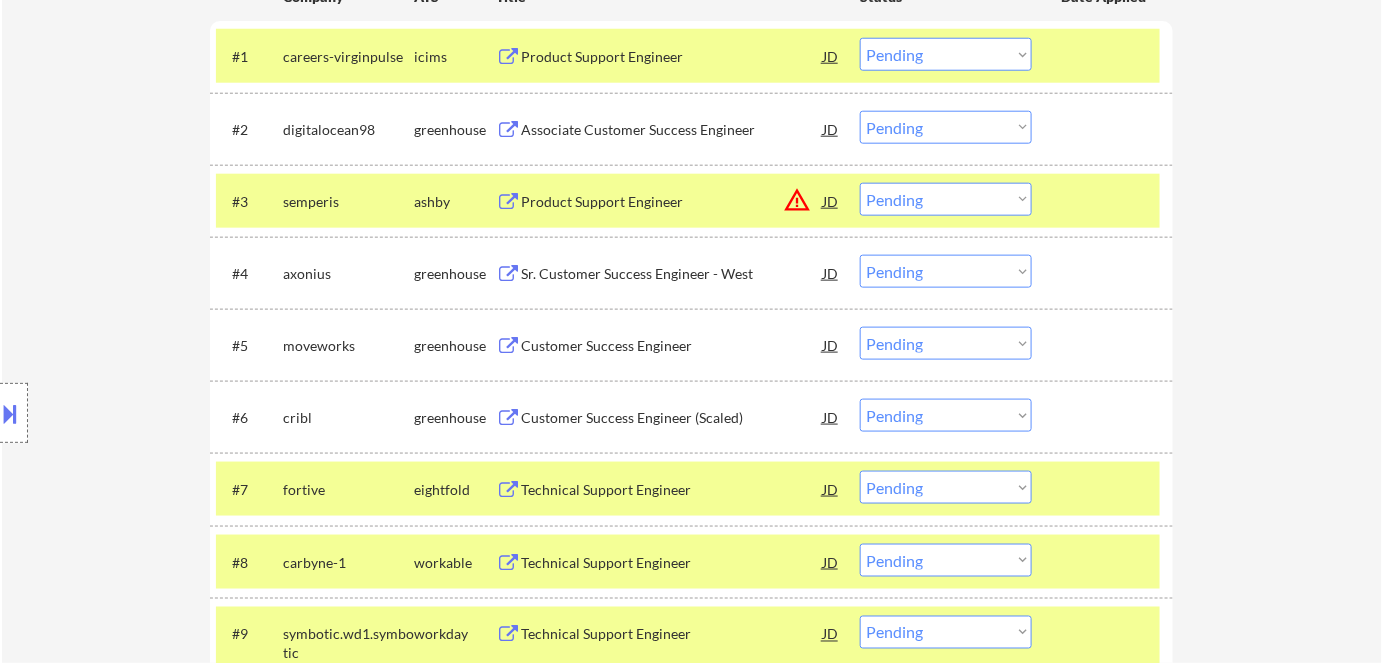 click on "Product Support Engineer" at bounding box center [672, 202] 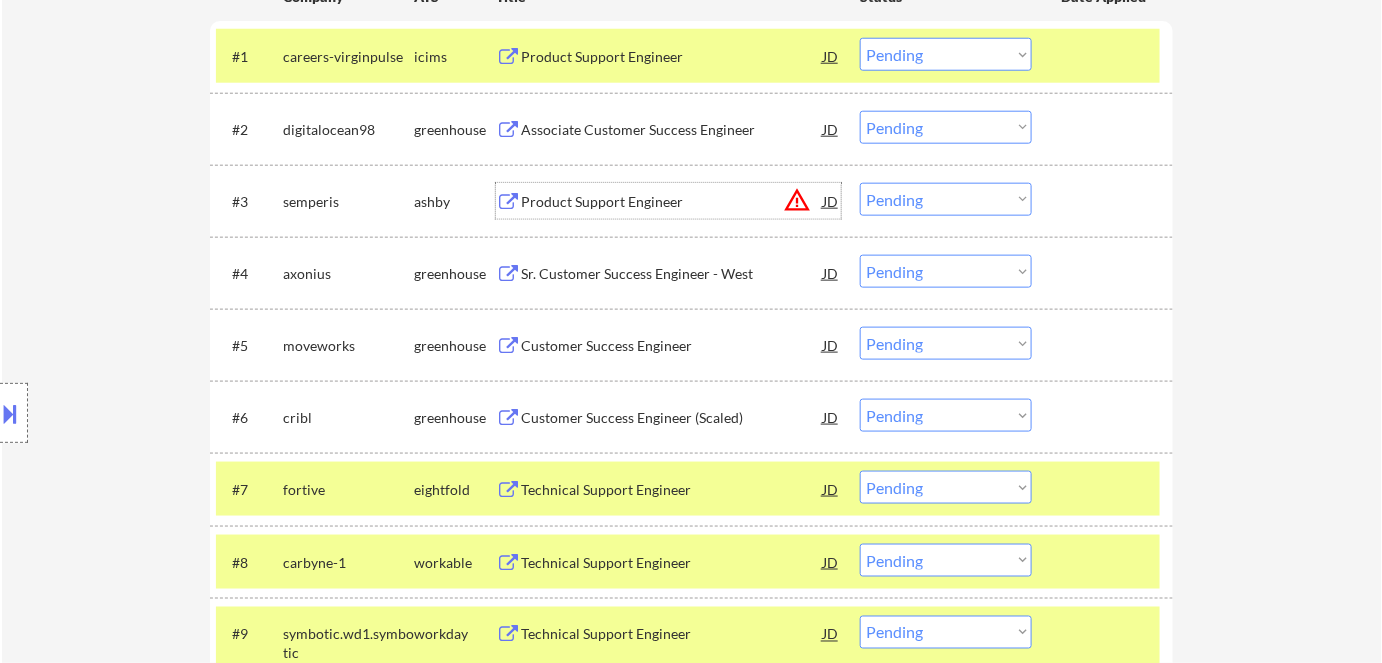 click on "warning_amber" at bounding box center [797, 200] 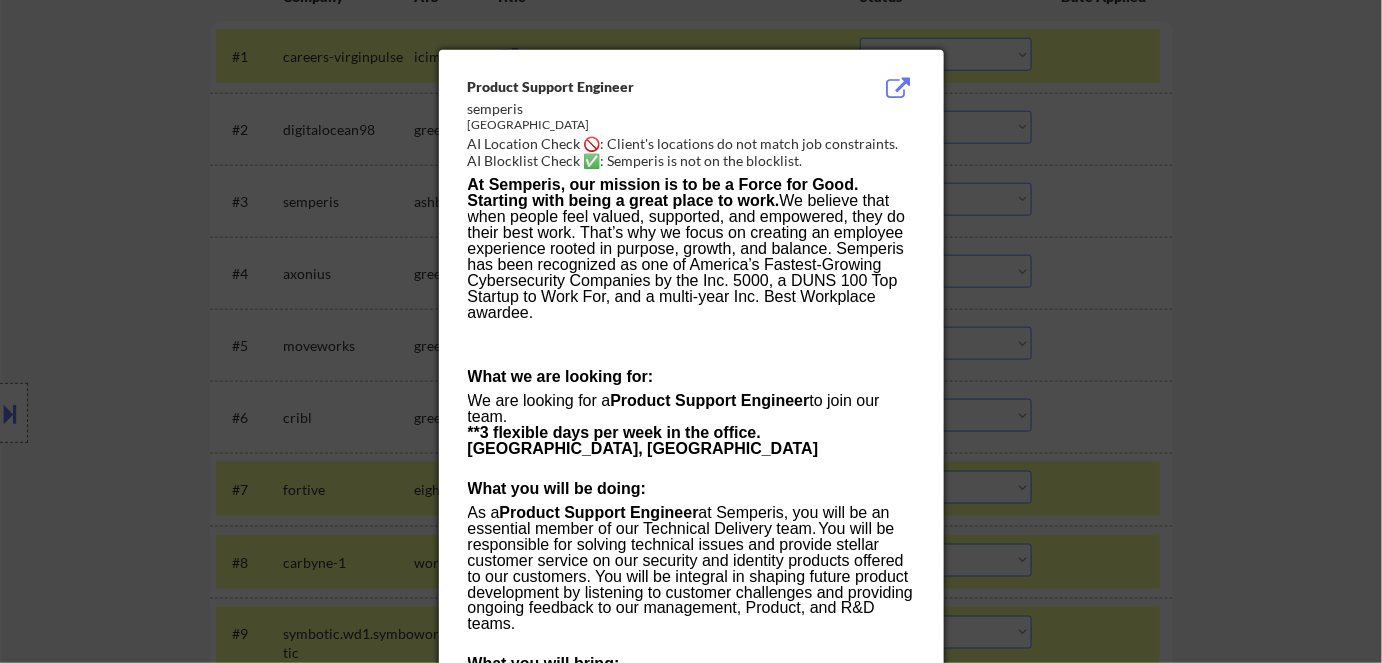 click at bounding box center (691, 331) 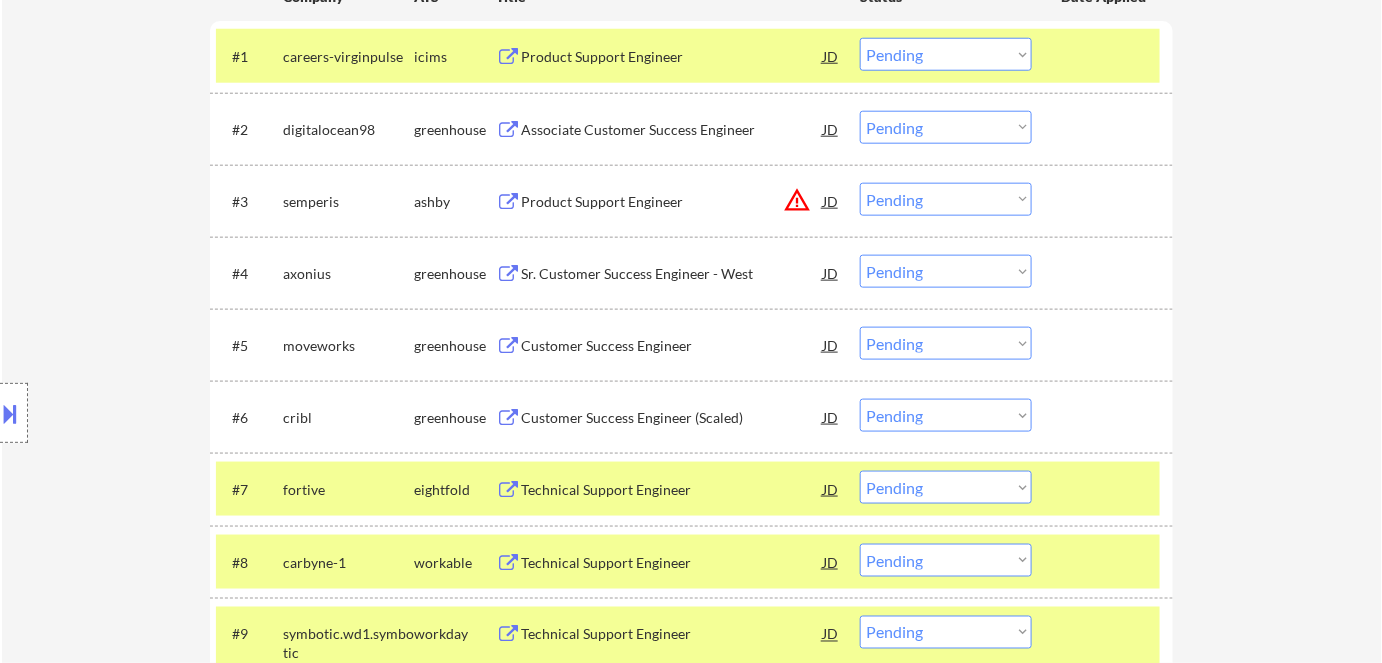 click on "Choose an option... Pending Applied Excluded (Questions) Excluded (Expired) Excluded (Location) Excluded (Bad Match) Excluded (Blocklist) Excluded (Salary) Excluded (Other)" at bounding box center [946, 199] 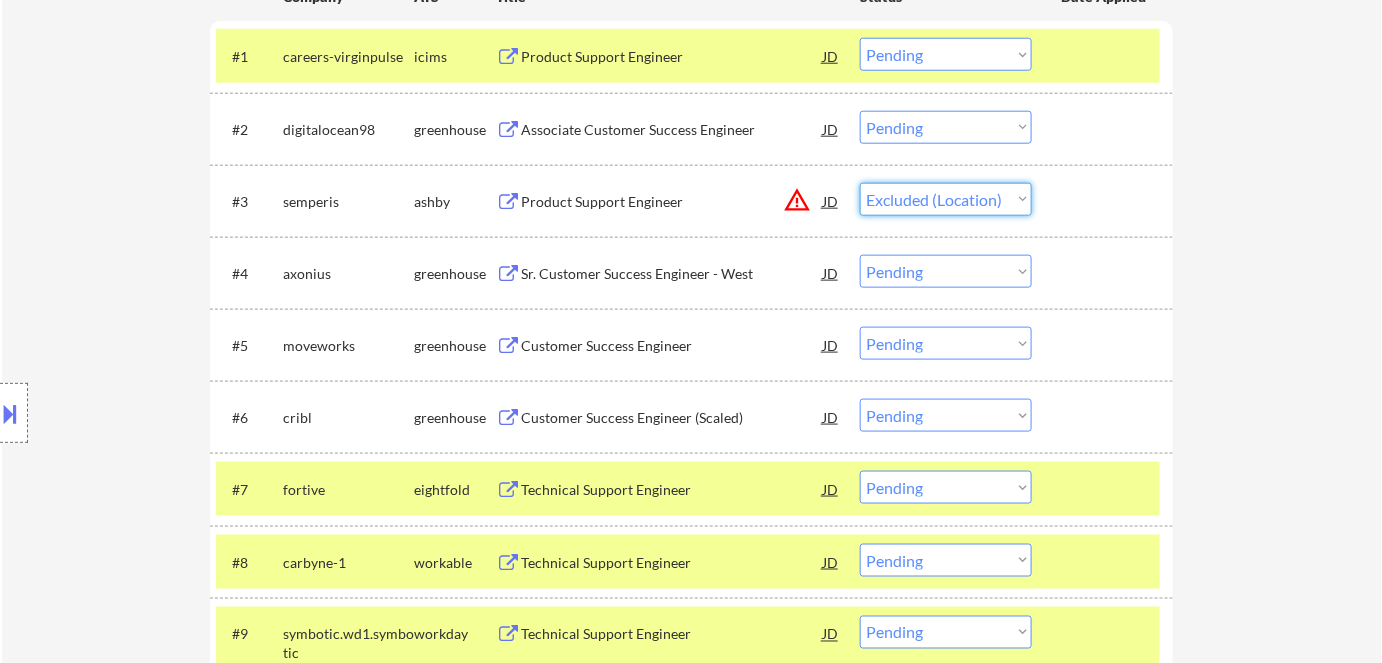 click on "Choose an option... Pending Applied Excluded (Questions) Excluded (Expired) Excluded (Location) Excluded (Bad Match) Excluded (Blocklist) Excluded (Salary) Excluded (Other)" at bounding box center [946, 199] 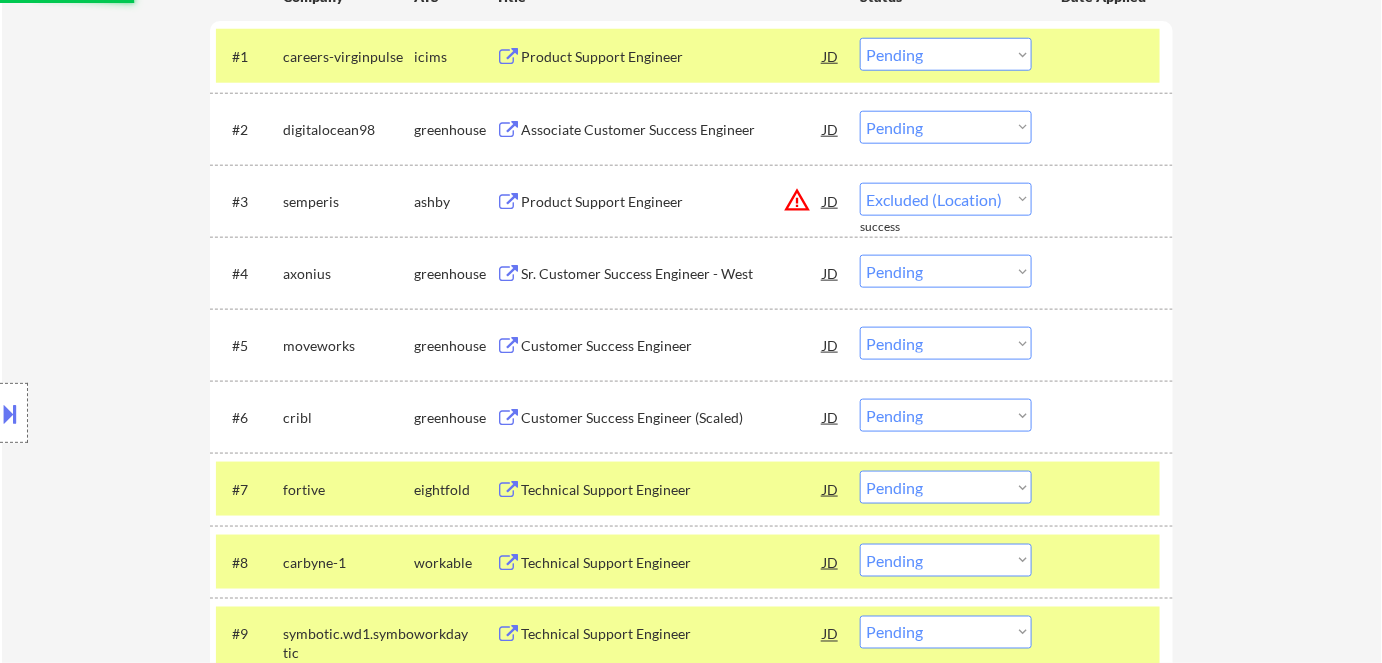 select on ""pending"" 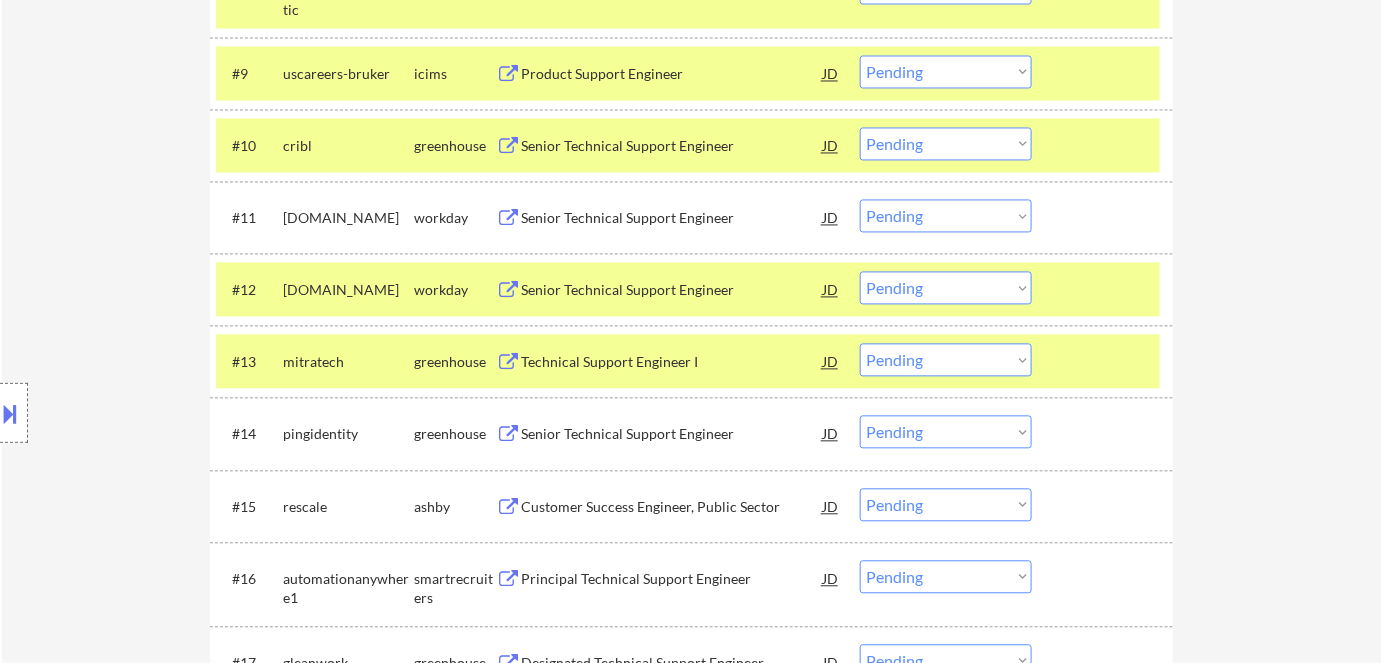 scroll, scrollTop: 1272, scrollLeft: 0, axis: vertical 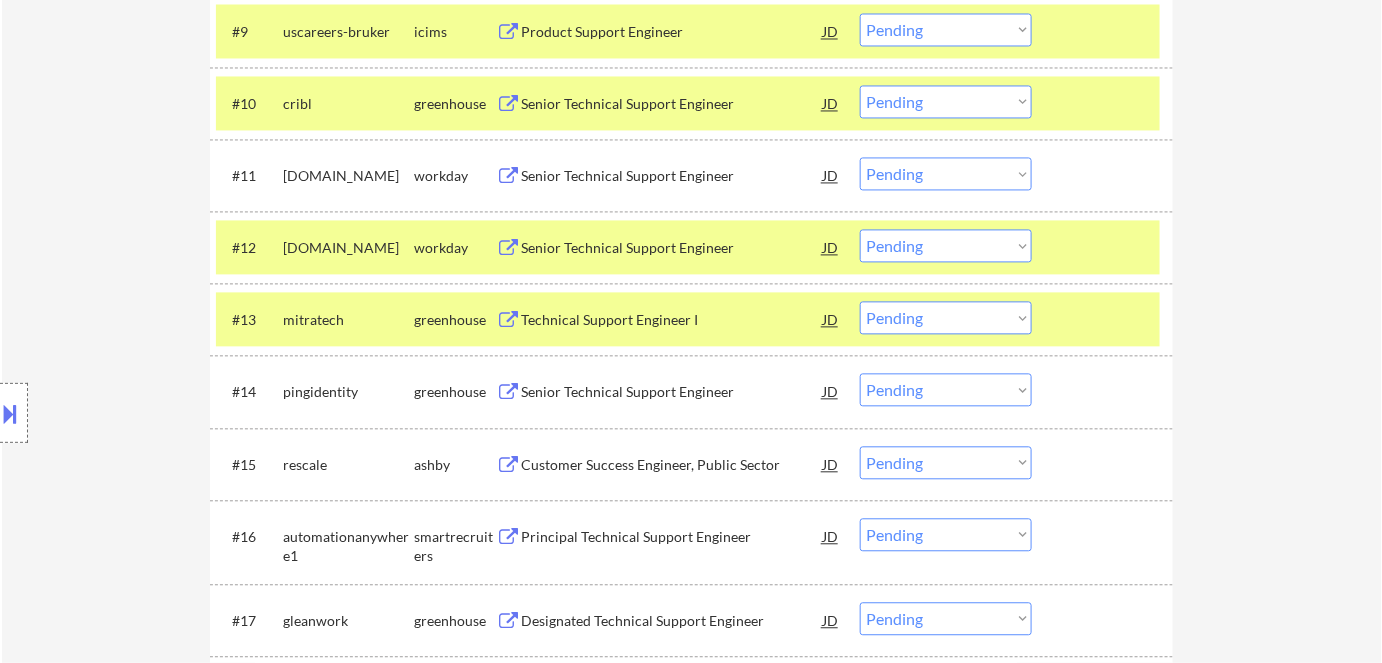 click on "Technical Support Engineer I" at bounding box center (672, 320) 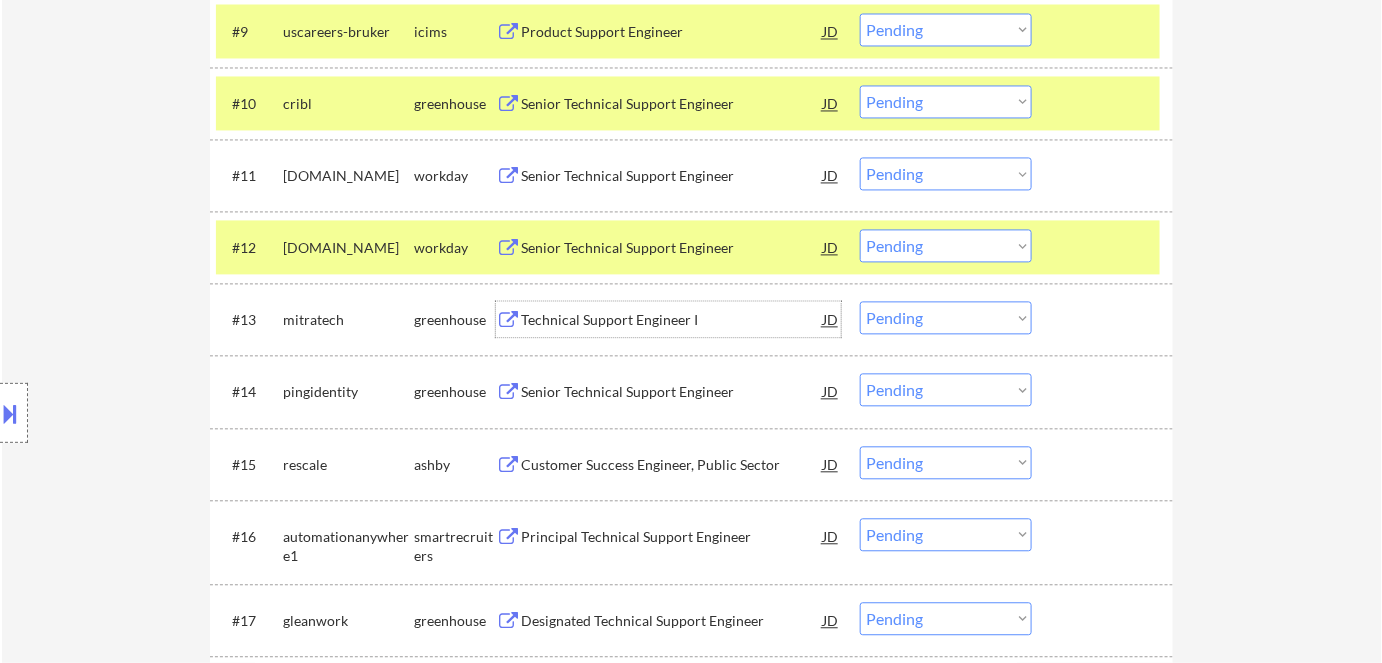 drag, startPoint x: 907, startPoint y: 320, endPoint x: 921, endPoint y: 331, distance: 17.804493 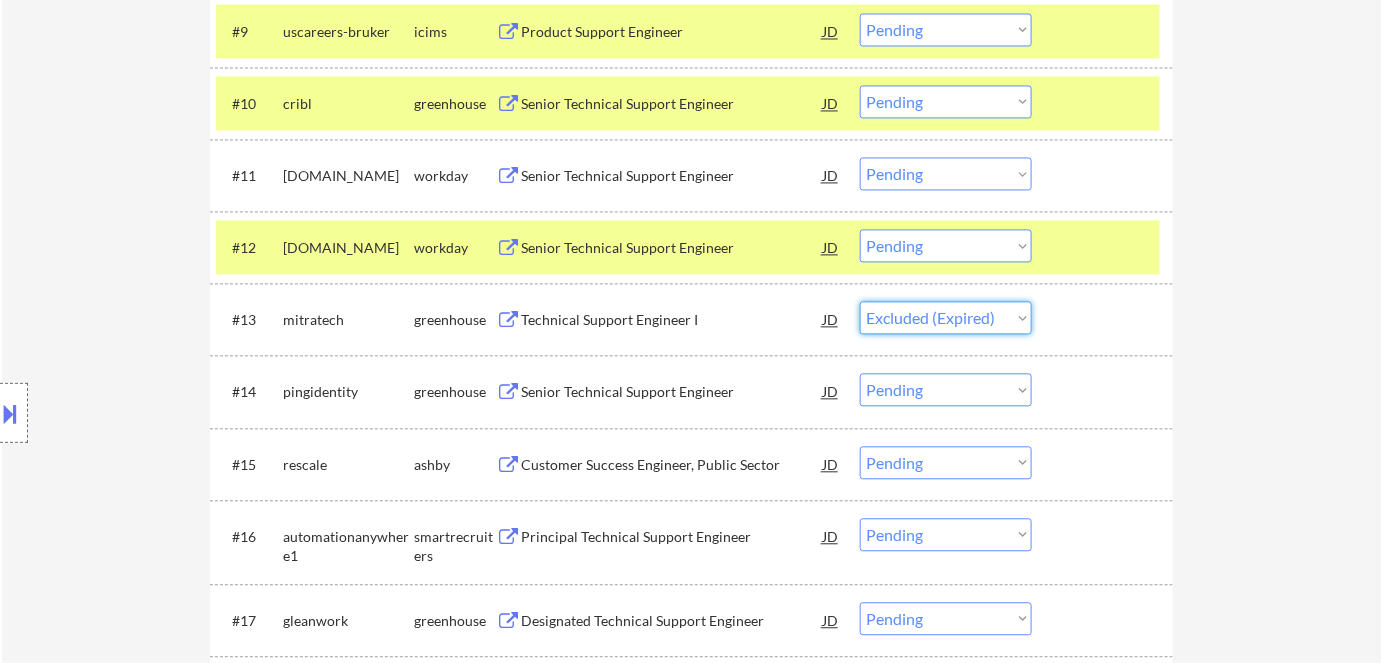 click on "Choose an option... Pending Applied Excluded (Questions) Excluded (Expired) Excluded (Location) Excluded (Bad Match) Excluded (Blocklist) Excluded (Salary) Excluded (Other)" at bounding box center [946, 317] 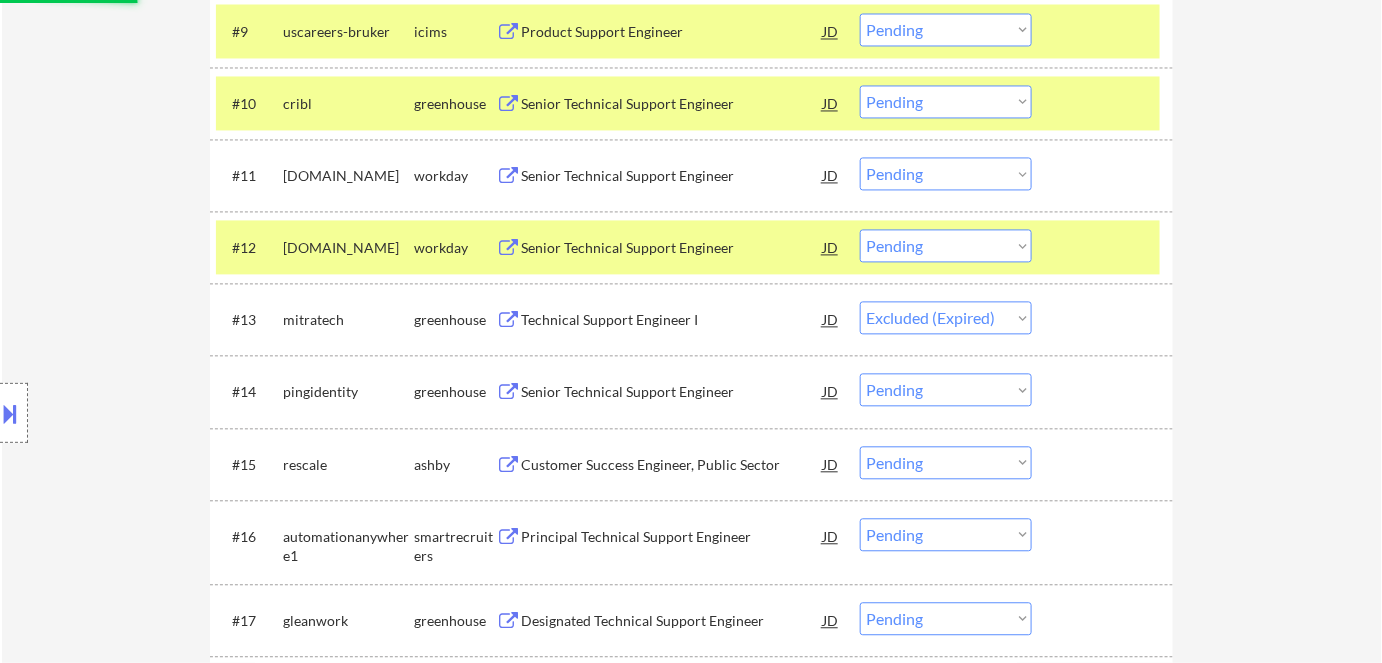 click on "Senior Technical Support Engineer" at bounding box center [672, 392] 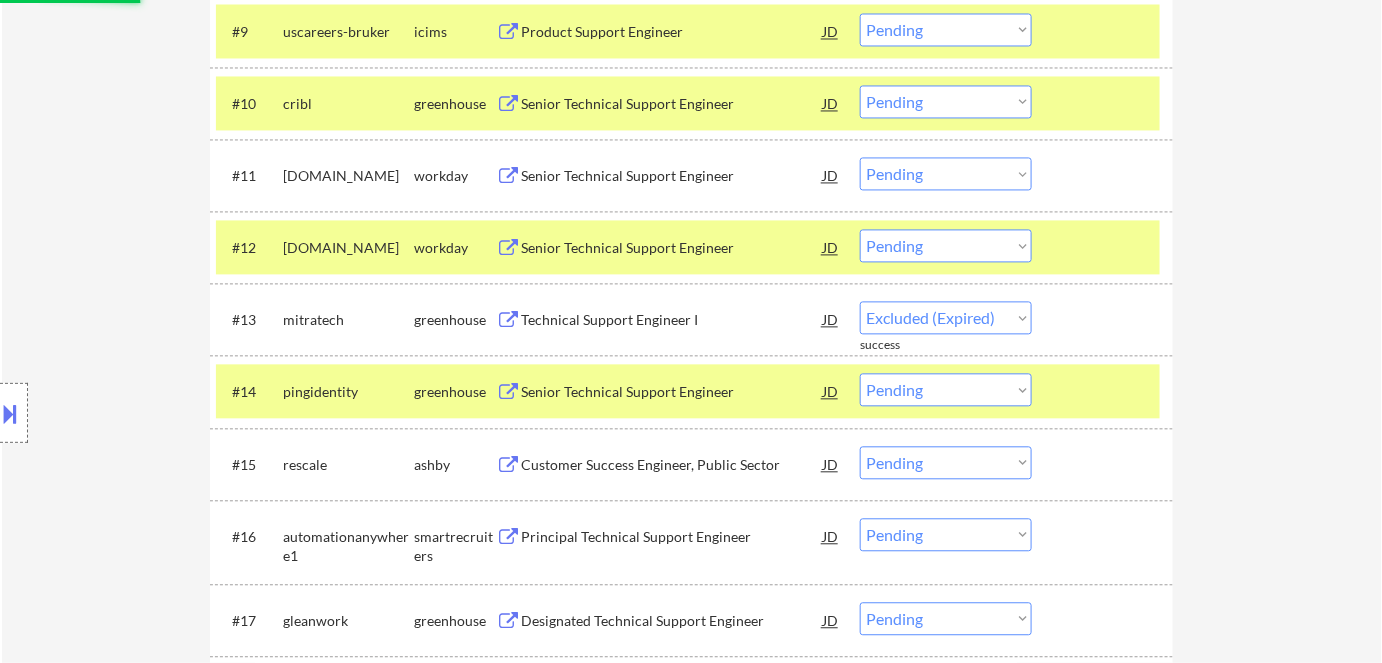 select on ""pending"" 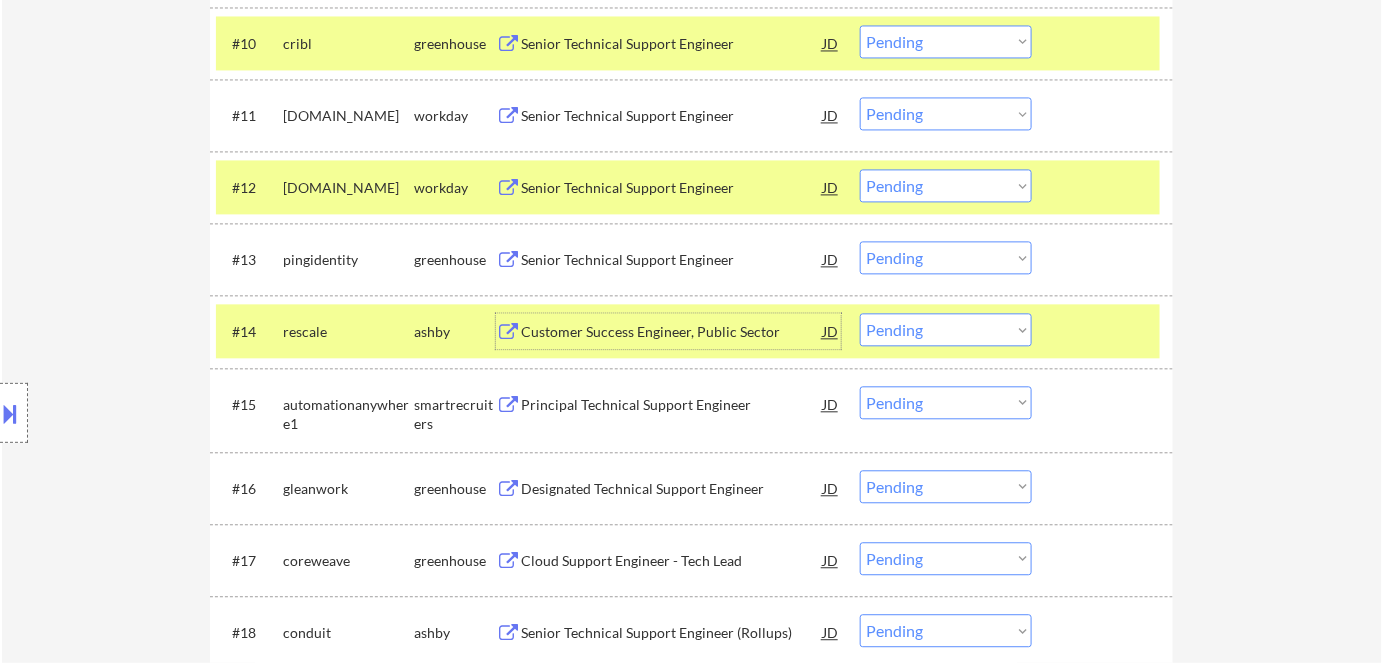 scroll, scrollTop: 1363, scrollLeft: 0, axis: vertical 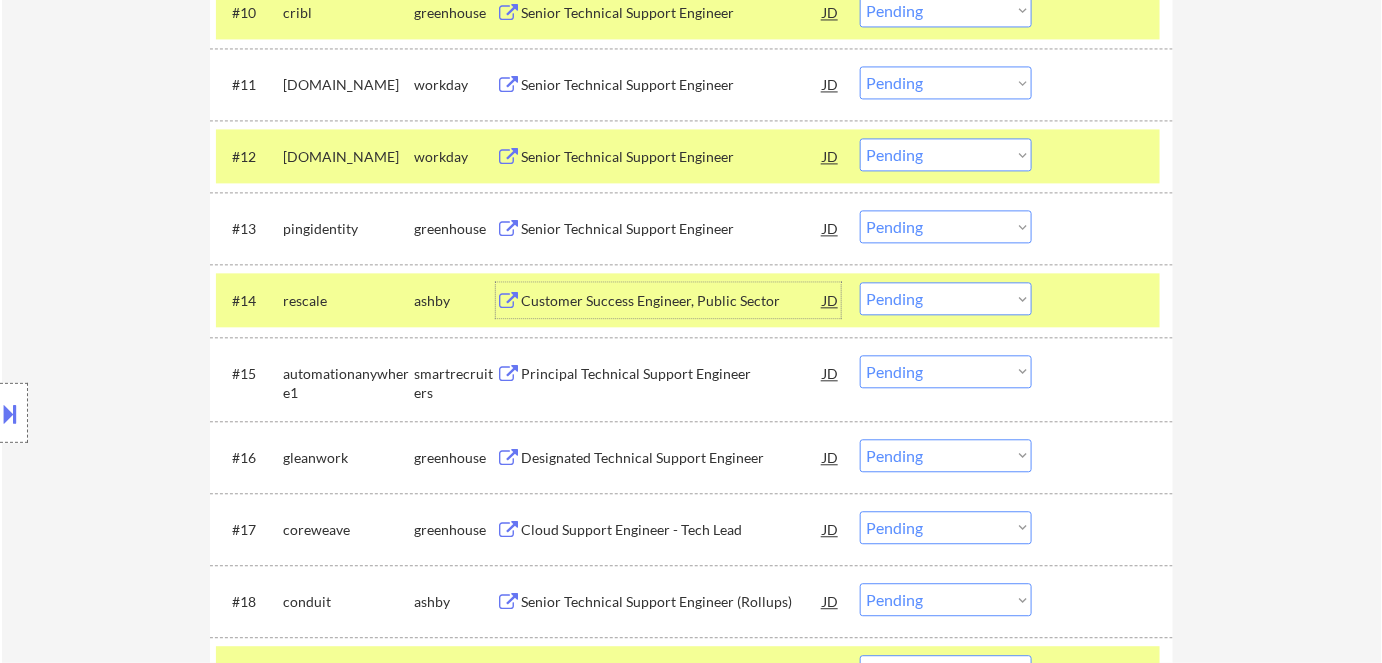click on "Choose an option... Pending Applied Excluded (Questions) Excluded (Expired) Excluded (Location) Excluded (Bad Match) Excluded (Blocklist) Excluded (Salary) Excluded (Other)" at bounding box center (946, 226) 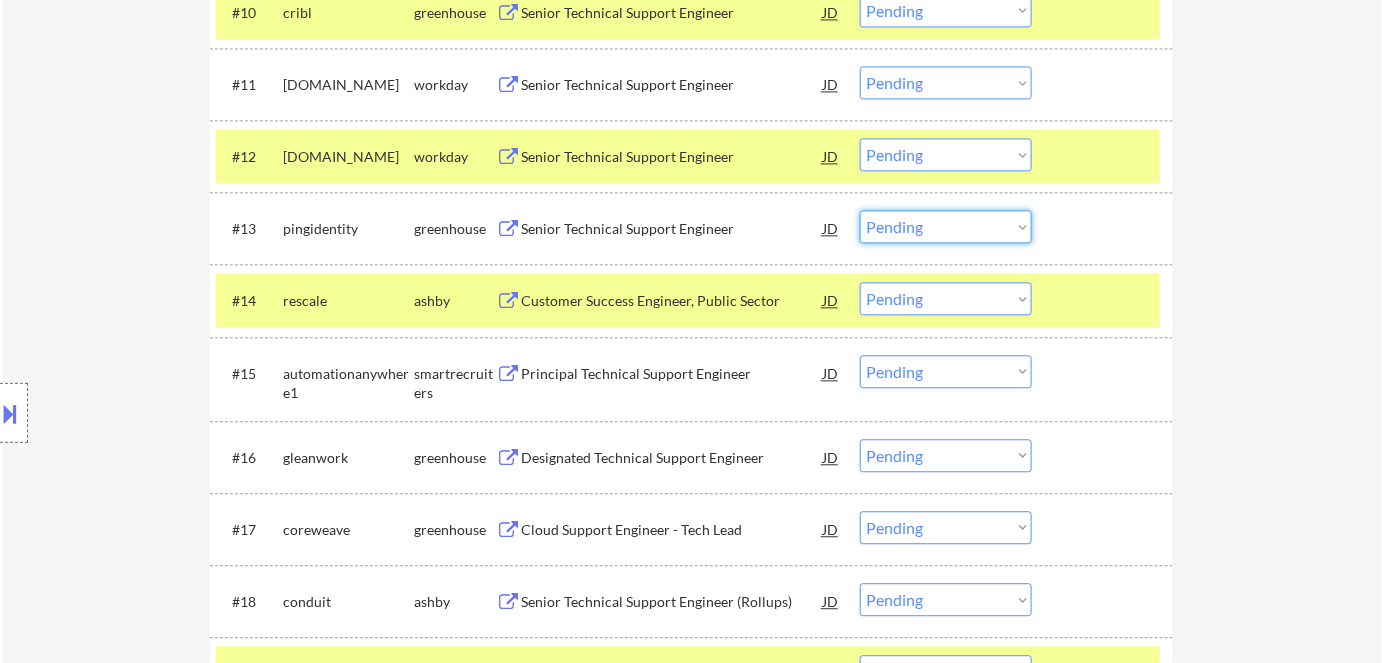click on "← Return to /applysquad Mailslurp Inbox Job Search Builder Julian Martinez User Email:  julianeon@gmail.com Application Email:  julianeon@gmail.com Mailslurp Email:  julian.martinez@mailflux.com LinkedIn:   https://www.linkedin.com/in/julianeon/
Phone:  (415) 231-8299 Current Location:  San Francisco, California, California Applies:  20 sent / 200 bought Internal Notes Sourcing jobs manually is OK if needed Can work in country of residence?:  yes Squad Notes Minimum salary:  $95,000 Will need Visa to work in that country now/future?:   no Download Resume Add a Job Manually Flor de Mae
https://www.linkedin.com/in/julianeon/ Applications Pending (147) Excluded (46) Applied (28) All (221) View All Results Back 1 / 2
Next Company ATS Title Status Date Applied #1 careers-virginpulse icims Product Support Engineer JD Choose an option... Pending Applied Excluded (Questions) Excluded (Expired) Excluded (Location) Excluded (Bad Match) Excluded (Blocklist) Excluded (Salary) Excluded (Other) #2 digitalocean98 JD" at bounding box center [692, 2793] 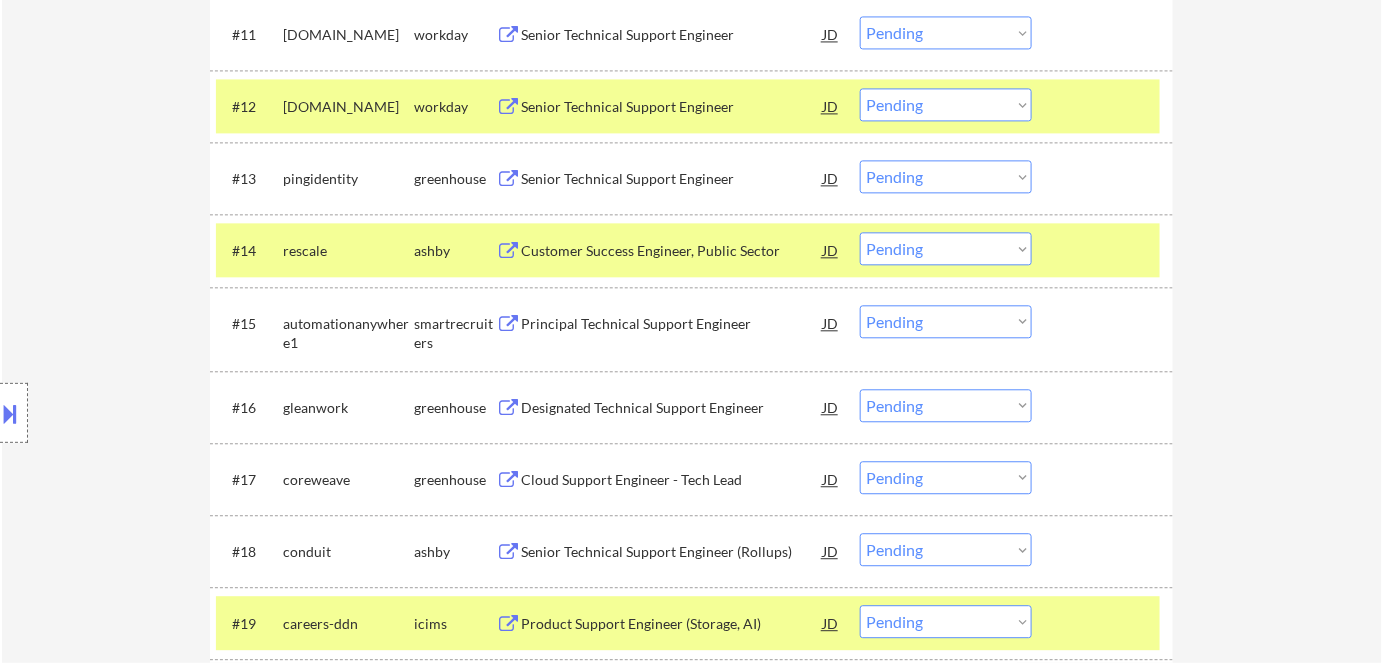 scroll, scrollTop: 1454, scrollLeft: 0, axis: vertical 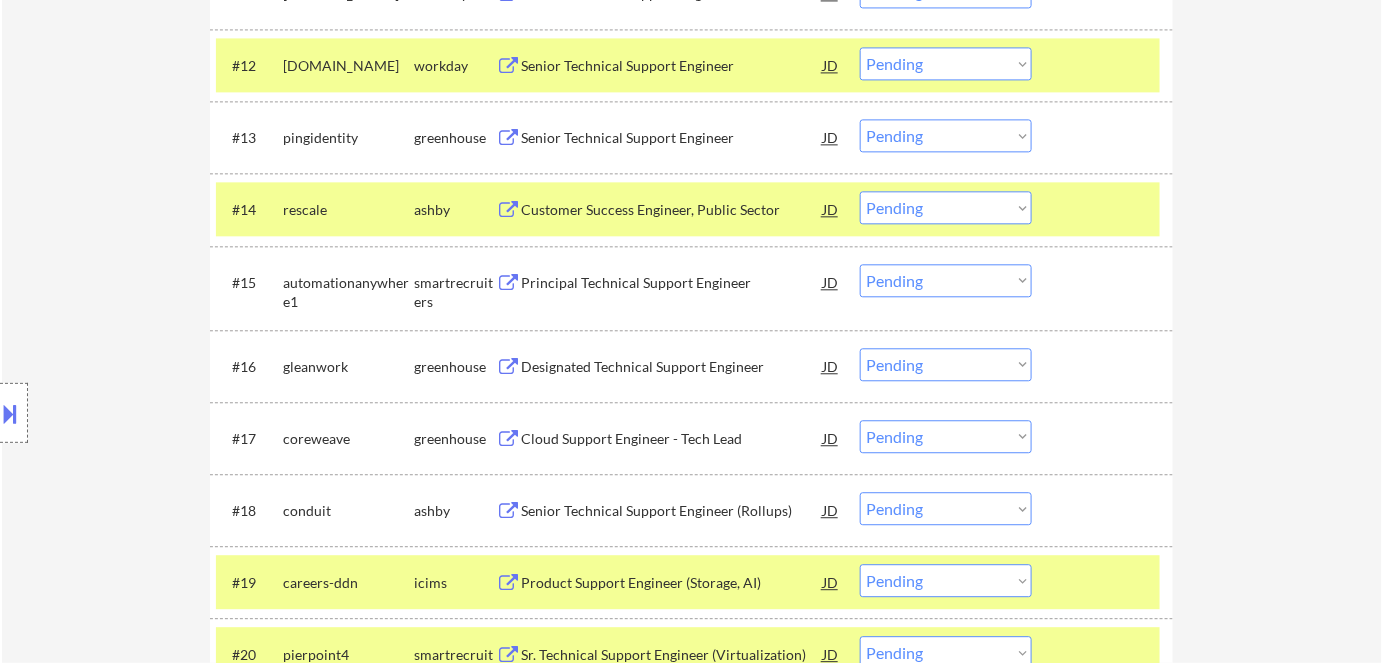 click on "Cloud Support Engineer - Tech Lead" at bounding box center (672, 439) 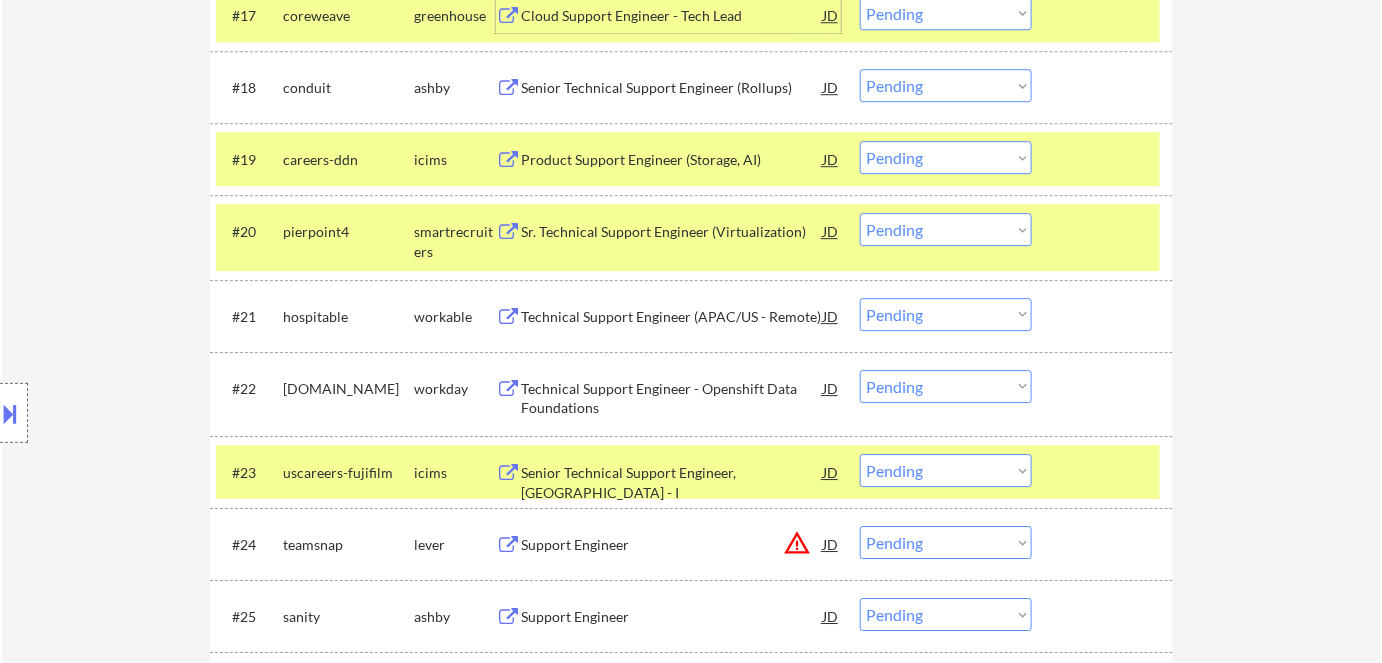 scroll, scrollTop: 1909, scrollLeft: 0, axis: vertical 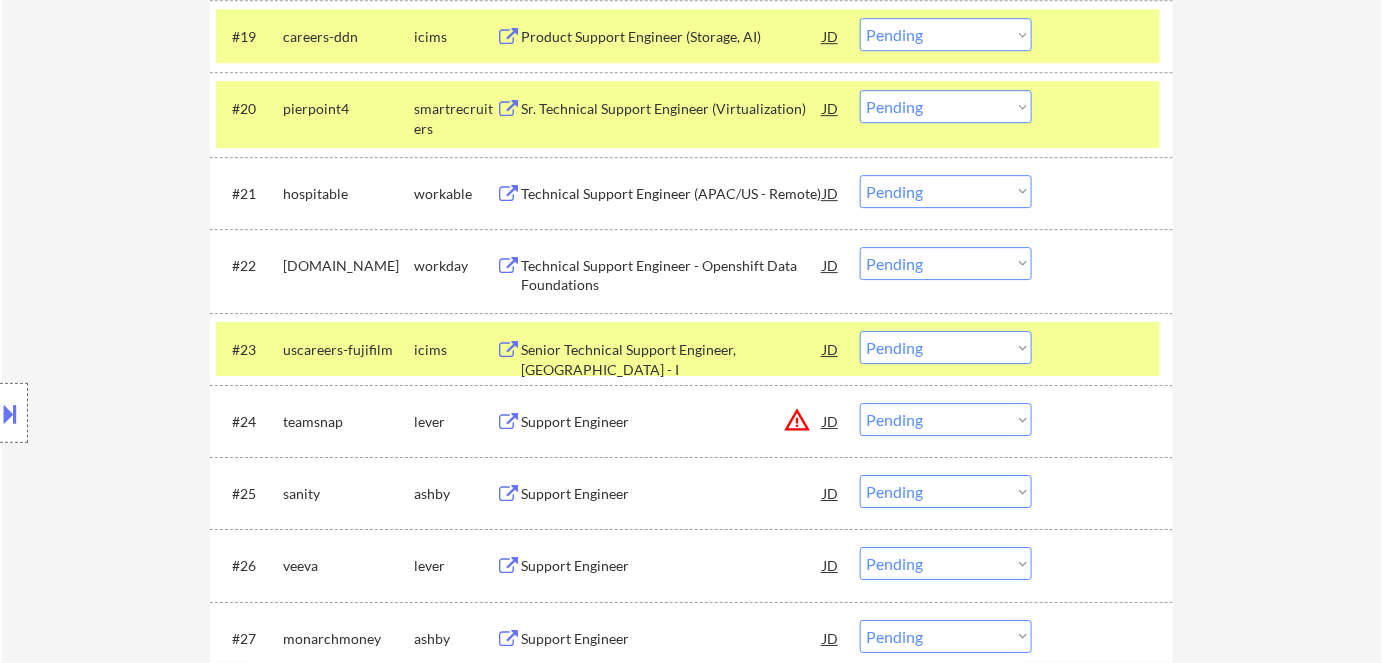 click on "Support Engineer" at bounding box center [672, 494] 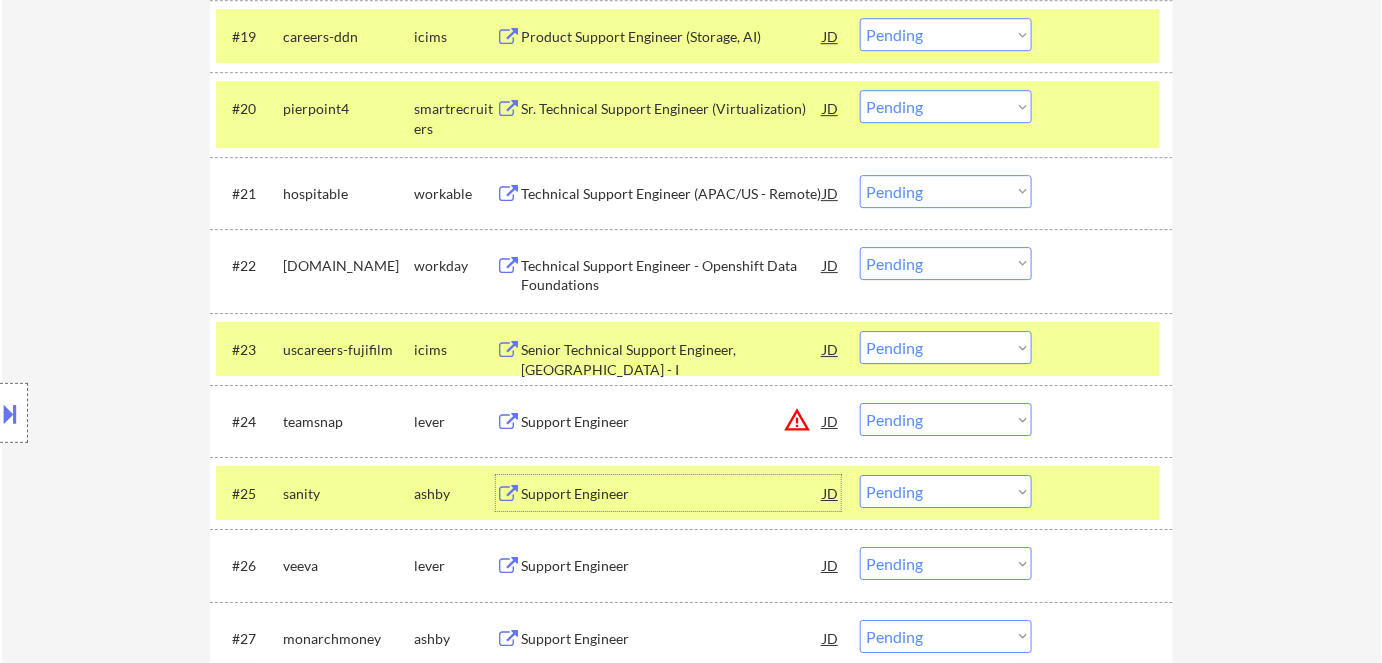 click on "Choose an option... Pending Applied Excluded (Questions) Excluded (Expired) Excluded (Location) Excluded (Bad Match) Excluded (Blocklist) Excluded (Salary) Excluded (Other)" at bounding box center [946, 491] 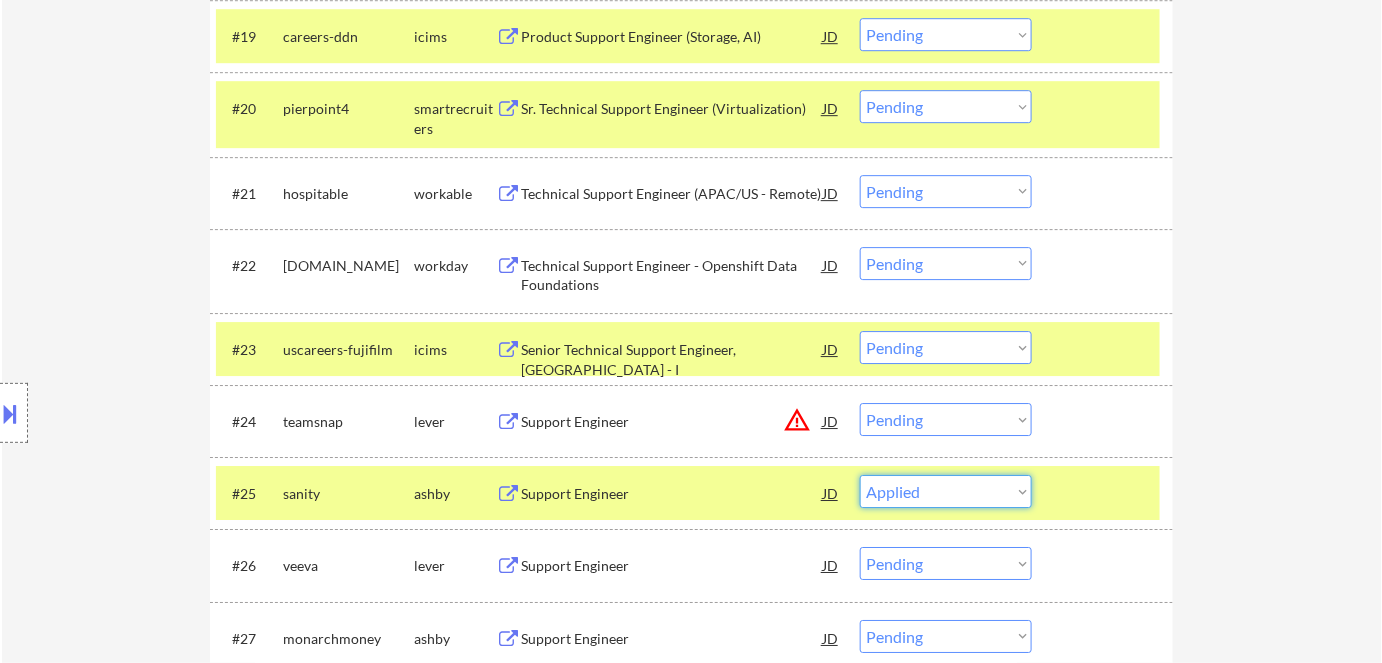 click on "Choose an option... Pending Applied Excluded (Questions) Excluded (Expired) Excluded (Location) Excluded (Bad Match) Excluded (Blocklist) Excluded (Salary) Excluded (Other)" at bounding box center (946, 491) 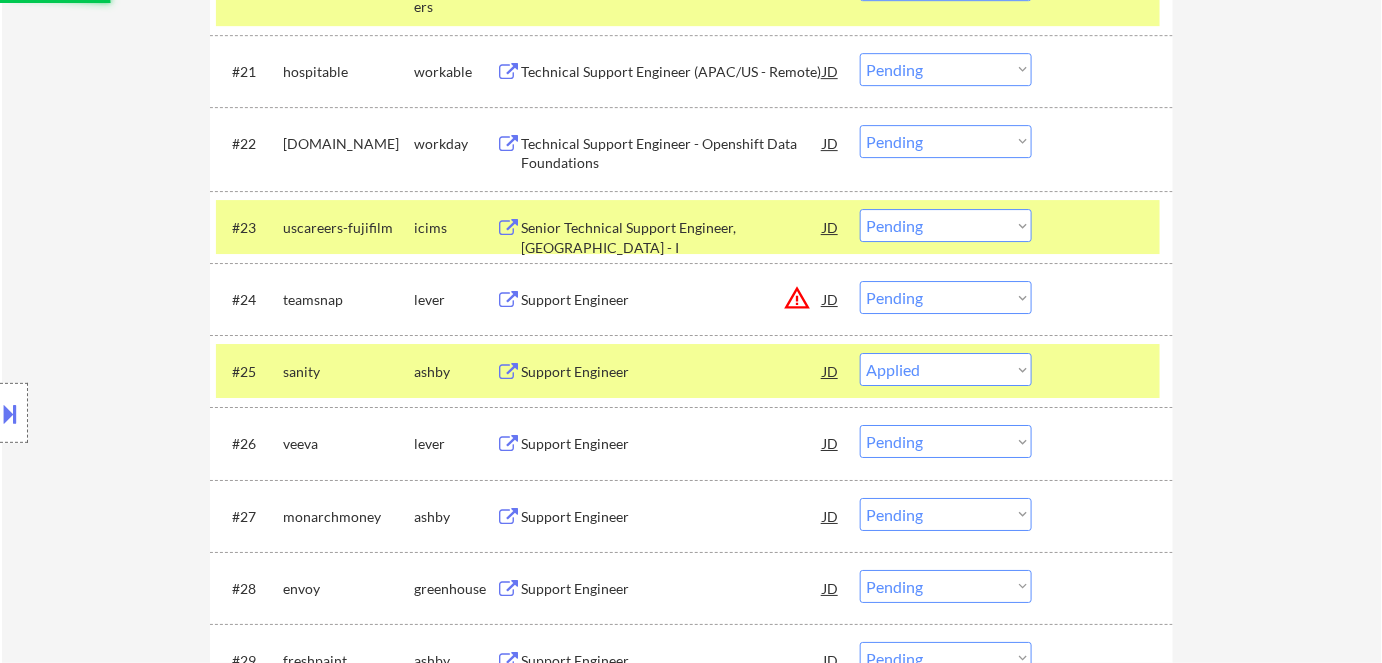 scroll, scrollTop: 2272, scrollLeft: 0, axis: vertical 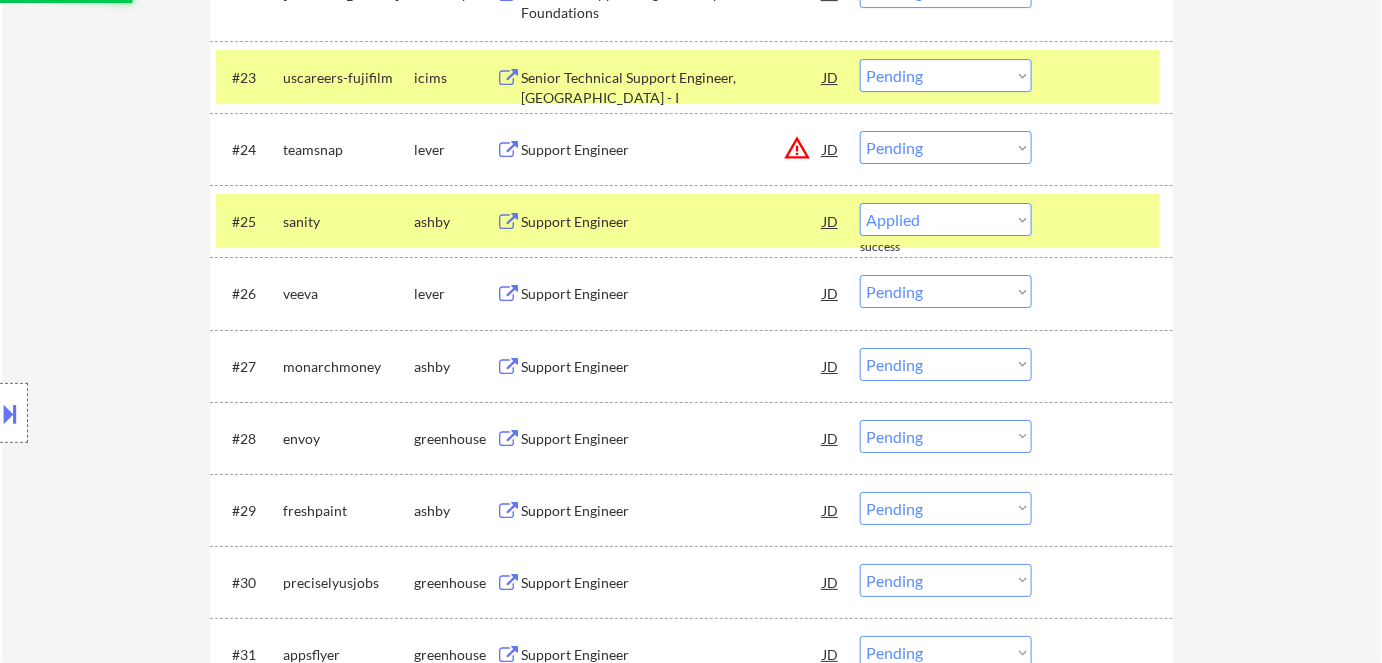 select on ""pending"" 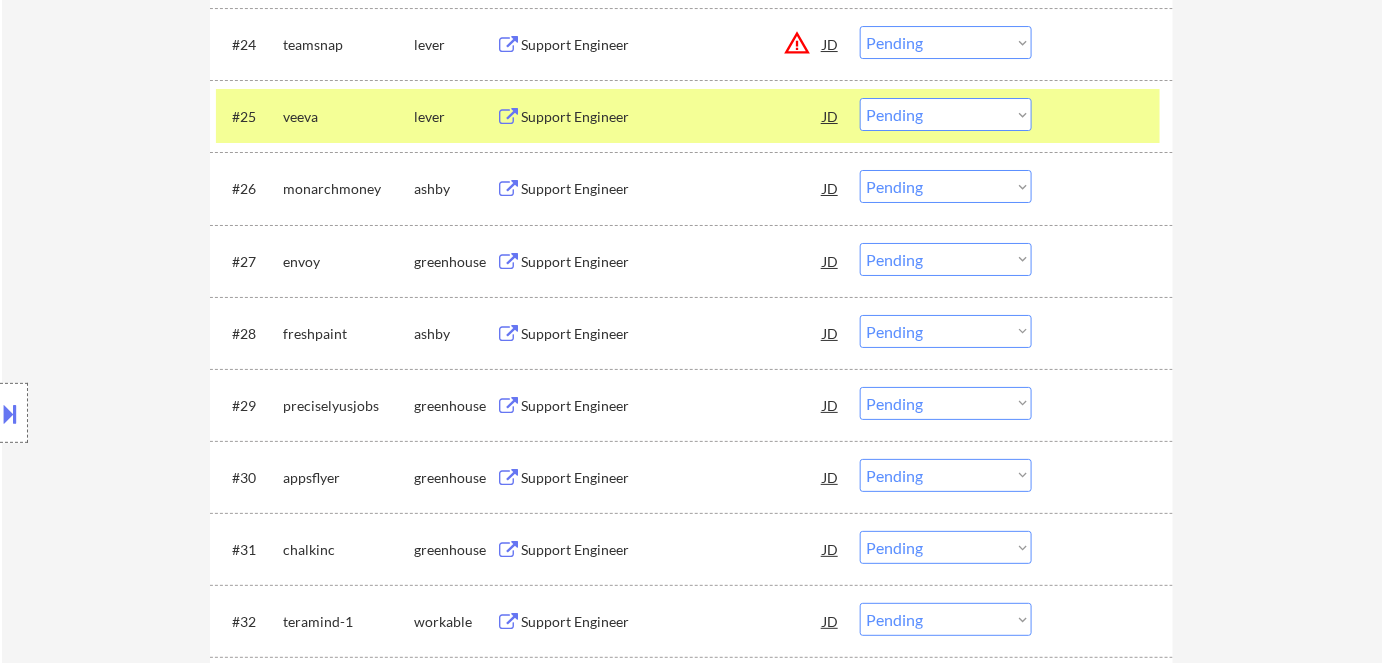 scroll, scrollTop: 2454, scrollLeft: 0, axis: vertical 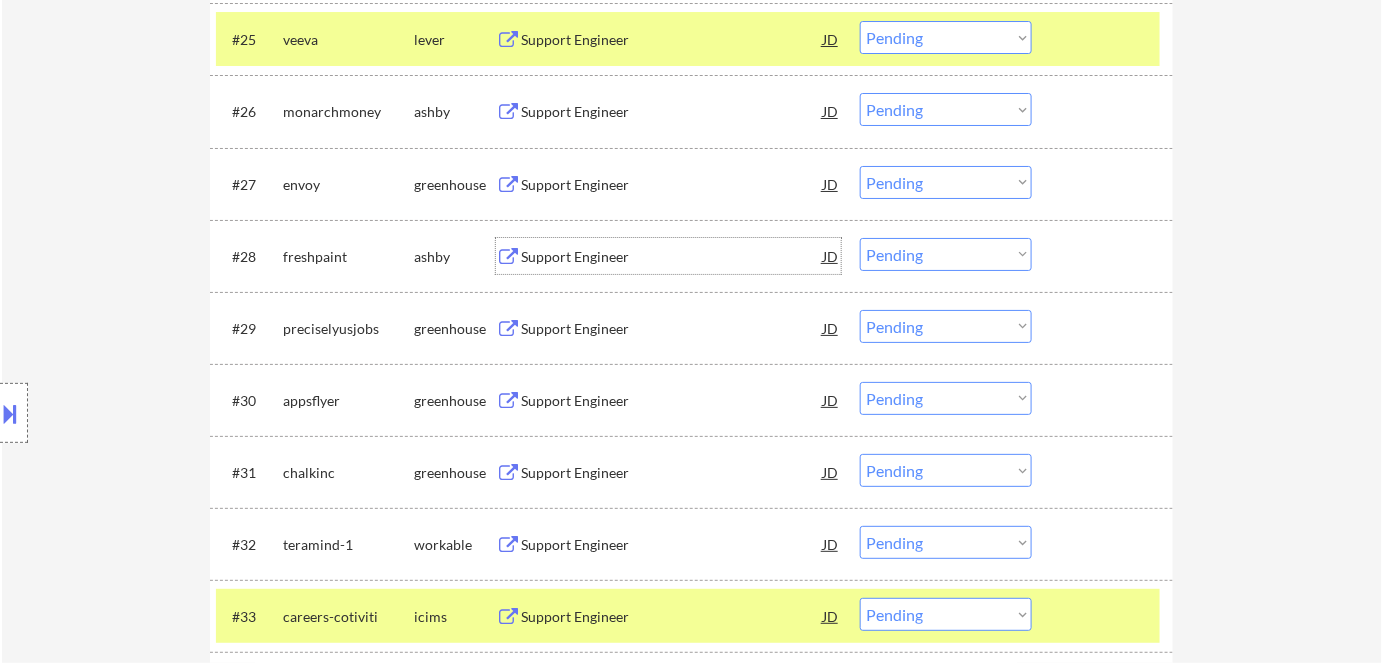click on "Support Engineer" at bounding box center (672, 257) 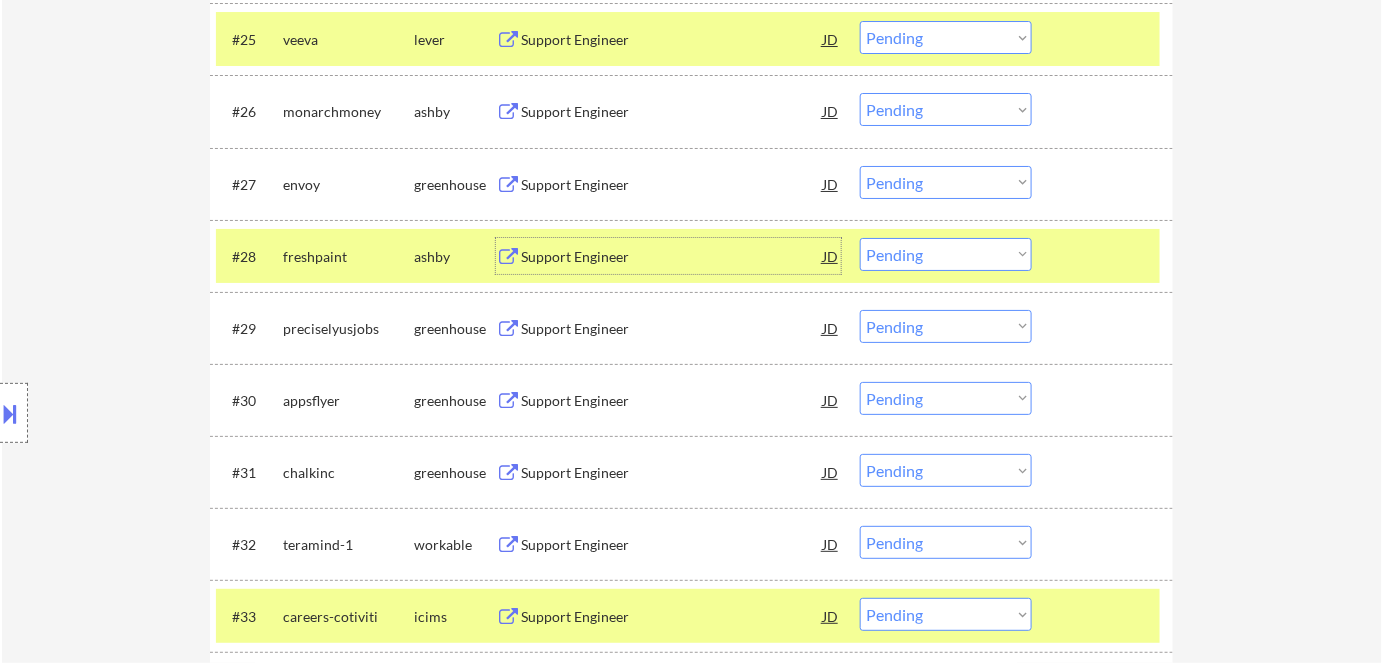 click on "Choose an option... Pending Applied Excluded (Questions) Excluded (Expired) Excluded (Location) Excluded (Bad Match) Excluded (Blocklist) Excluded (Salary) Excluded (Other)" at bounding box center (946, 254) 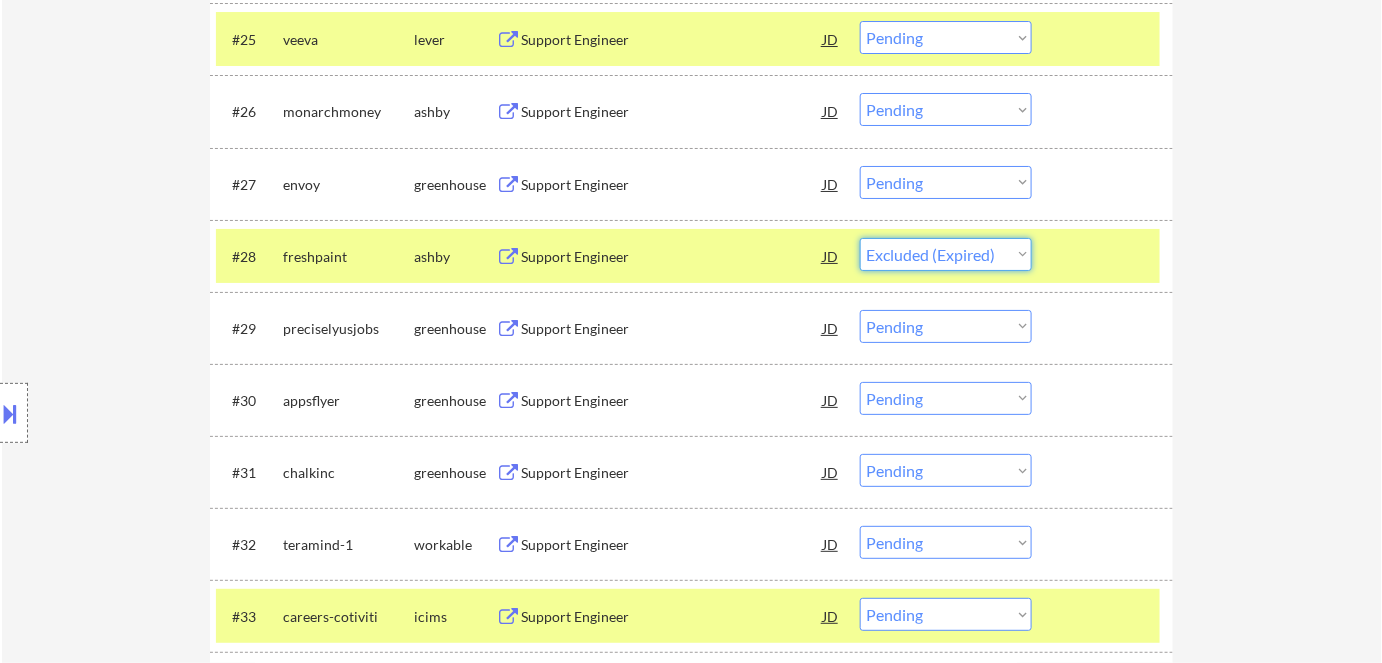 click on "Choose an option... Pending Applied Excluded (Questions) Excluded (Expired) Excluded (Location) Excluded (Bad Match) Excluded (Blocklist) Excluded (Salary) Excluded (Other)" at bounding box center (946, 254) 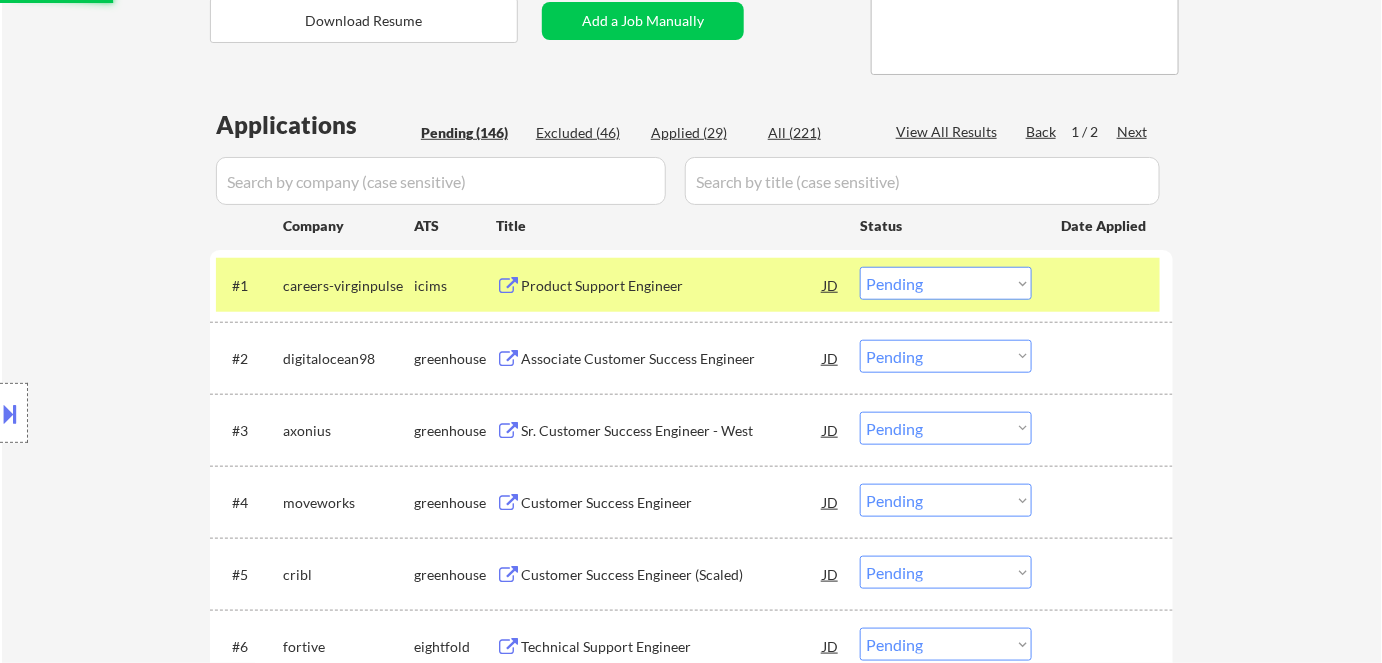 scroll, scrollTop: 0, scrollLeft: 0, axis: both 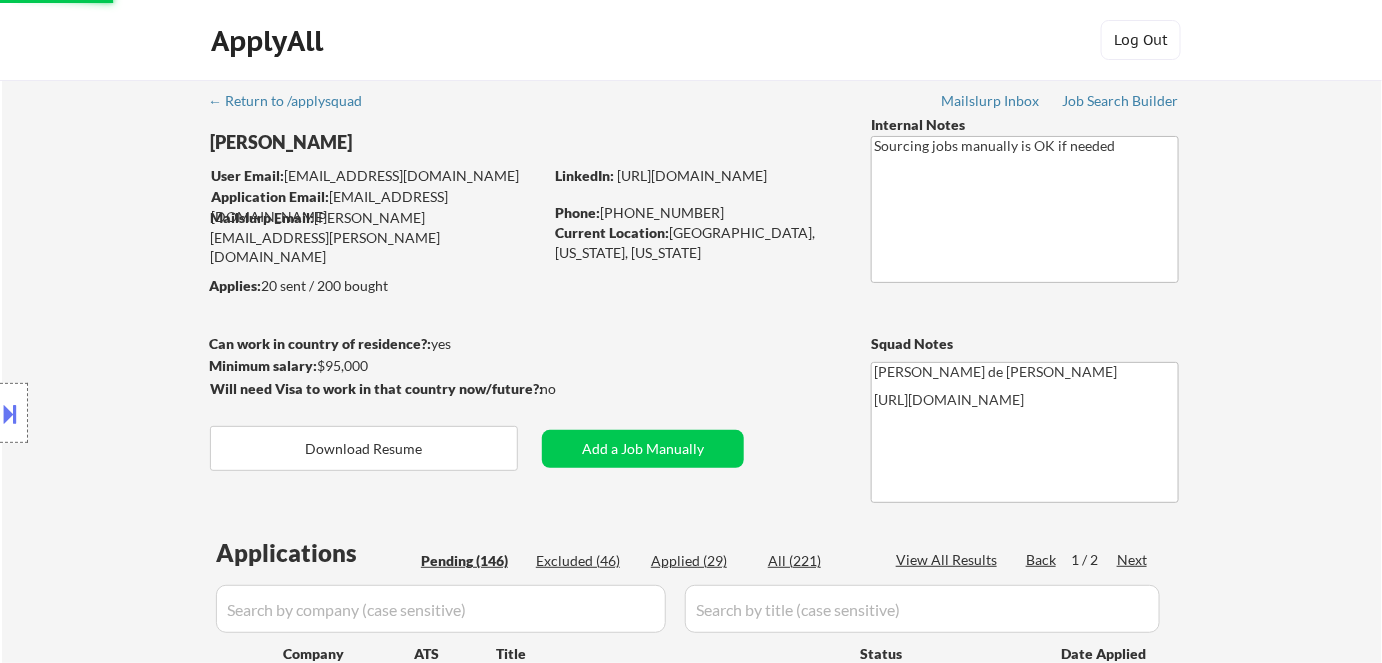 select on ""pending"" 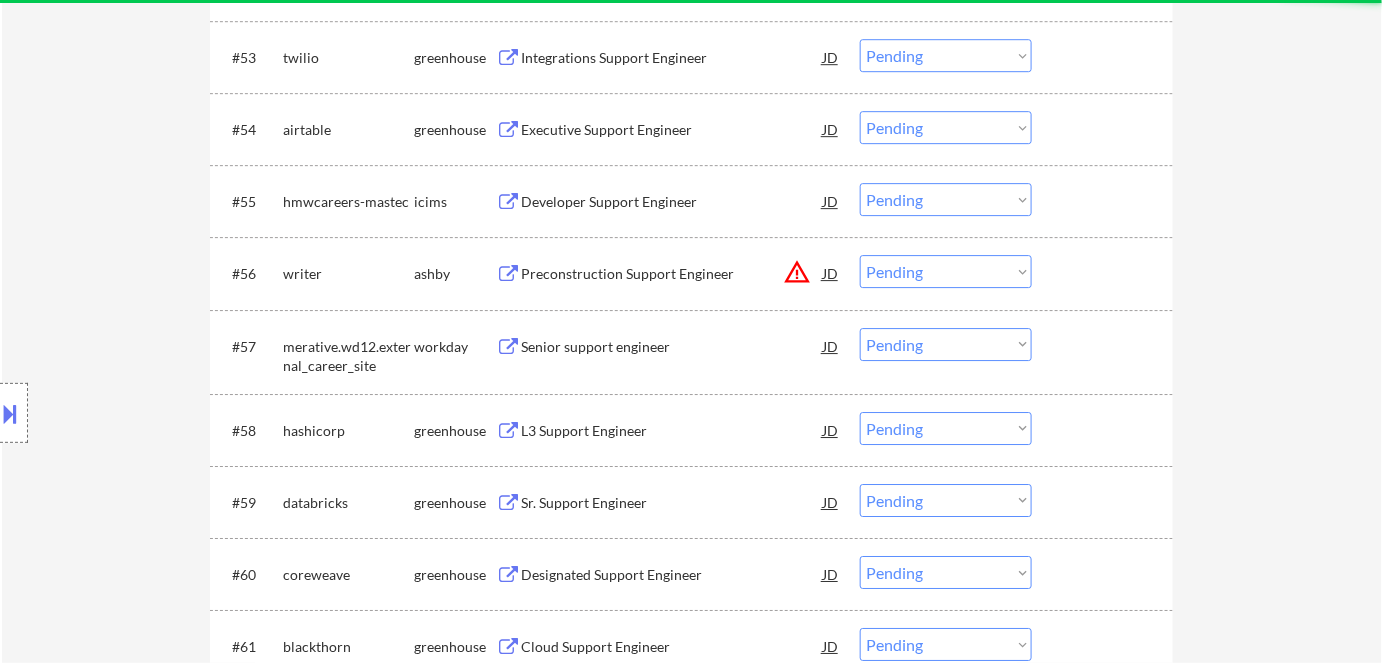 scroll, scrollTop: 4637, scrollLeft: 0, axis: vertical 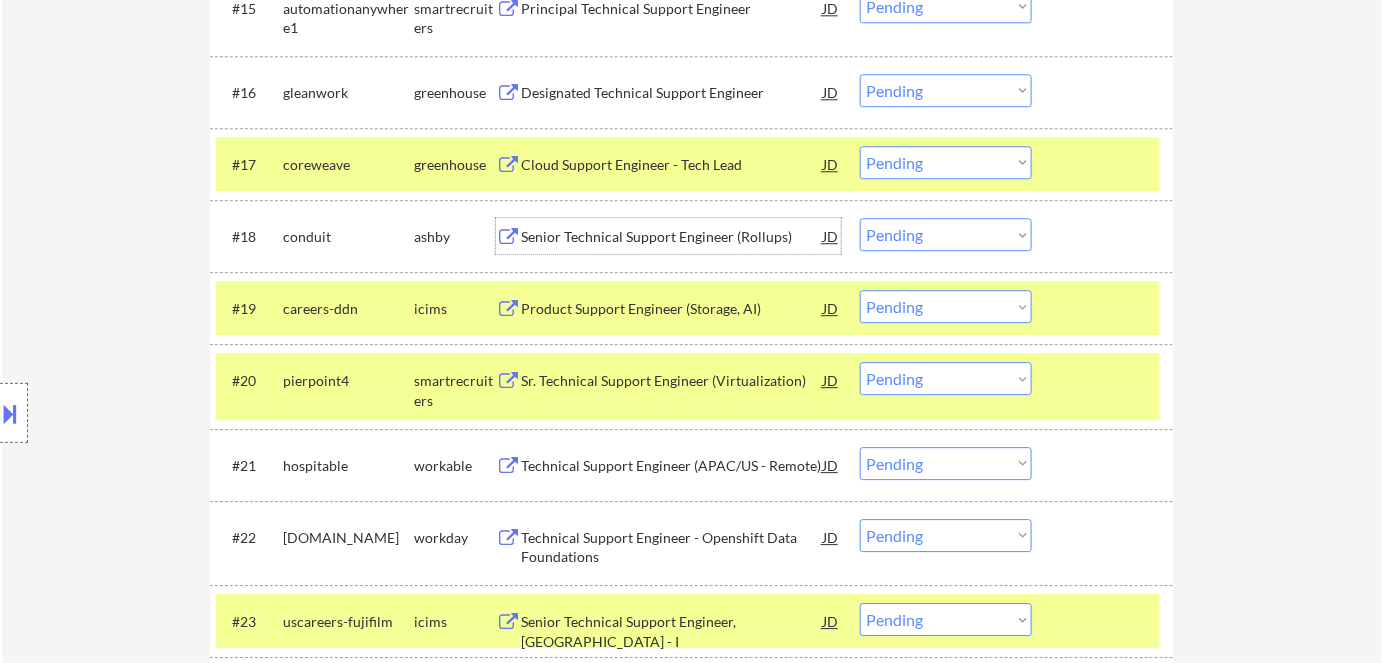click on "Senior Technical Support Engineer (Rollups)" at bounding box center [672, 237] 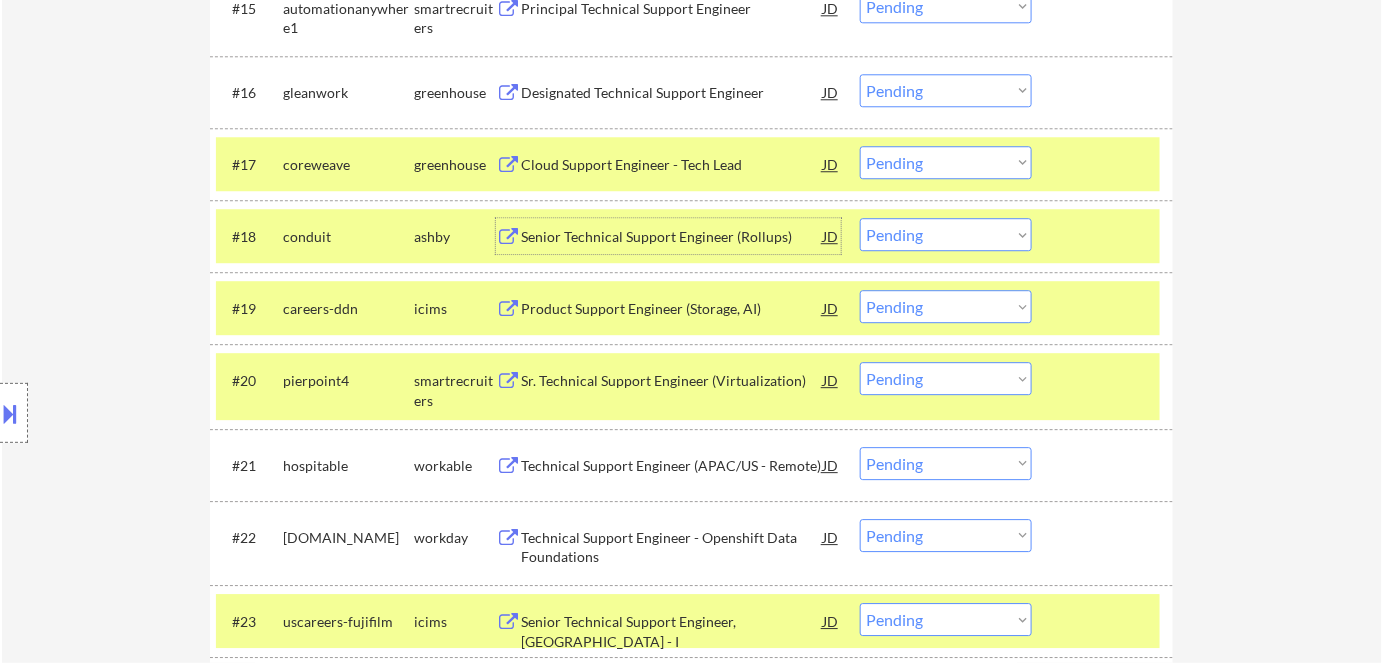 click on "Choose an option... Pending Applied Excluded (Questions) Excluded (Expired) Excluded (Location) Excluded (Bad Match) Excluded (Blocklist) Excluded (Salary) Excluded (Other)" at bounding box center (946, 234) 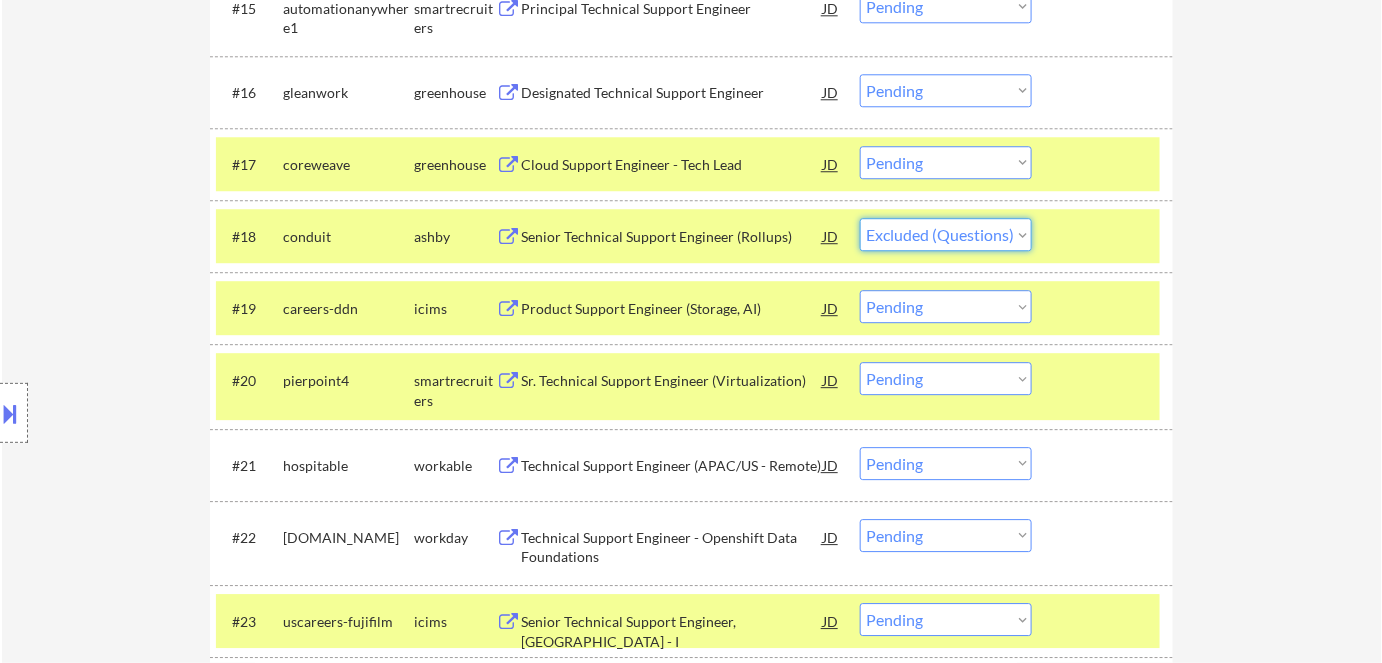 click on "Choose an option... Pending Applied Excluded (Questions) Excluded (Expired) Excluded (Location) Excluded (Bad Match) Excluded (Blocklist) Excluded (Salary) Excluded (Other)" at bounding box center (946, 234) 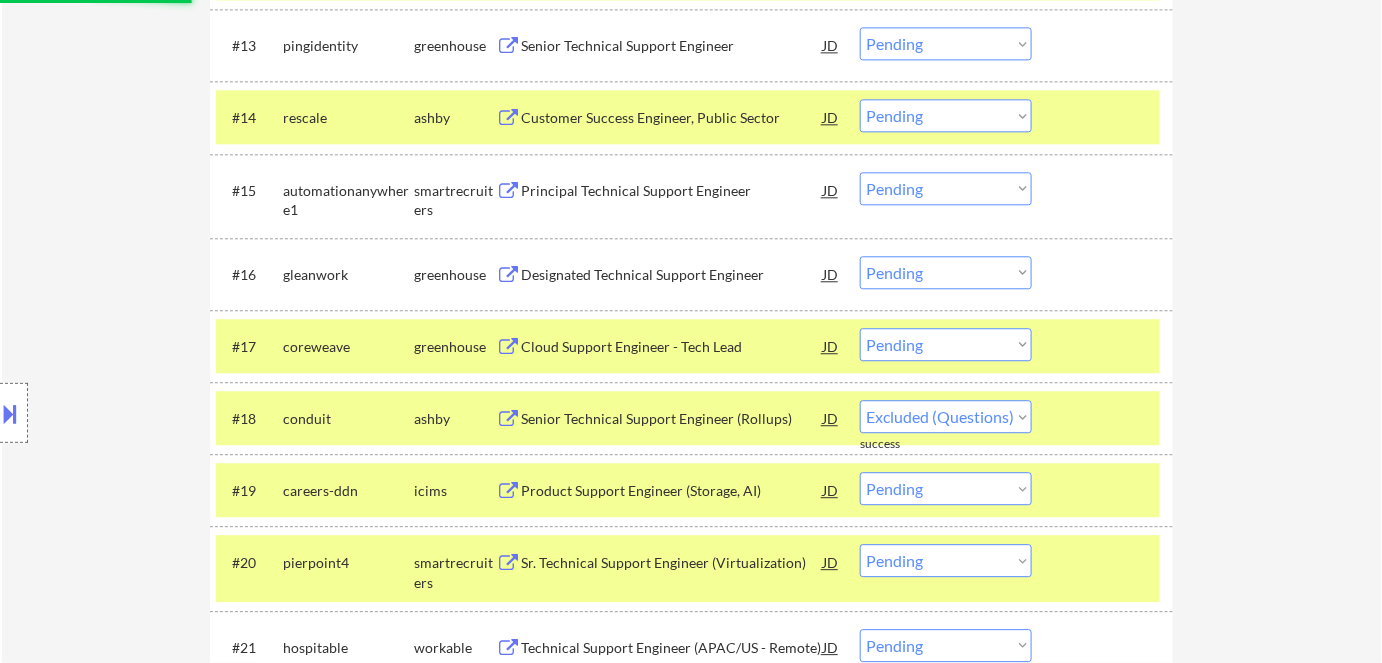 scroll, scrollTop: 1455, scrollLeft: 0, axis: vertical 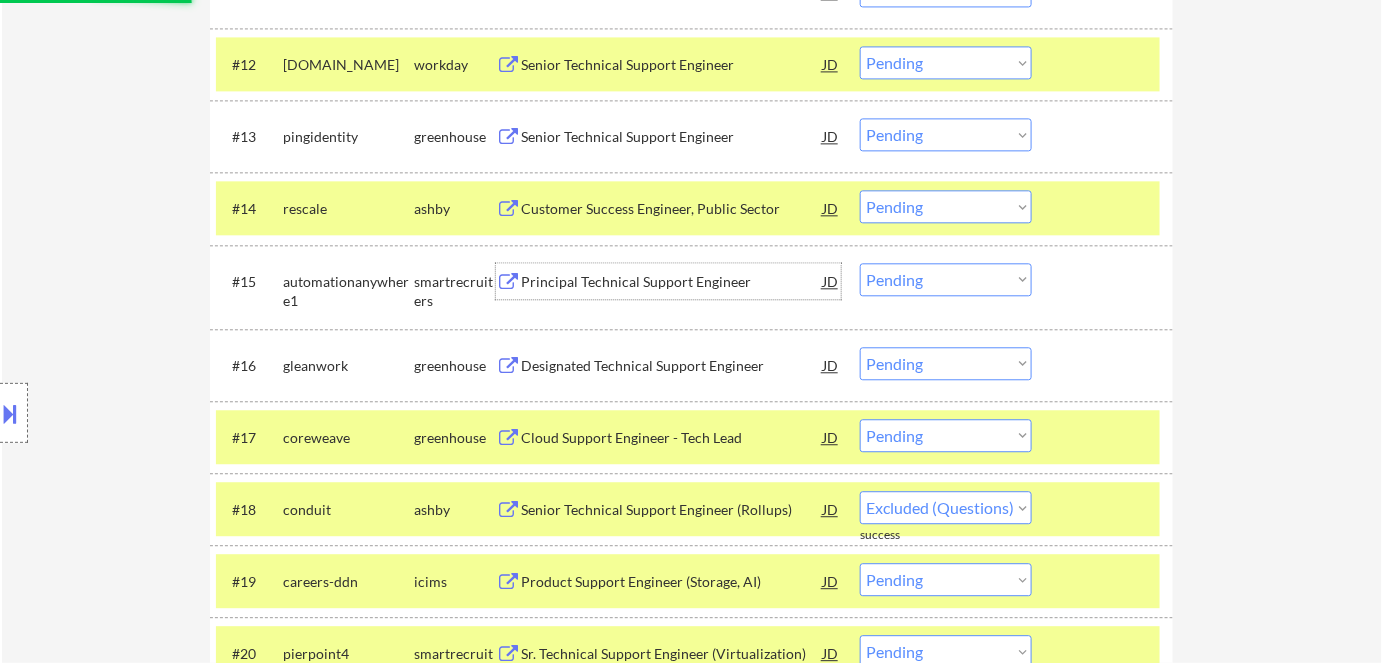 select on ""pending"" 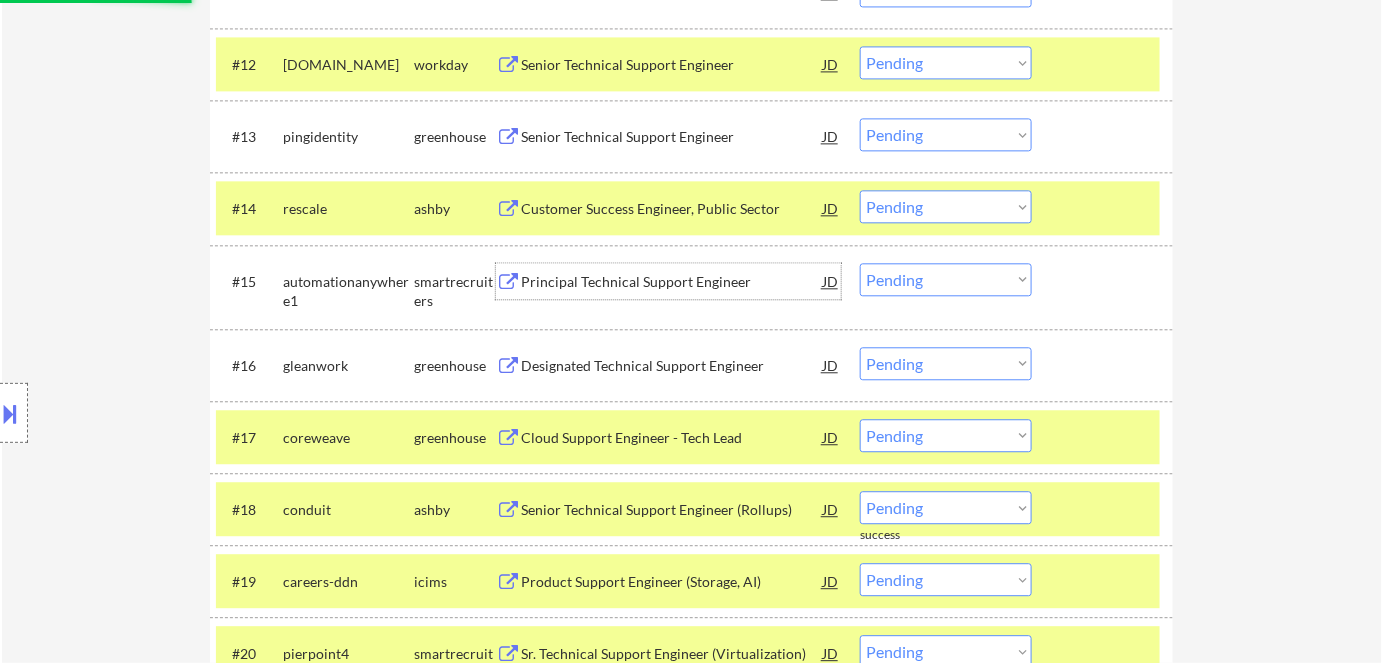 click on "Principal Technical Support Engineer" at bounding box center (672, 282) 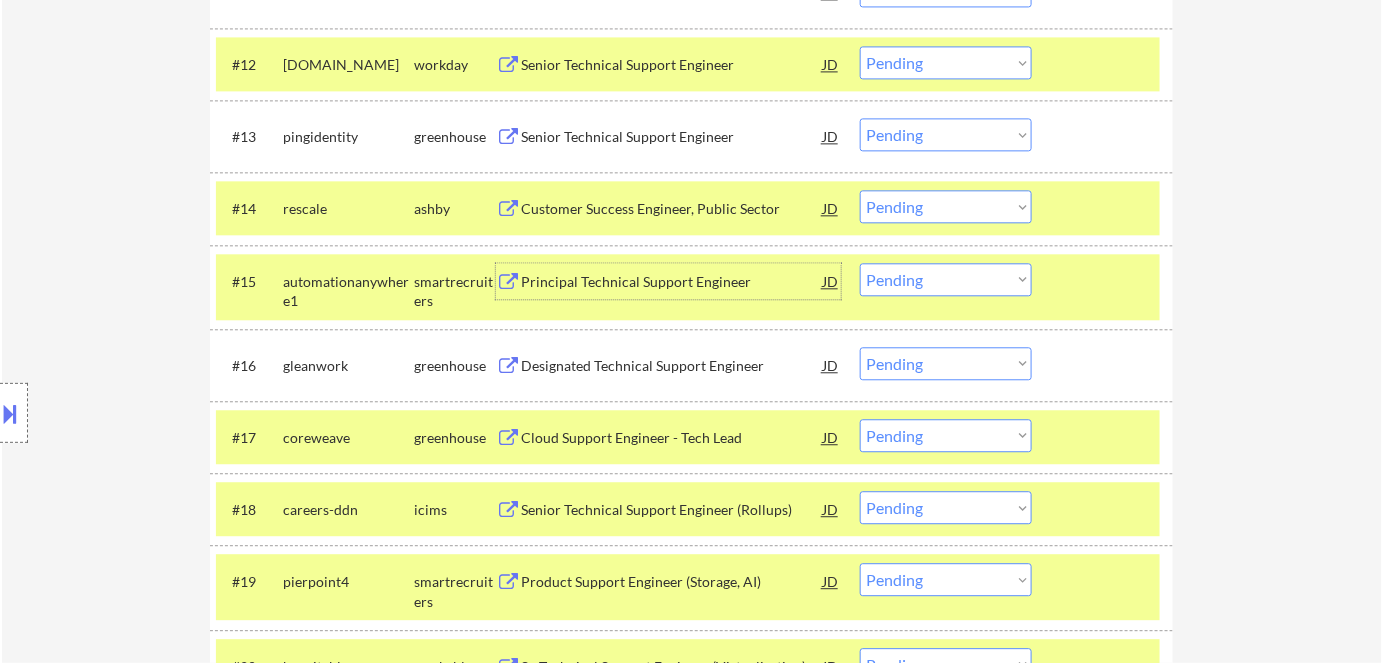 scroll, scrollTop: 1364, scrollLeft: 0, axis: vertical 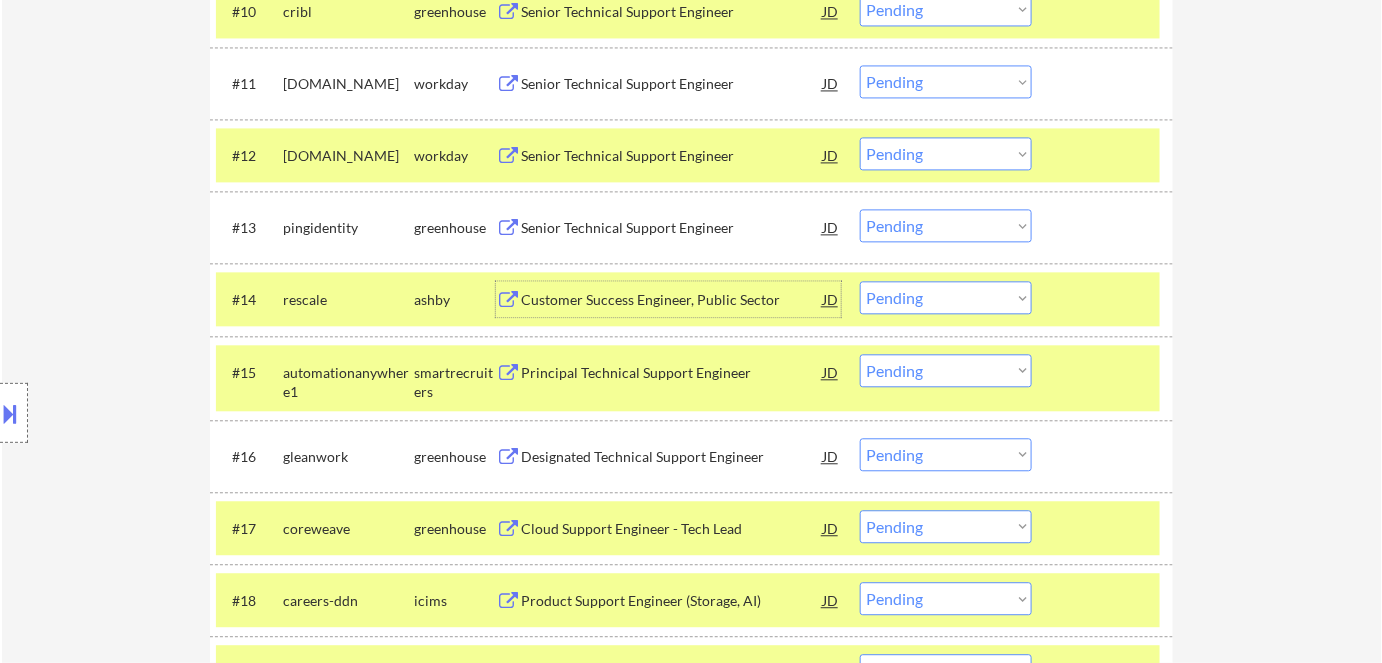 click on "Customer Success Engineer, Public Sector" at bounding box center (672, 300) 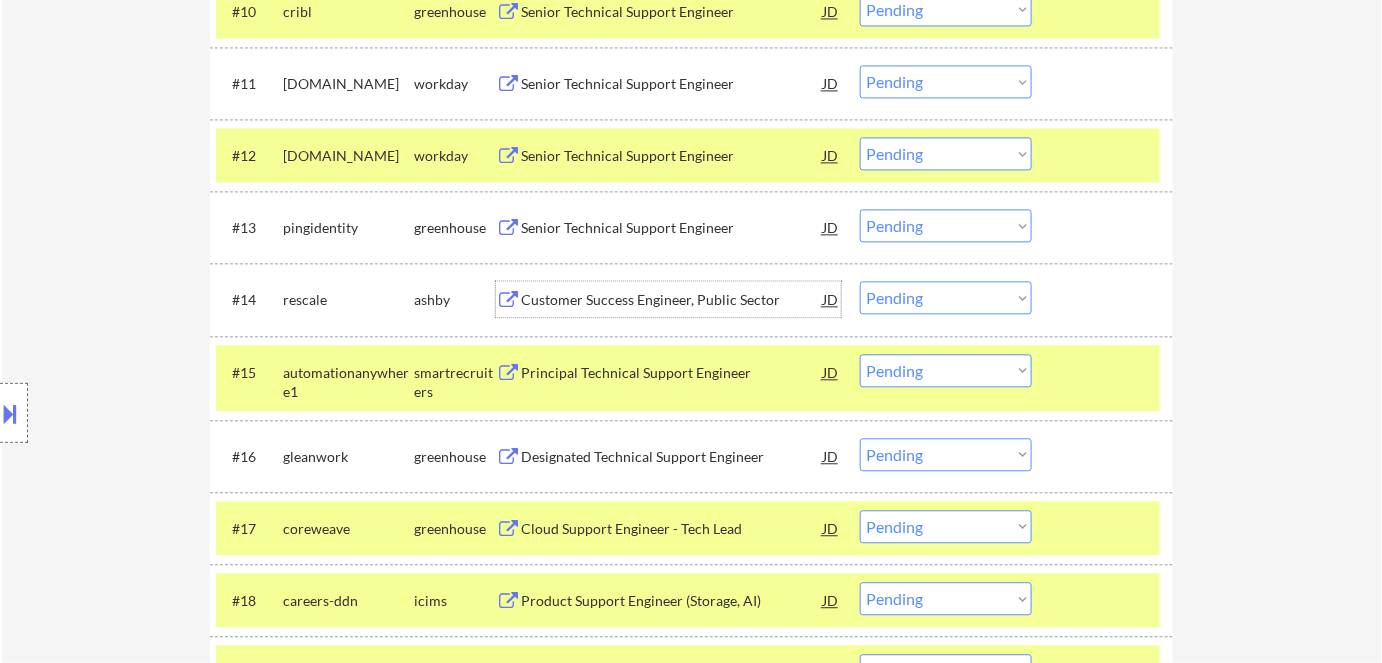 click on "#14 rescale ashby Customer Success Engineer, Public Sector JD warning_amber Choose an option... Pending Applied Excluded (Questions) Excluded (Expired) Excluded (Location) Excluded (Bad Match) Excluded (Blocklist) Excluded (Salary) Excluded (Other)" at bounding box center [688, 299] 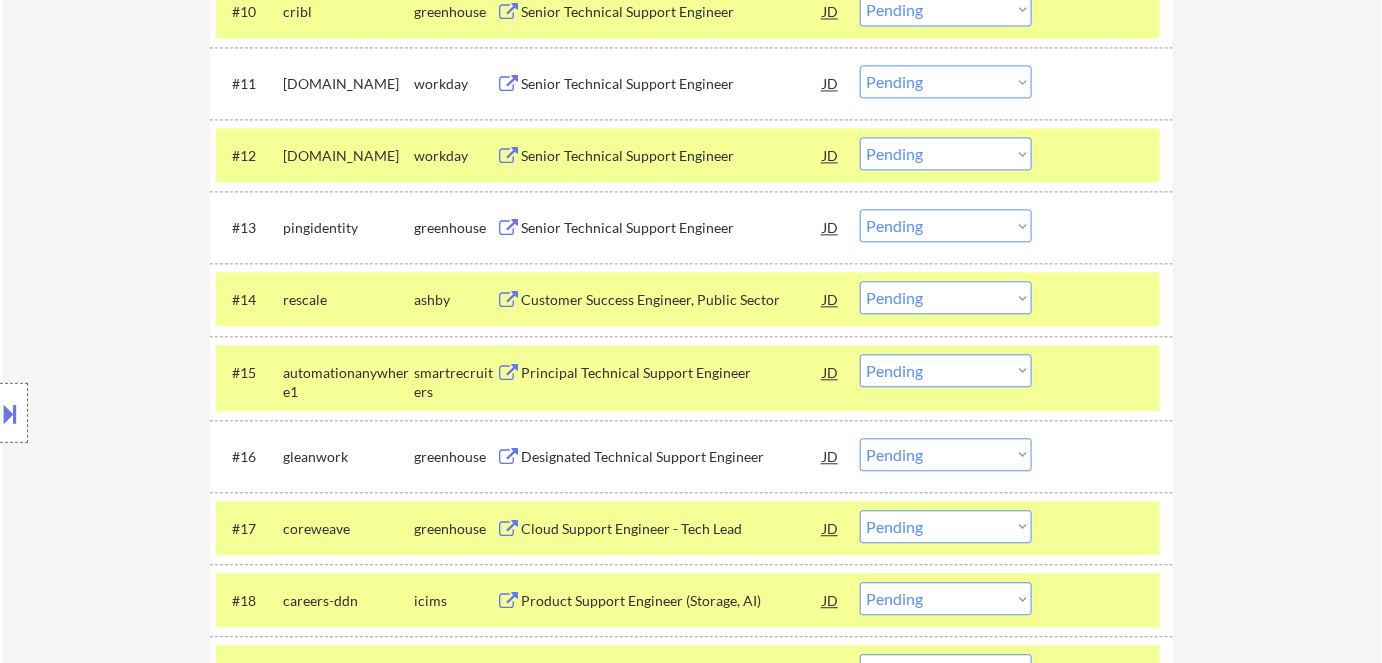 click on "Choose an option... Pending Applied Excluded (Questions) Excluded (Expired) Excluded (Location) Excluded (Bad Match) Excluded (Blocklist) Excluded (Salary) Excluded (Other)" at bounding box center (946, 297) 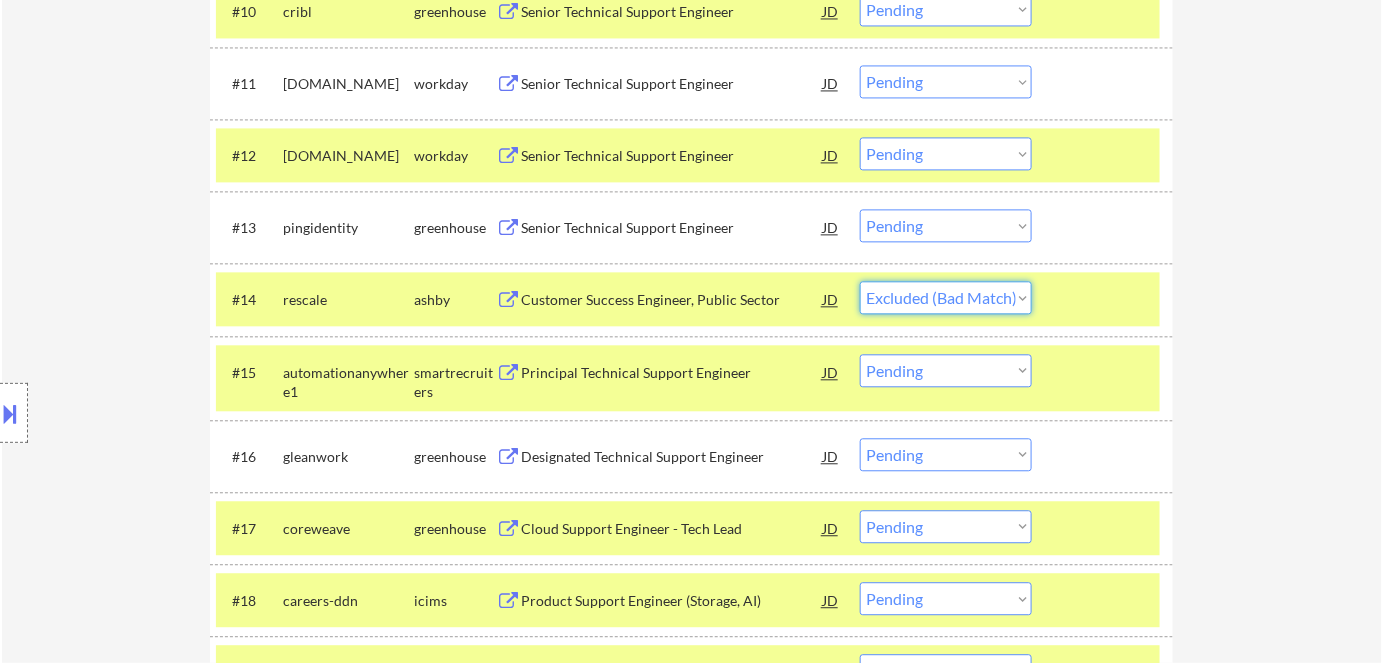 click on "Choose an option... Pending Applied Excluded (Questions) Excluded (Expired) Excluded (Location) Excluded (Bad Match) Excluded (Blocklist) Excluded (Salary) Excluded (Other)" at bounding box center (946, 297) 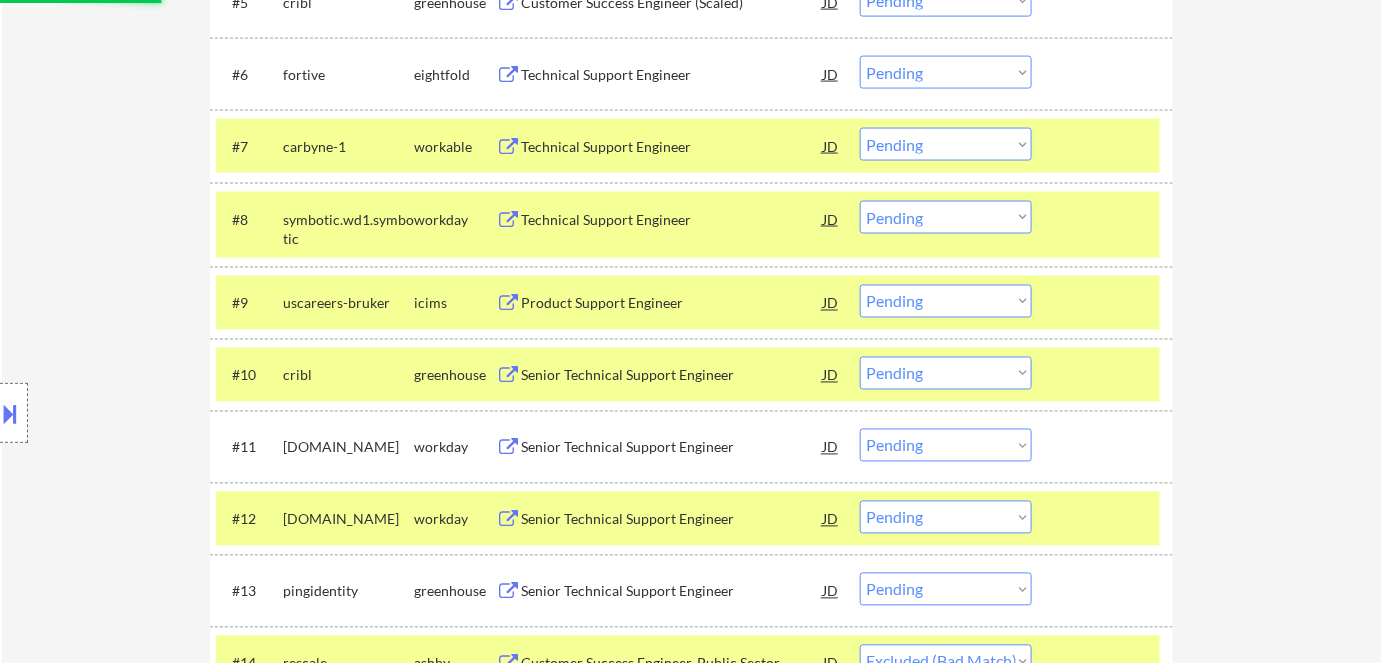 scroll, scrollTop: 728, scrollLeft: 0, axis: vertical 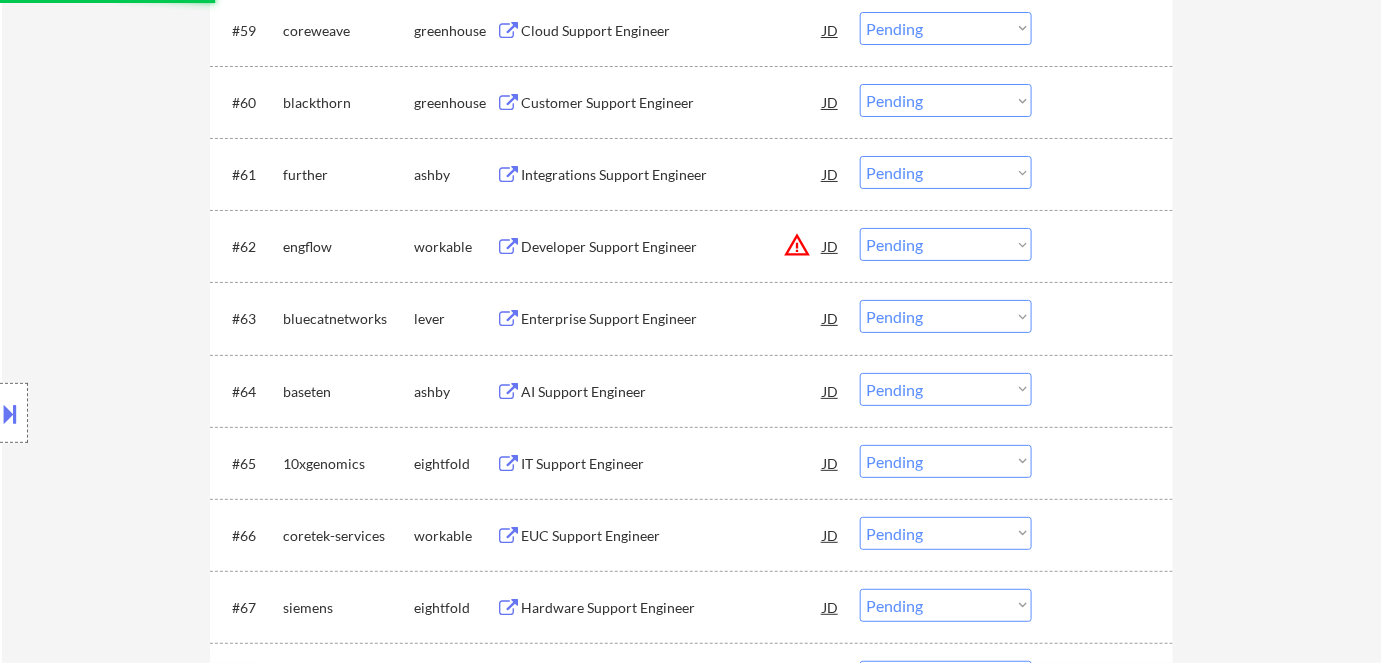 select on ""pending"" 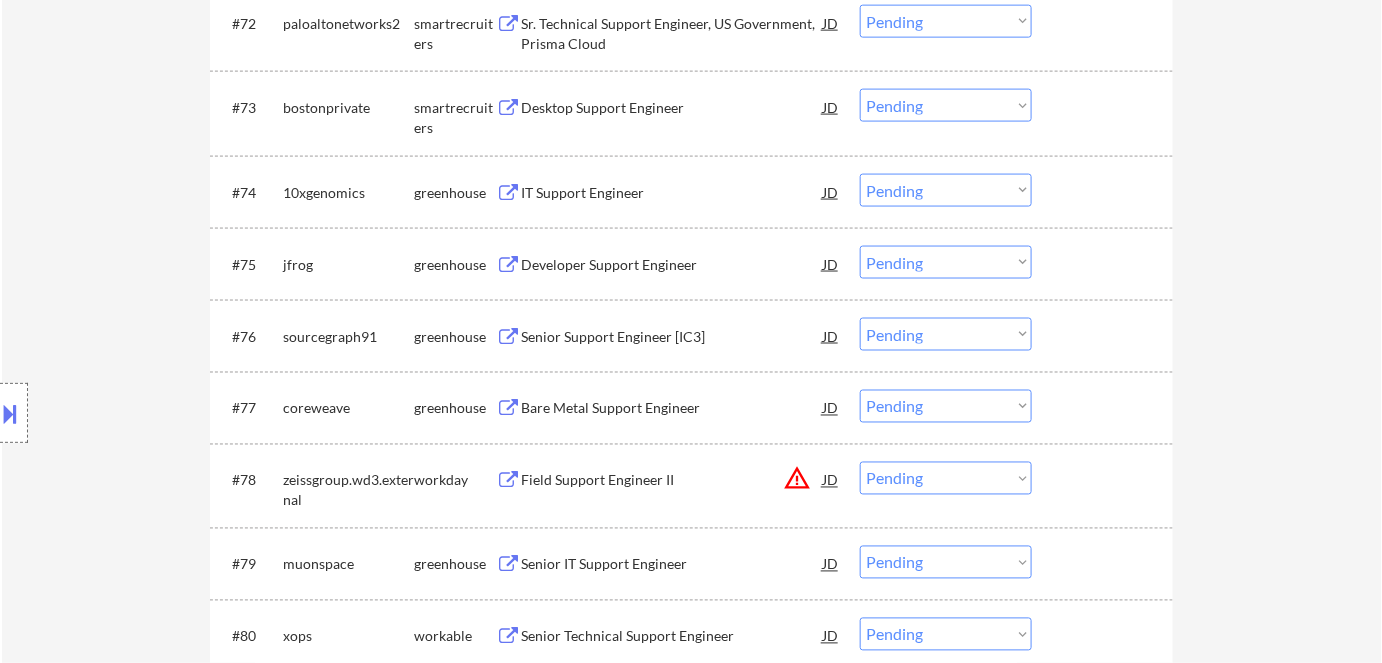 scroll, scrollTop: 6013, scrollLeft: 0, axis: vertical 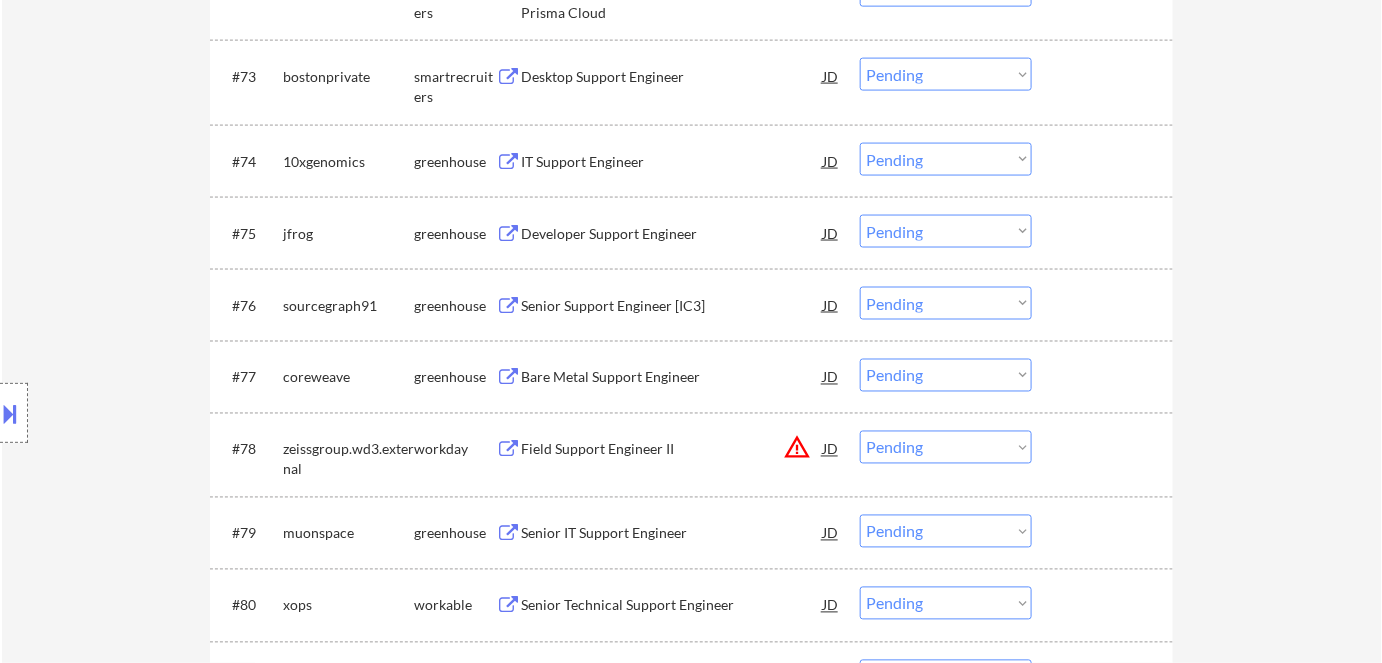 click on "Senior Support Engineer [IC3]" at bounding box center (672, 306) 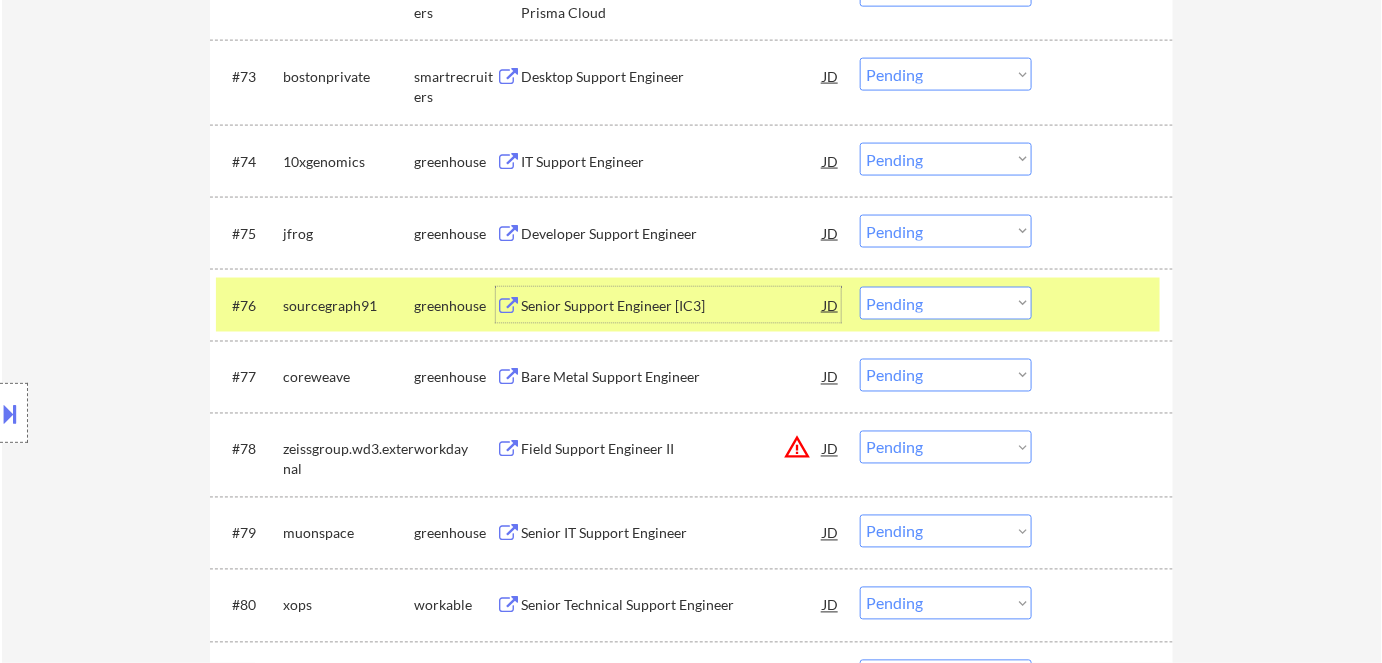 click on "Choose an option... Pending Applied Excluded (Questions) Excluded (Expired) Excluded (Location) Excluded (Bad Match) Excluded (Blocklist) Excluded (Salary) Excluded (Other)" at bounding box center [946, 303] 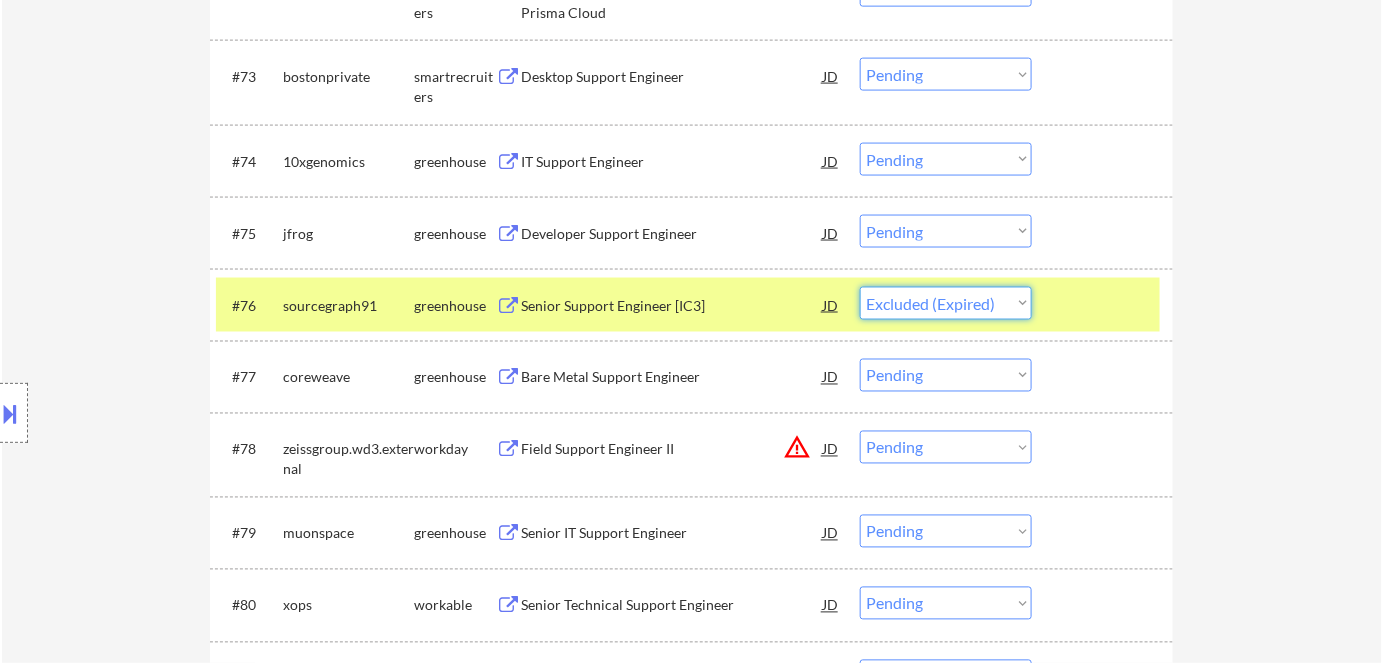 click on "Choose an option... Pending Applied Excluded (Questions) Excluded (Expired) Excluded (Location) Excluded (Bad Match) Excluded (Blocklist) Excluded (Salary) Excluded (Other)" at bounding box center (946, 303) 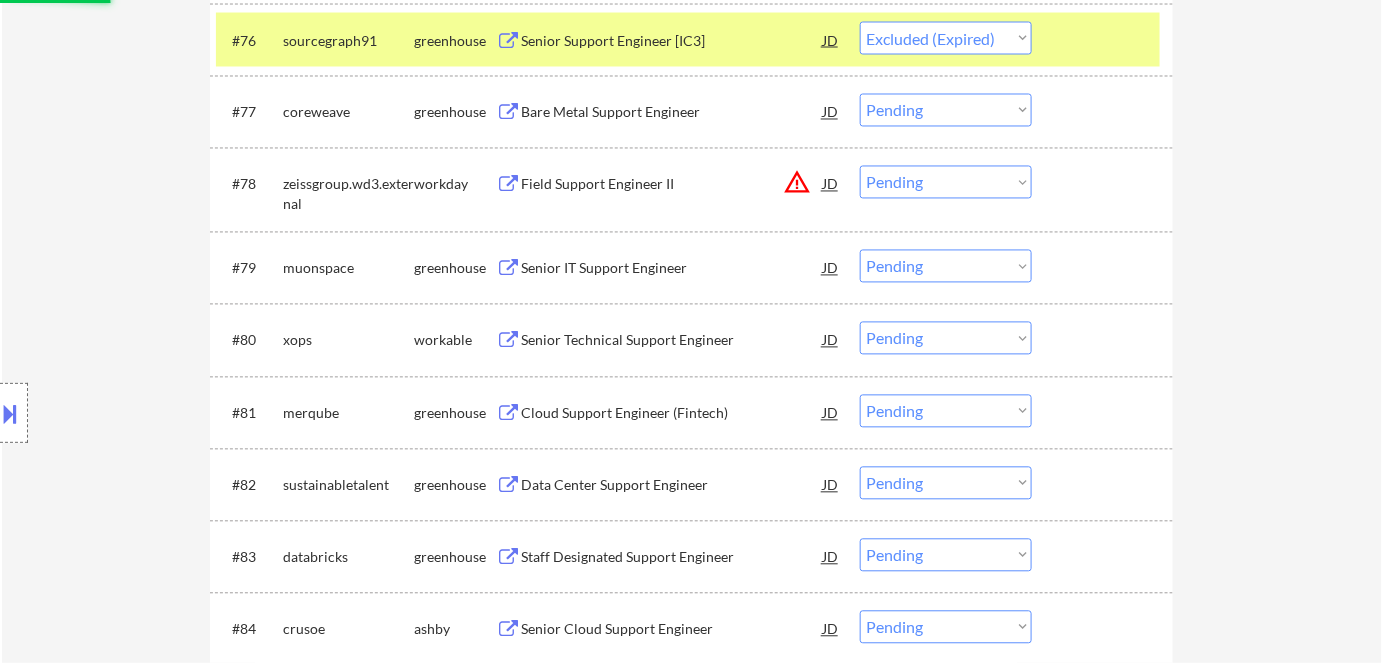 scroll, scrollTop: 6286, scrollLeft: 0, axis: vertical 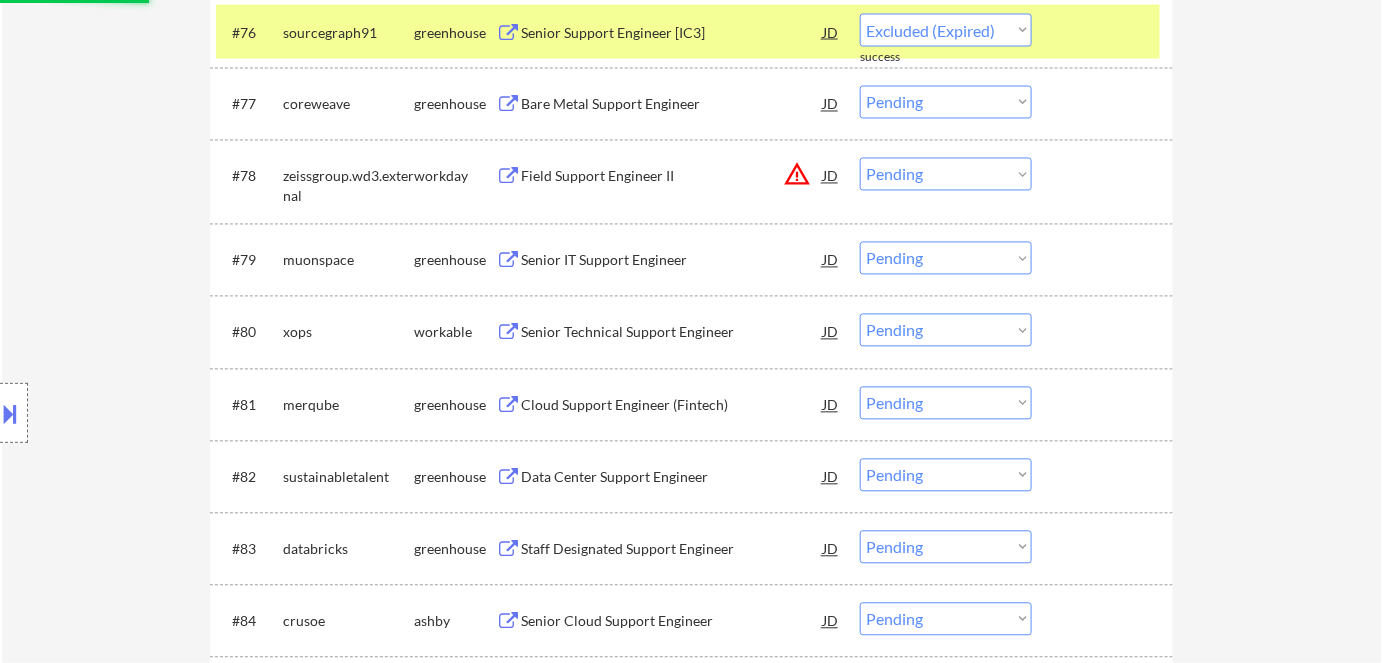 select on ""pending"" 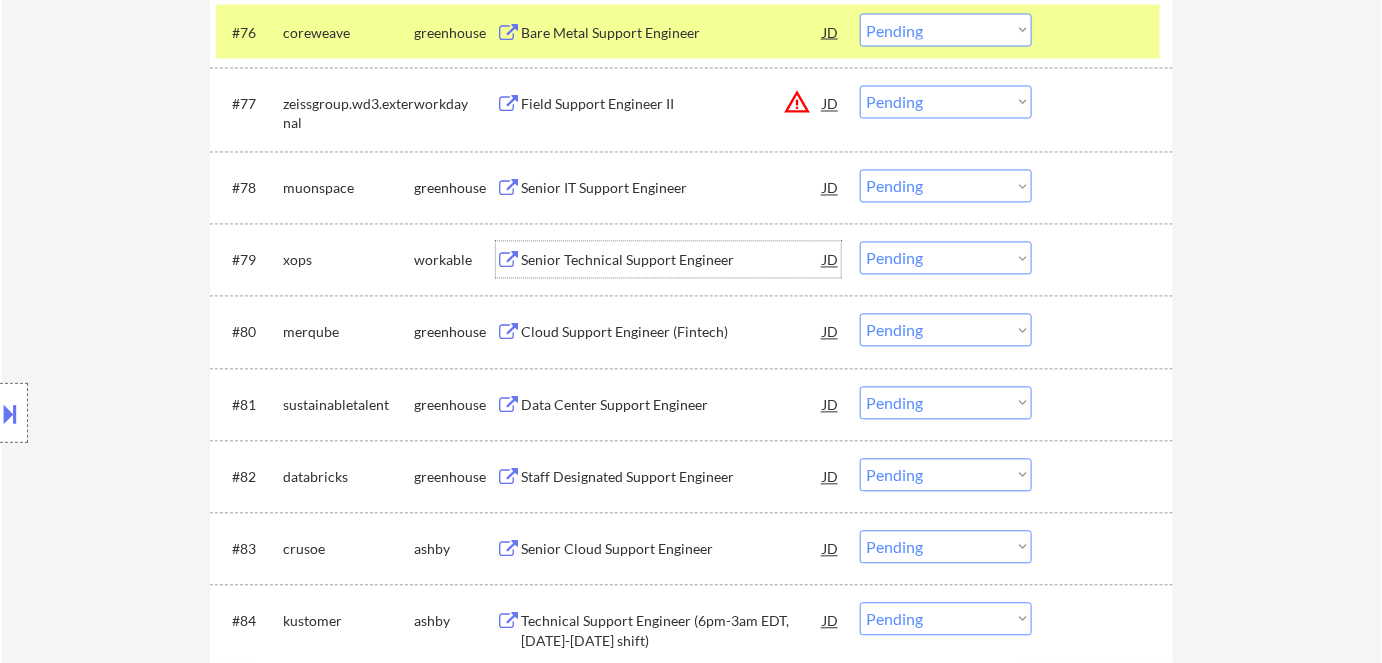 click on "Senior Technical Support Engineer" at bounding box center (672, 261) 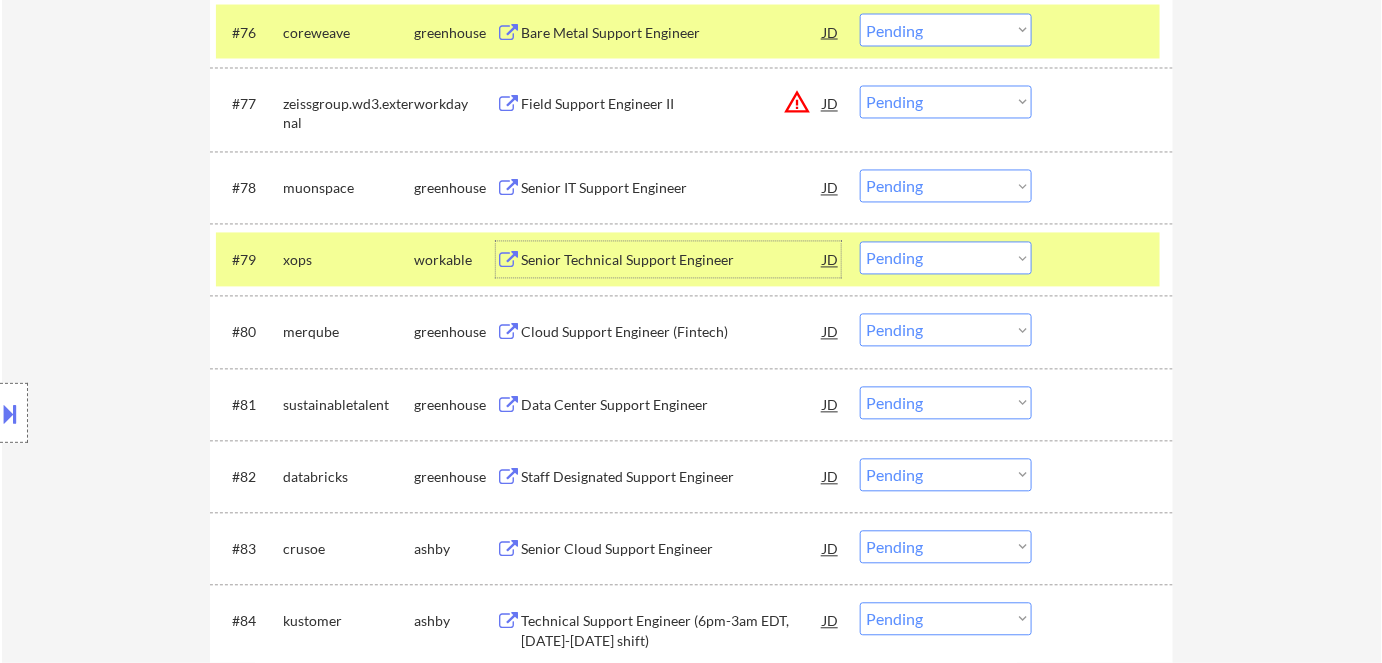 click on "Choose an option... Pending Applied Excluded (Questions) Excluded (Expired) Excluded (Location) Excluded (Bad Match) Excluded (Blocklist) Excluded (Salary) Excluded (Other)" at bounding box center [946, 258] 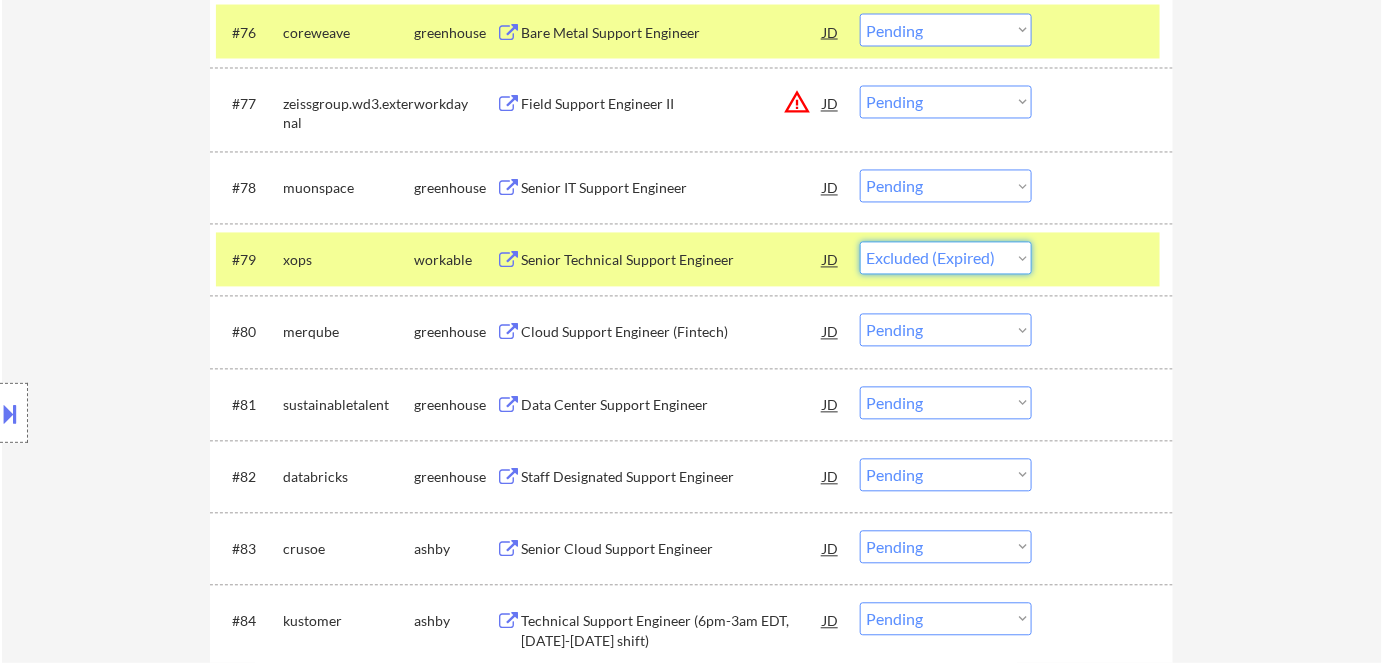 click on "Choose an option... Pending Applied Excluded (Questions) Excluded (Expired) Excluded (Location) Excluded (Bad Match) Excluded (Blocklist) Excluded (Salary) Excluded (Other)" at bounding box center [946, 258] 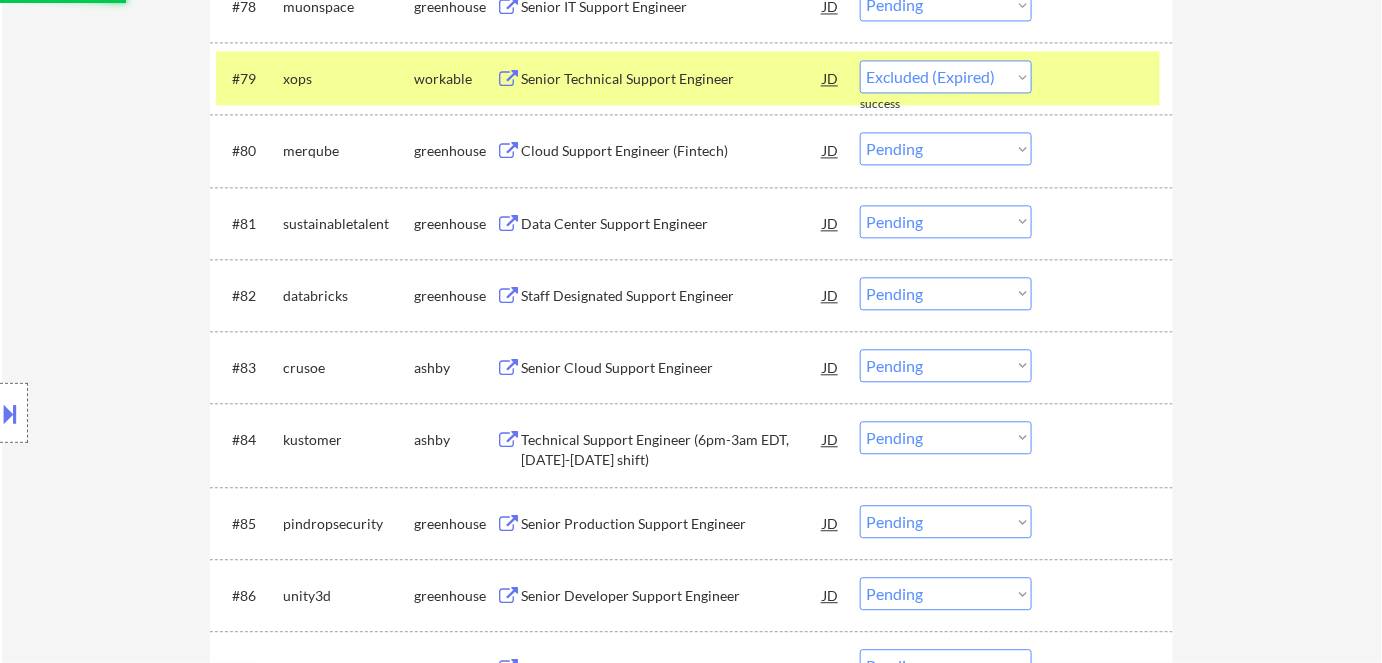 select on ""pending"" 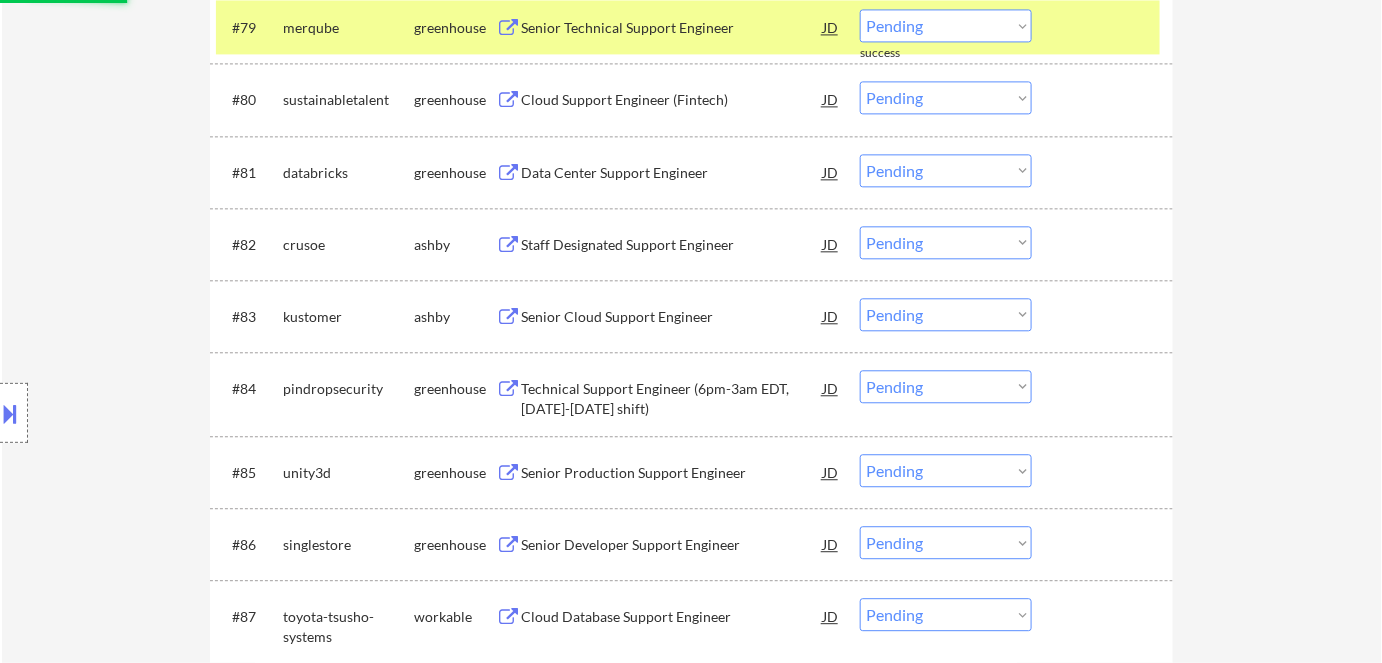 scroll, scrollTop: 6559, scrollLeft: 0, axis: vertical 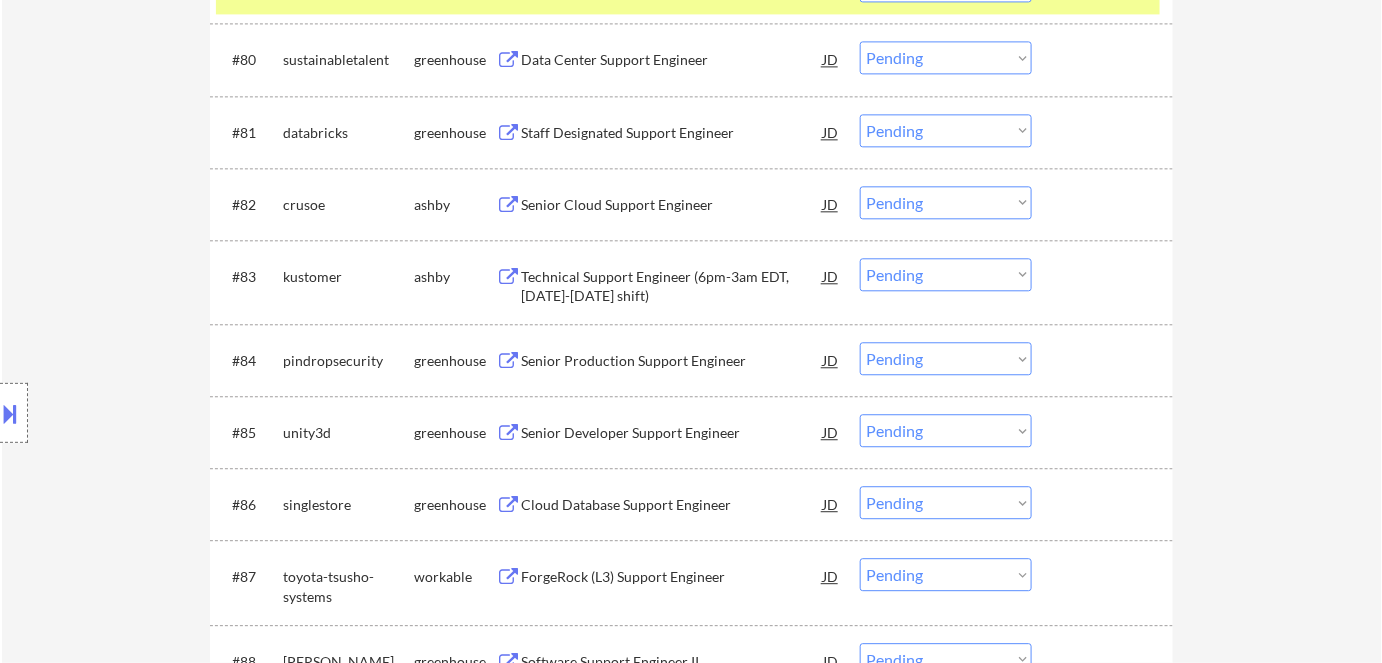 click on "Technical Support Engineer (6pm-3am EDT, [DATE]-[DATE] shift)" at bounding box center (672, 286) 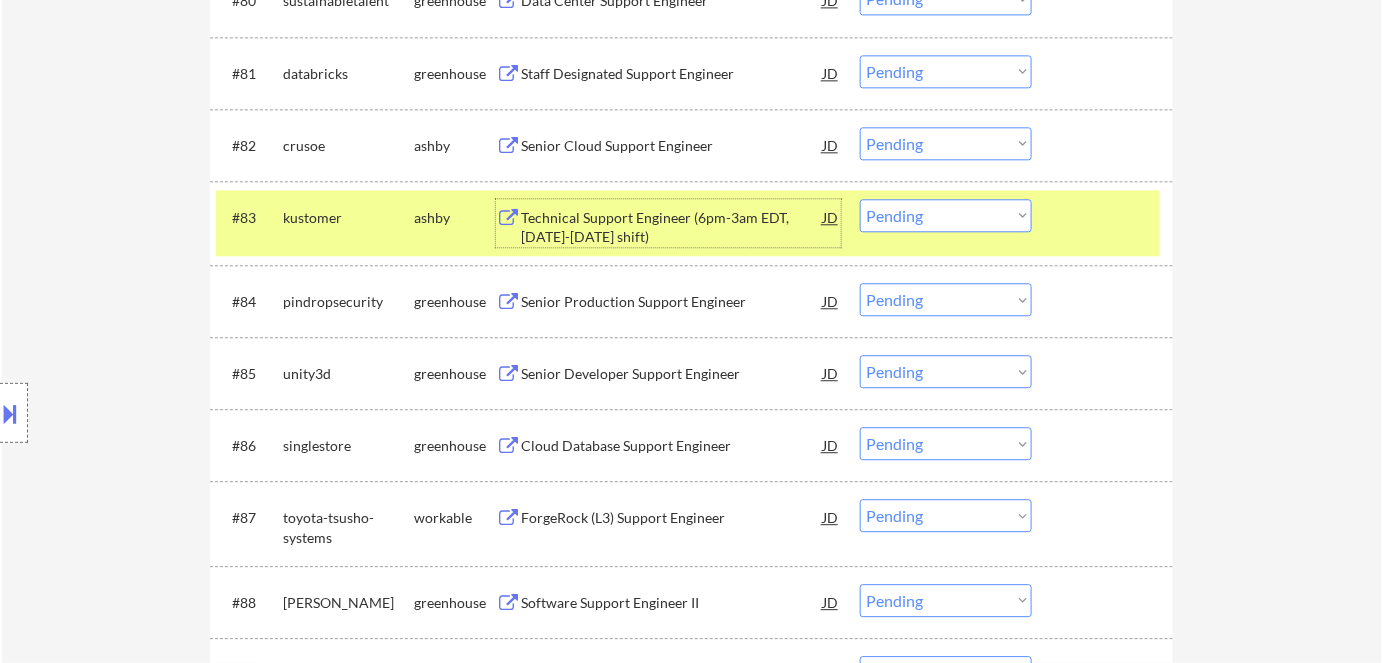 scroll, scrollTop: 6650, scrollLeft: 0, axis: vertical 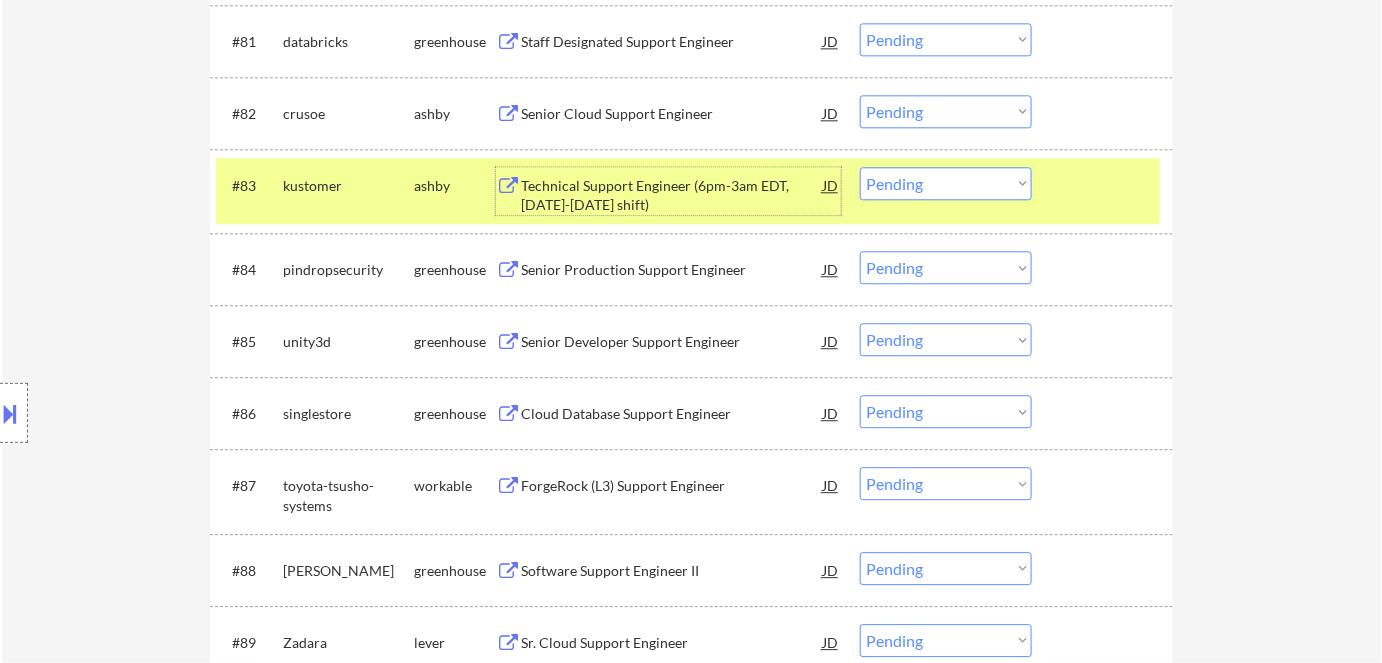 click on "Senior Production Support Engineer" at bounding box center (672, 269) 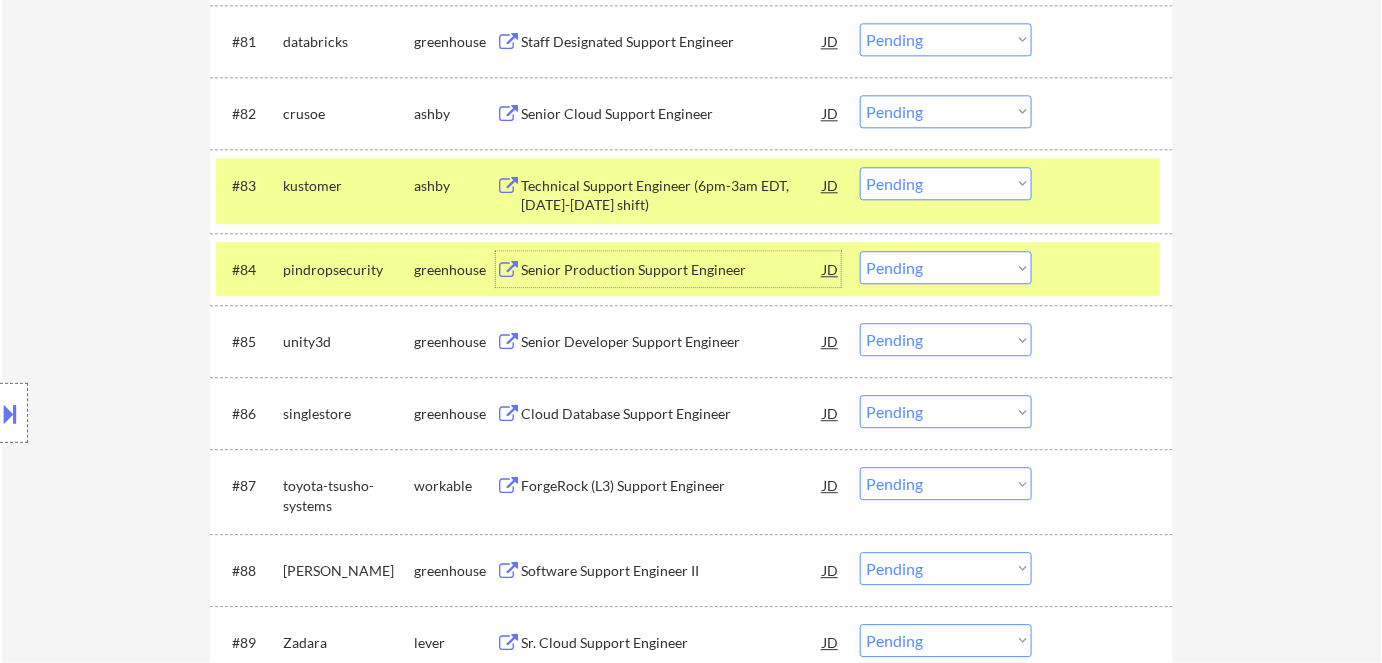 click on "Choose an option... Pending Applied Excluded (Questions) Excluded (Expired) Excluded (Location) Excluded (Bad Match) Excluded (Blocklist) Excluded (Salary) Excluded (Other)" at bounding box center (946, 267) 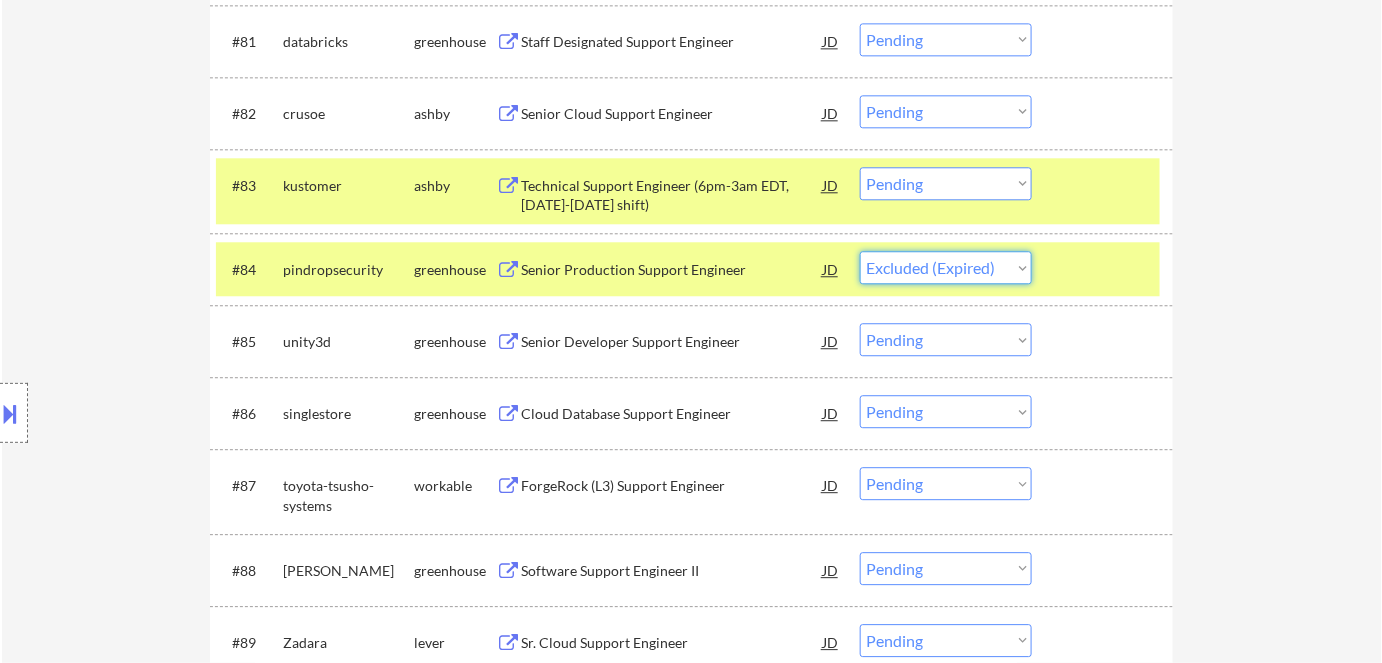 click on "Choose an option... Pending Applied Excluded (Questions) Excluded (Expired) Excluded (Location) Excluded (Bad Match) Excluded (Blocklist) Excluded (Salary) Excluded (Other)" at bounding box center (946, 267) 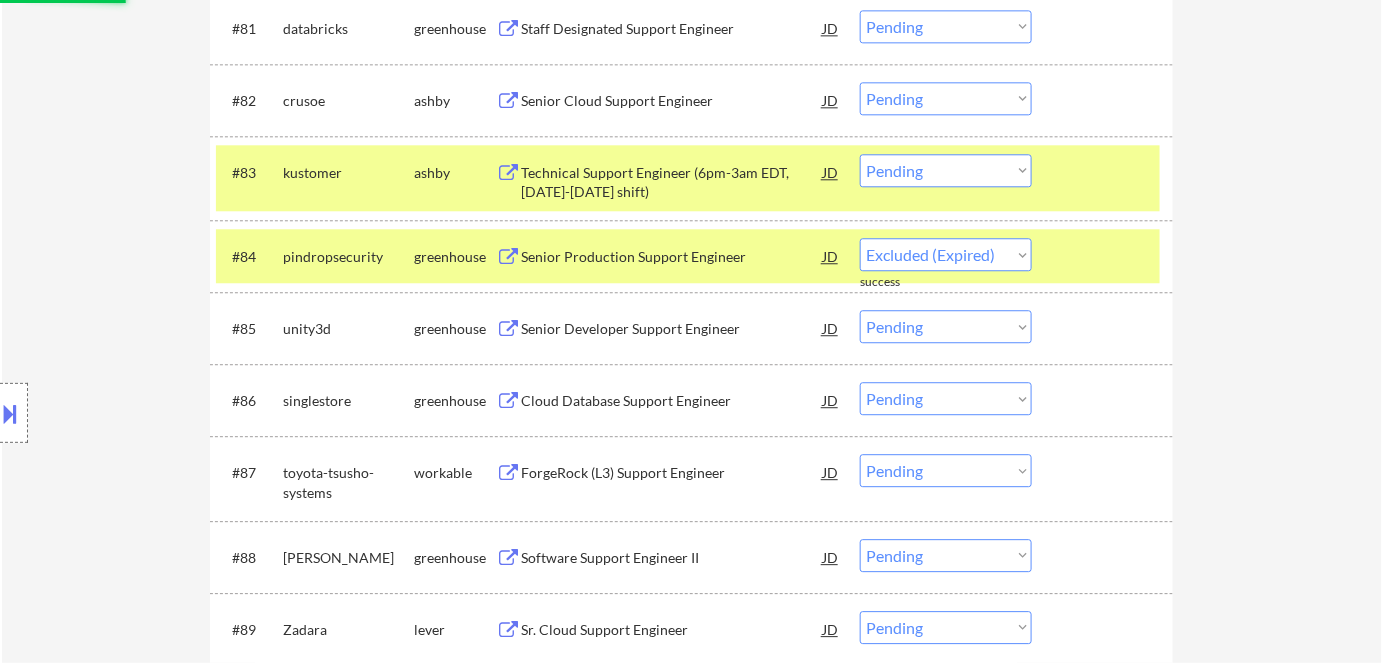 select on ""pending"" 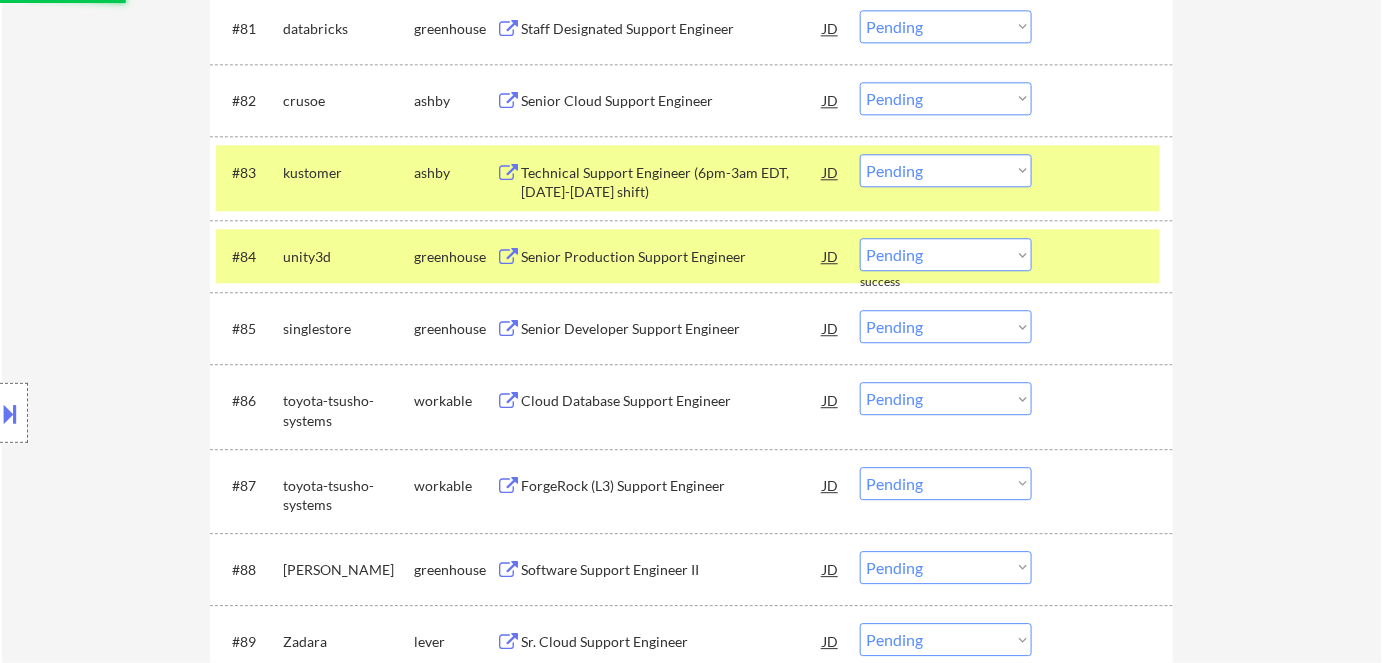 scroll, scrollTop: 6741, scrollLeft: 0, axis: vertical 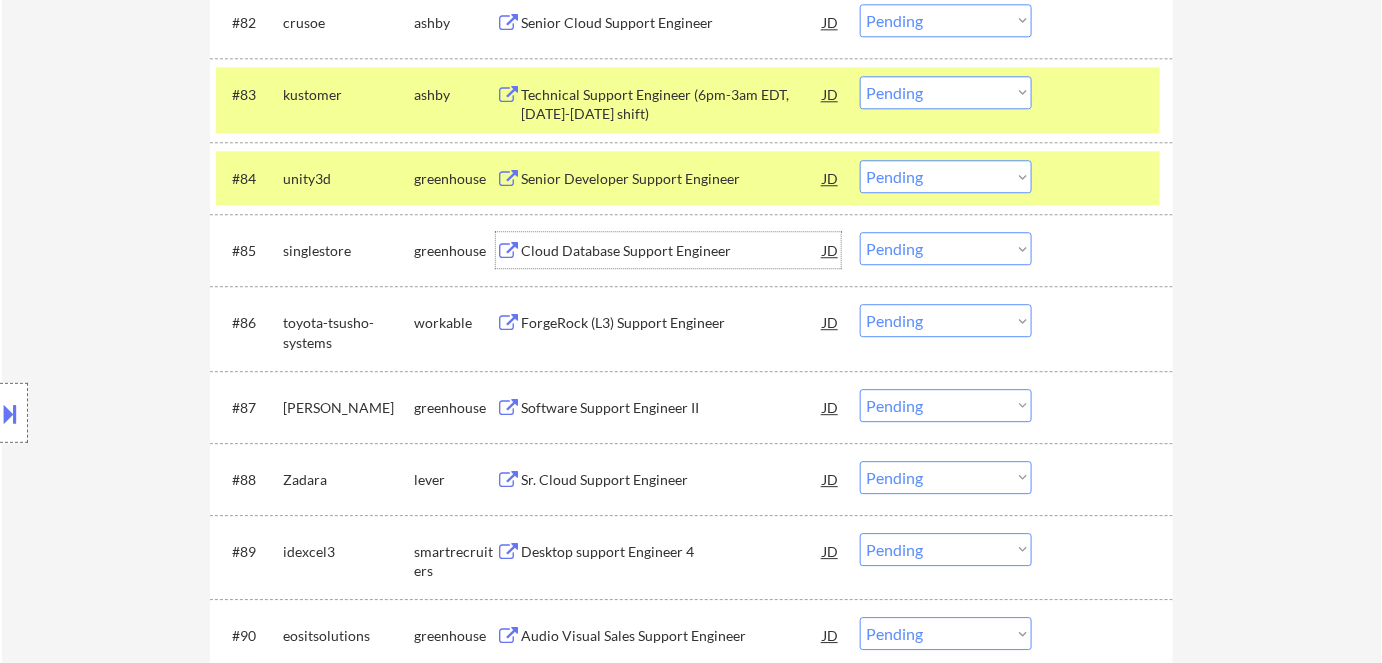 click on "Cloud Database Support Engineer" at bounding box center [672, 251] 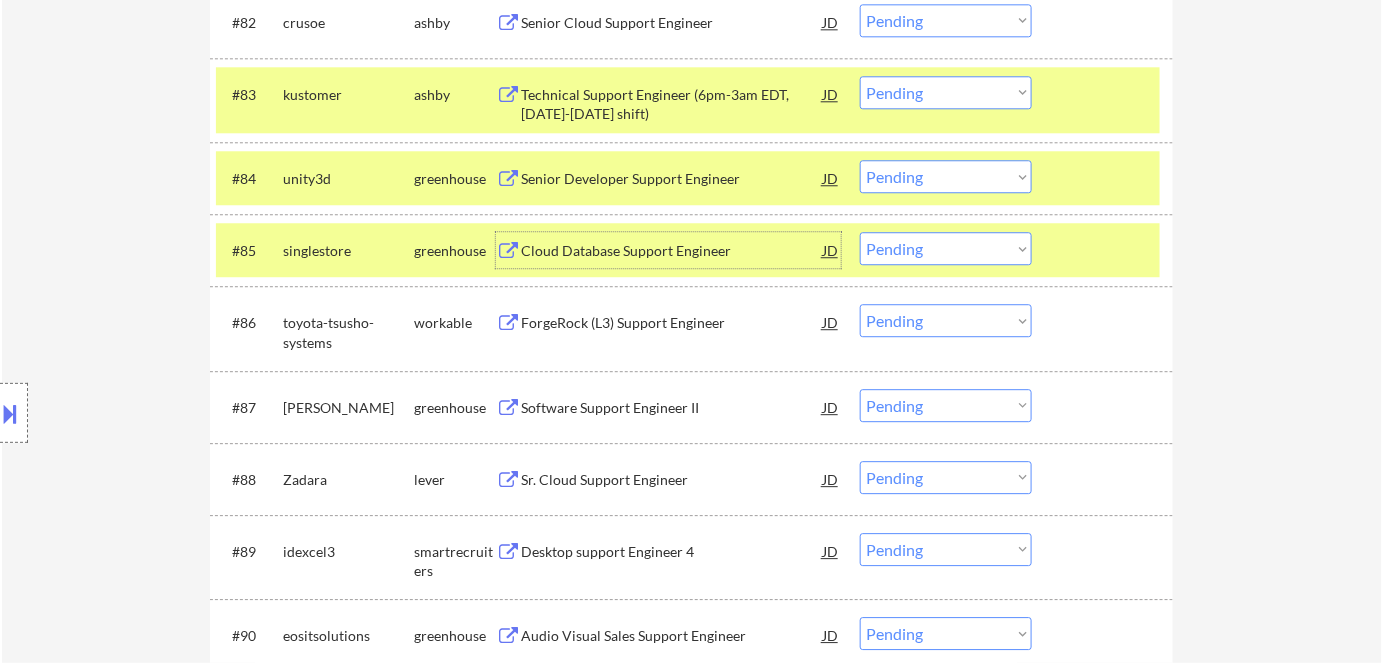 click on "Choose an option... Pending Applied Excluded (Questions) Excluded (Expired) Excluded (Location) Excluded (Bad Match) Excluded (Blocklist) Excluded (Salary) Excluded (Other)" at bounding box center [946, 248] 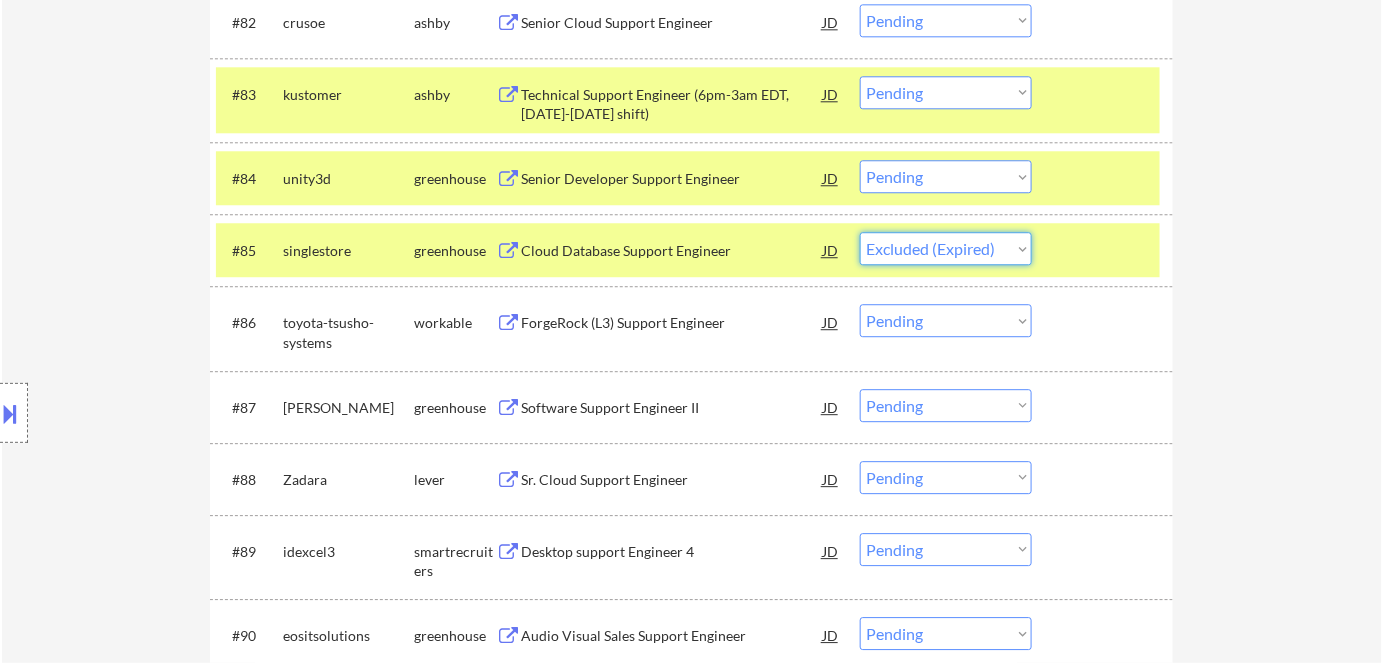 click on "Choose an option... Pending Applied Excluded (Questions) Excluded (Expired) Excluded (Location) Excluded (Bad Match) Excluded (Blocklist) Excluded (Salary) Excluded (Other)" at bounding box center [946, 248] 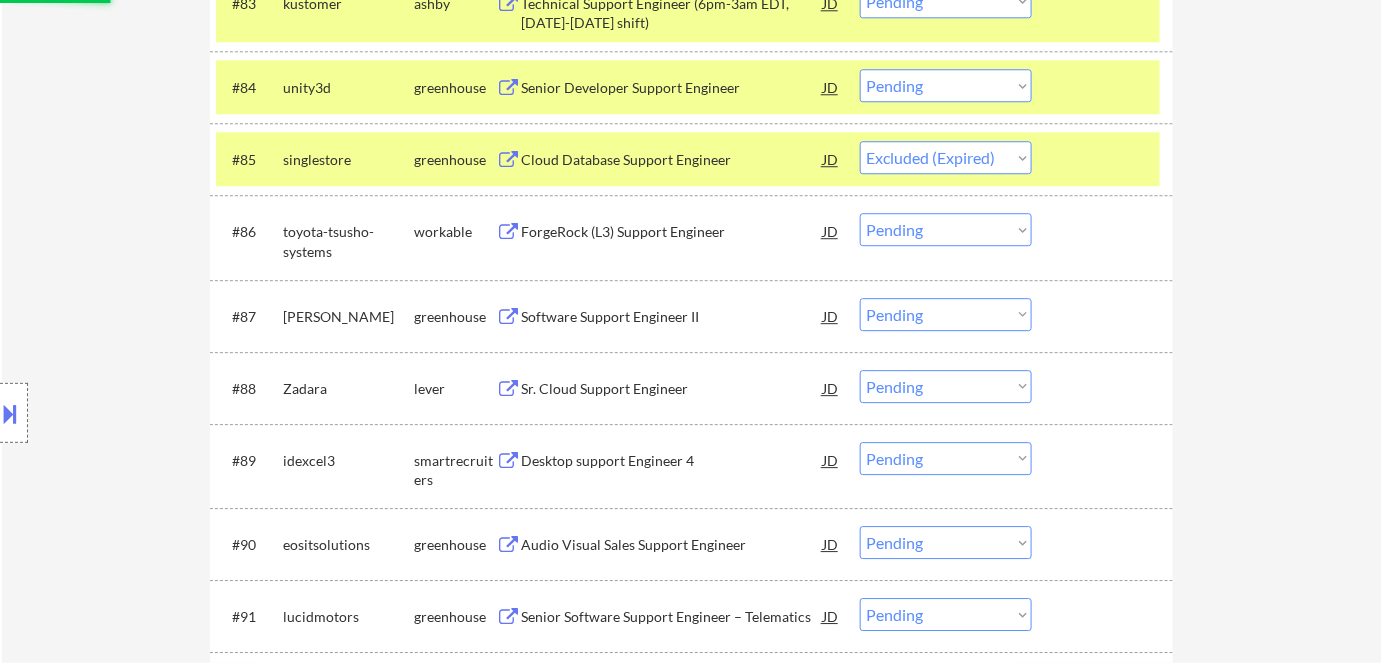 scroll, scrollTop: 6922, scrollLeft: 0, axis: vertical 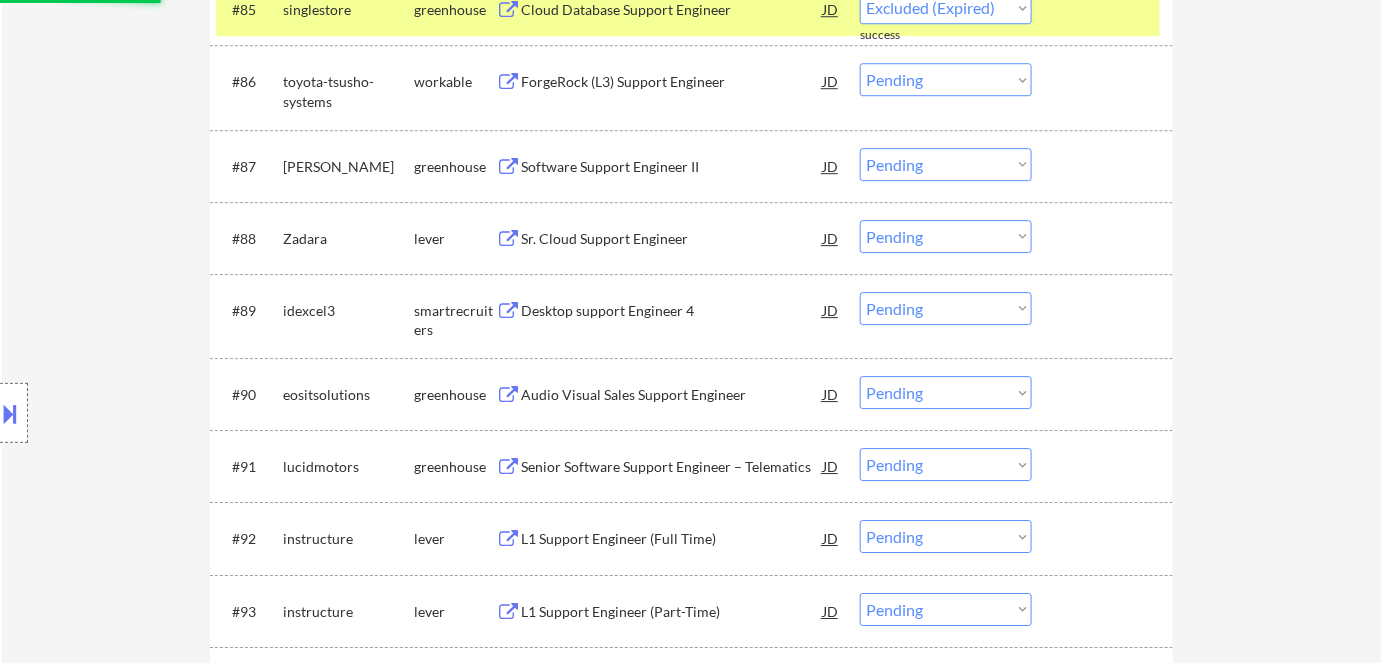 select on ""pending"" 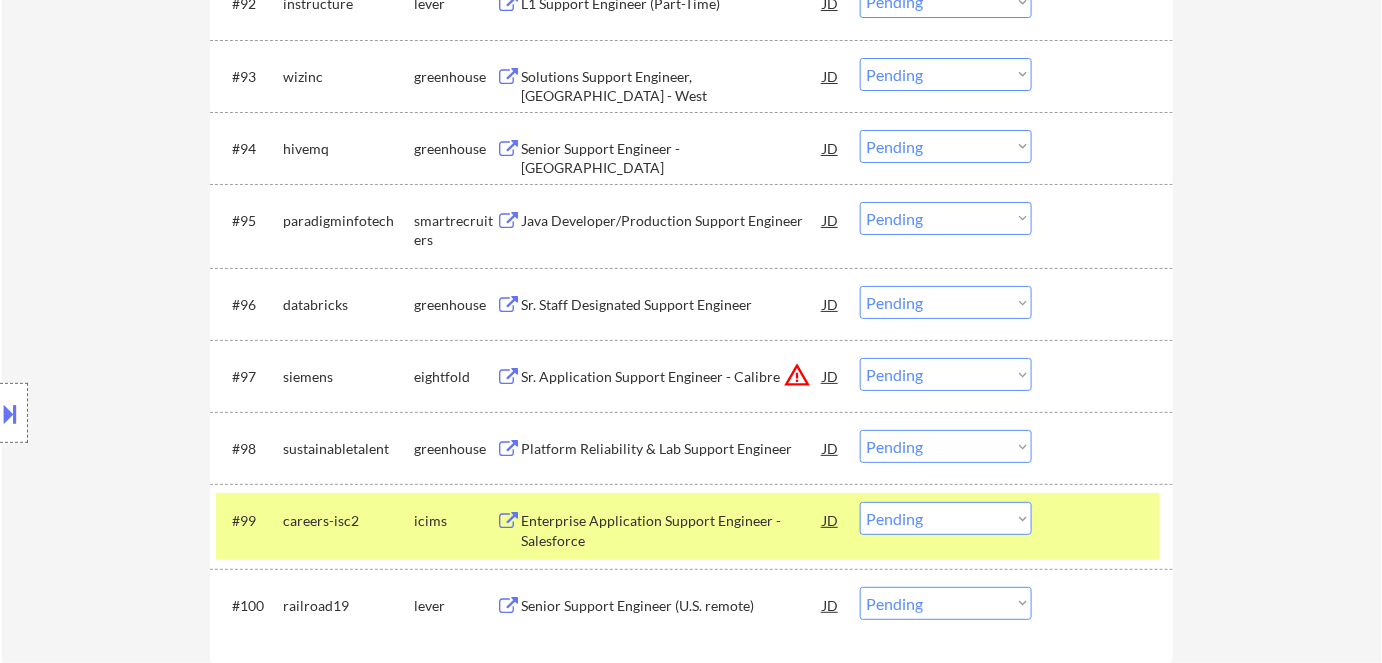scroll, scrollTop: 7559, scrollLeft: 0, axis: vertical 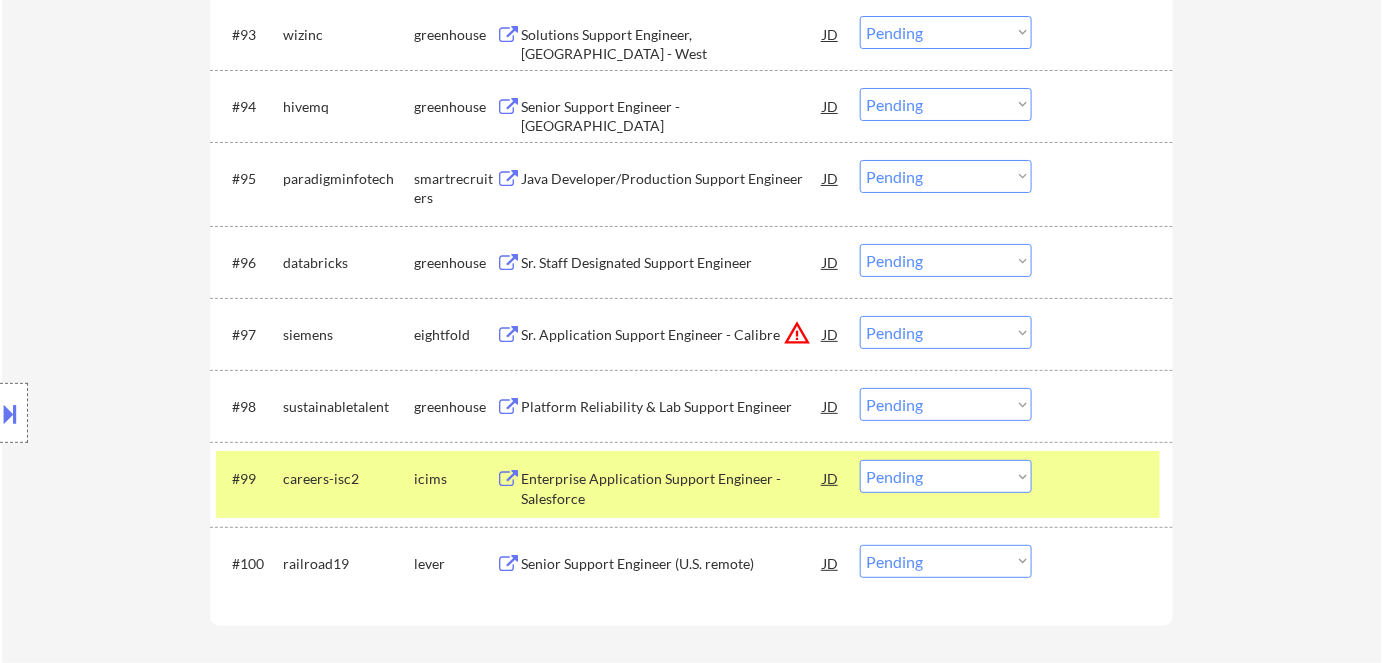 click on "Senior Support Engineer (U.S. remote)" at bounding box center [672, 564] 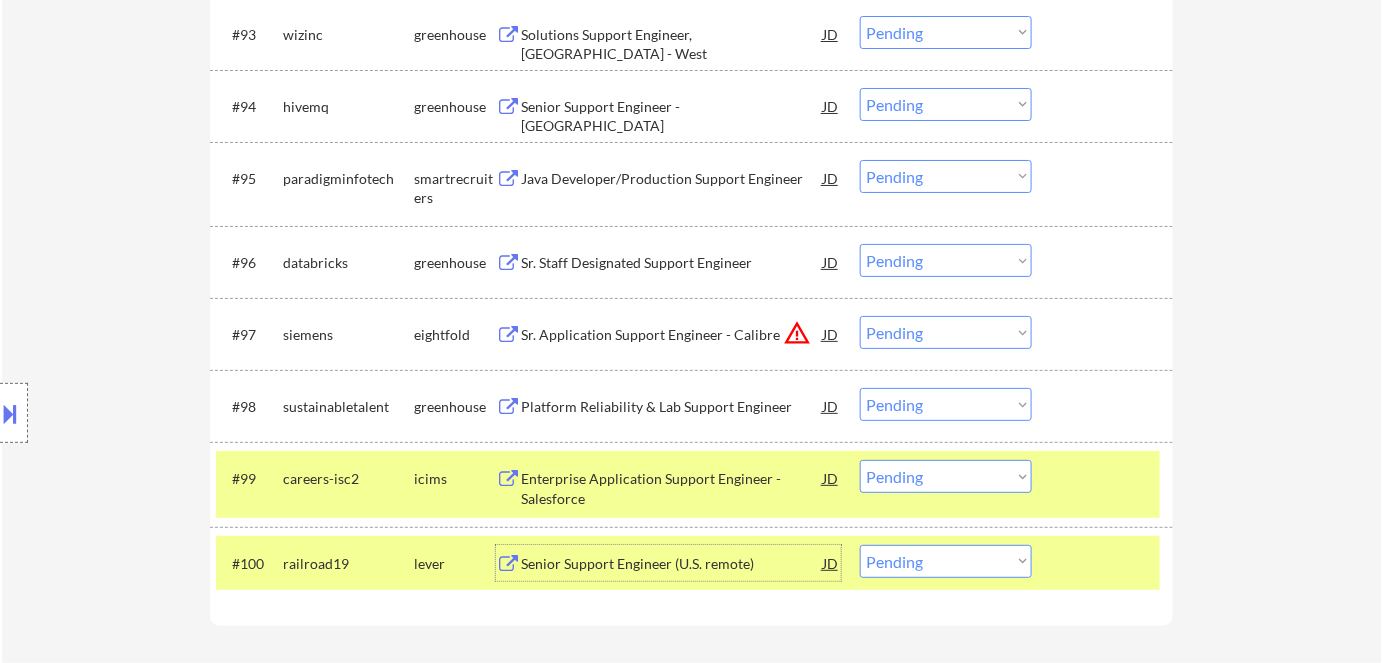 click on "Senior Support Engineer - [GEOGRAPHIC_DATA]" at bounding box center [672, 116] 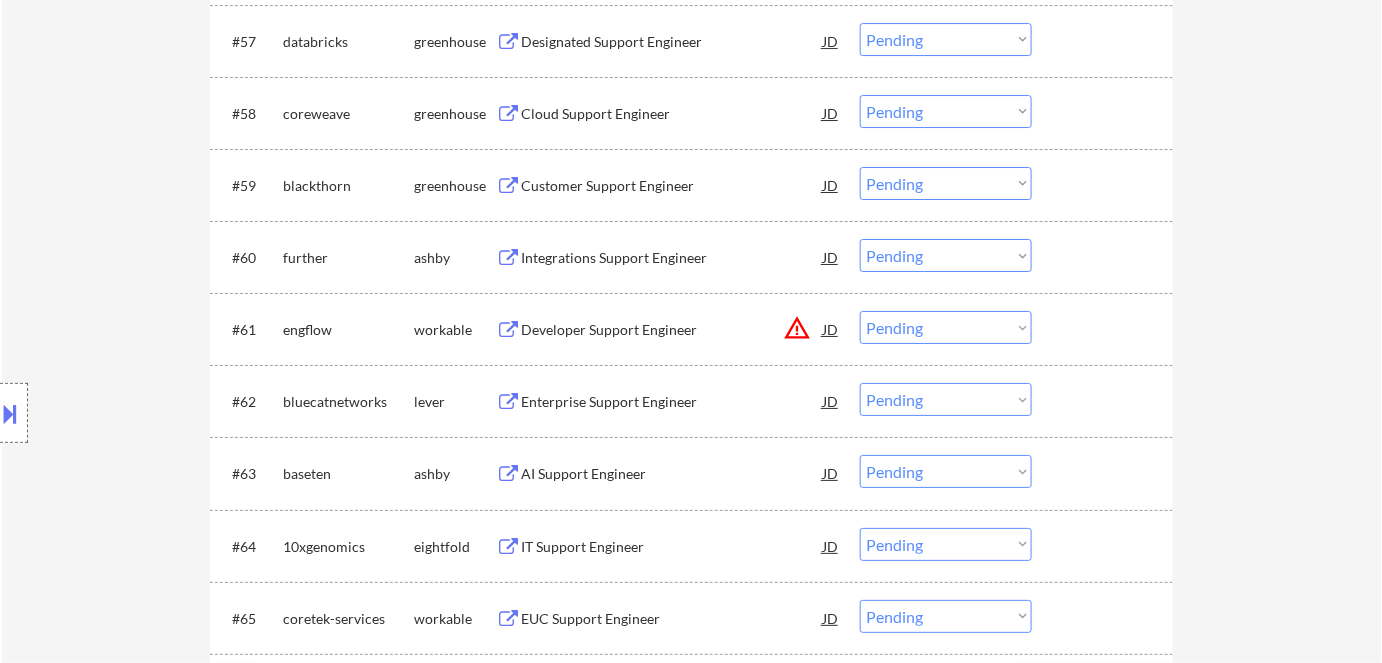 scroll, scrollTop: 4832, scrollLeft: 0, axis: vertical 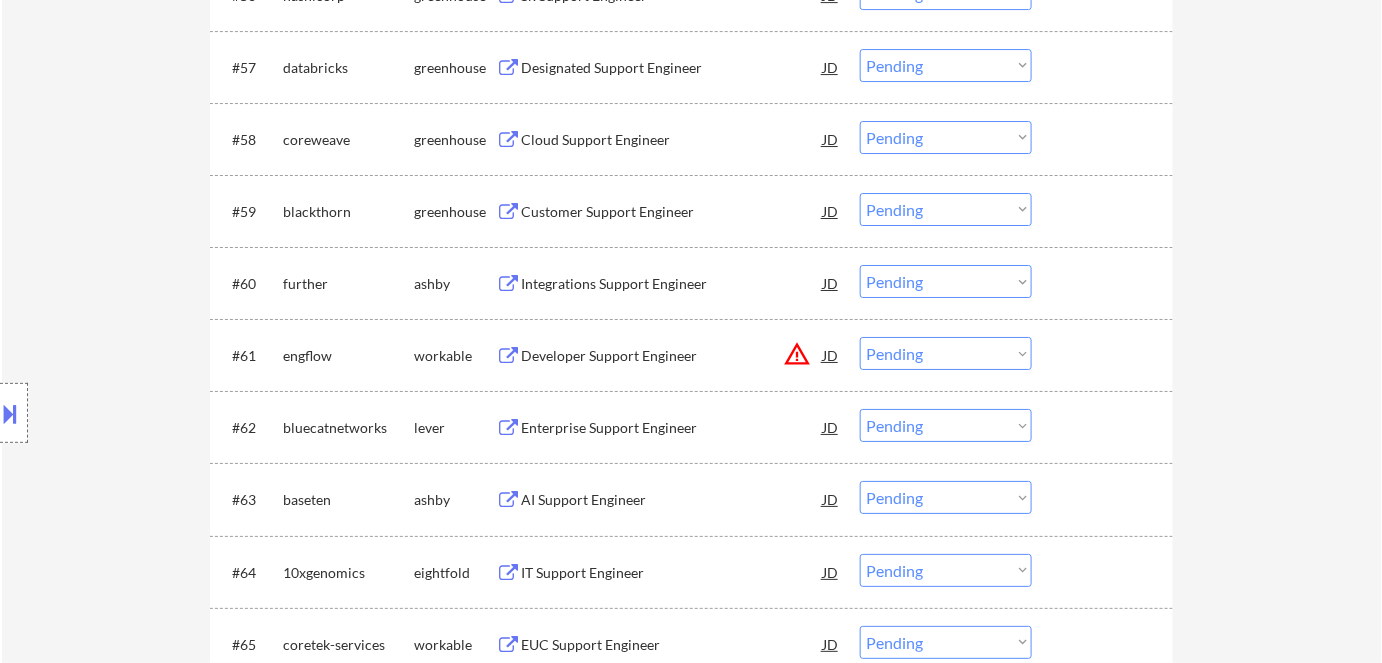 click on "Customer Support Engineer" at bounding box center (672, 212) 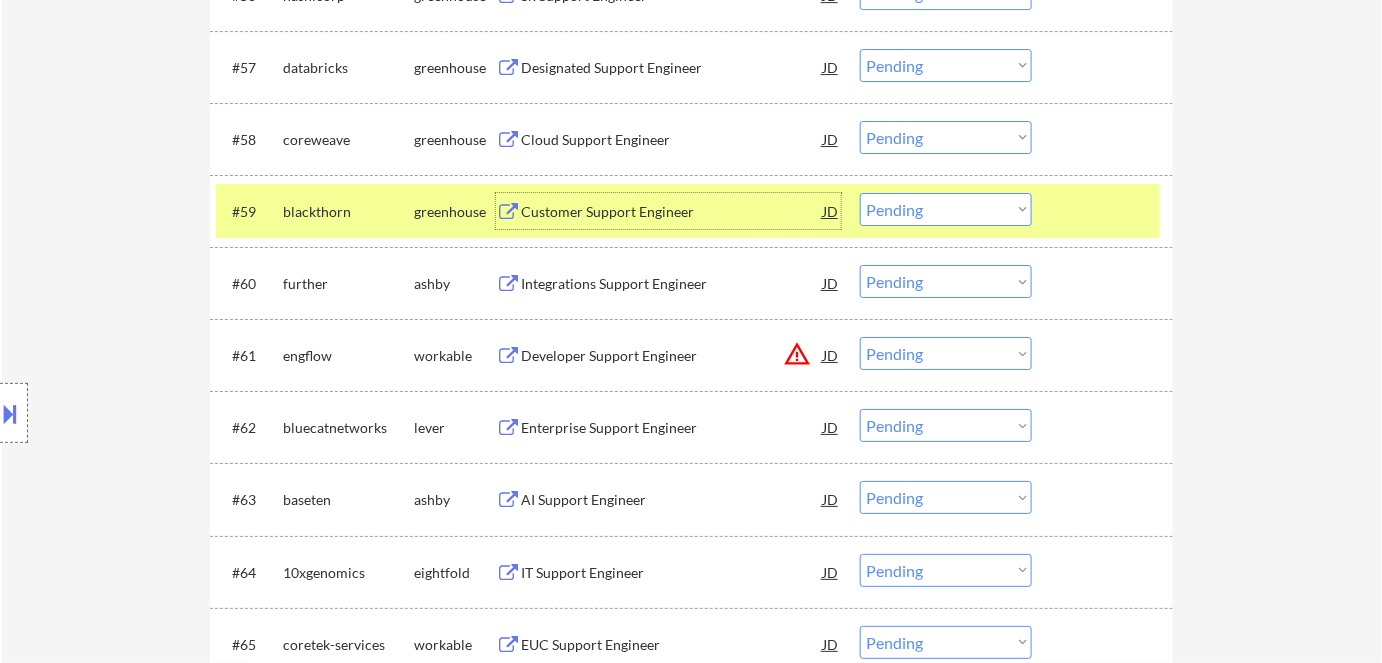 click on "Choose an option... Pending Applied Excluded (Questions) Excluded (Expired) Excluded (Location) Excluded (Bad Match) Excluded (Blocklist) Excluded (Salary) Excluded (Other)" at bounding box center [946, 209] 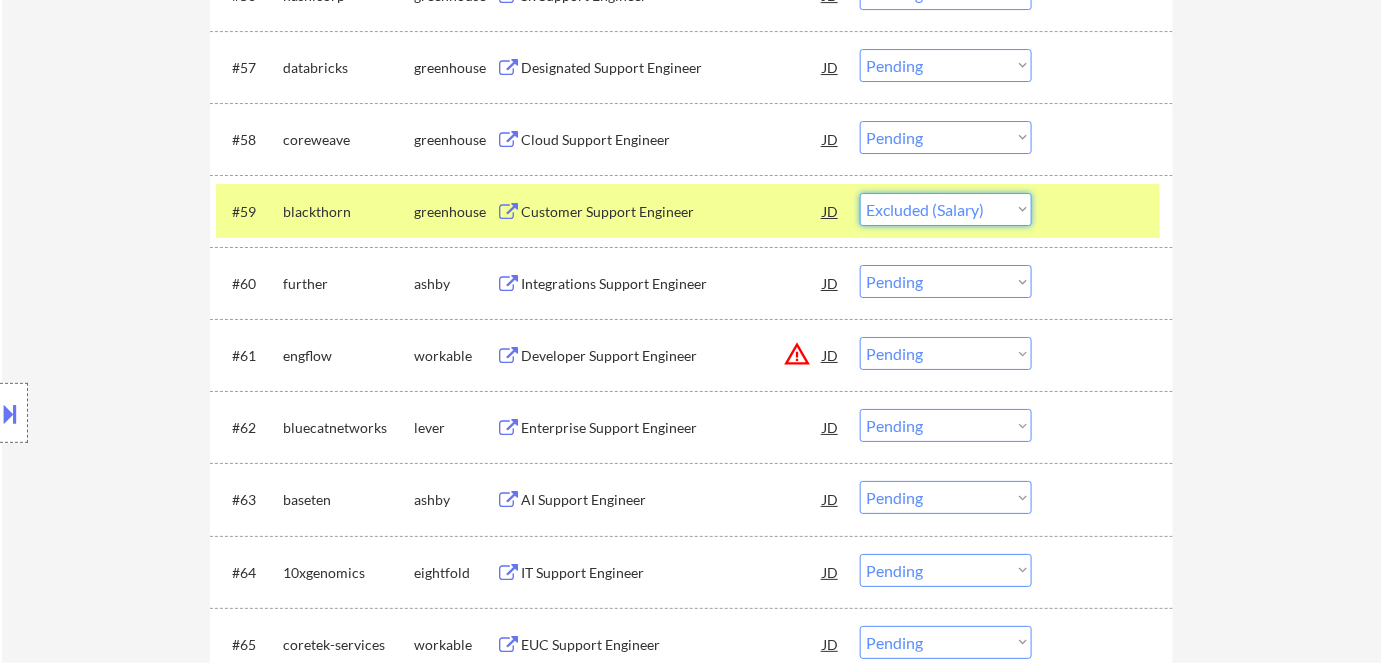 click on "Choose an option... Pending Applied Excluded (Questions) Excluded (Expired) Excluded (Location) Excluded (Bad Match) Excluded (Blocklist) Excluded (Salary) Excluded (Other)" at bounding box center (946, 209) 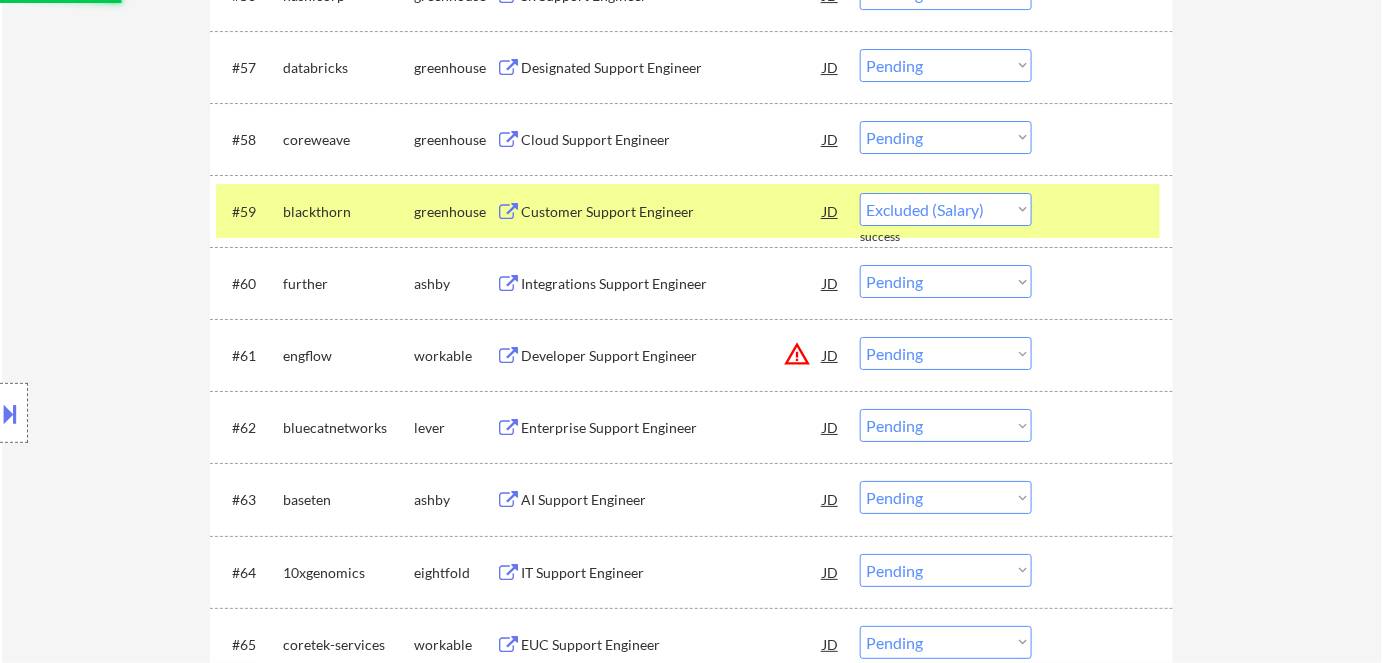select on ""pending"" 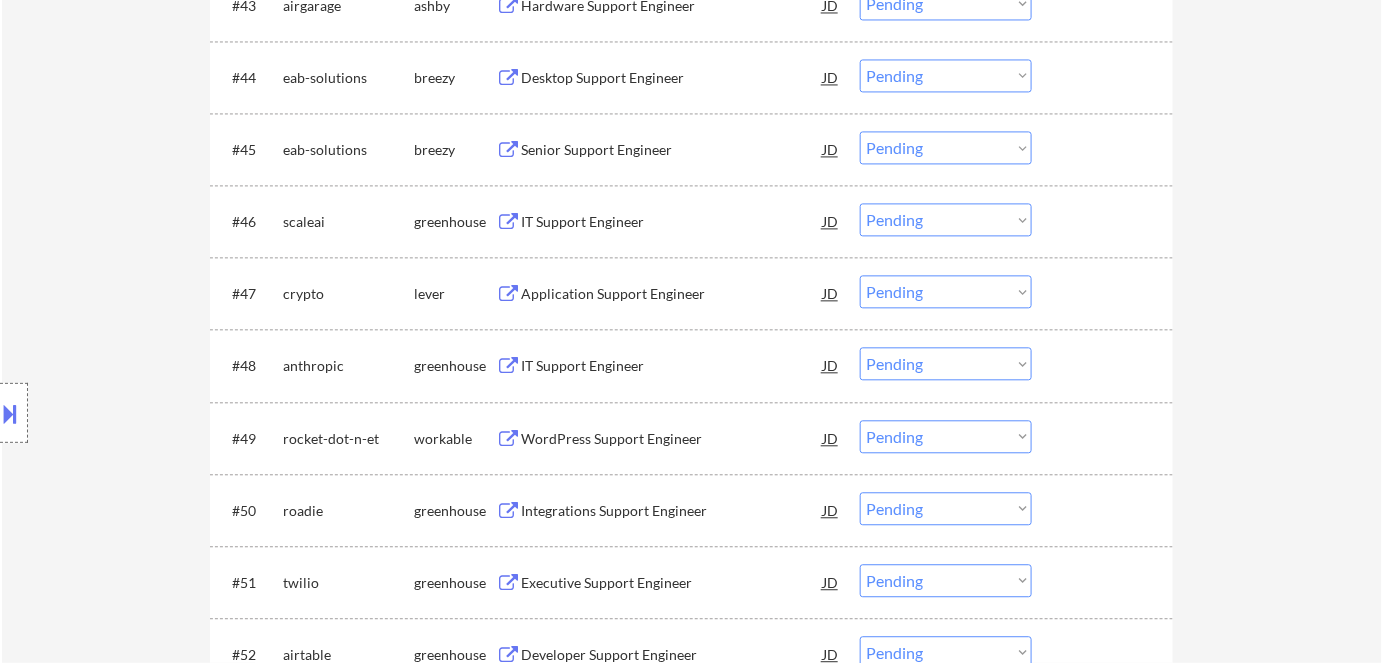 scroll, scrollTop: 3832, scrollLeft: 0, axis: vertical 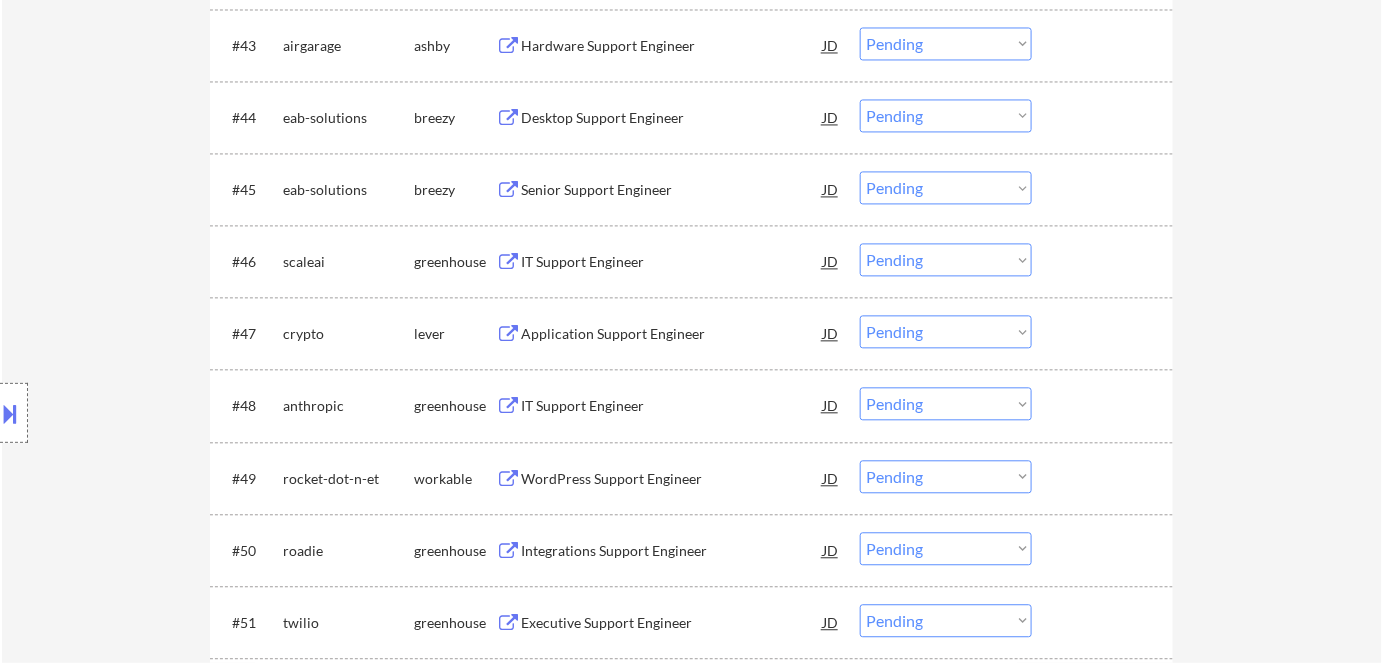 click on "Senior Support Engineer" at bounding box center [672, 190] 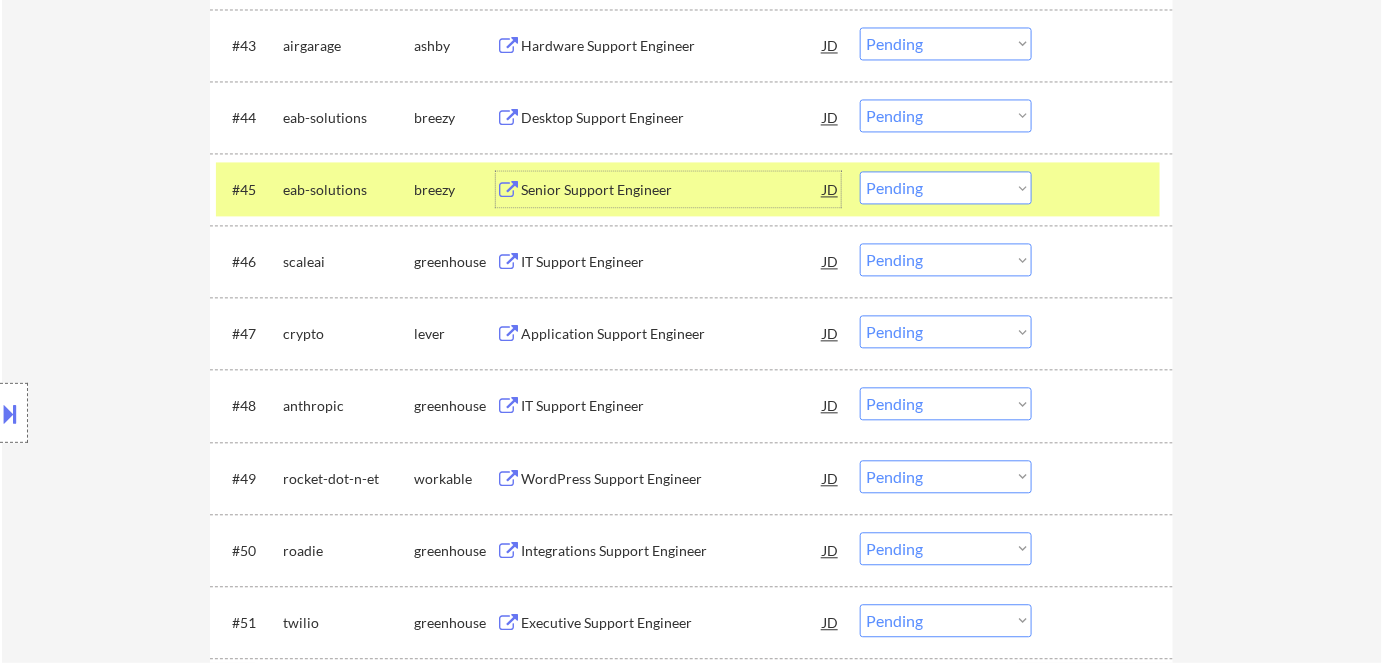 click on "Choose an option... Pending Applied Excluded (Questions) Excluded (Expired) Excluded (Location) Excluded (Bad Match) Excluded (Blocklist) Excluded (Salary) Excluded (Other)" at bounding box center (946, 187) 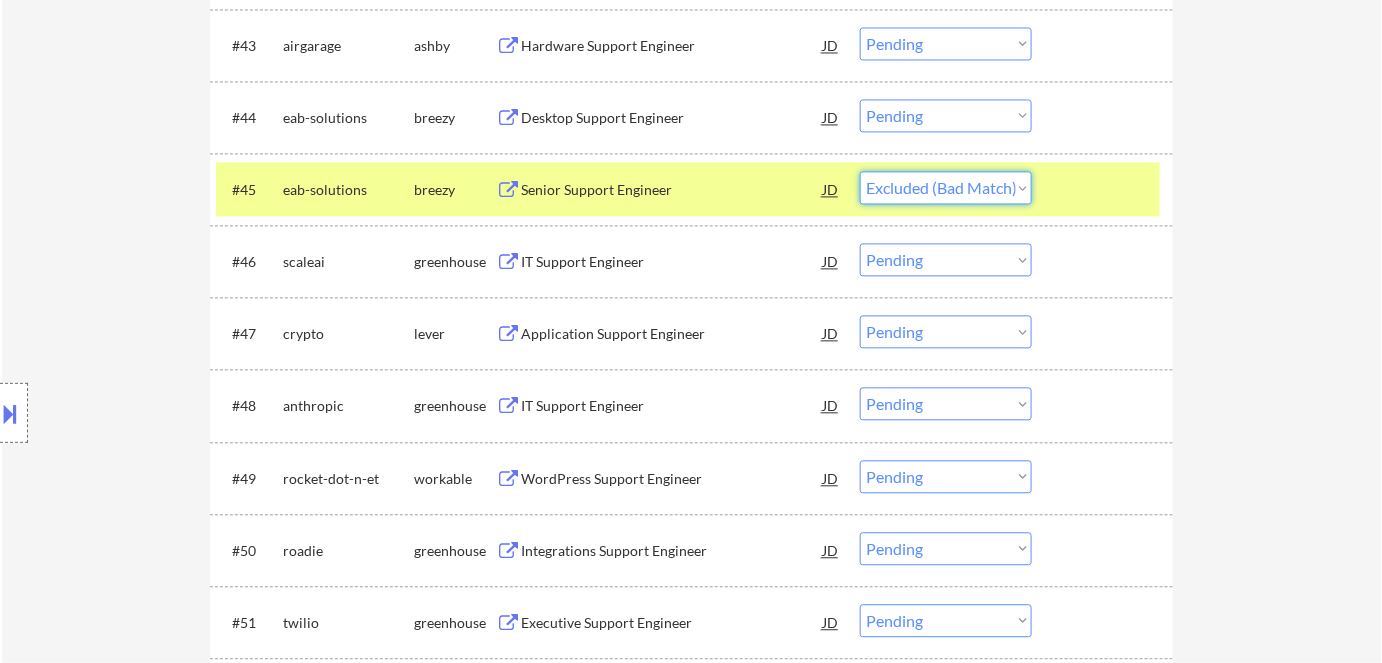click on "Choose an option... Pending Applied Excluded (Questions) Excluded (Expired) Excluded (Location) Excluded (Bad Match) Excluded (Blocklist) Excluded (Salary) Excluded (Other)" at bounding box center [946, 187] 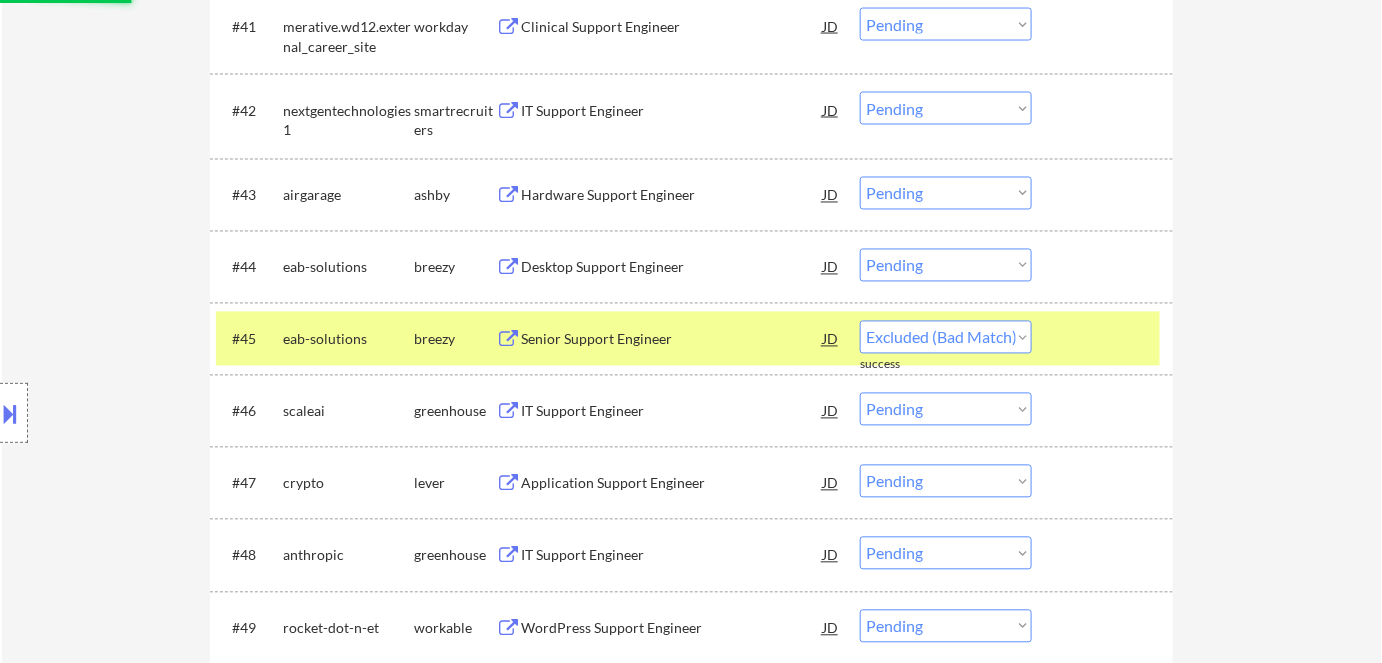 select on ""pending"" 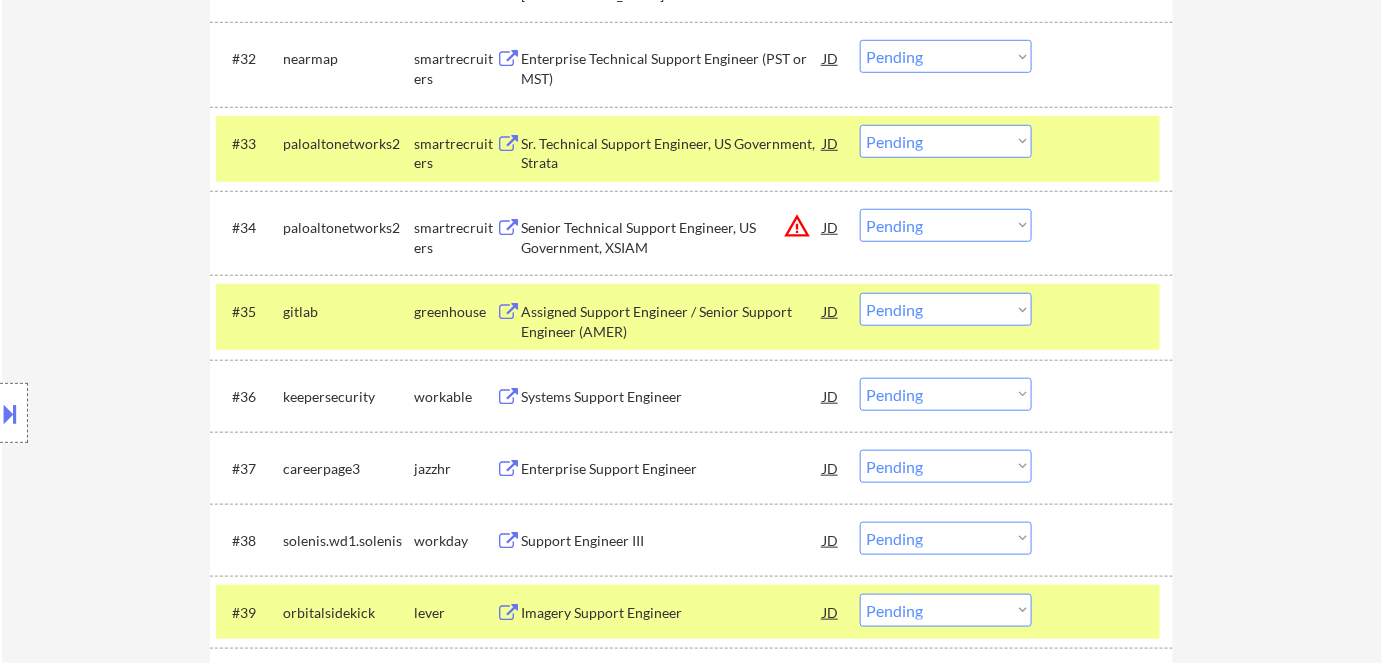 scroll, scrollTop: 2922, scrollLeft: 0, axis: vertical 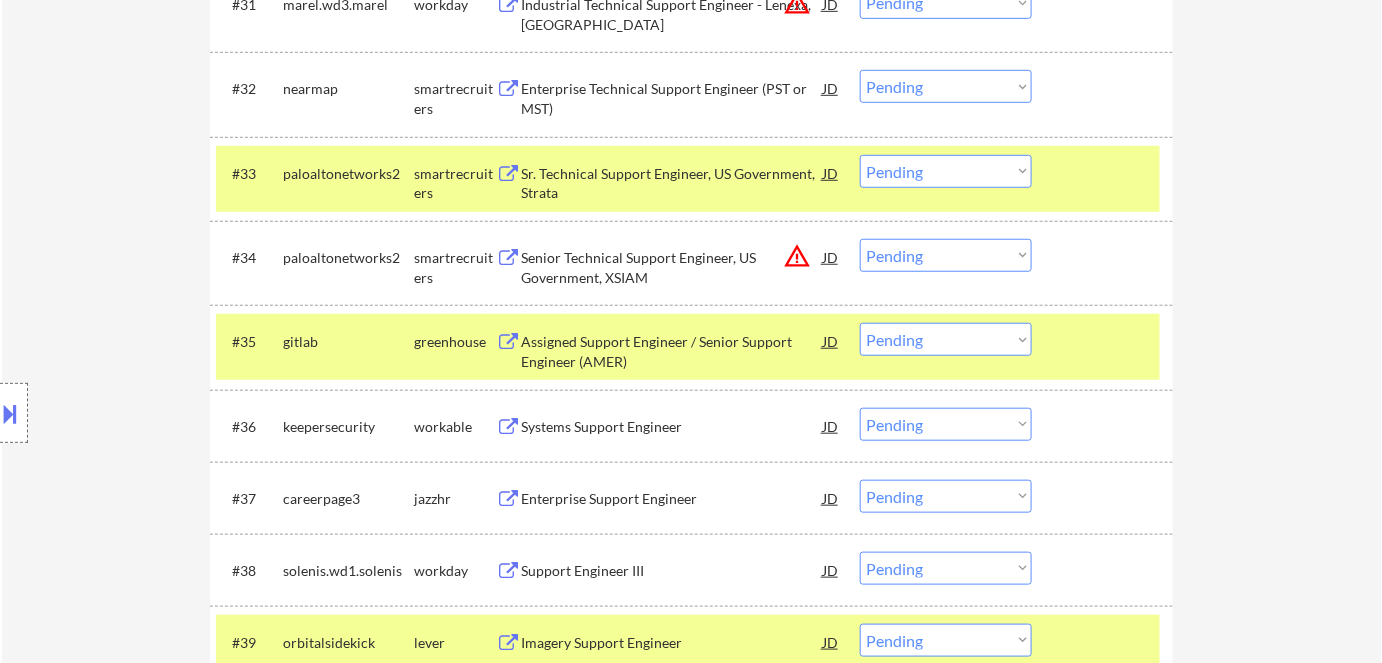 click on "Assigned Support Engineer / Senior Support Engineer (AMER)" at bounding box center [672, 351] 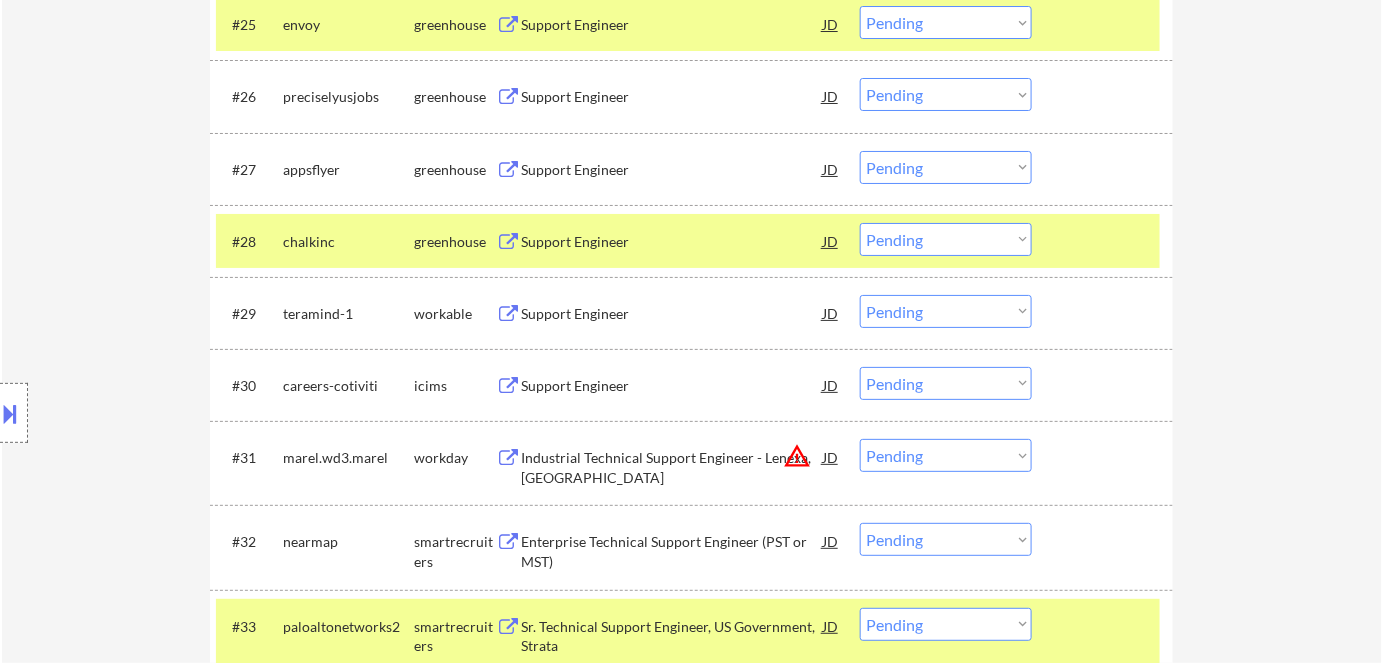 scroll, scrollTop: 2468, scrollLeft: 0, axis: vertical 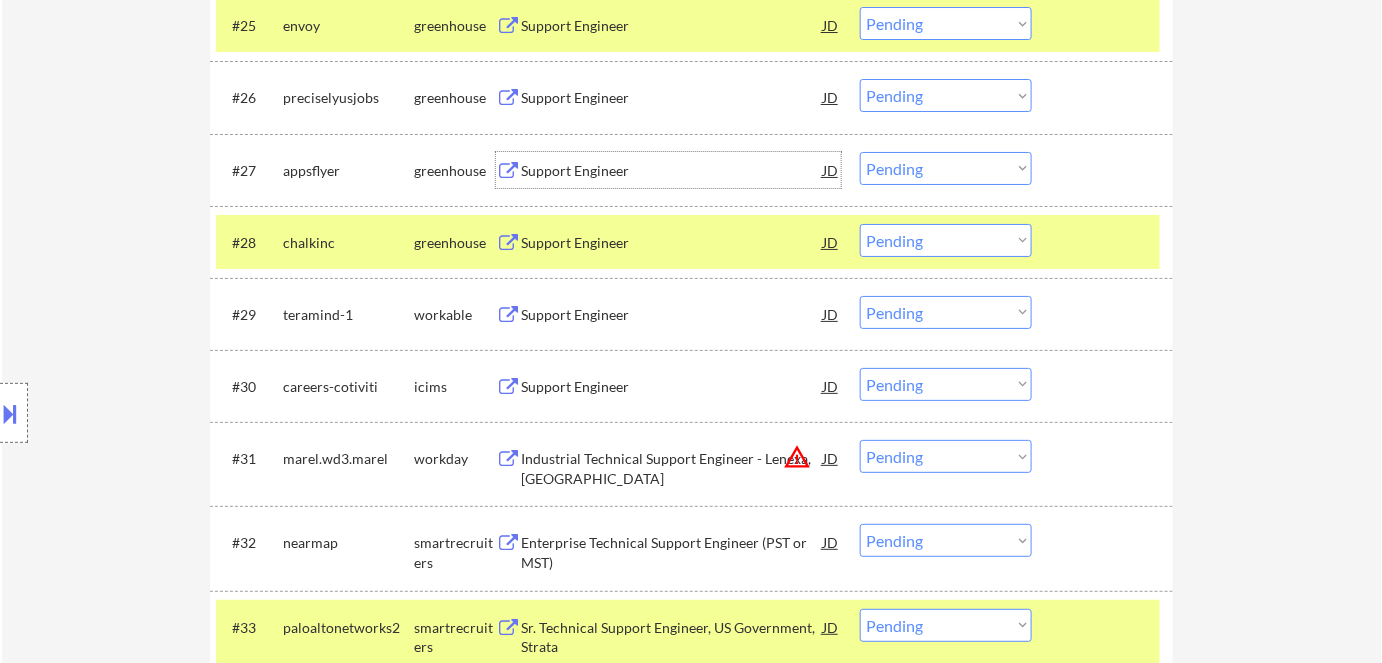 click on "Support Engineer" at bounding box center (672, 171) 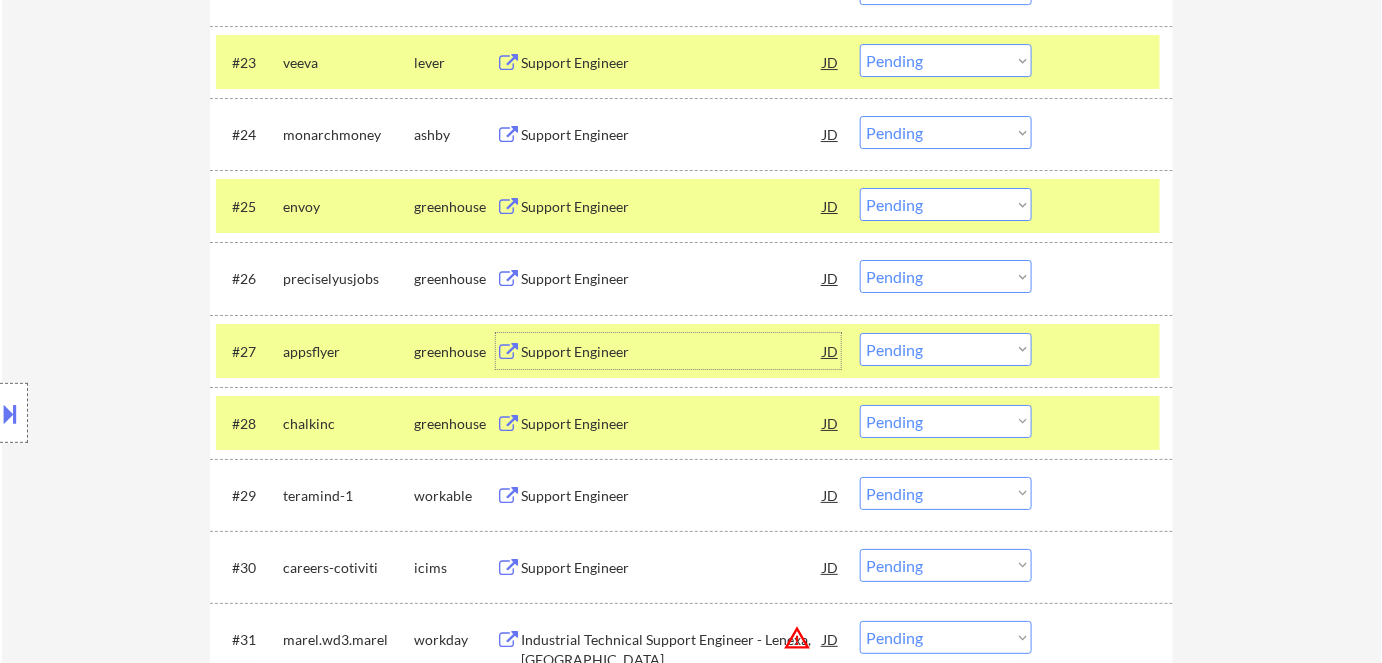 scroll, scrollTop: 2286, scrollLeft: 0, axis: vertical 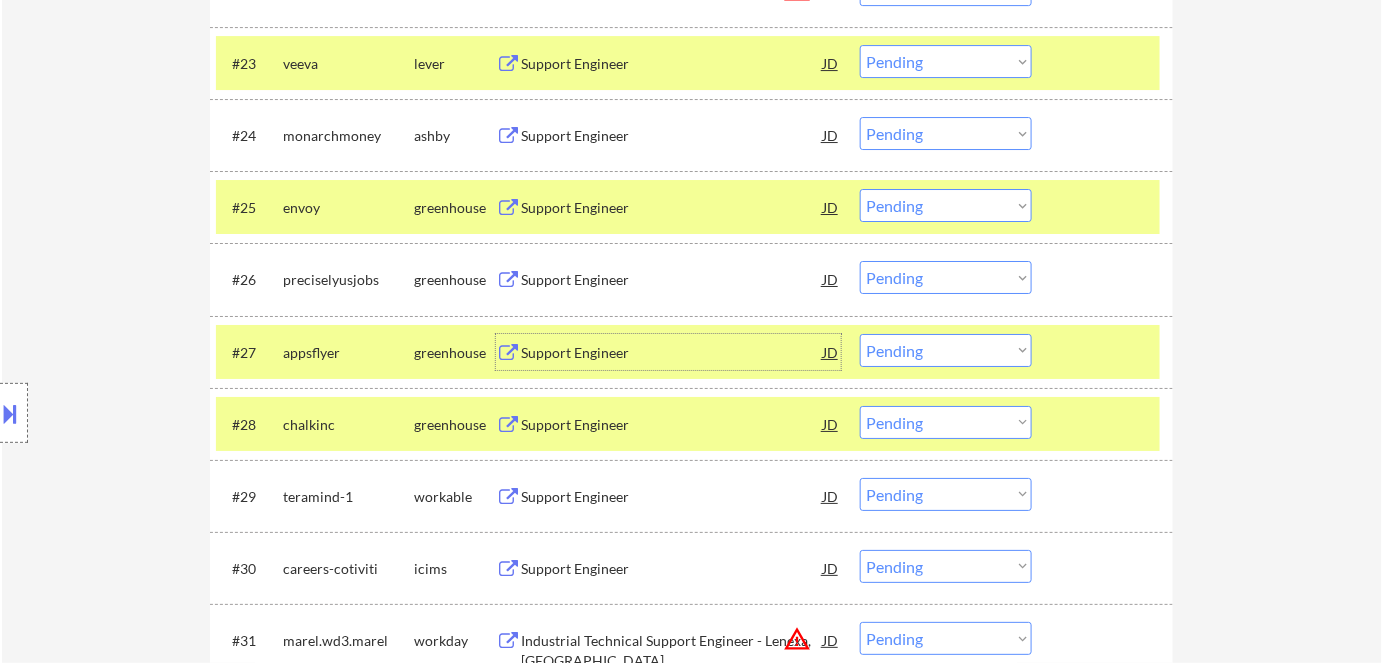 click on "Support Engineer" at bounding box center [672, 208] 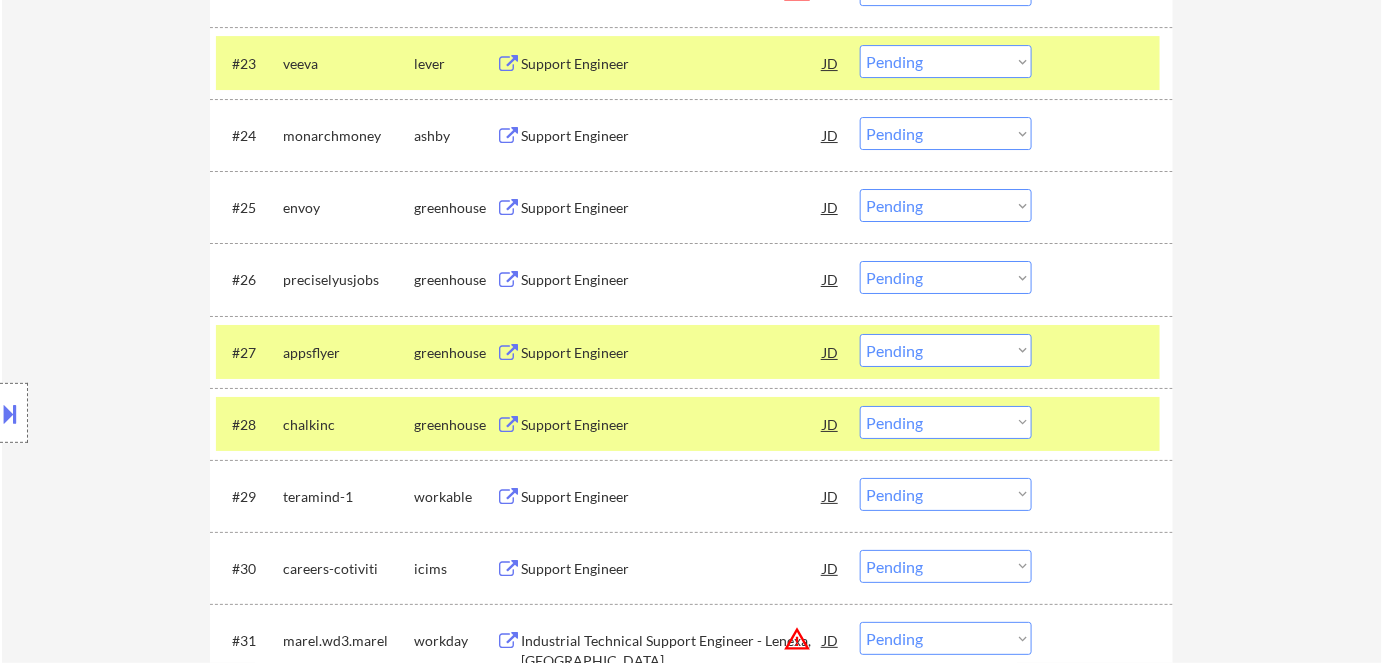drag, startPoint x: 567, startPoint y: 162, endPoint x: 573, endPoint y: 150, distance: 13.416408 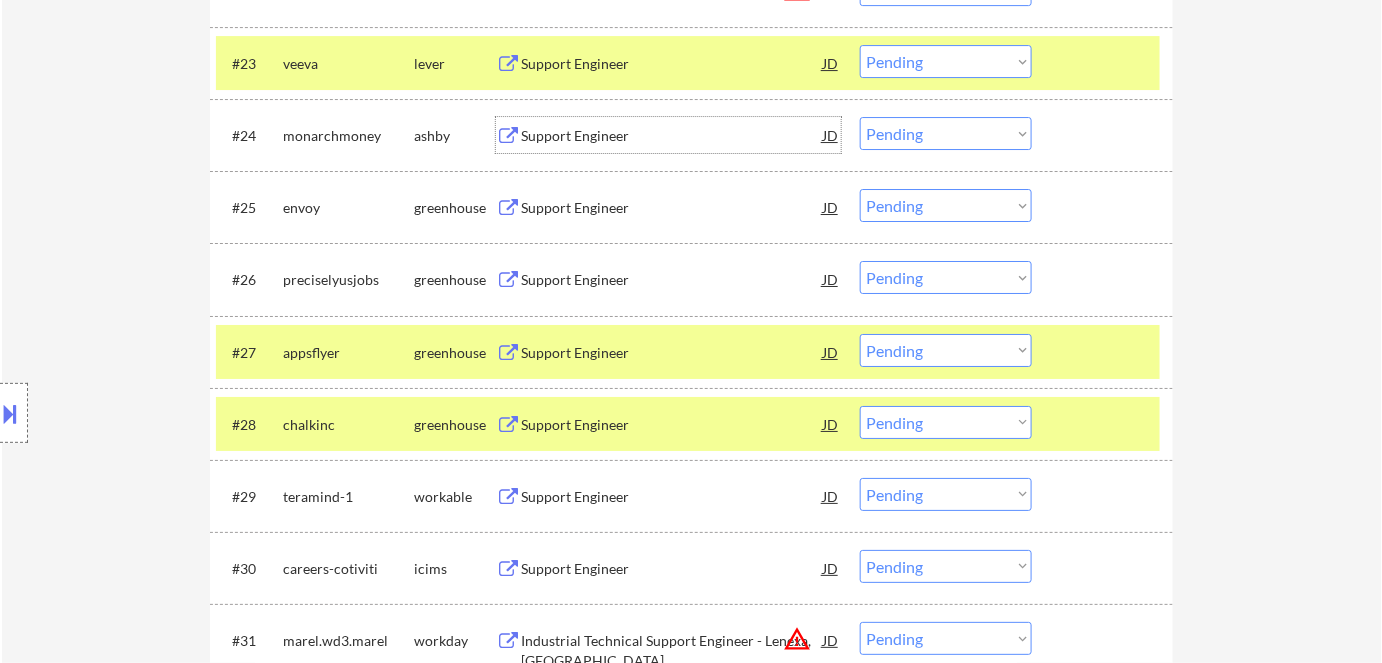 click on "Support Engineer" at bounding box center (672, 136) 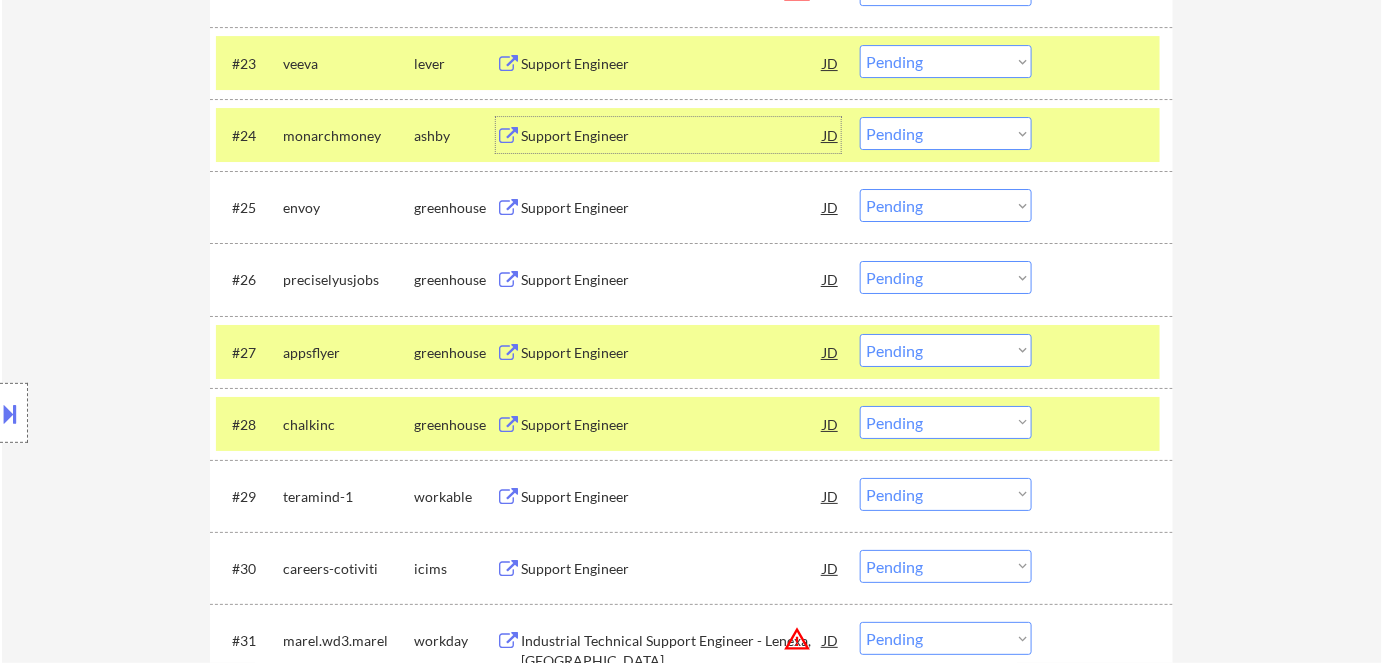 click on "Choose an option... Pending Applied Excluded (Questions) Excluded (Expired) Excluded (Location) Excluded (Bad Match) Excluded (Blocklist) Excluded (Salary) Excluded (Other)" at bounding box center (946, 205) 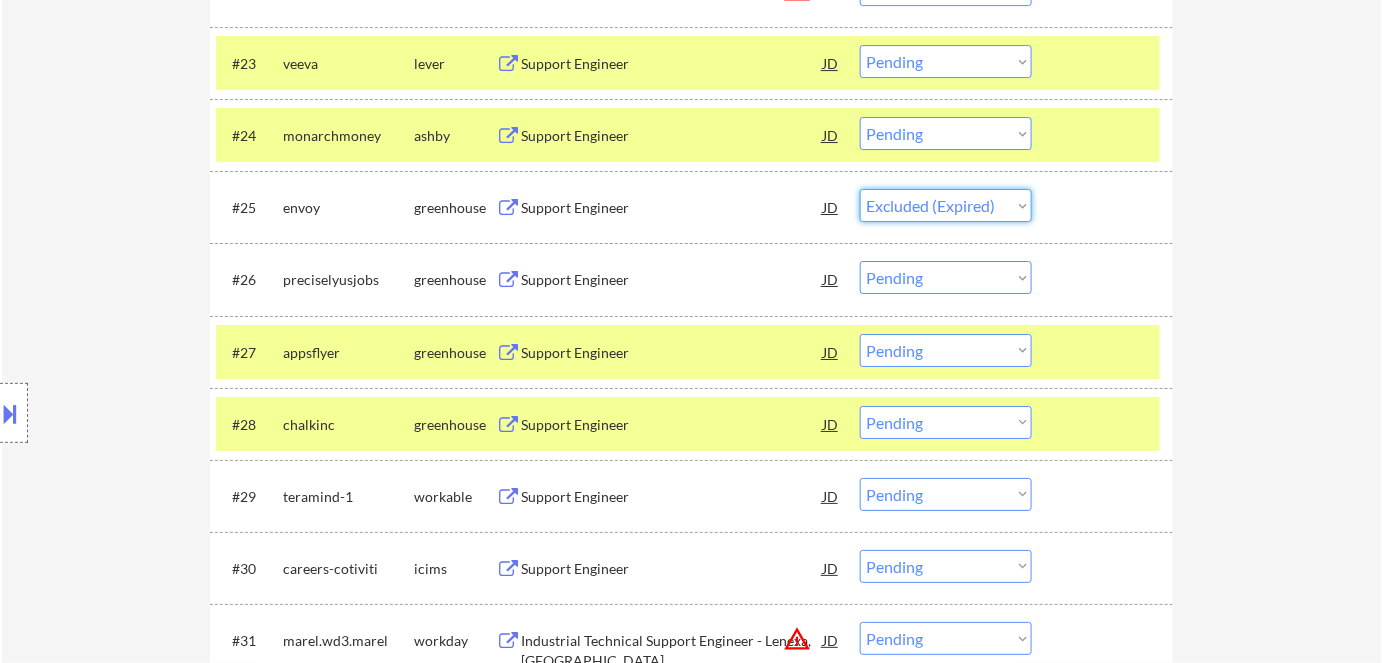 click on "Choose an option... Pending Applied Excluded (Questions) Excluded (Expired) Excluded (Location) Excluded (Bad Match) Excluded (Blocklist) Excluded (Salary) Excluded (Other)" at bounding box center (946, 205) 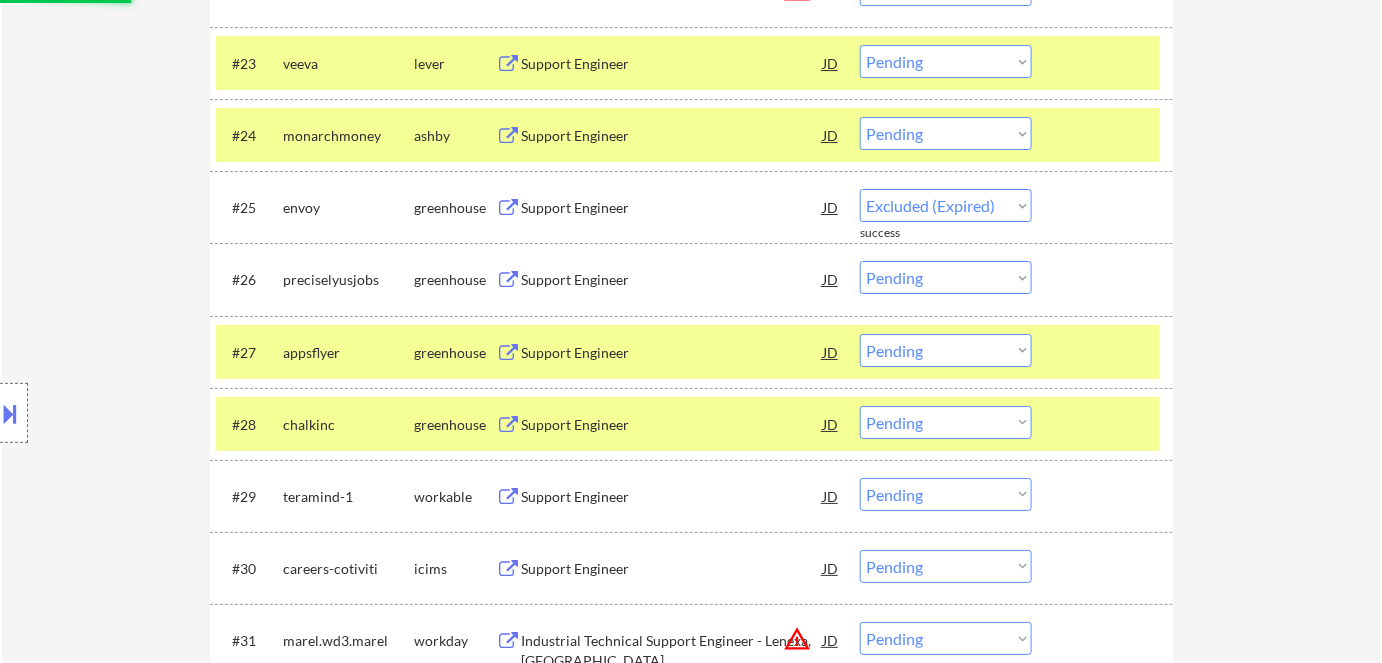 select on ""pending"" 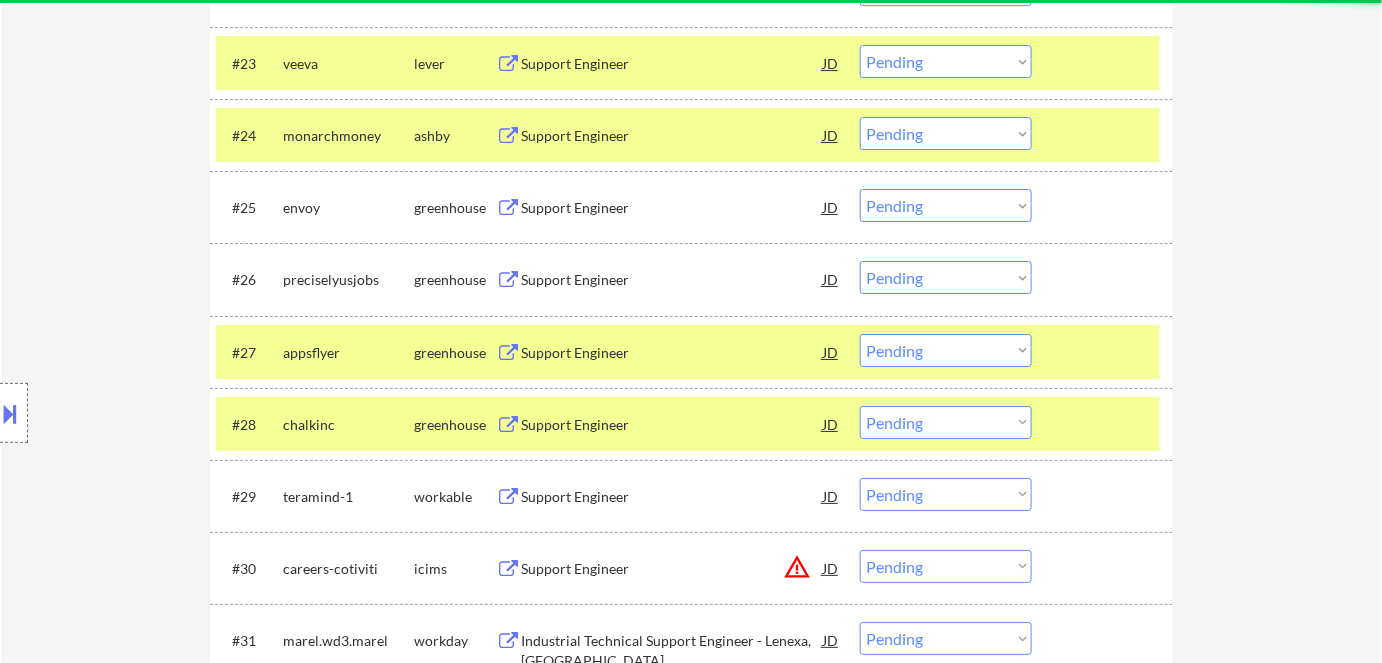 click on "Choose an option... Pending Applied Excluded (Questions) Excluded (Expired) Excluded (Location) Excluded (Bad Match) Excluded (Blocklist) Excluded (Salary) Excluded (Other)" at bounding box center [946, 133] 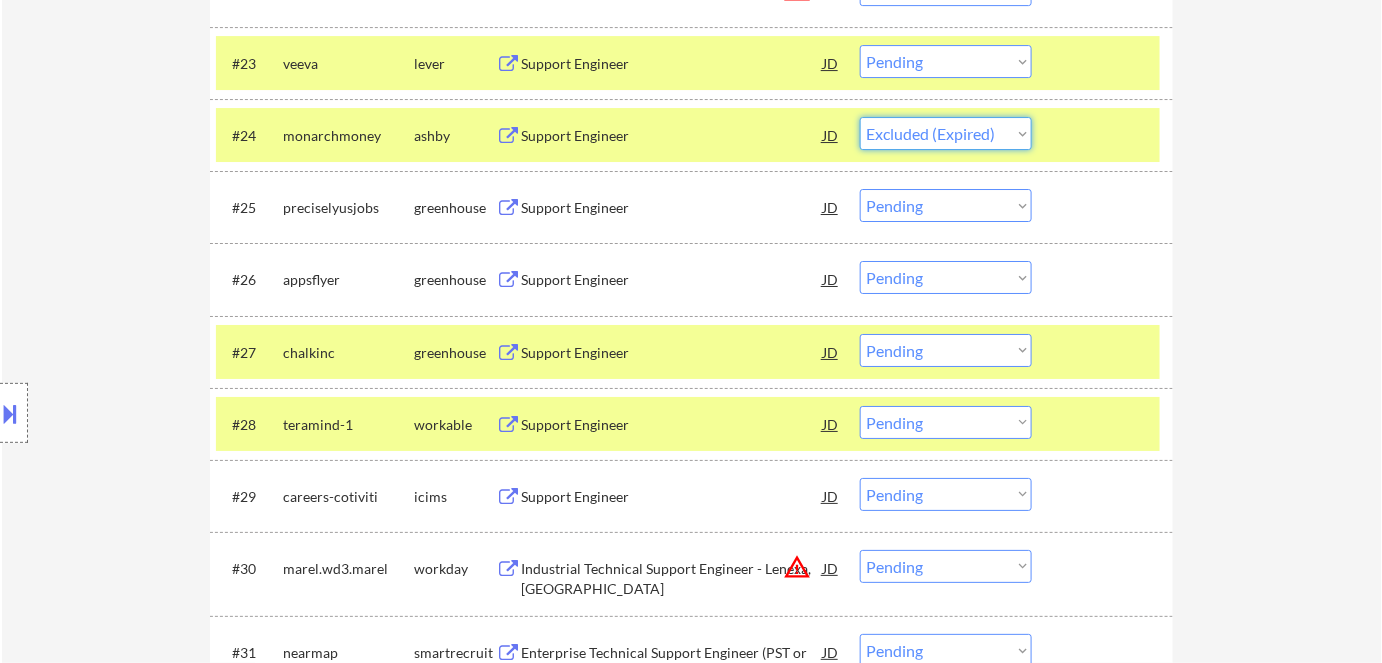 click on "Choose an option... Pending Applied Excluded (Questions) Excluded (Expired) Excluded (Location) Excluded (Bad Match) Excluded (Blocklist) Excluded (Salary) Excluded (Other)" at bounding box center [946, 133] 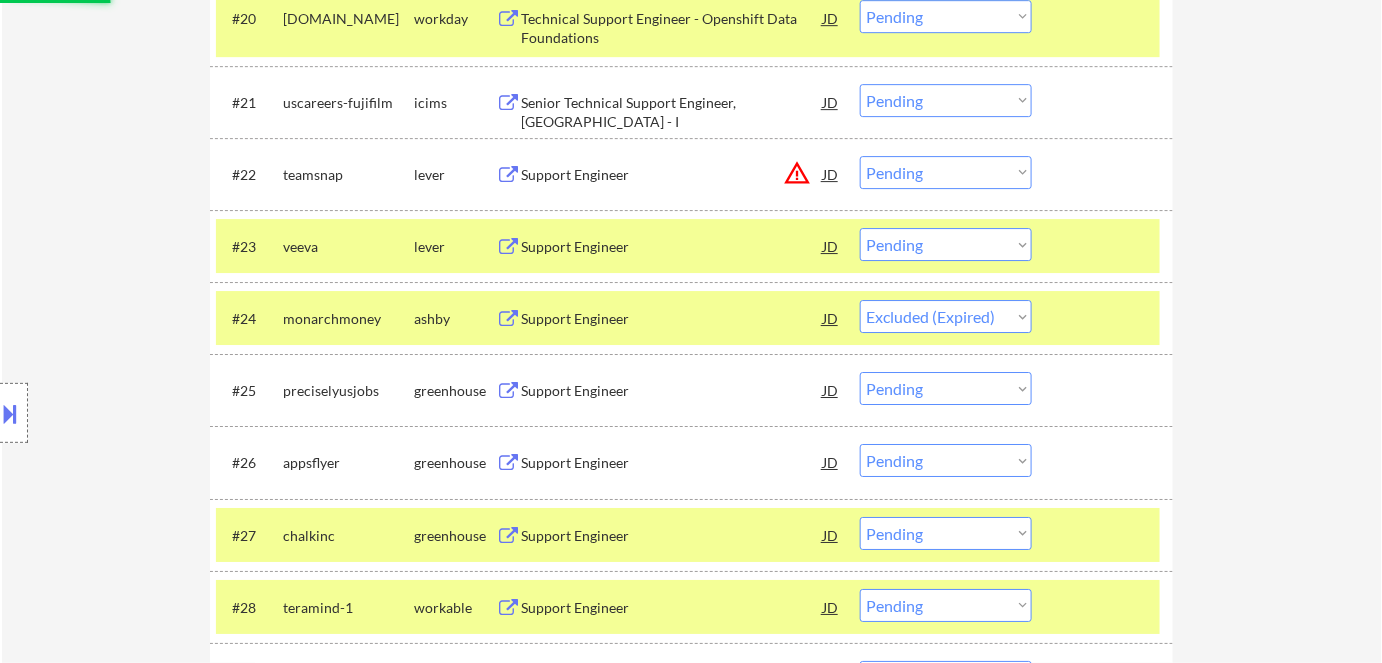 scroll, scrollTop: 2013, scrollLeft: 0, axis: vertical 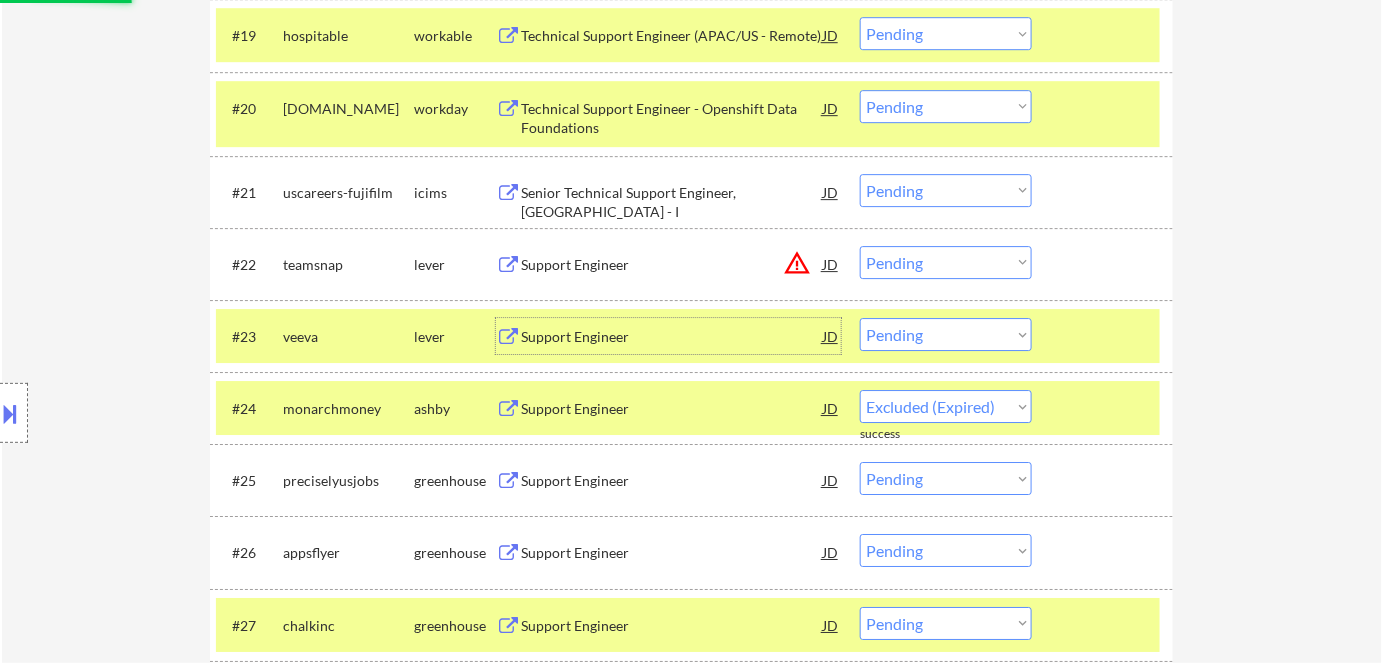 click on "Support Engineer" at bounding box center (672, 337) 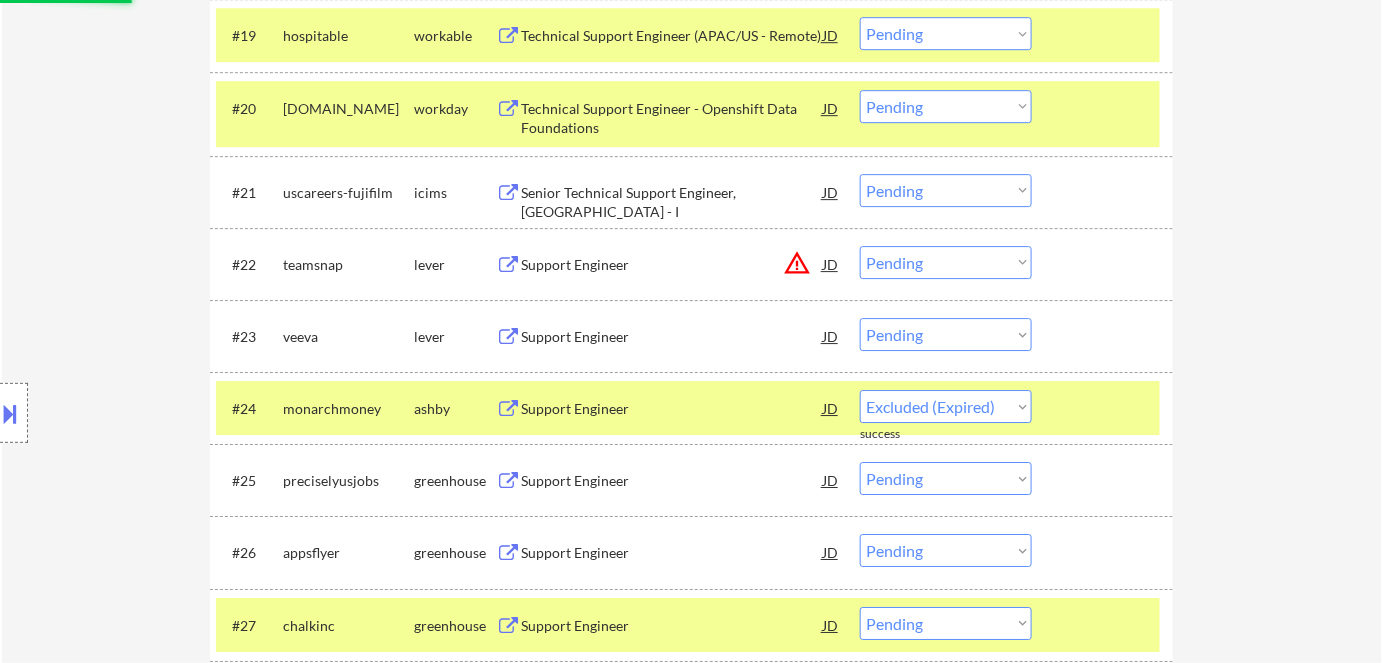 select on ""pending"" 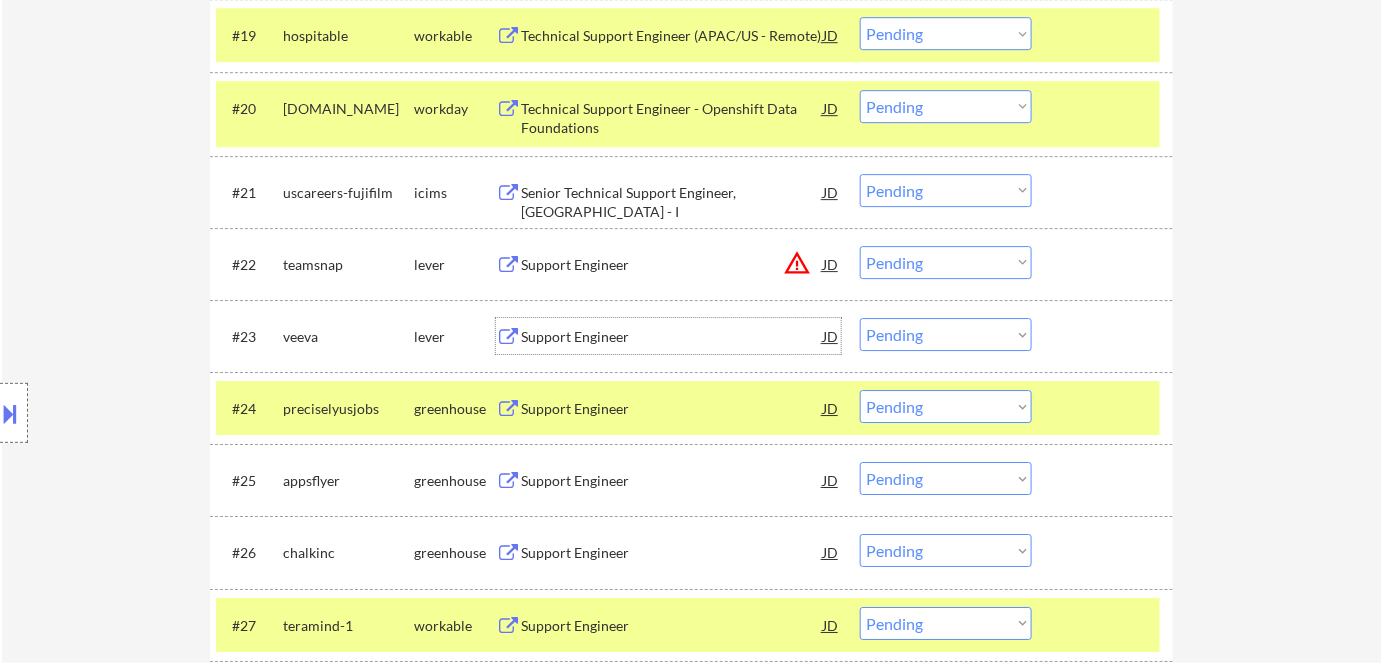 scroll, scrollTop: 1832, scrollLeft: 0, axis: vertical 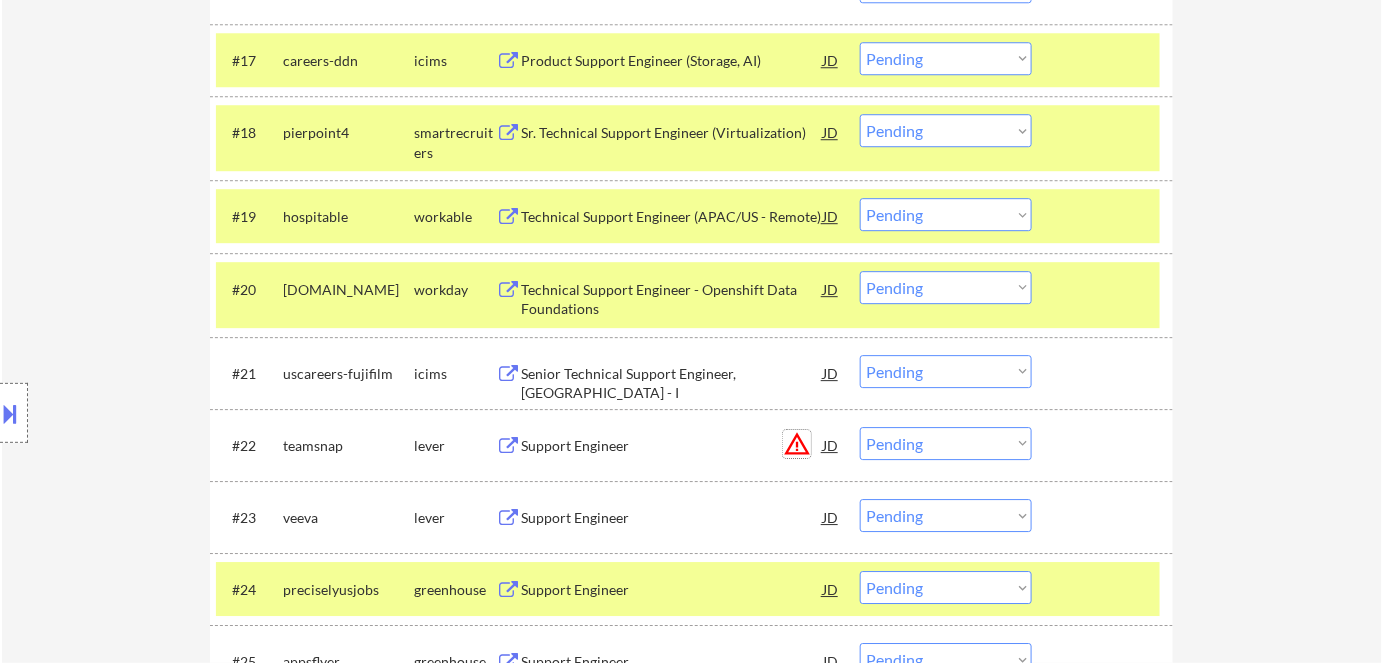 click on "warning_amber" at bounding box center (797, 444) 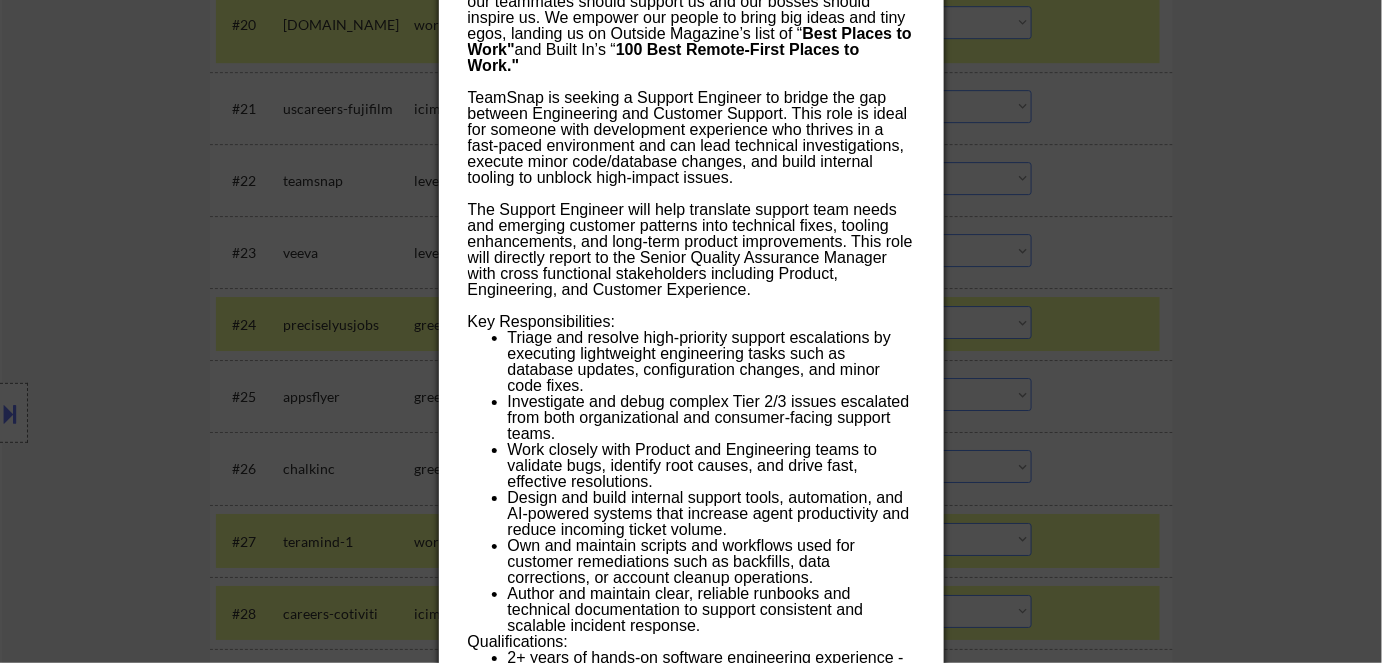 scroll, scrollTop: 2286, scrollLeft: 0, axis: vertical 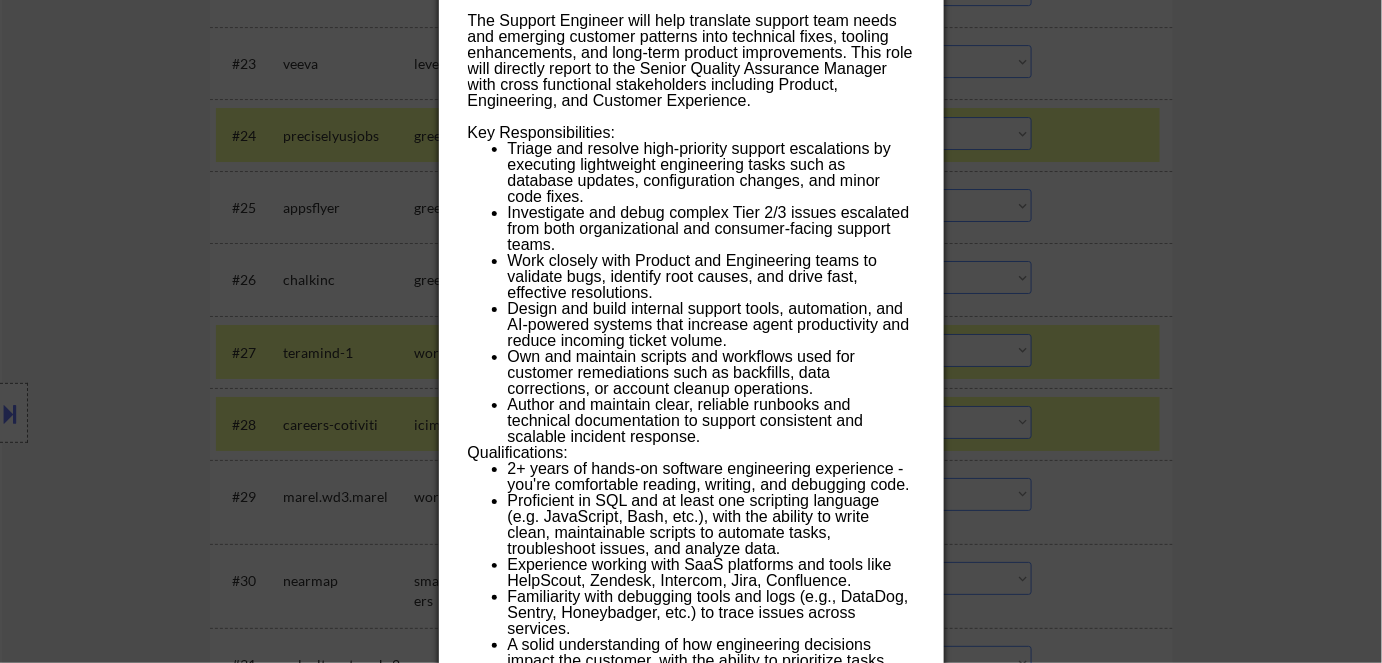 click at bounding box center (691, 331) 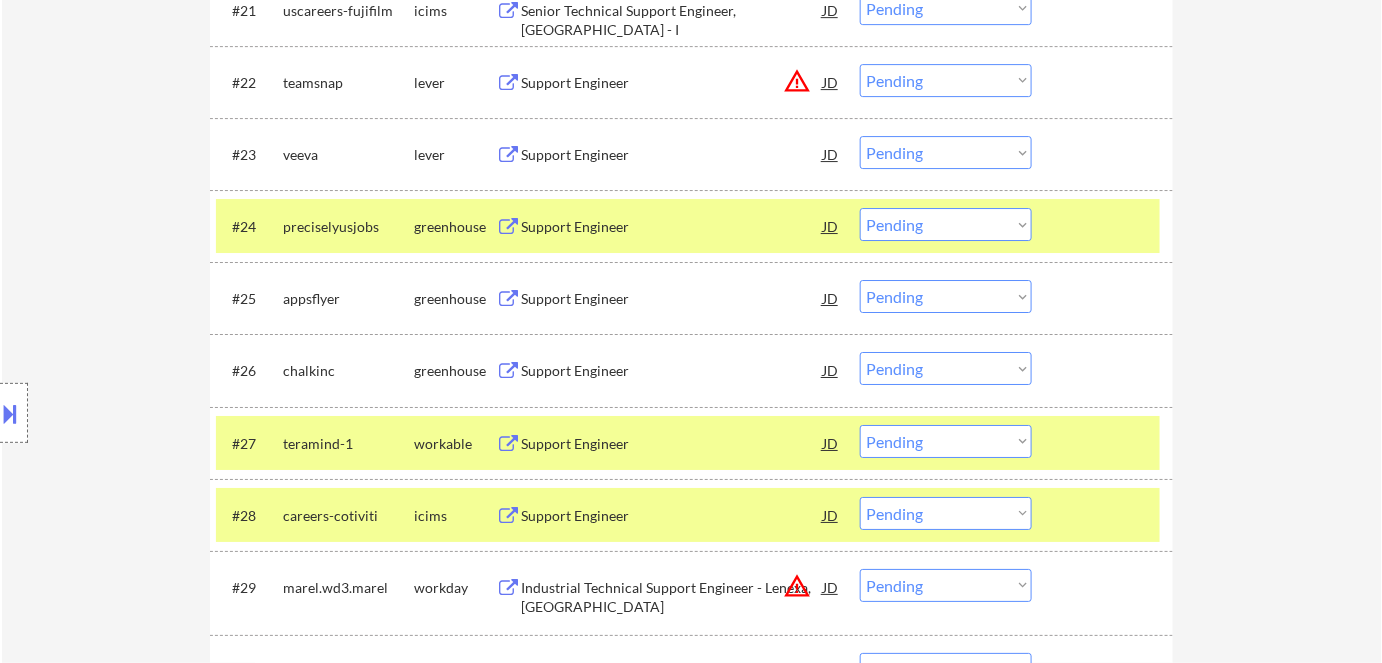 scroll, scrollTop: 2104, scrollLeft: 0, axis: vertical 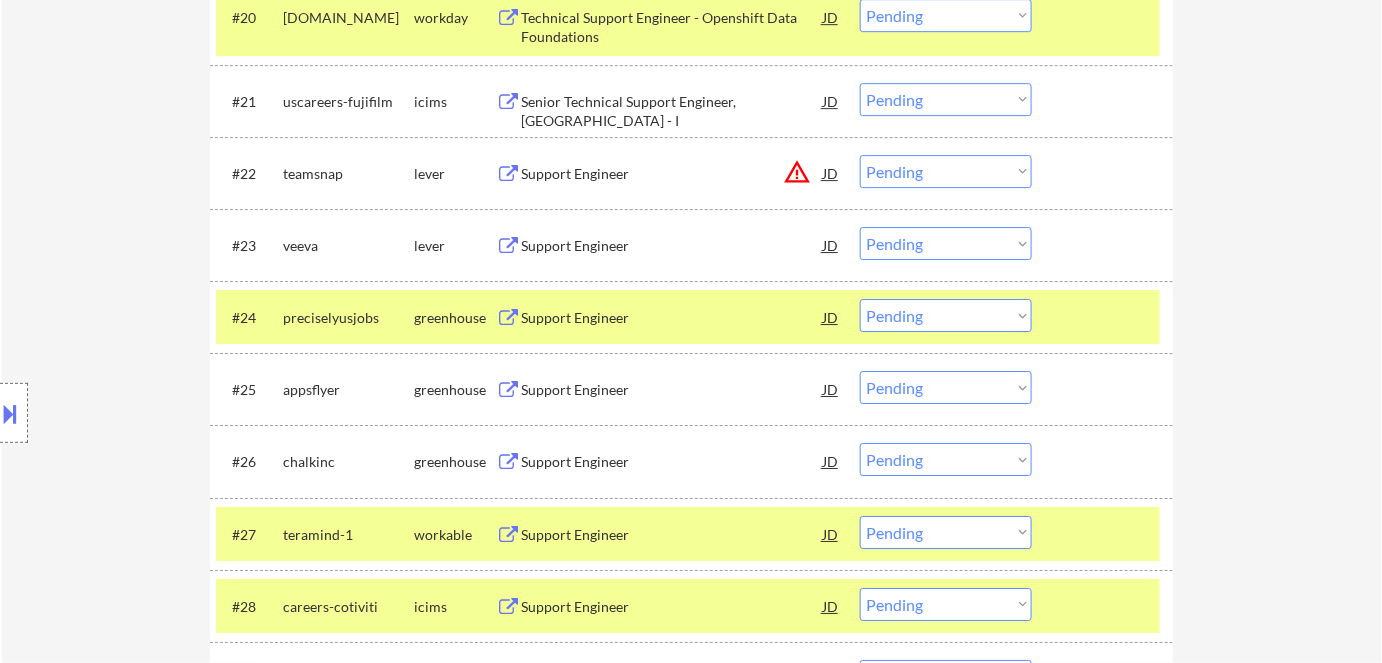 drag, startPoint x: 961, startPoint y: 170, endPoint x: 957, endPoint y: 185, distance: 15.524175 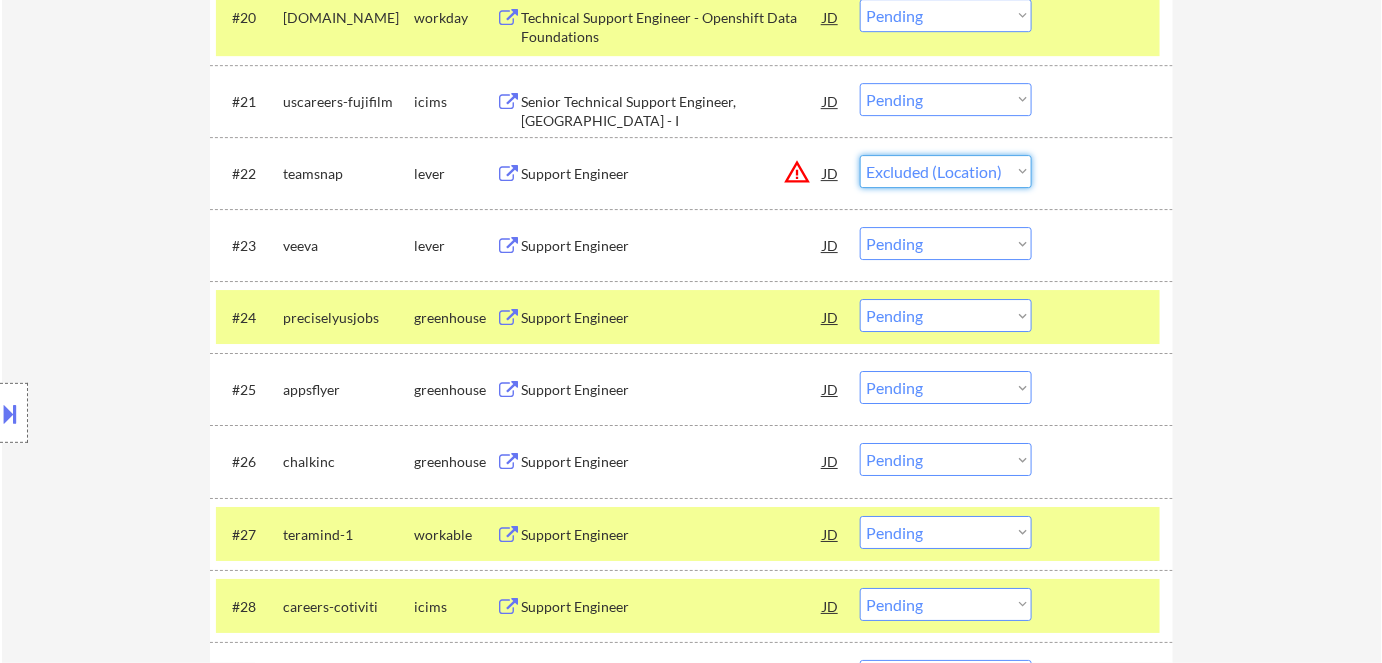 click on "Choose an option... Pending Applied Excluded (Questions) Excluded (Expired) Excluded (Location) Excluded (Bad Match) Excluded (Blocklist) Excluded (Salary) Excluded (Other)" at bounding box center [946, 171] 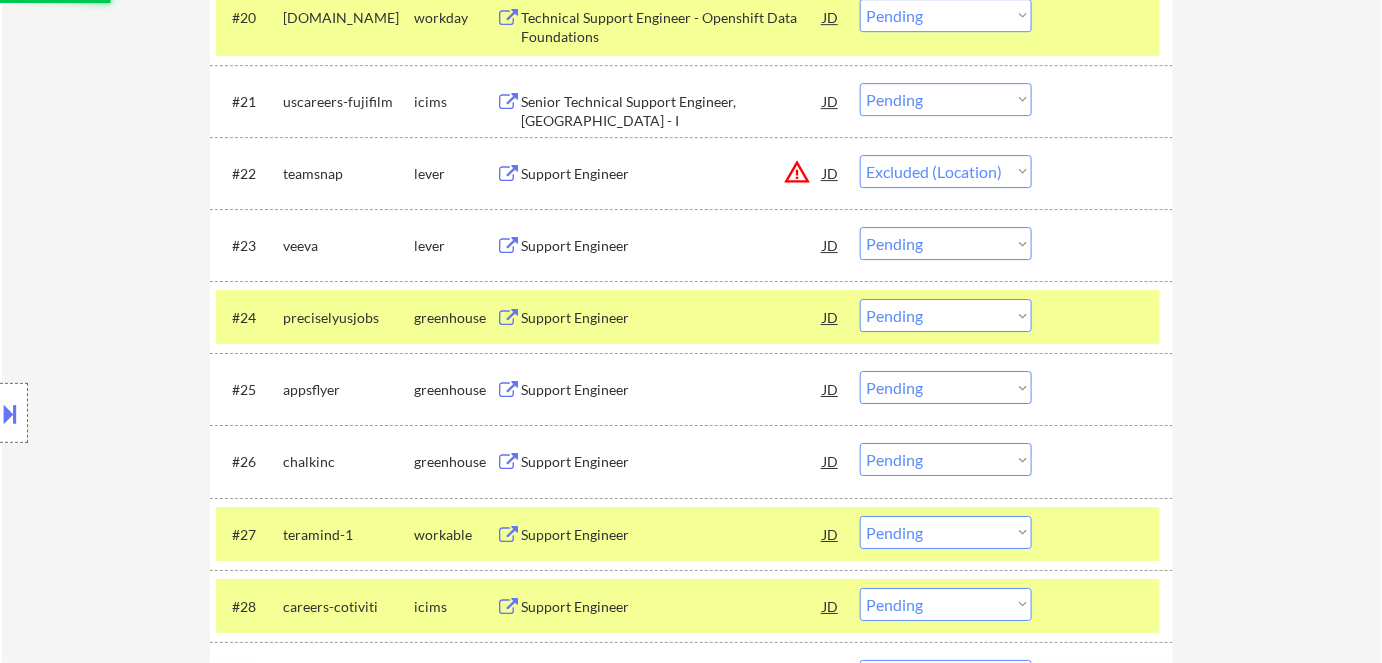 scroll, scrollTop: 2195, scrollLeft: 0, axis: vertical 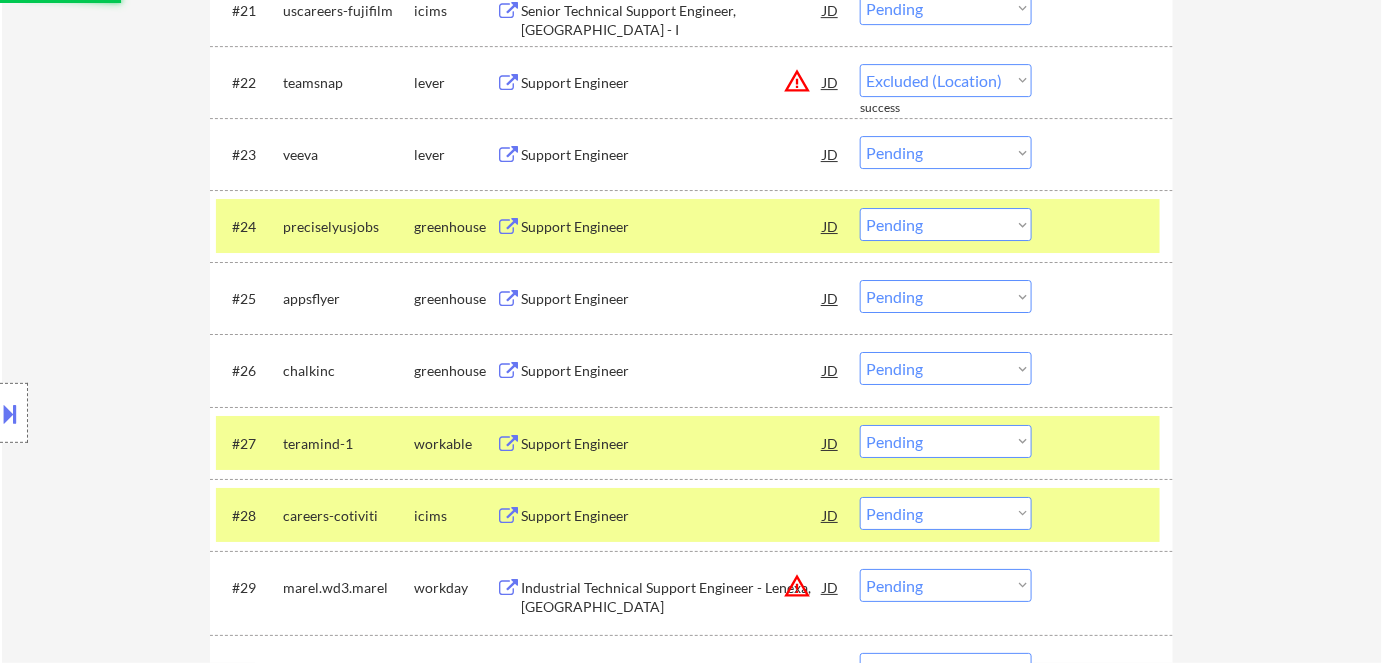 select on ""pending"" 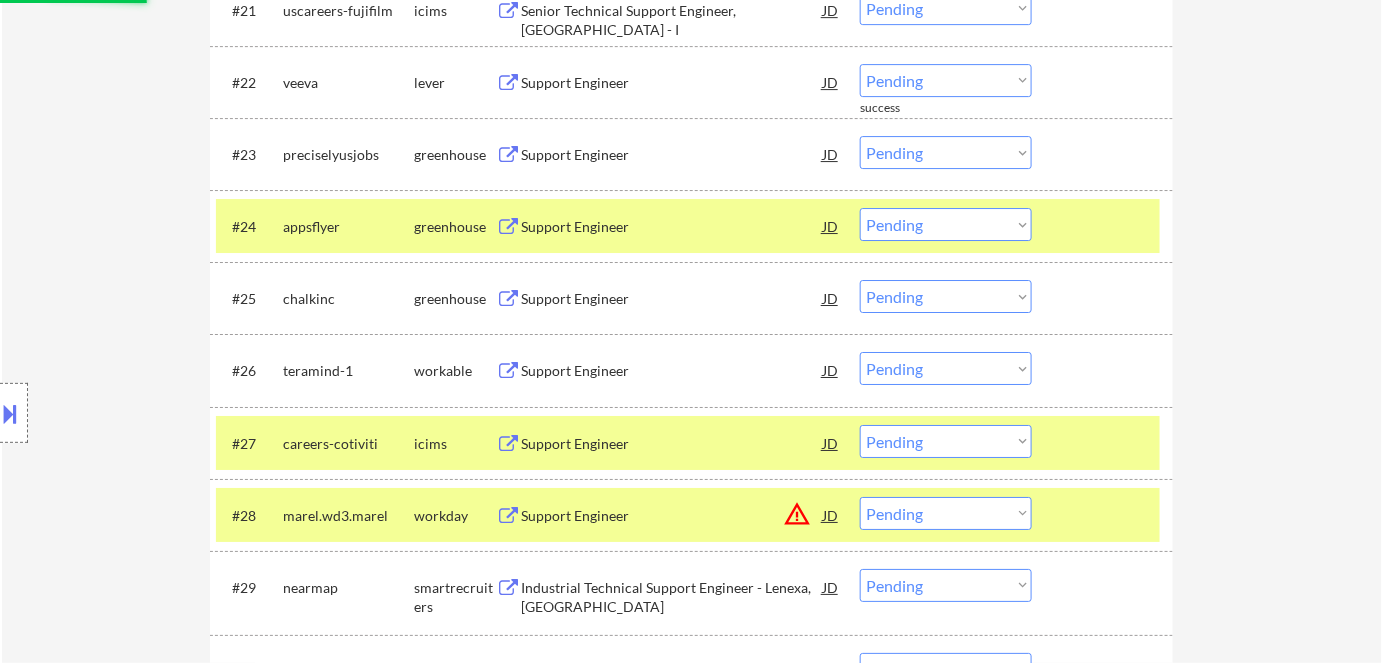 scroll, scrollTop: 2377, scrollLeft: 0, axis: vertical 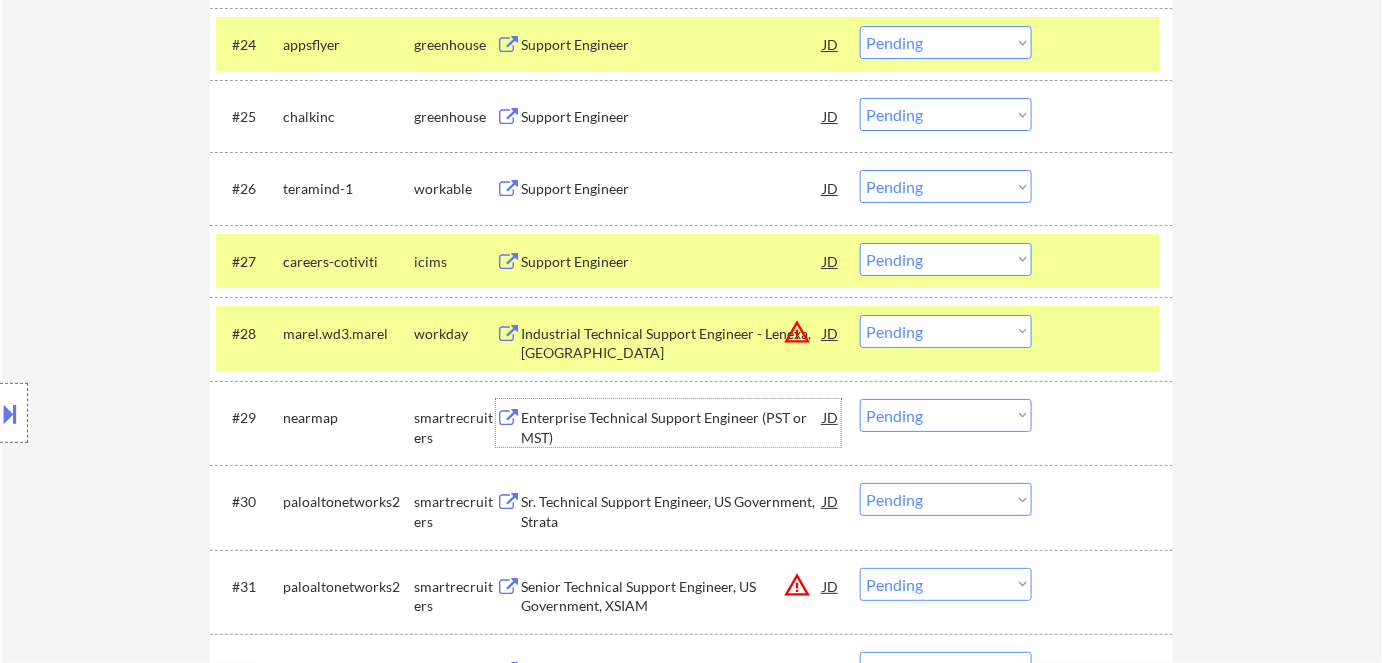 click on "Enterprise Technical Support Engineer (PST or MST)" at bounding box center [672, 427] 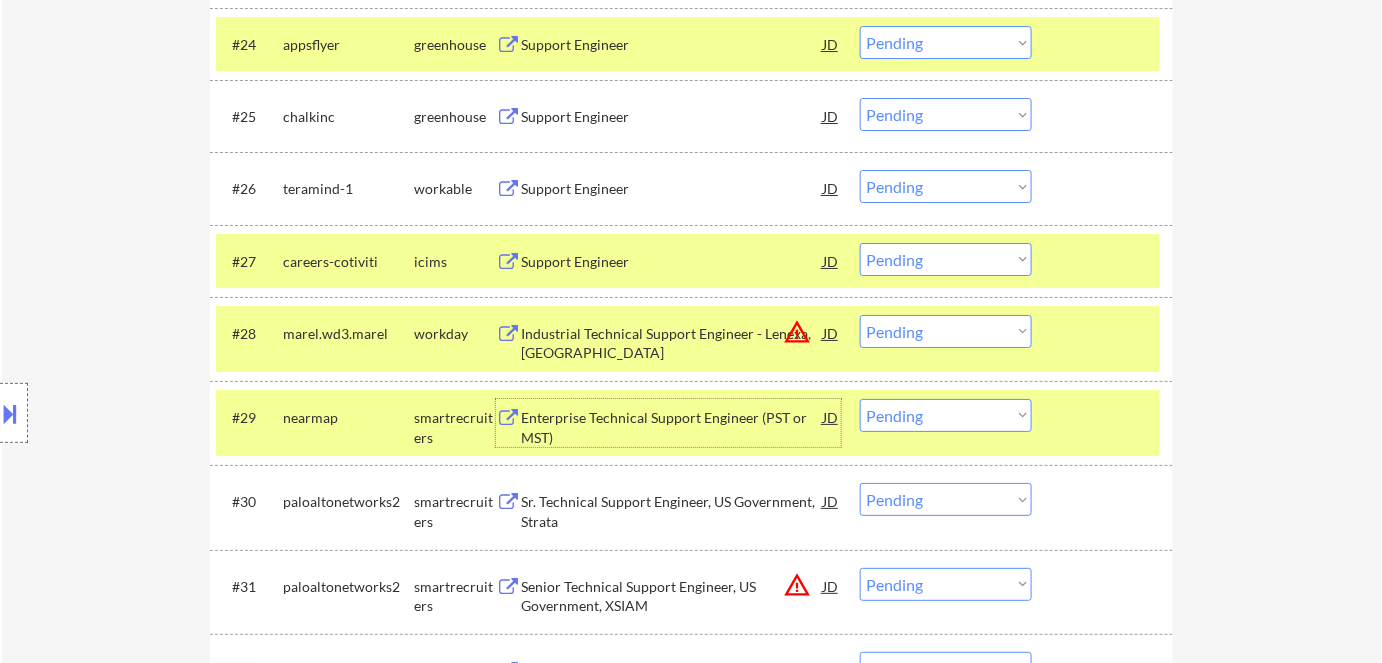 click on "Choose an option... Pending Applied Excluded (Questions) Excluded (Expired) Excluded (Location) Excluded (Bad Match) Excluded (Blocklist) Excluded (Salary) Excluded (Other)" at bounding box center [946, 415] 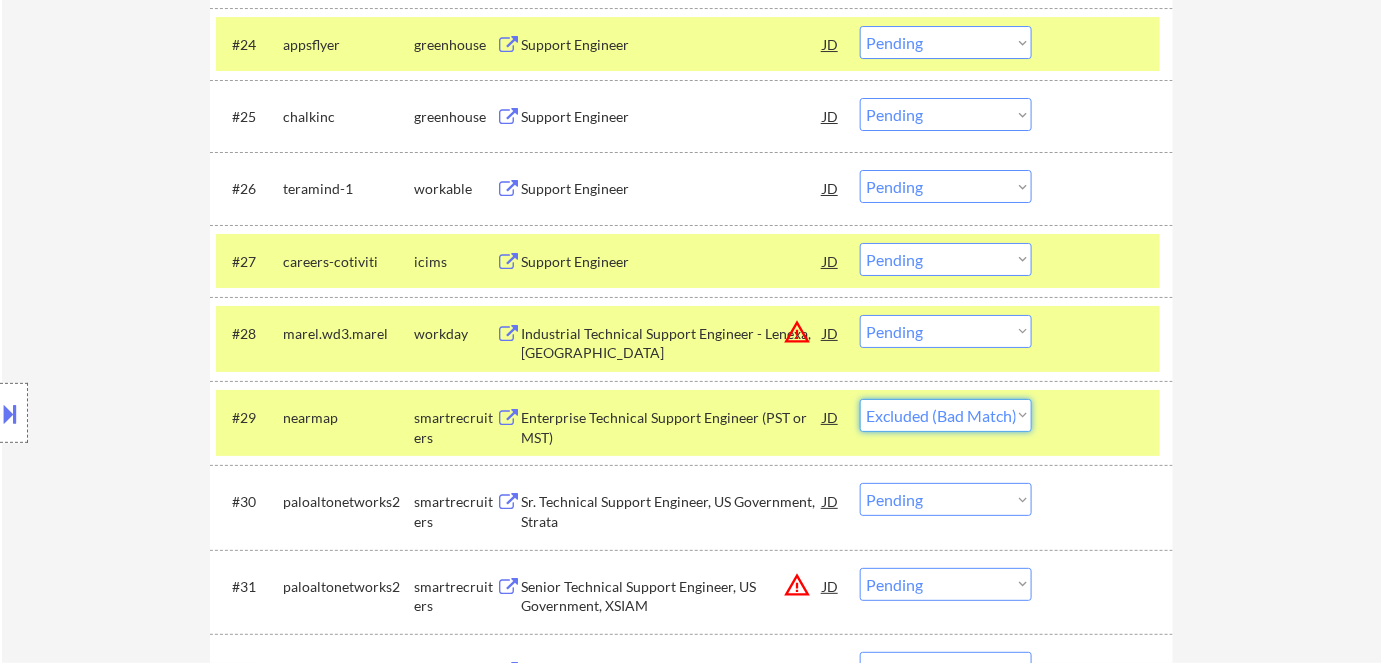 click on "Choose an option... Pending Applied Excluded (Questions) Excluded (Expired) Excluded (Location) Excluded (Bad Match) Excluded (Blocklist) Excluded (Salary) Excluded (Other)" at bounding box center [946, 415] 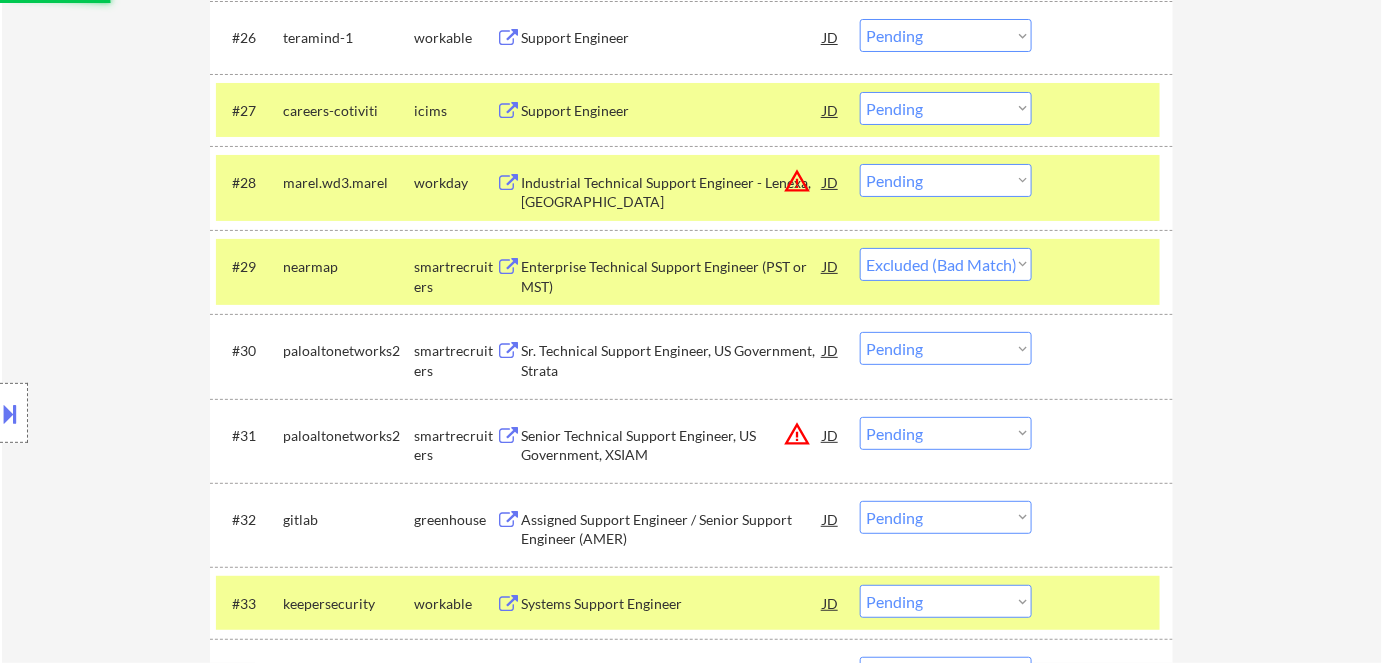 scroll, scrollTop: 2559, scrollLeft: 0, axis: vertical 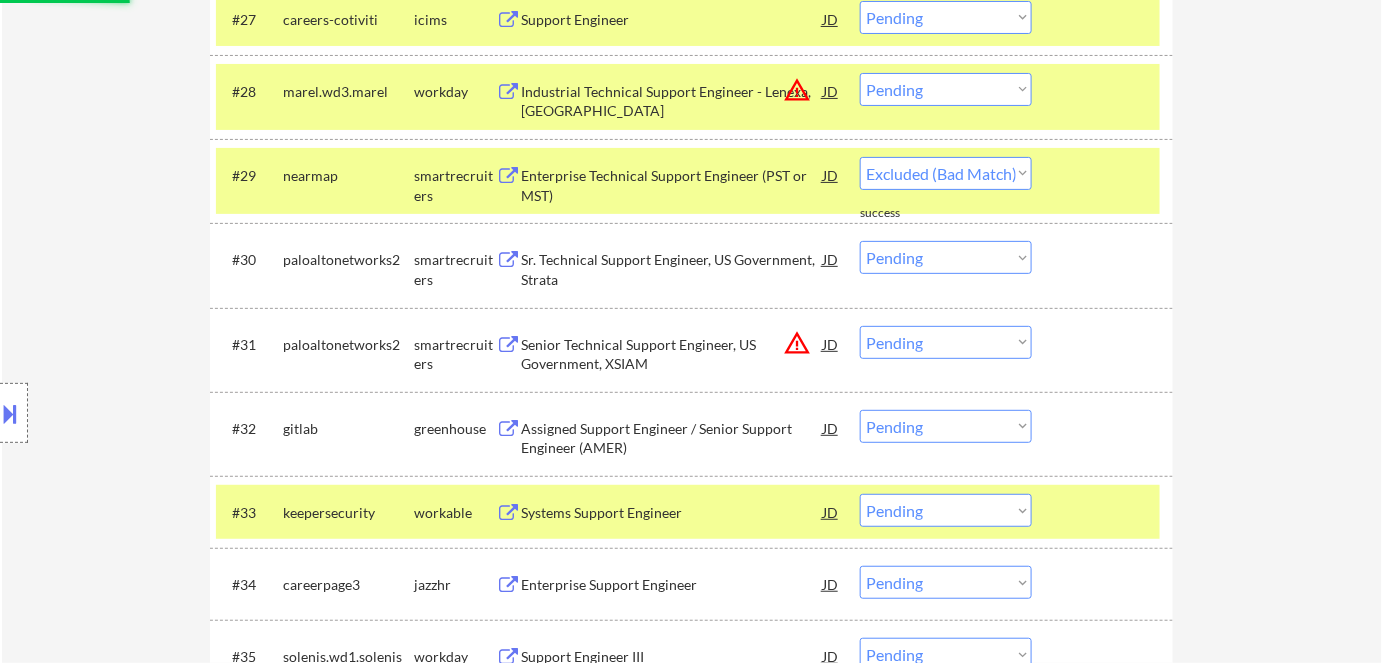 select on ""pending"" 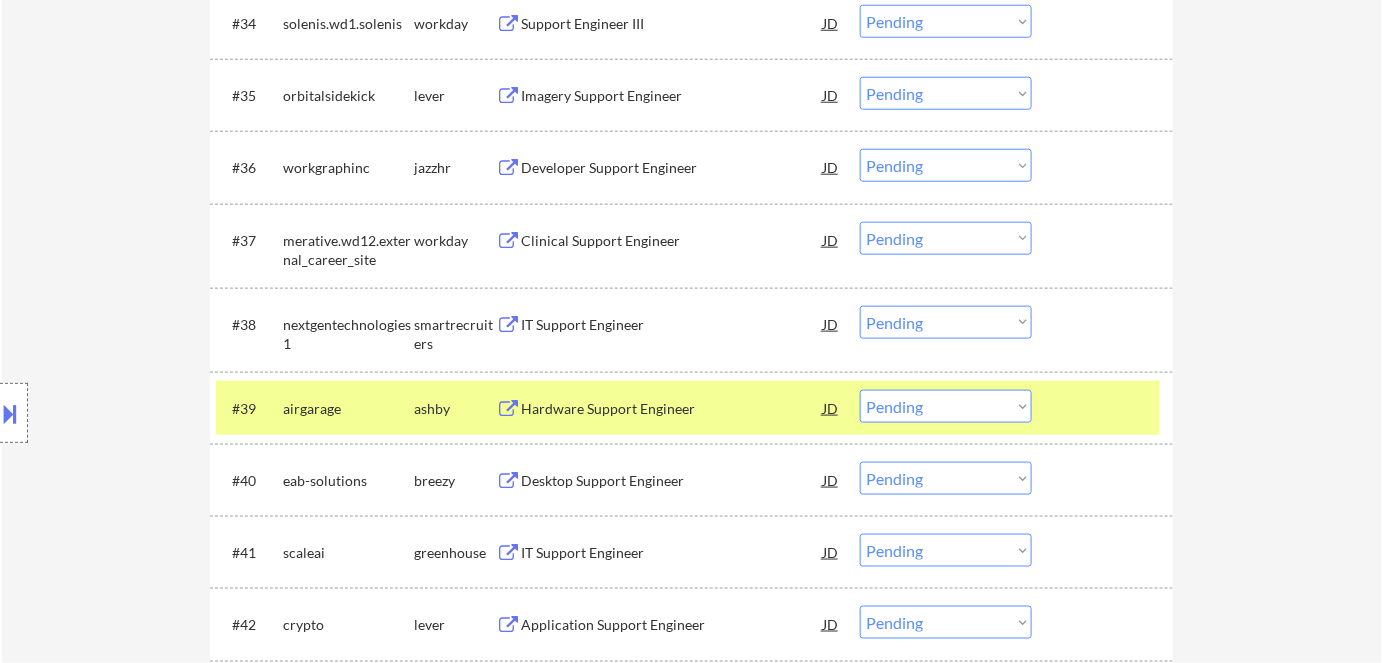 scroll, scrollTop: 3195, scrollLeft: 0, axis: vertical 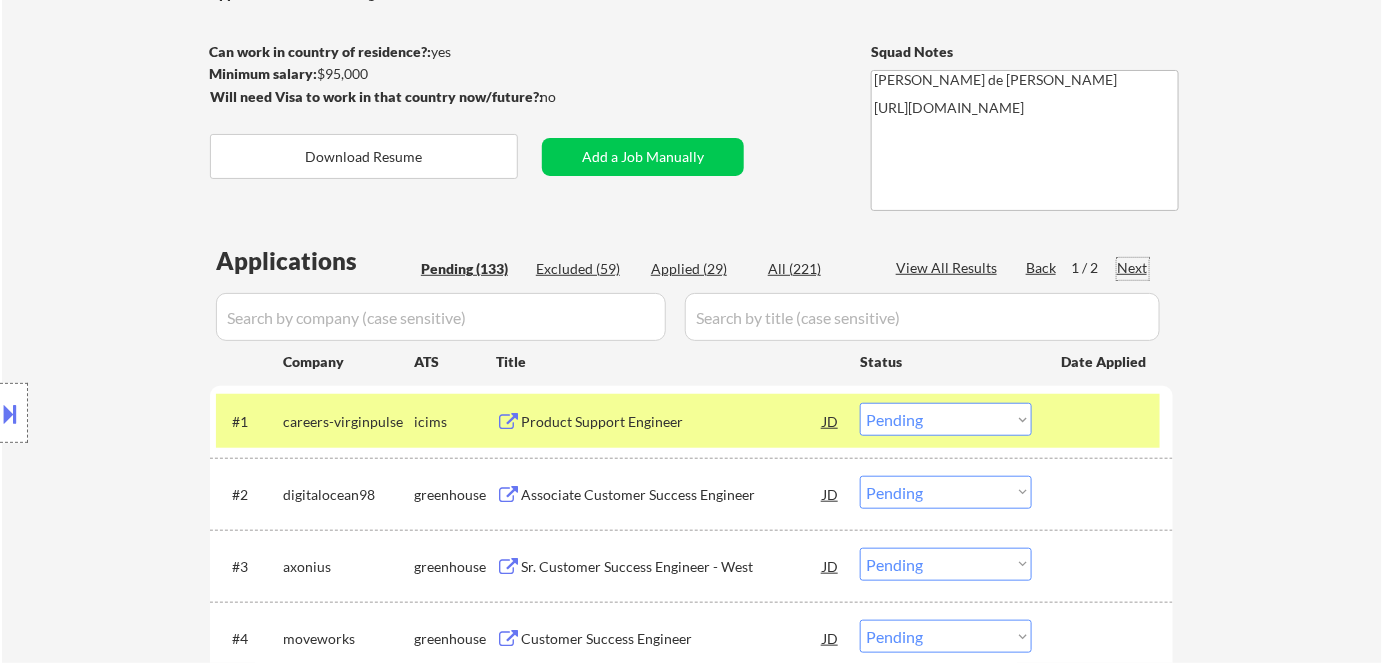 click on "Next" at bounding box center (1133, 268) 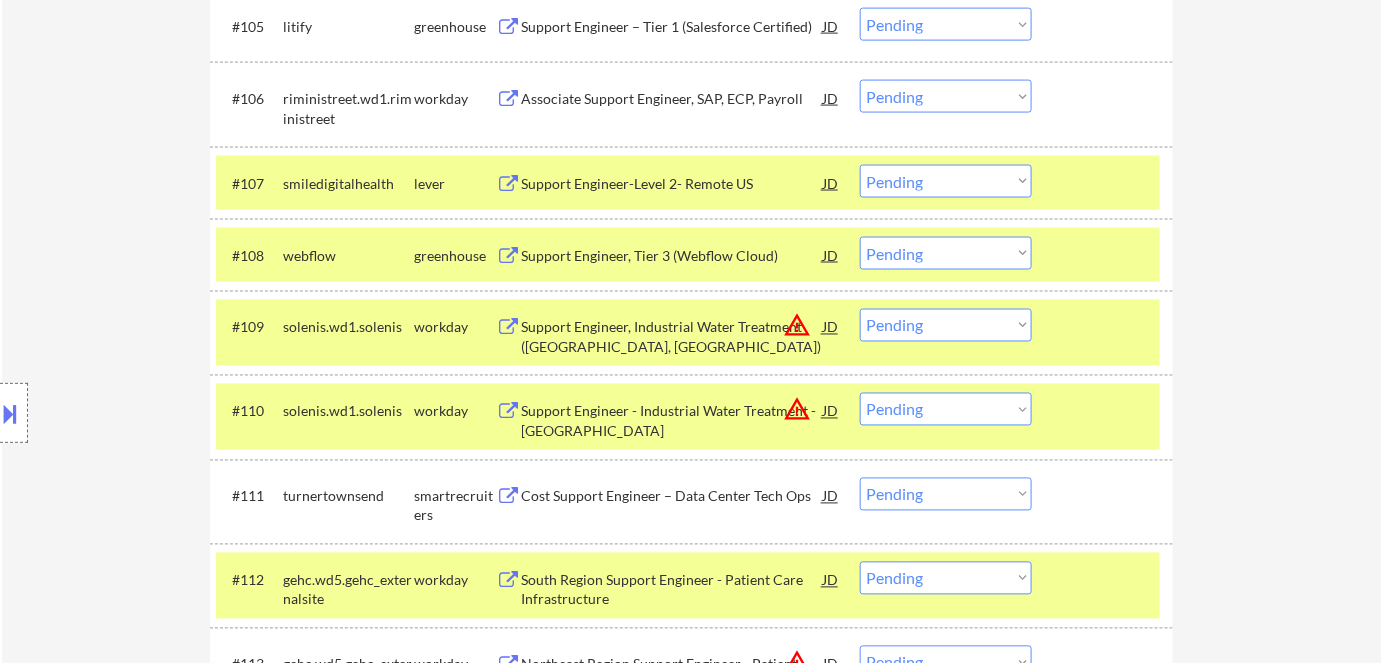 scroll, scrollTop: 1019, scrollLeft: 0, axis: vertical 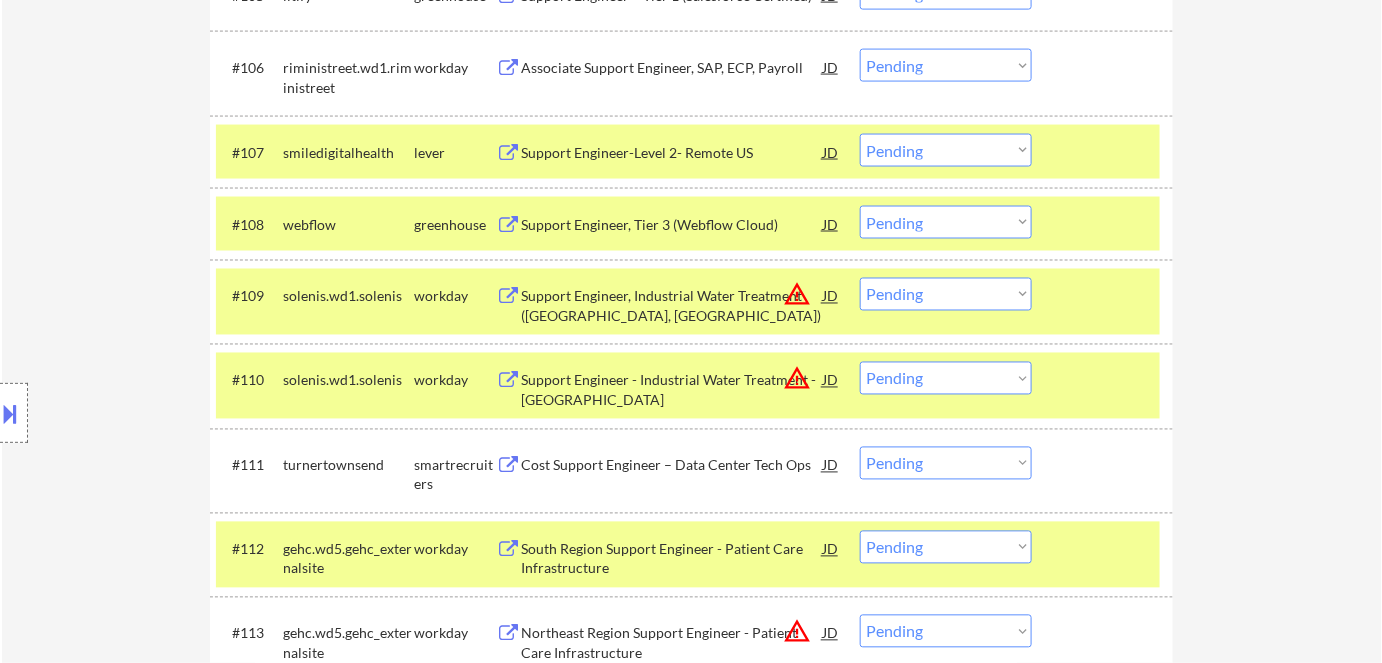 click on "Choose an option... Pending Applied Excluded (Questions) Excluded (Expired) Excluded (Location) Excluded (Bad Match) Excluded (Blocklist) Excluded (Salary) Excluded (Other)" at bounding box center [946, 294] 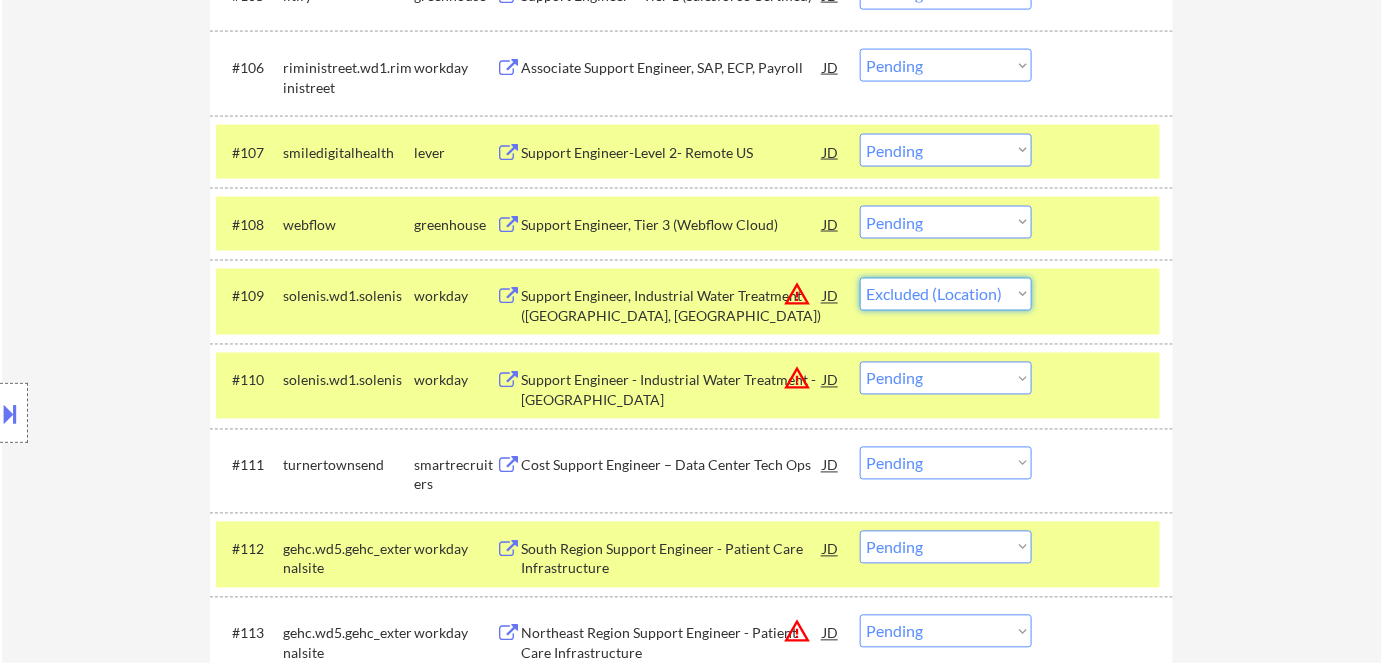 click on "Choose an option... Pending Applied Excluded (Questions) Excluded (Expired) Excluded (Location) Excluded (Bad Match) Excluded (Blocklist) Excluded (Salary) Excluded (Other)" at bounding box center (946, 294) 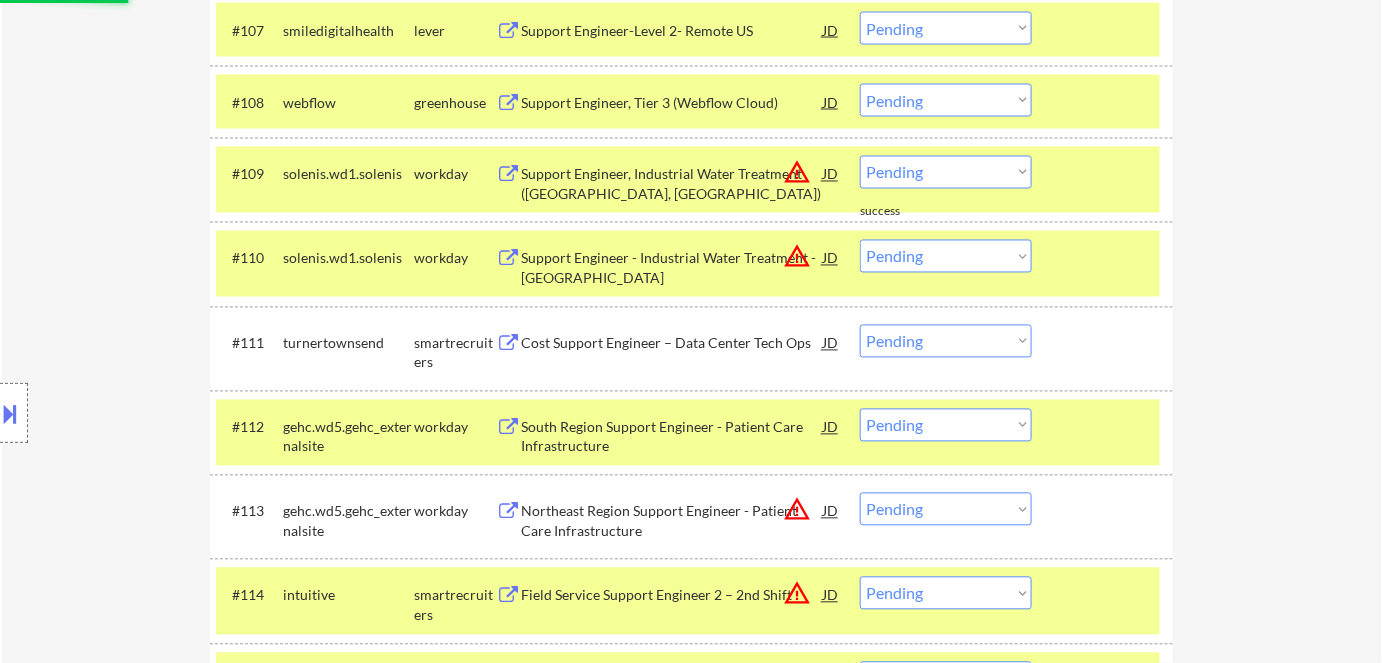 scroll, scrollTop: 1110, scrollLeft: 0, axis: vertical 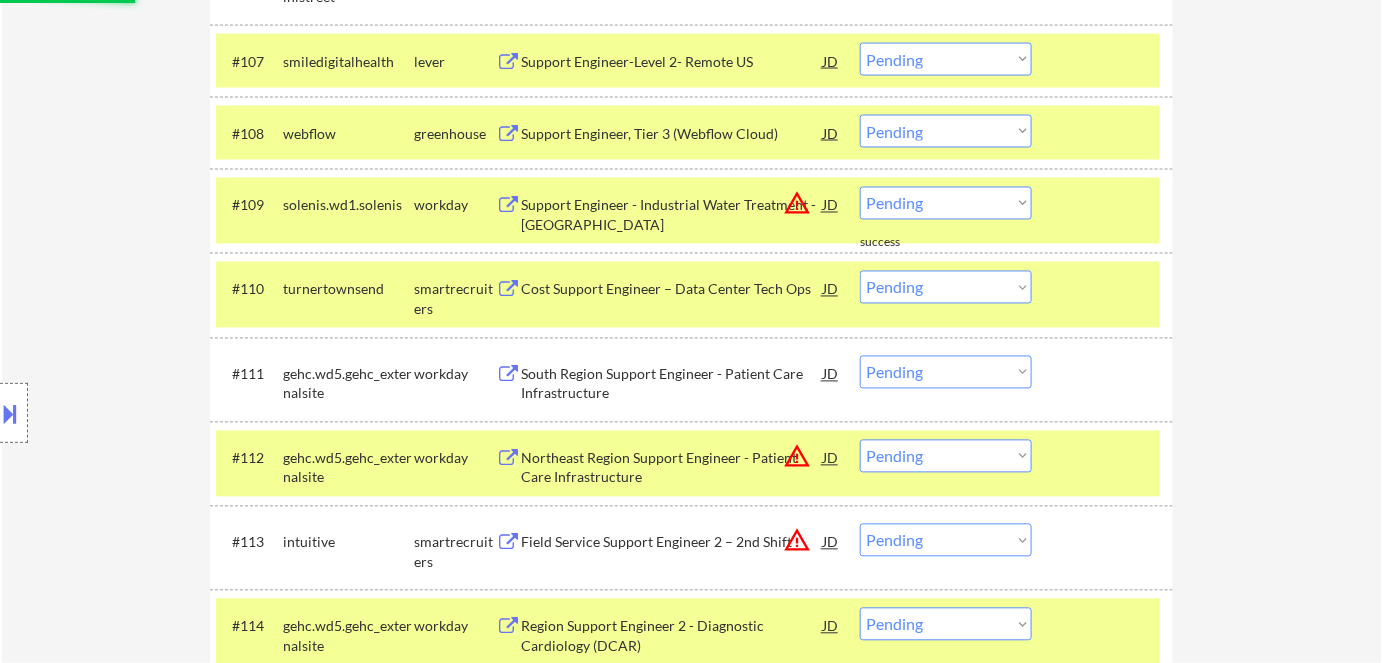 click on "Choose an option... Pending Applied Excluded (Questions) Excluded (Expired) Excluded (Location) Excluded (Bad Match) Excluded (Blocklist) Excluded (Salary) Excluded (Other)" at bounding box center (946, 203) 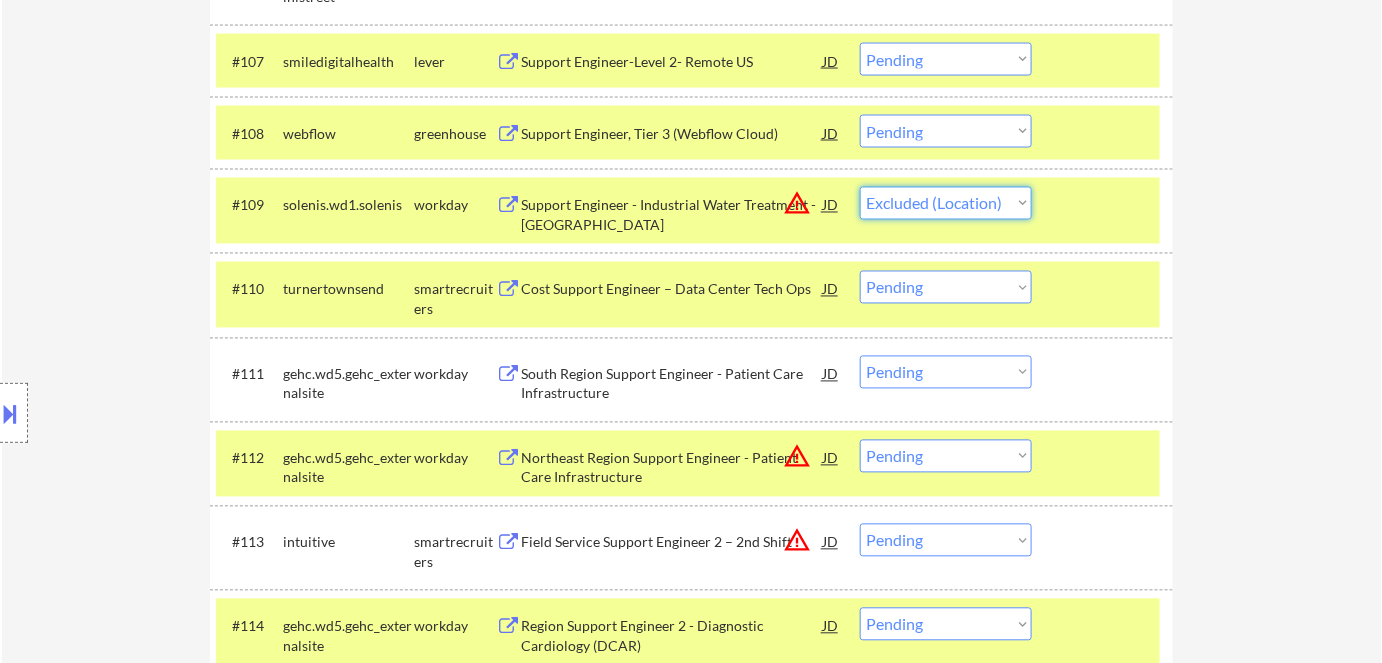 click on "Choose an option... Pending Applied Excluded (Questions) Excluded (Expired) Excluded (Location) Excluded (Bad Match) Excluded (Blocklist) Excluded (Salary) Excluded (Other)" at bounding box center (946, 203) 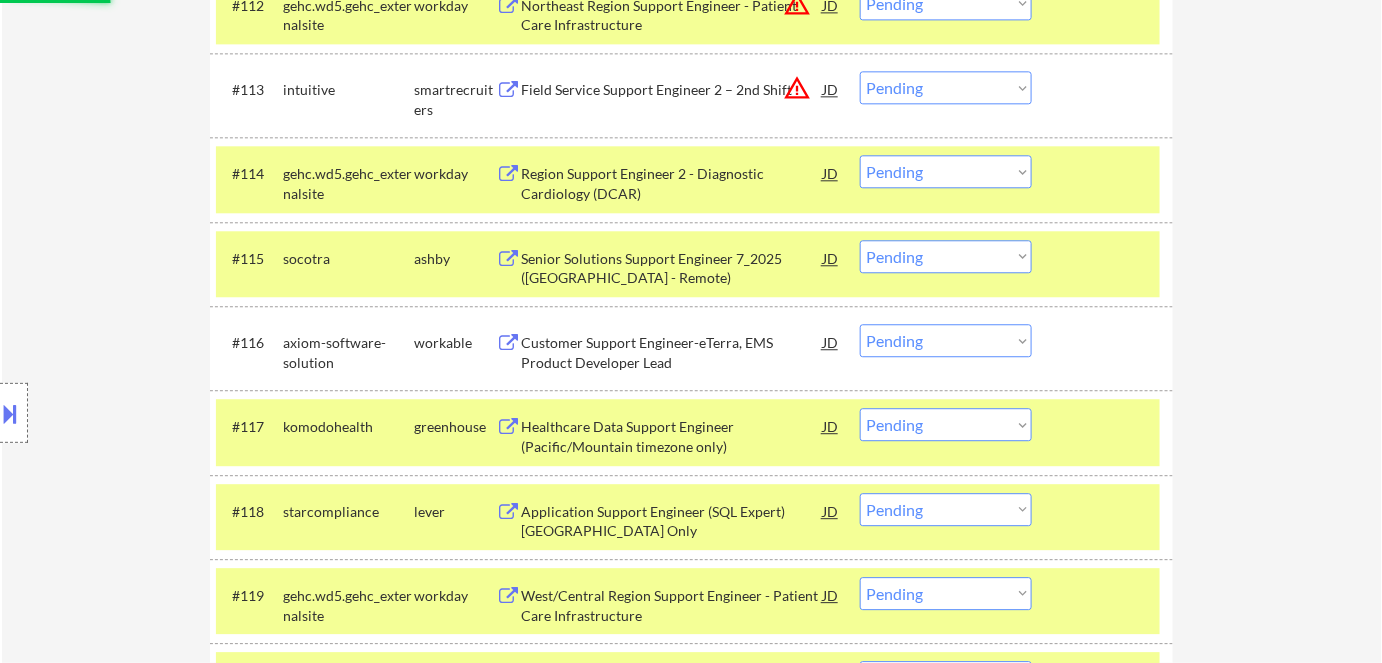 scroll, scrollTop: 1565, scrollLeft: 0, axis: vertical 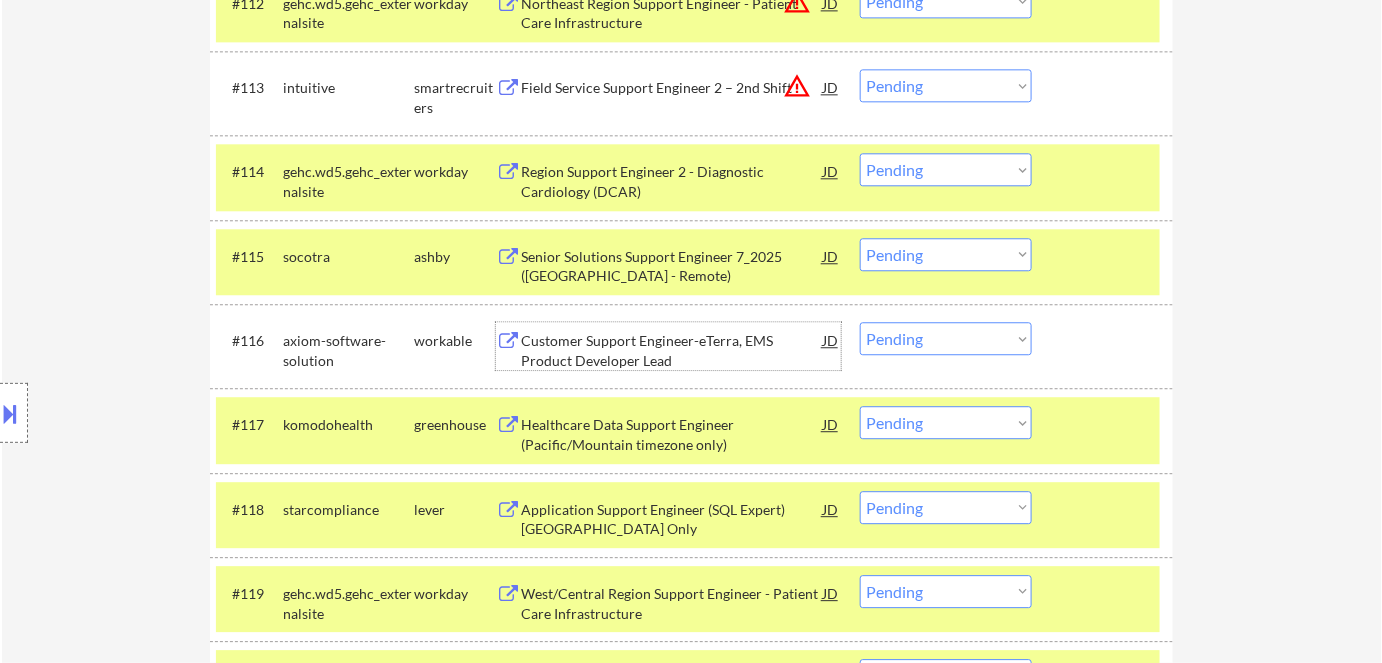 click on "Customer Support Engineer-eTerra, EMS Product Developer Lead" at bounding box center (672, 350) 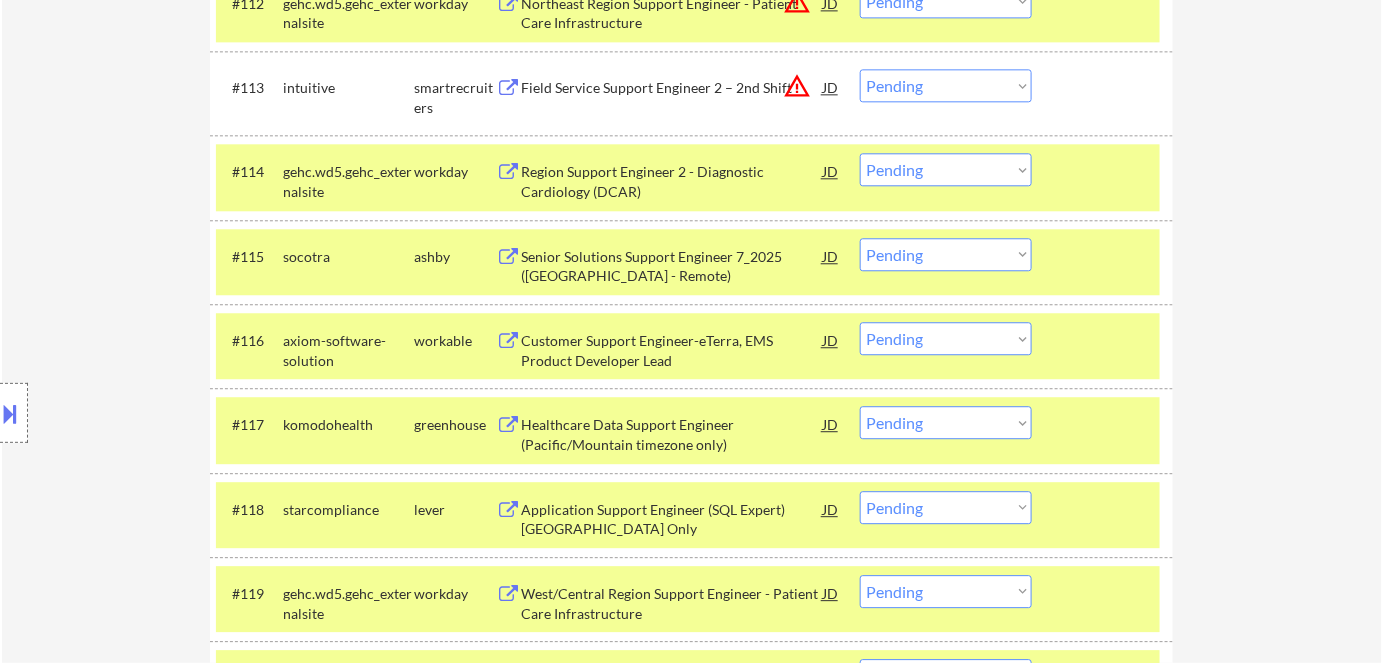 select on ""pending"" 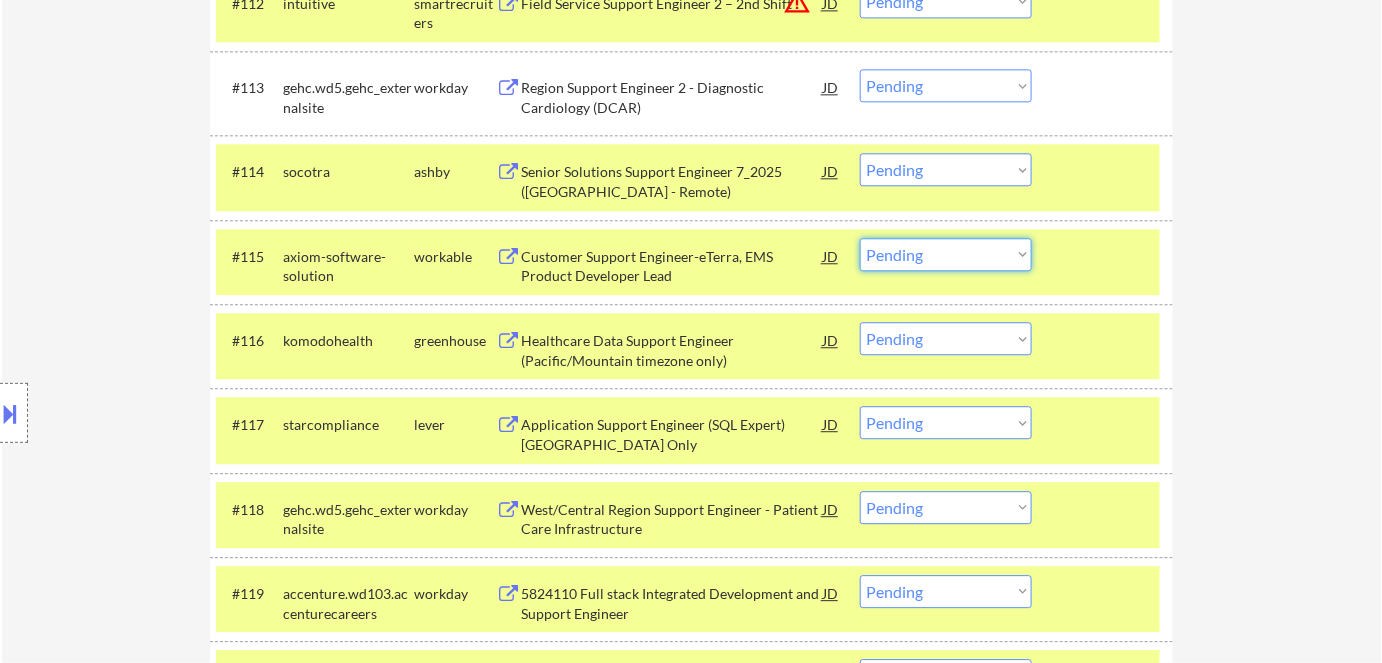 click on "Choose an option... Pending Applied Excluded (Questions) Excluded (Expired) Excluded (Location) Excluded (Bad Match) Excluded (Blocklist) Excluded (Salary) Excluded (Other)" at bounding box center (946, 254) 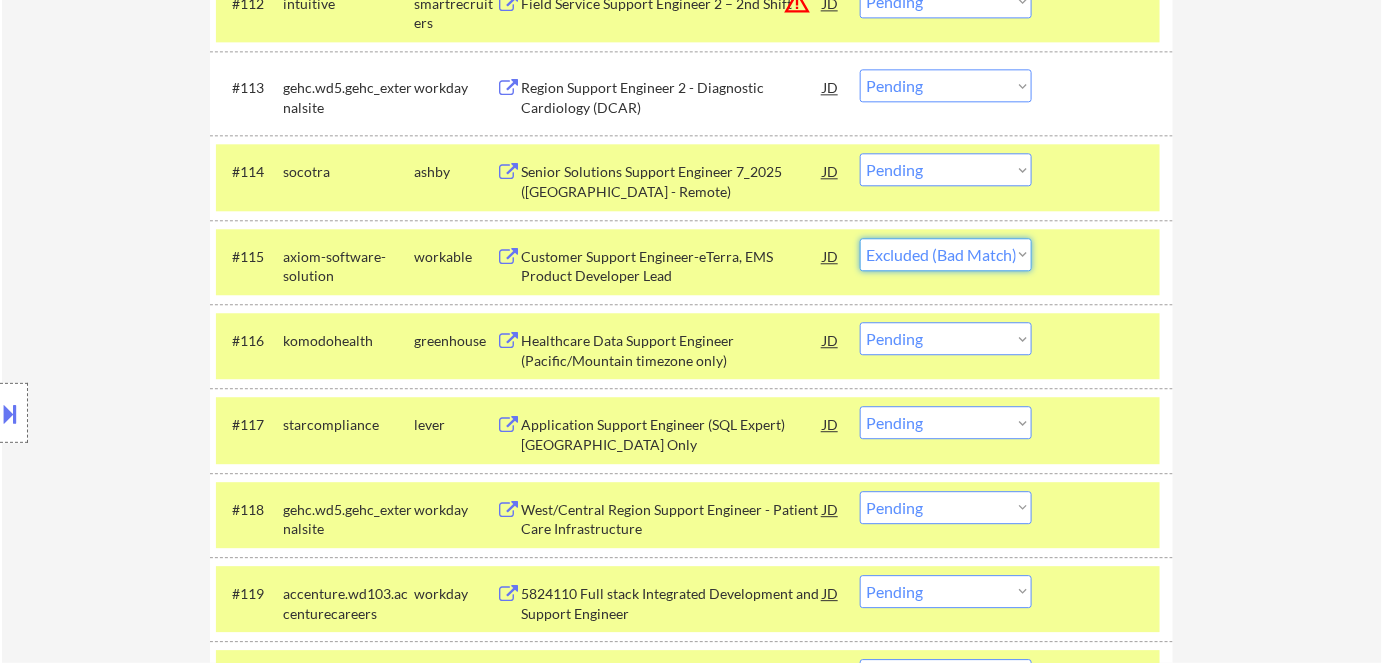 click on "Choose an option... Pending Applied Excluded (Questions) Excluded (Expired) Excluded (Location) Excluded (Bad Match) Excluded (Blocklist) Excluded (Salary) Excluded (Other)" at bounding box center (946, 254) 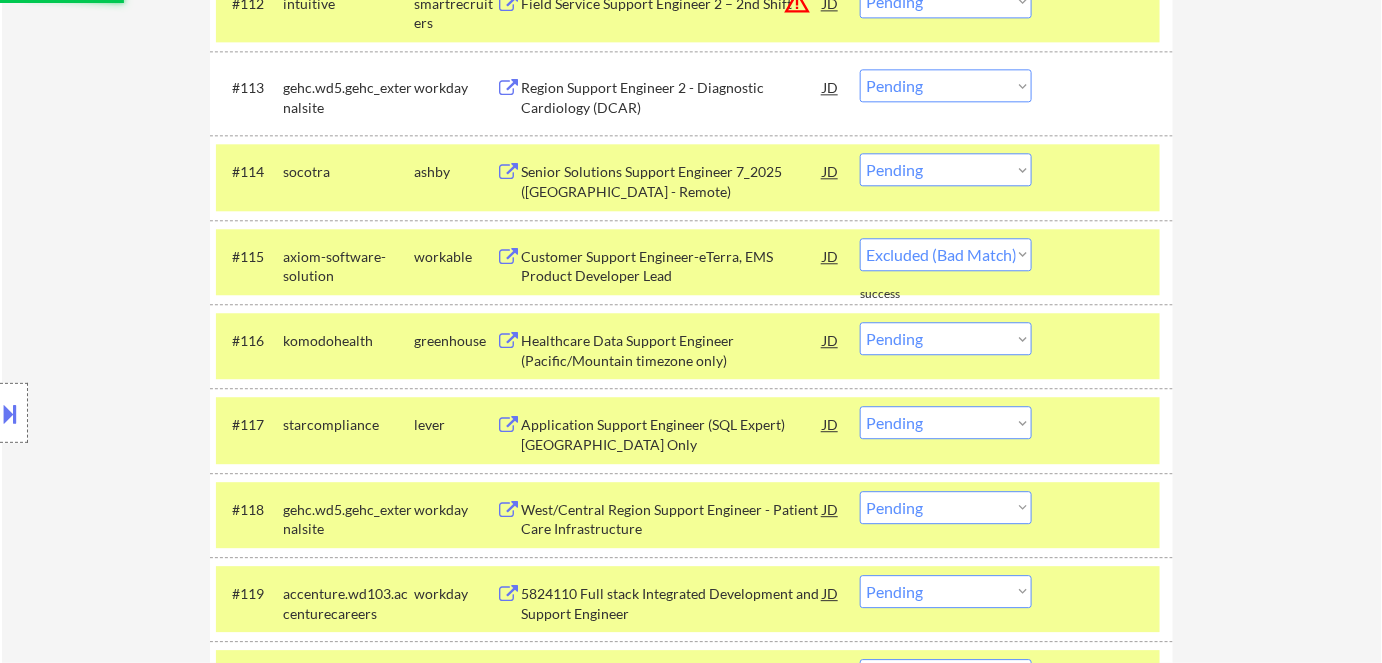 select on ""pending"" 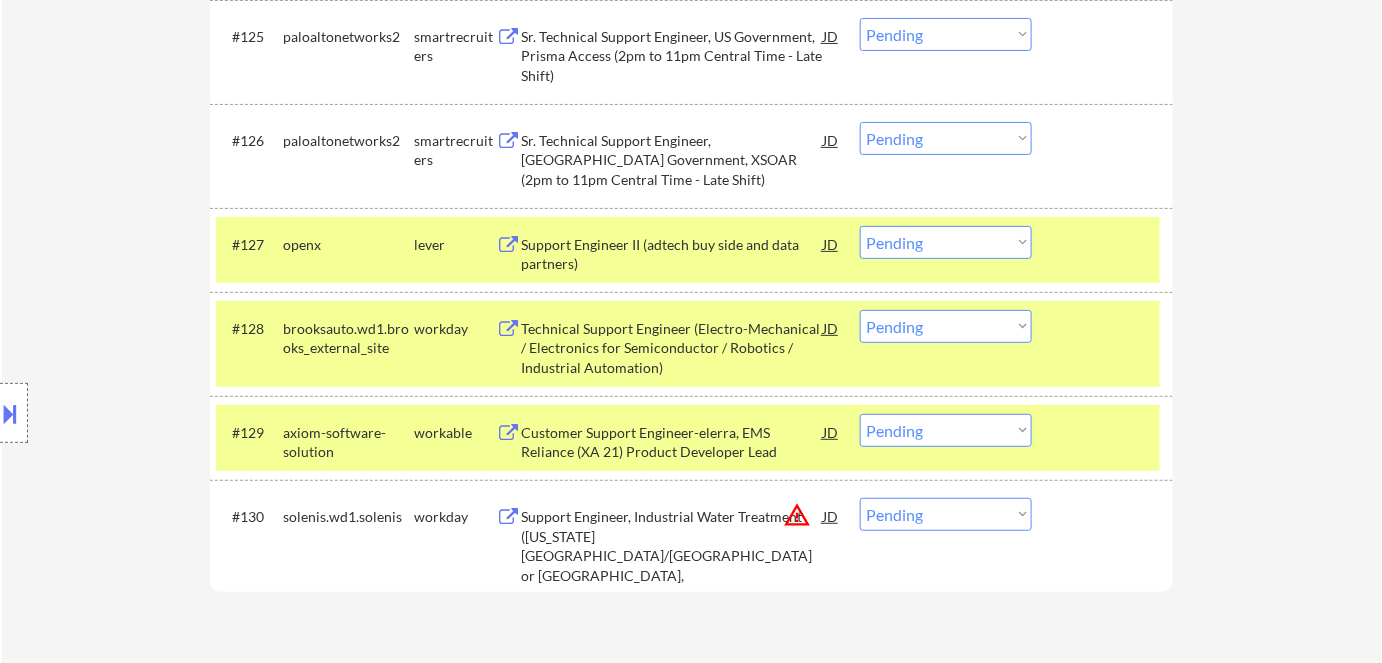 scroll, scrollTop: 2656, scrollLeft: 0, axis: vertical 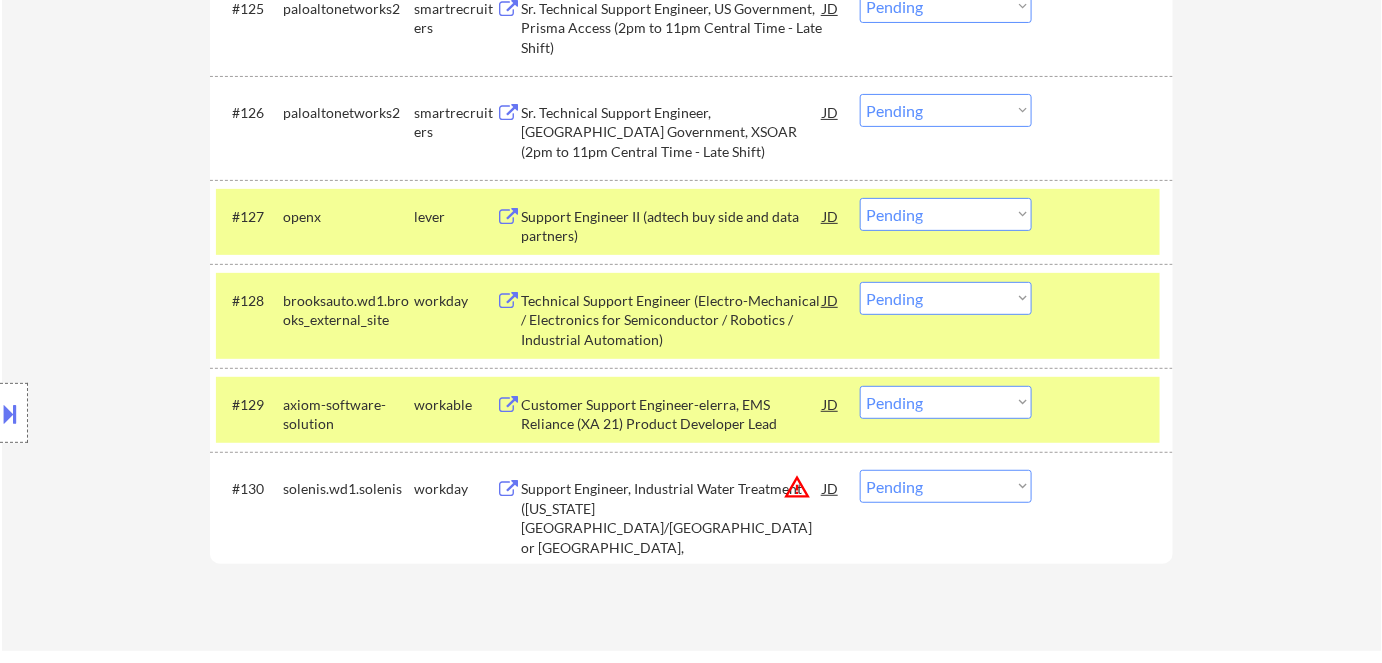 click on "Choose an option... Pending Applied Excluded (Questions) Excluded (Expired) Excluded (Location) Excluded (Bad Match) Excluded (Blocklist) Excluded (Salary) Excluded (Other)" at bounding box center [946, 486] 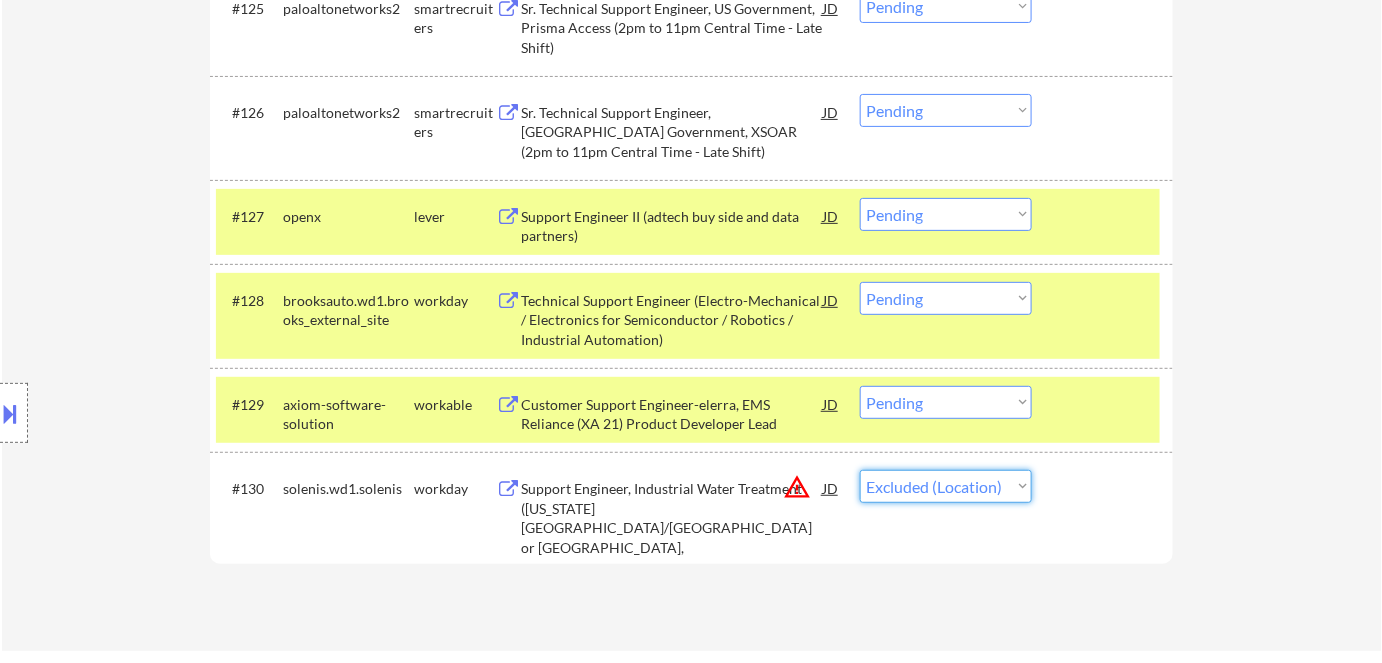 click on "Choose an option... Pending Applied Excluded (Questions) Excluded (Expired) Excluded (Location) Excluded (Bad Match) Excluded (Blocklist) Excluded (Salary) Excluded (Other)" at bounding box center (946, 486) 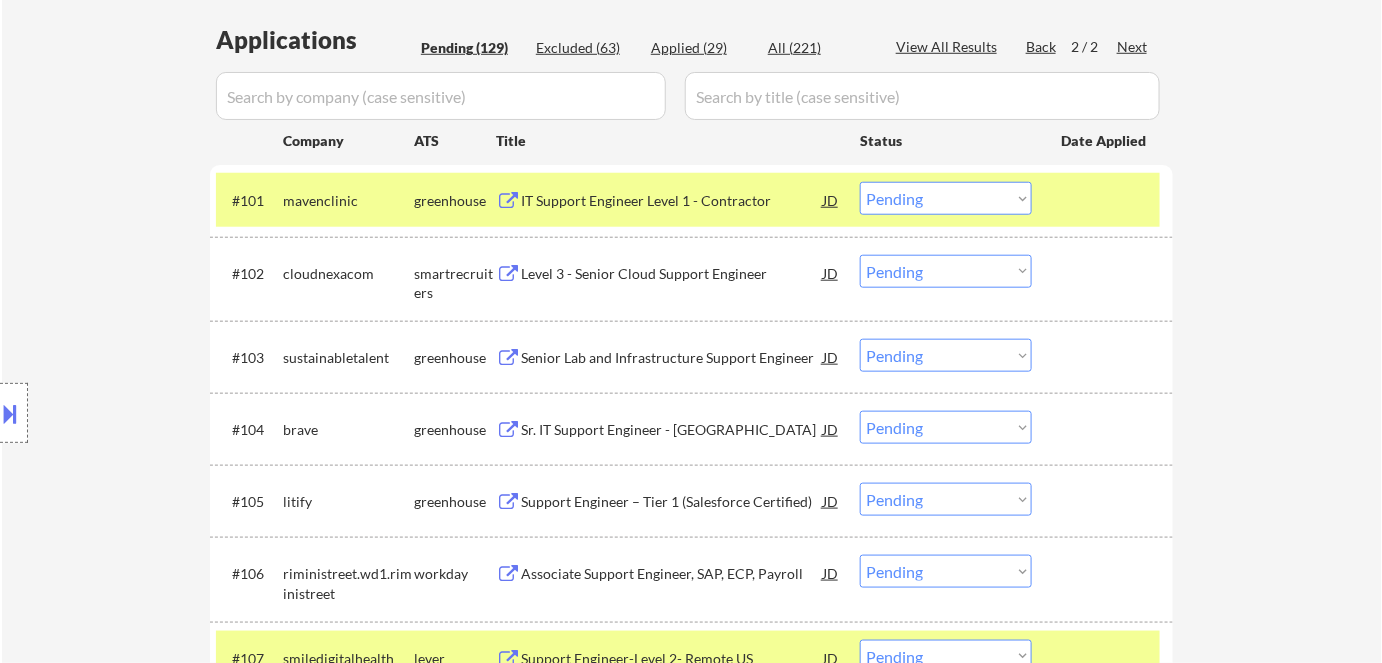 scroll, scrollTop: 149, scrollLeft: 0, axis: vertical 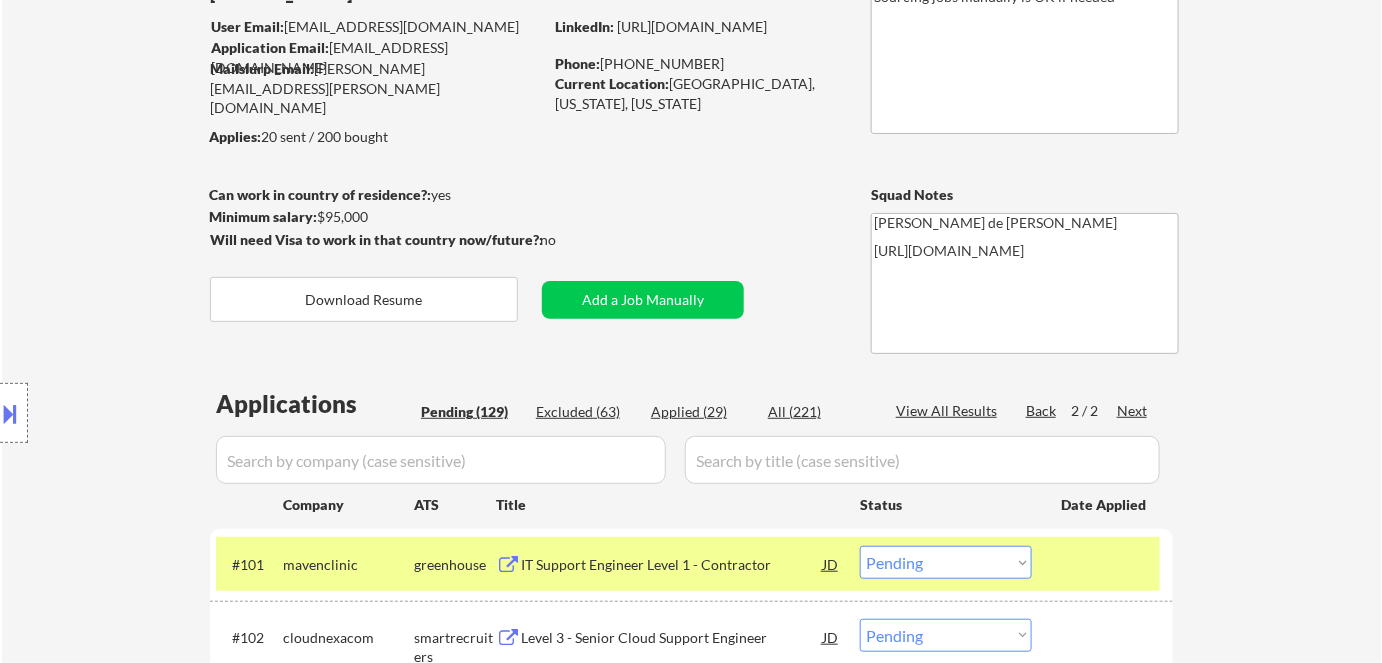 click on "Back" at bounding box center [1042, 411] 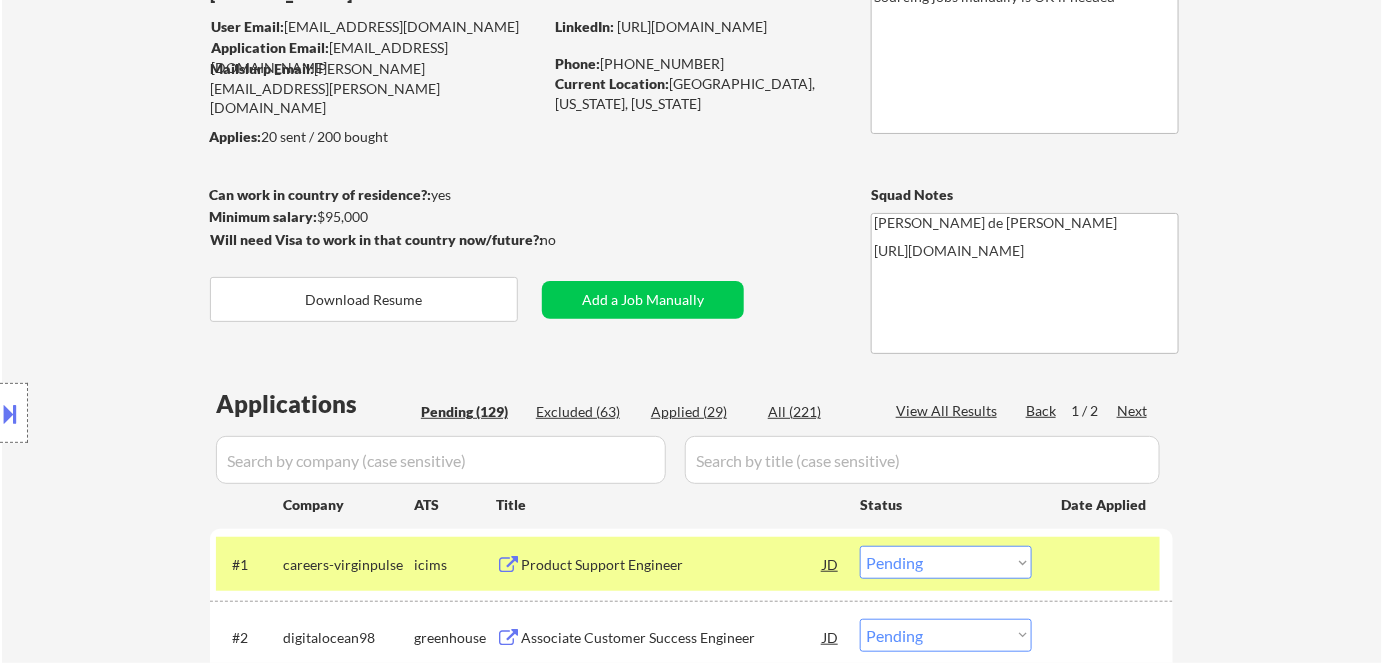scroll, scrollTop: 240, scrollLeft: 0, axis: vertical 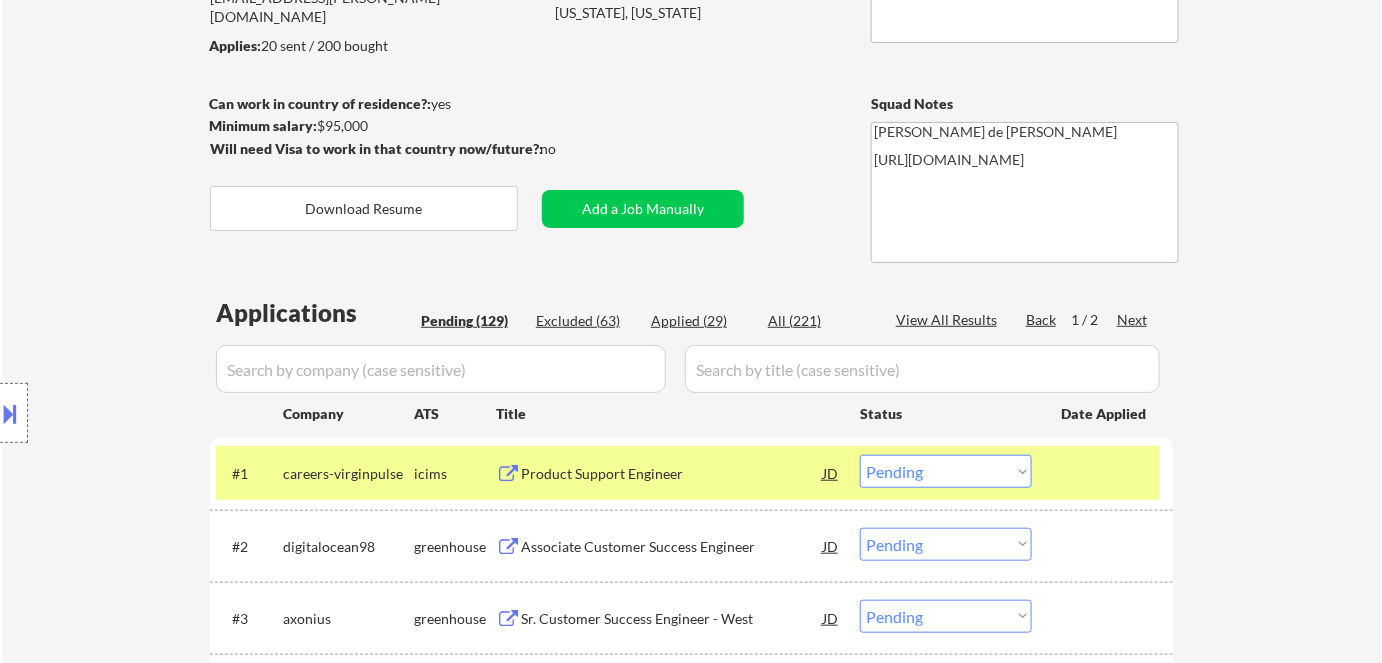 click on "Product Support Engineer" at bounding box center [672, 474] 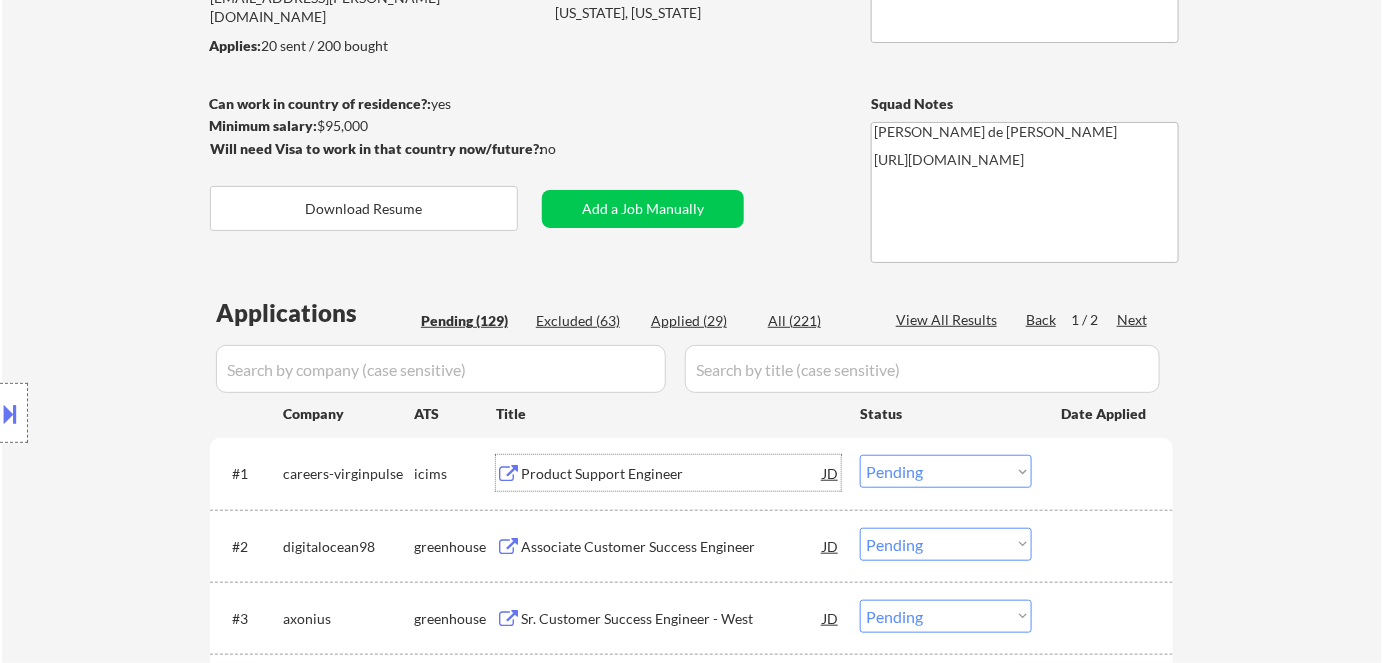 click on "Choose an option... Pending Applied Excluded (Questions) Excluded (Expired) Excluded (Location) Excluded (Bad Match) Excluded (Blocklist) Excluded (Salary) Excluded (Other)" at bounding box center (946, 471) 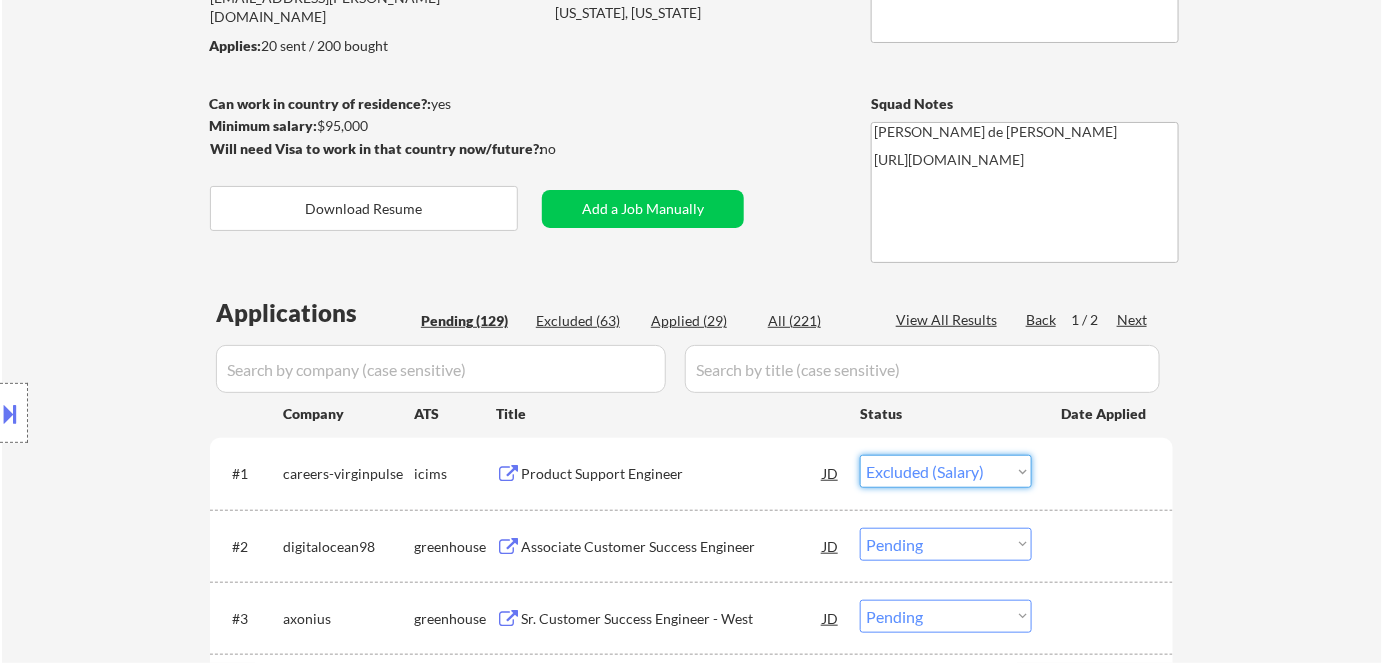 click on "Choose an option... Pending Applied Excluded (Questions) Excluded (Expired) Excluded (Location) Excluded (Bad Match) Excluded (Blocklist) Excluded (Salary) Excluded (Other)" at bounding box center [946, 471] 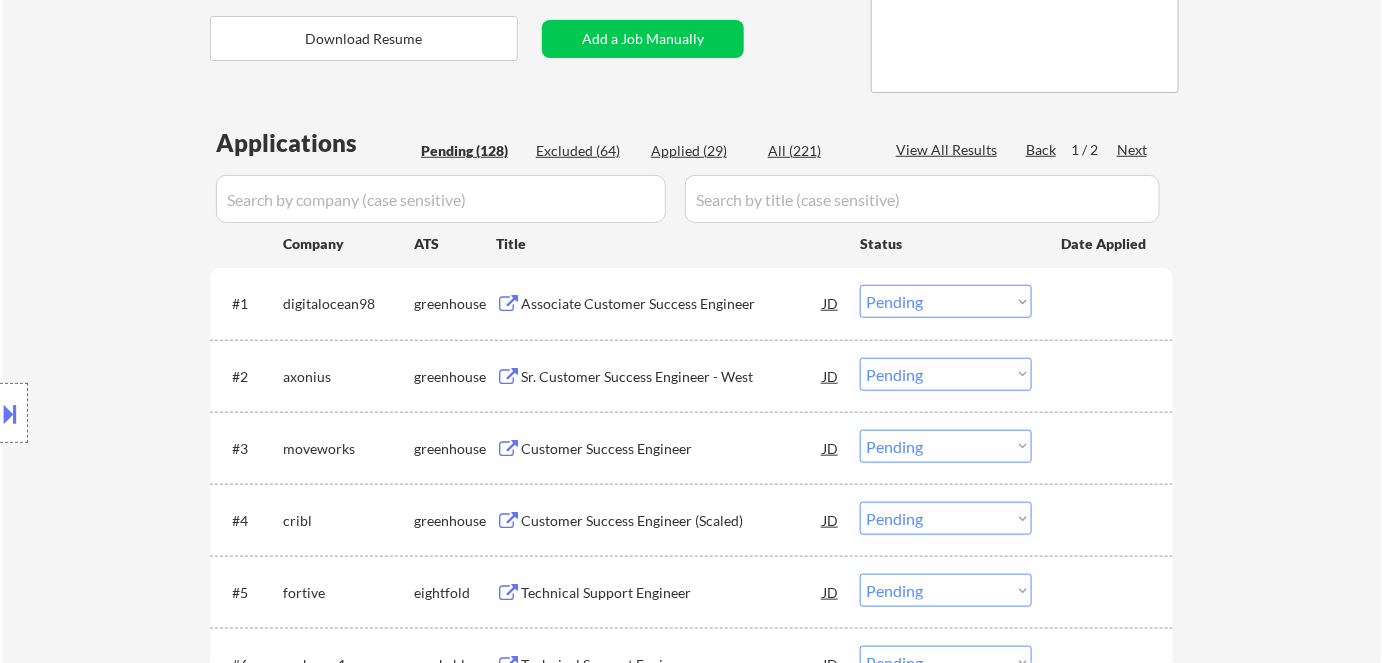 scroll, scrollTop: 422, scrollLeft: 0, axis: vertical 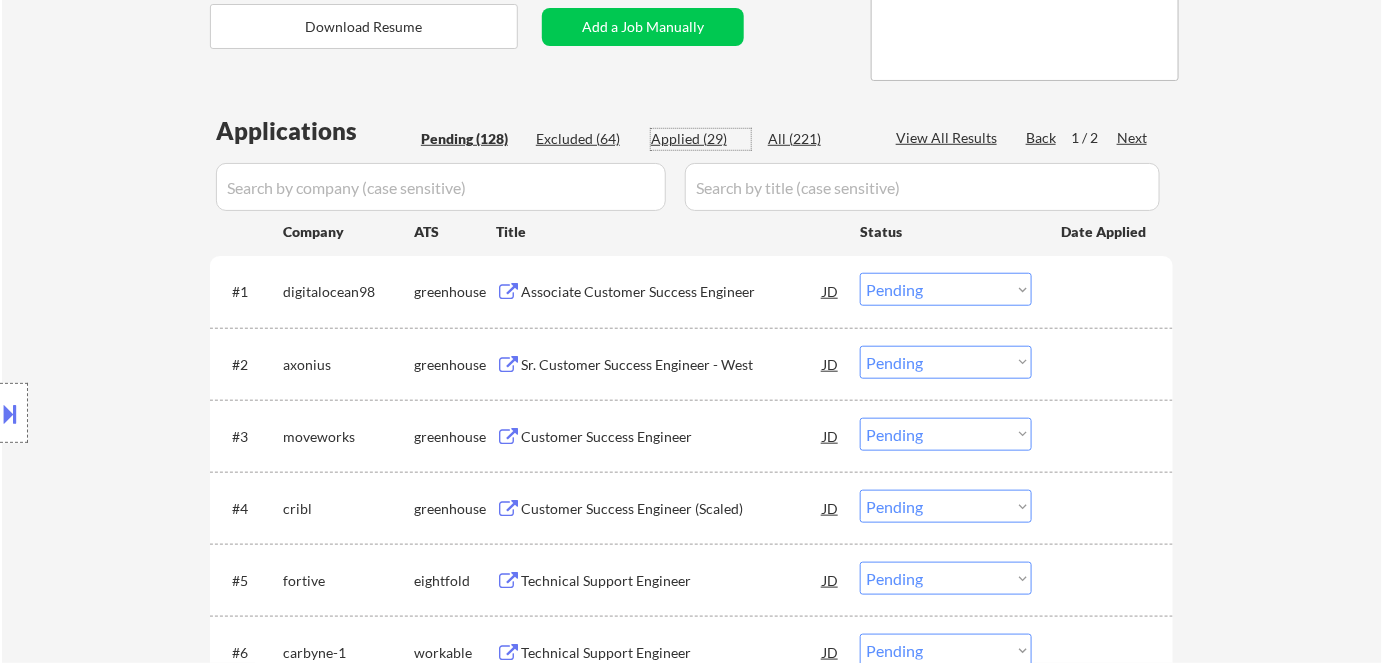 click on "Applied (29)" at bounding box center (701, 139) 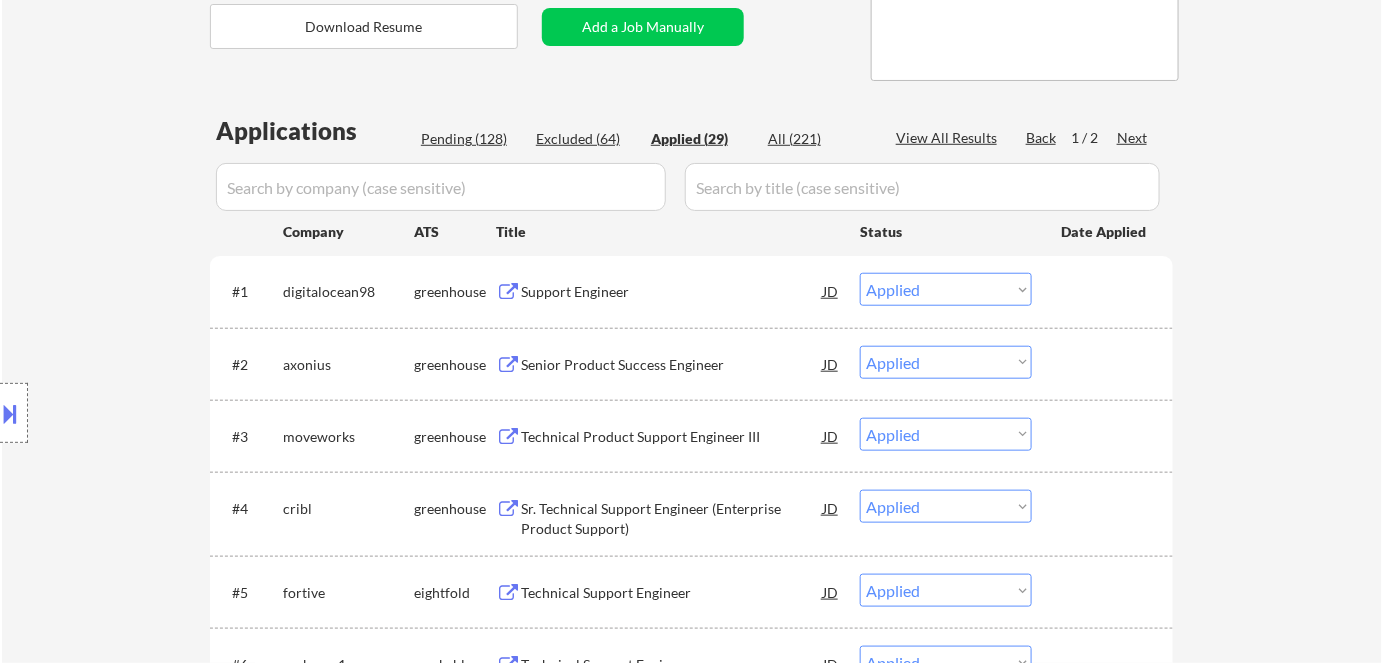 click at bounding box center (441, 187) 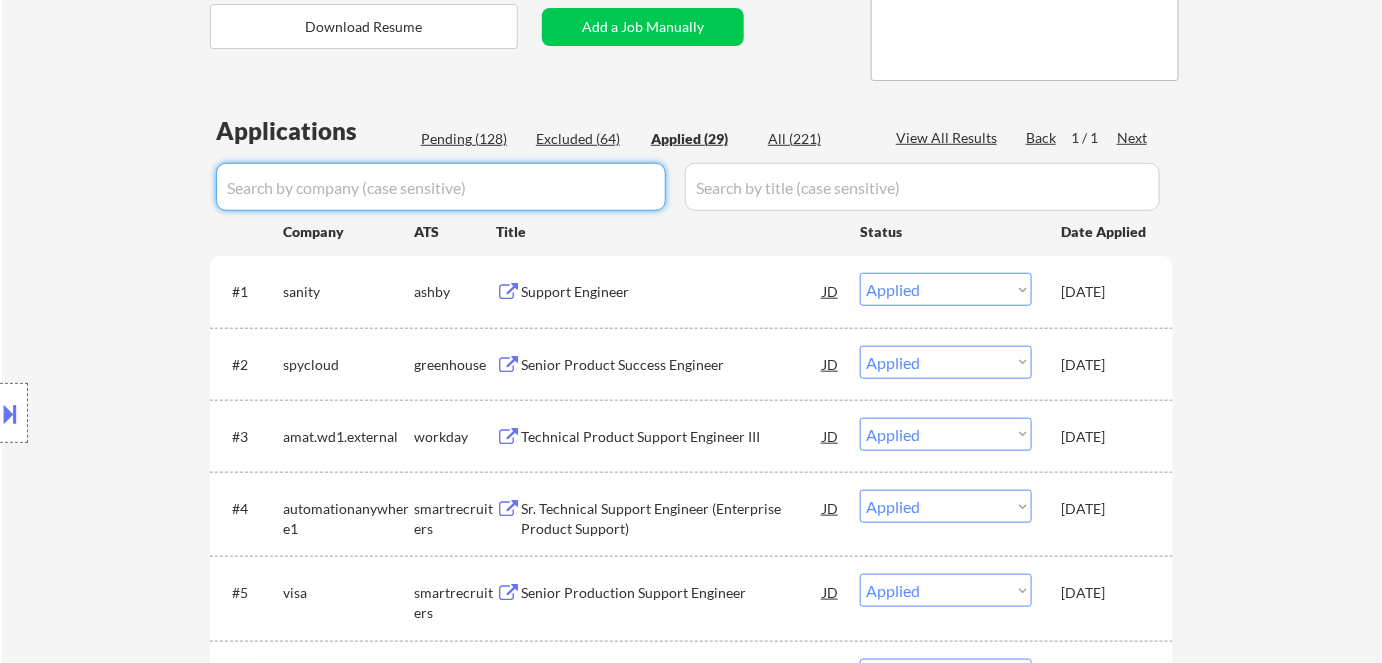 click at bounding box center (441, 187) 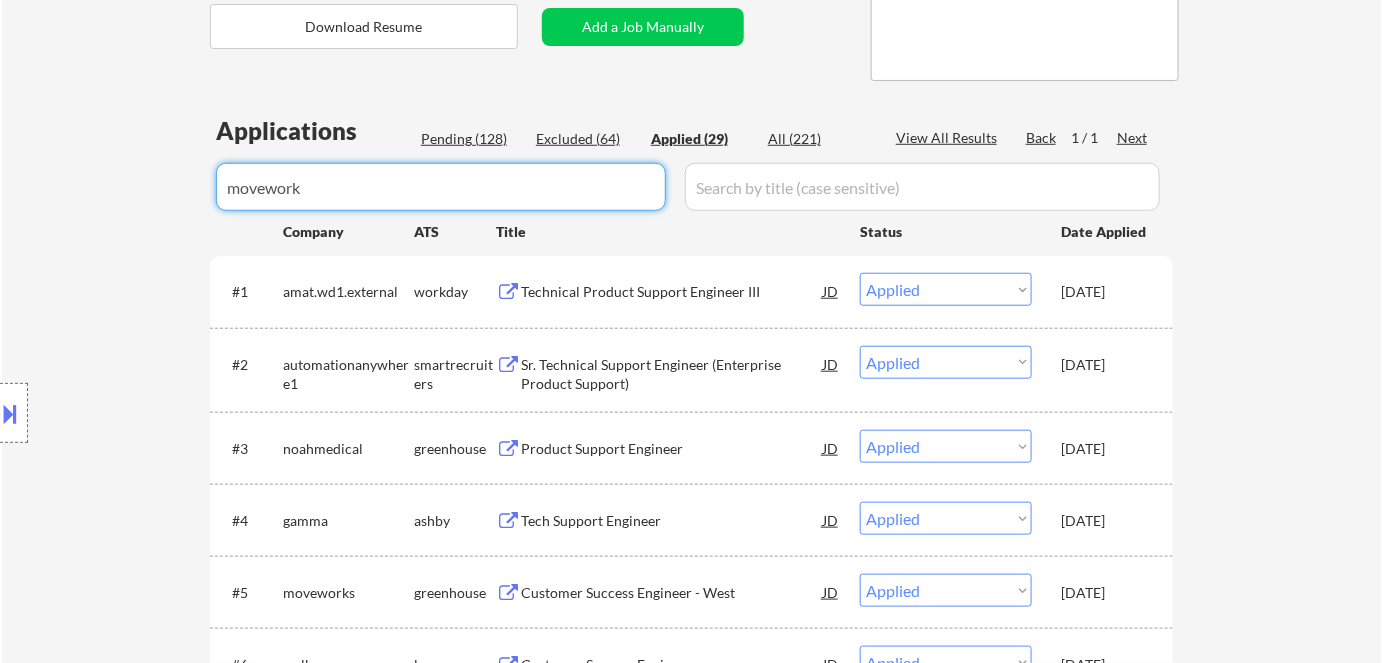 type on "moveworks" 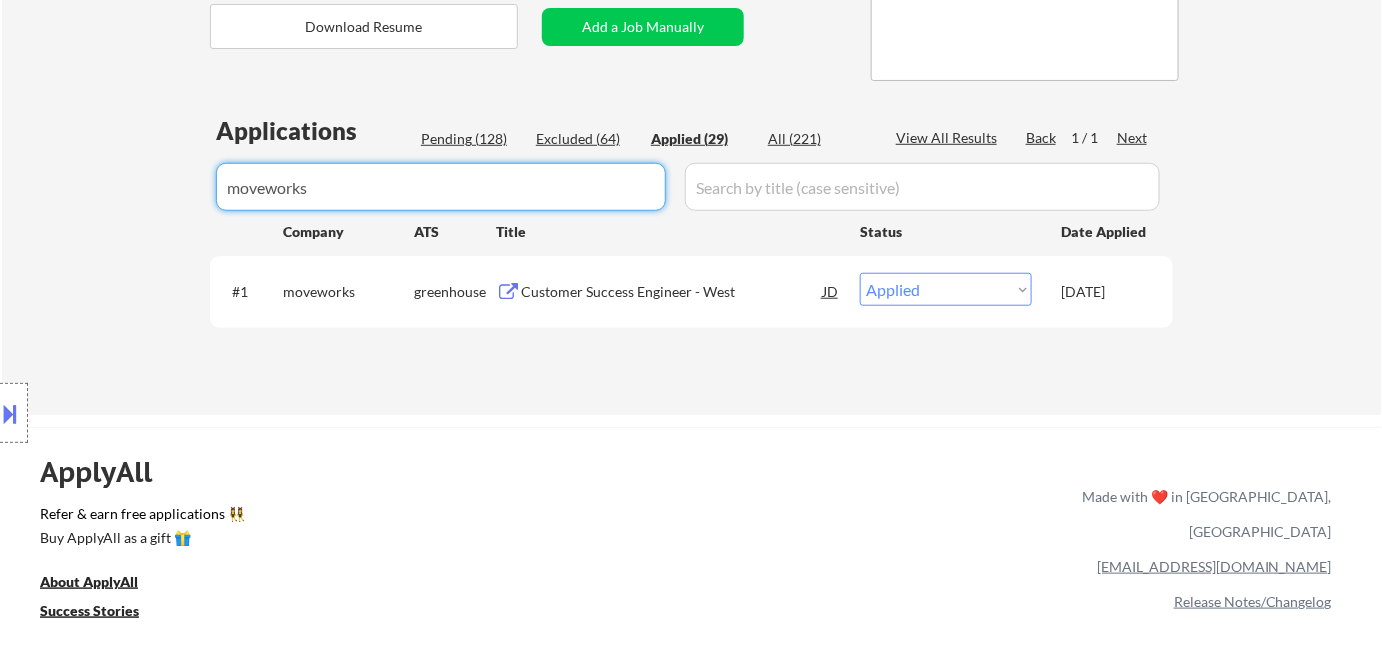 drag, startPoint x: 451, startPoint y: 193, endPoint x: 45, endPoint y: 194, distance: 406.00122 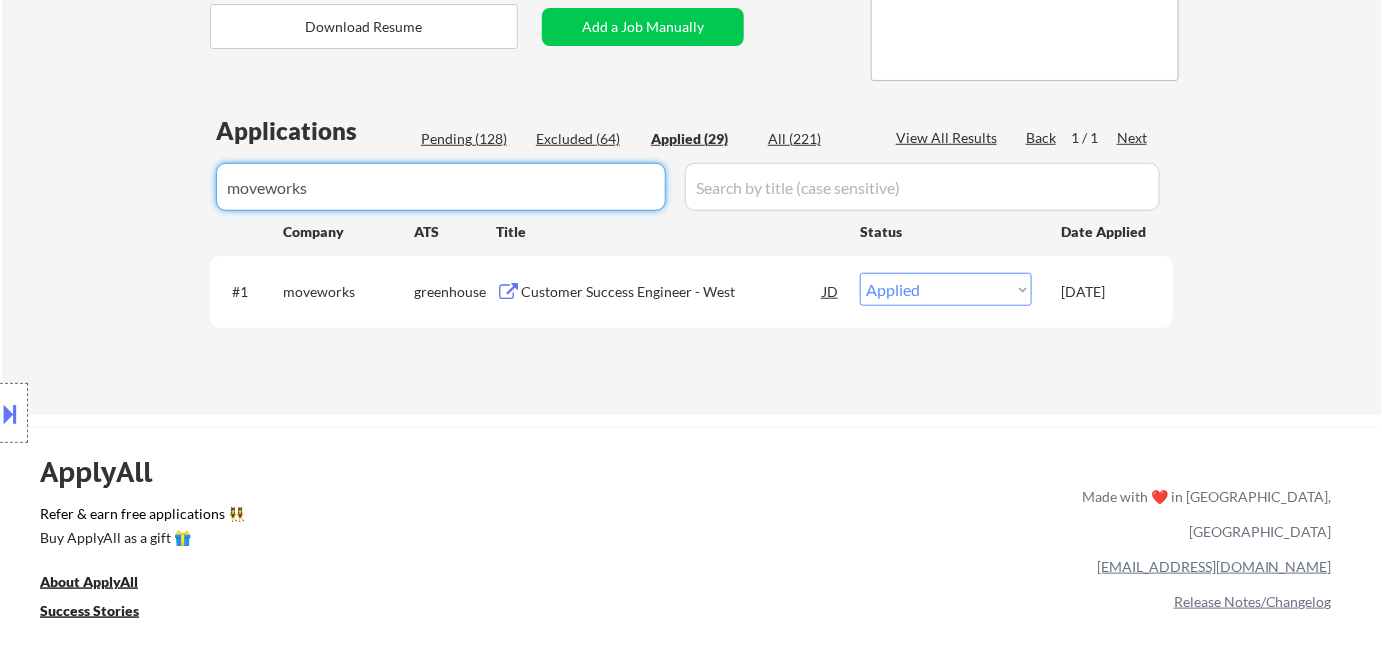 type 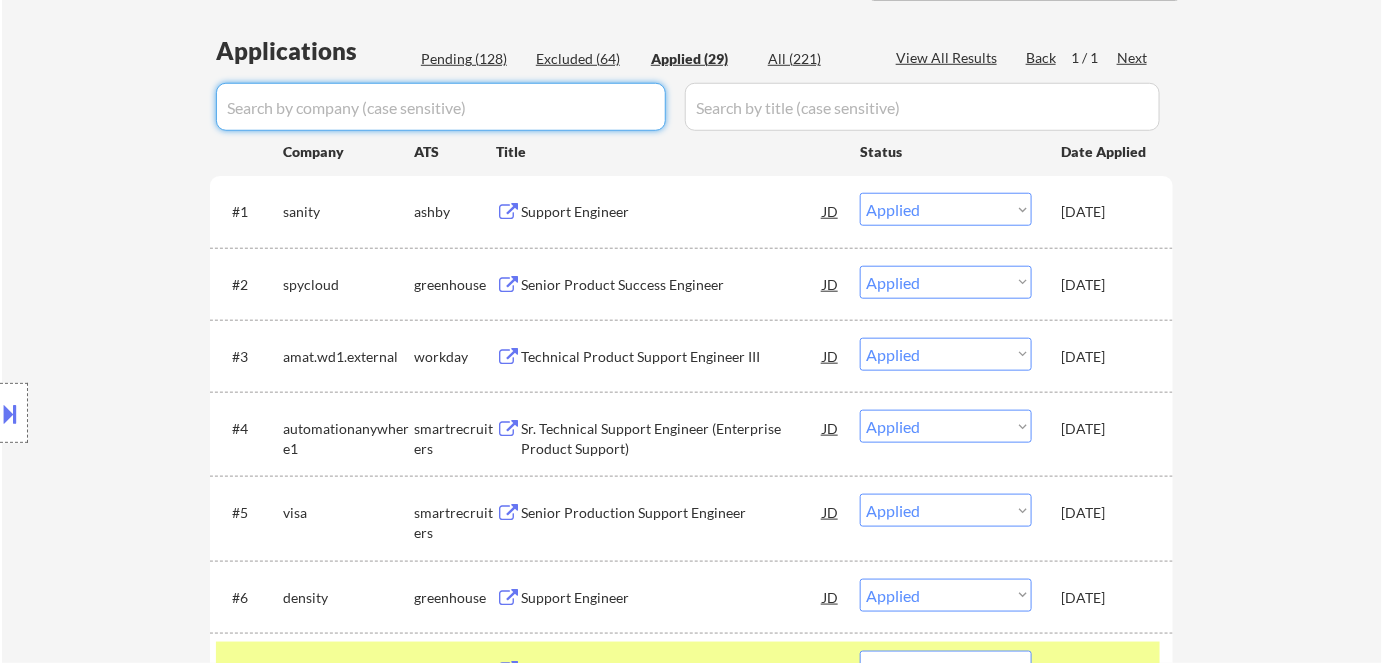 scroll, scrollTop: 513, scrollLeft: 0, axis: vertical 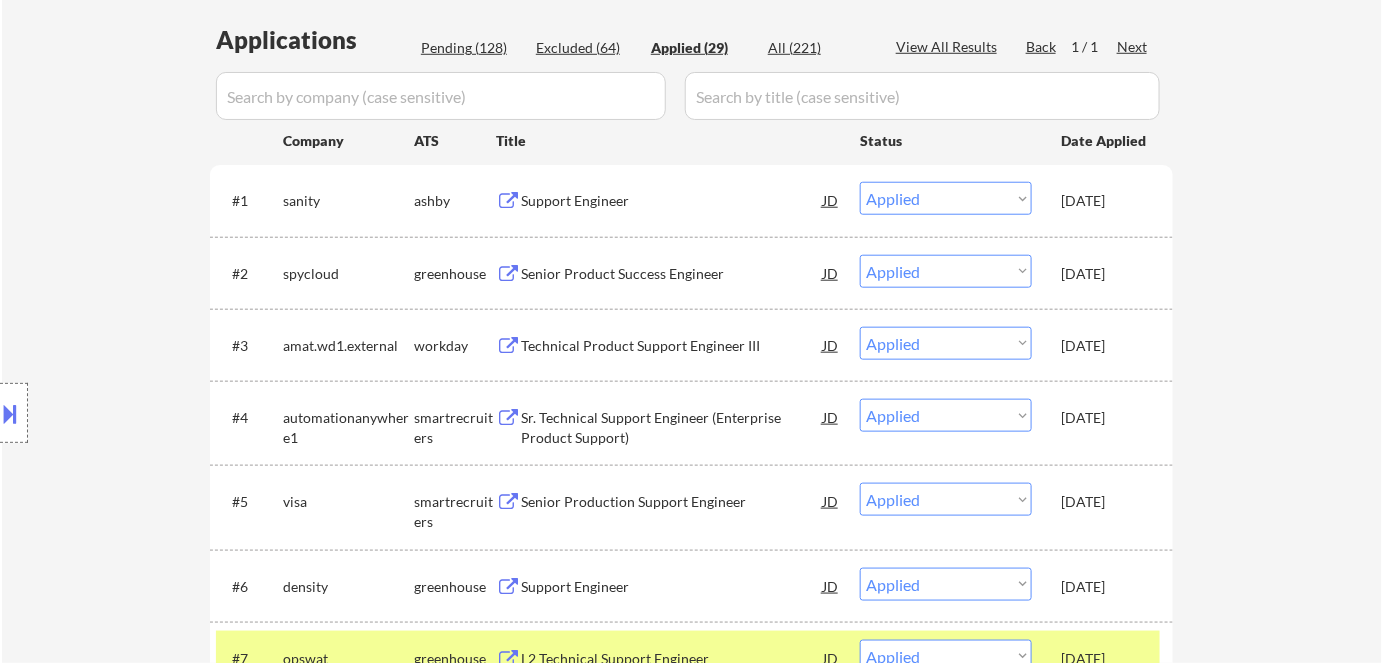 click on "Pending (128)" at bounding box center (471, 48) 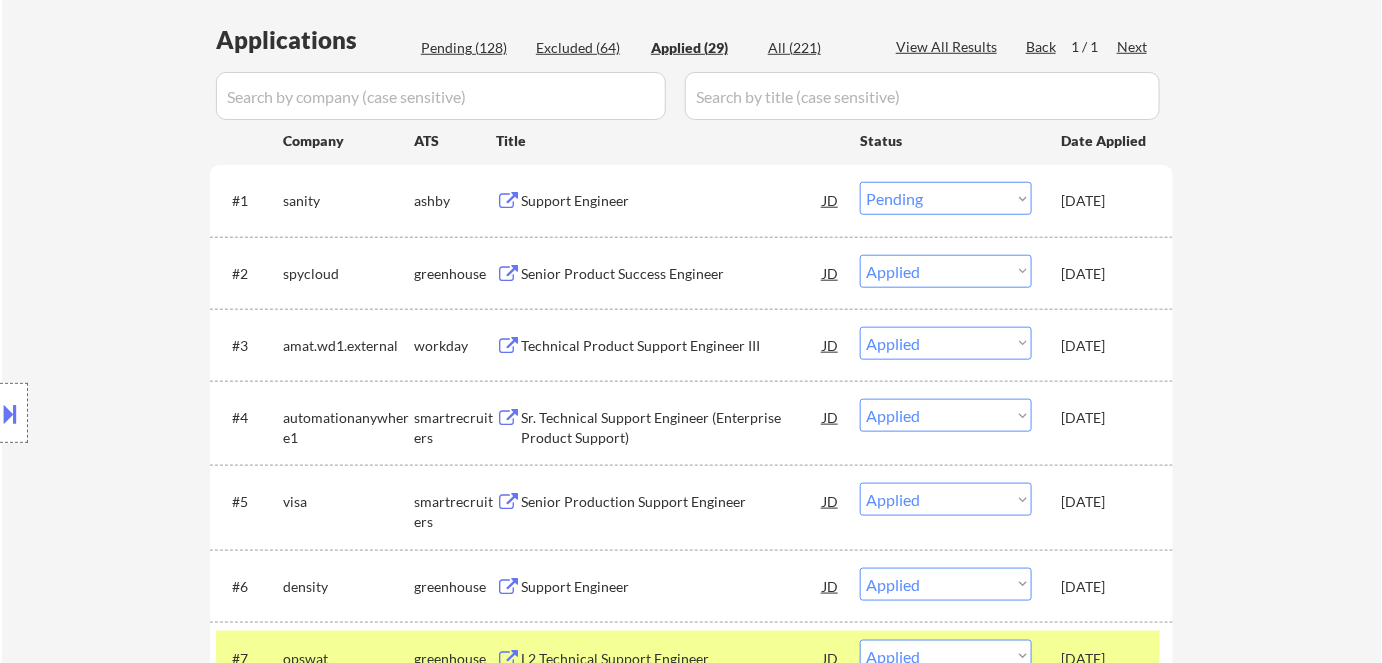 select on ""pending"" 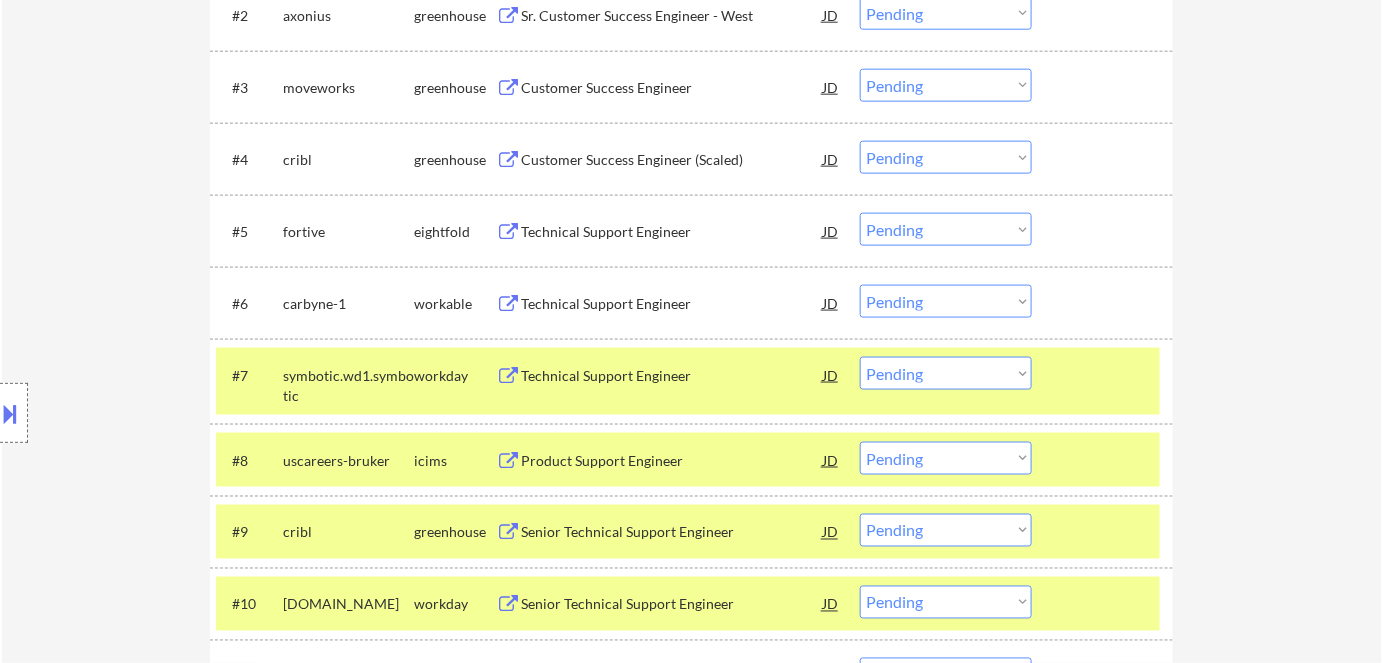 scroll, scrollTop: 786, scrollLeft: 0, axis: vertical 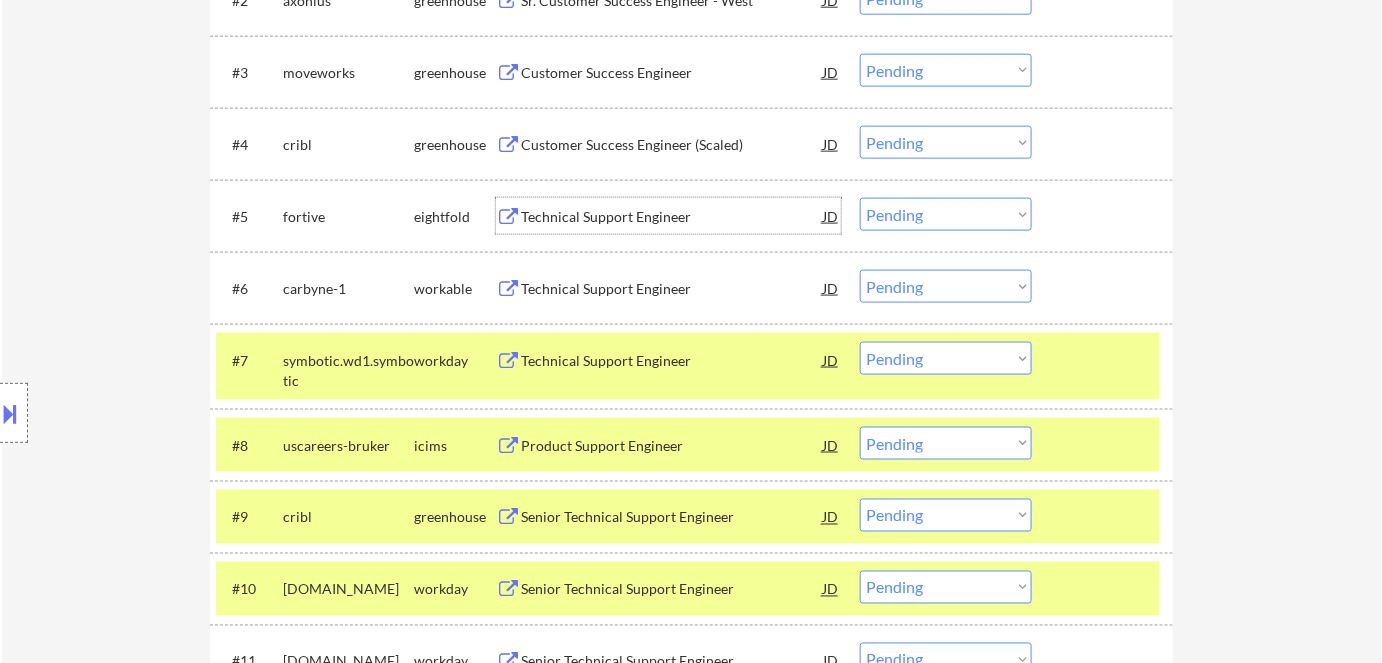 click on "Technical Support Engineer" at bounding box center [672, 217] 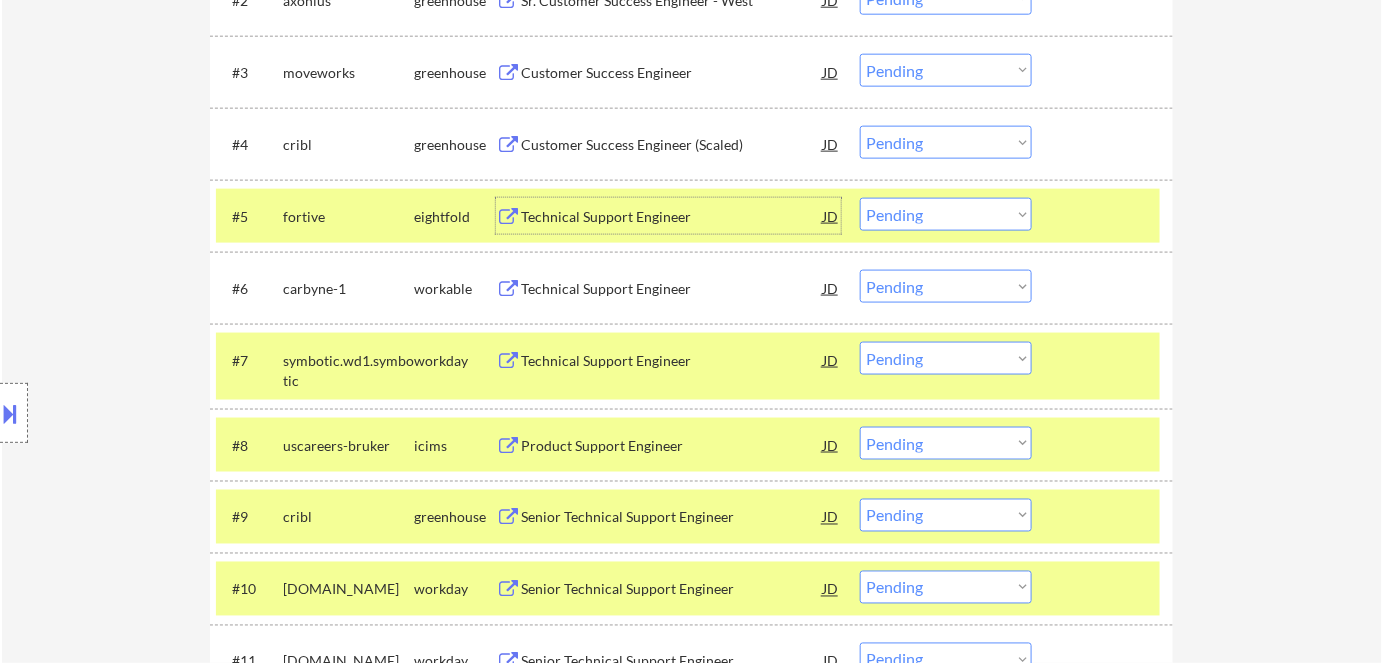 click on "Choose an option... Pending Applied Excluded (Questions) Excluded (Expired) Excluded (Location) Excluded (Bad Match) Excluded (Blocklist) Excluded (Salary) Excluded (Other)" at bounding box center (946, 214) 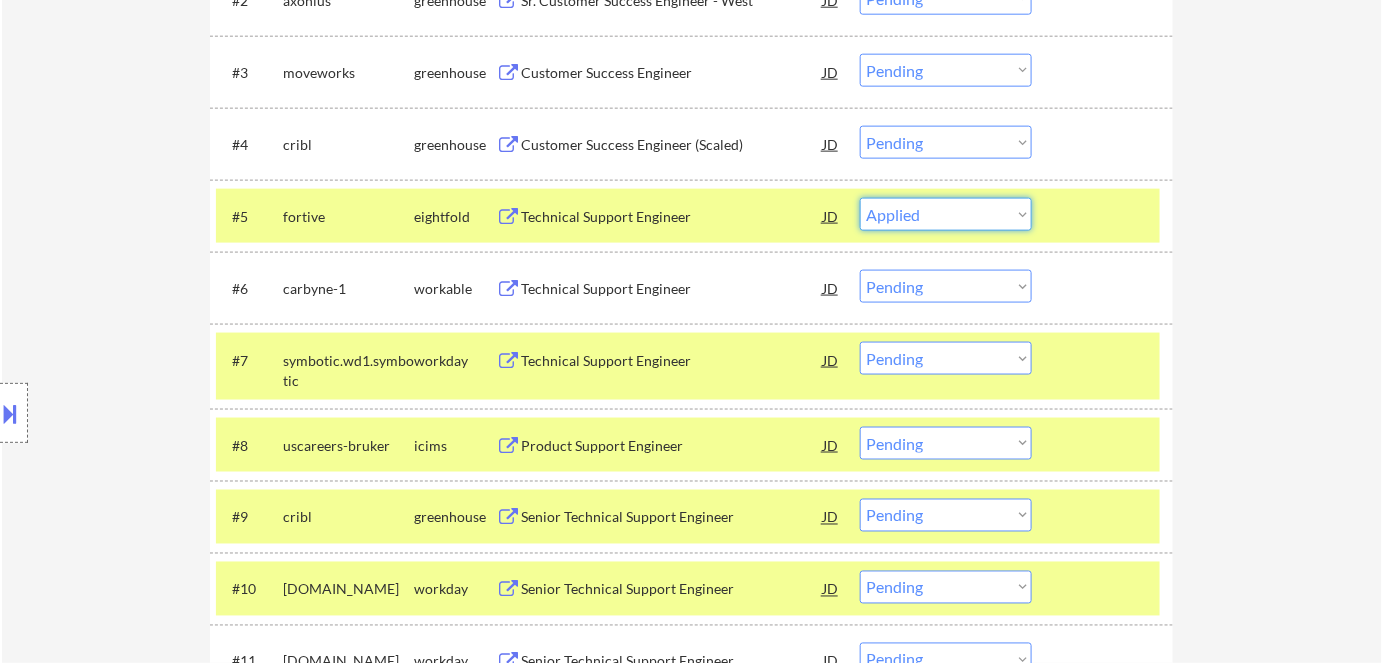 click on "Choose an option... Pending Applied Excluded (Questions) Excluded (Expired) Excluded (Location) Excluded (Bad Match) Excluded (Blocklist) Excluded (Salary) Excluded (Other)" at bounding box center [946, 214] 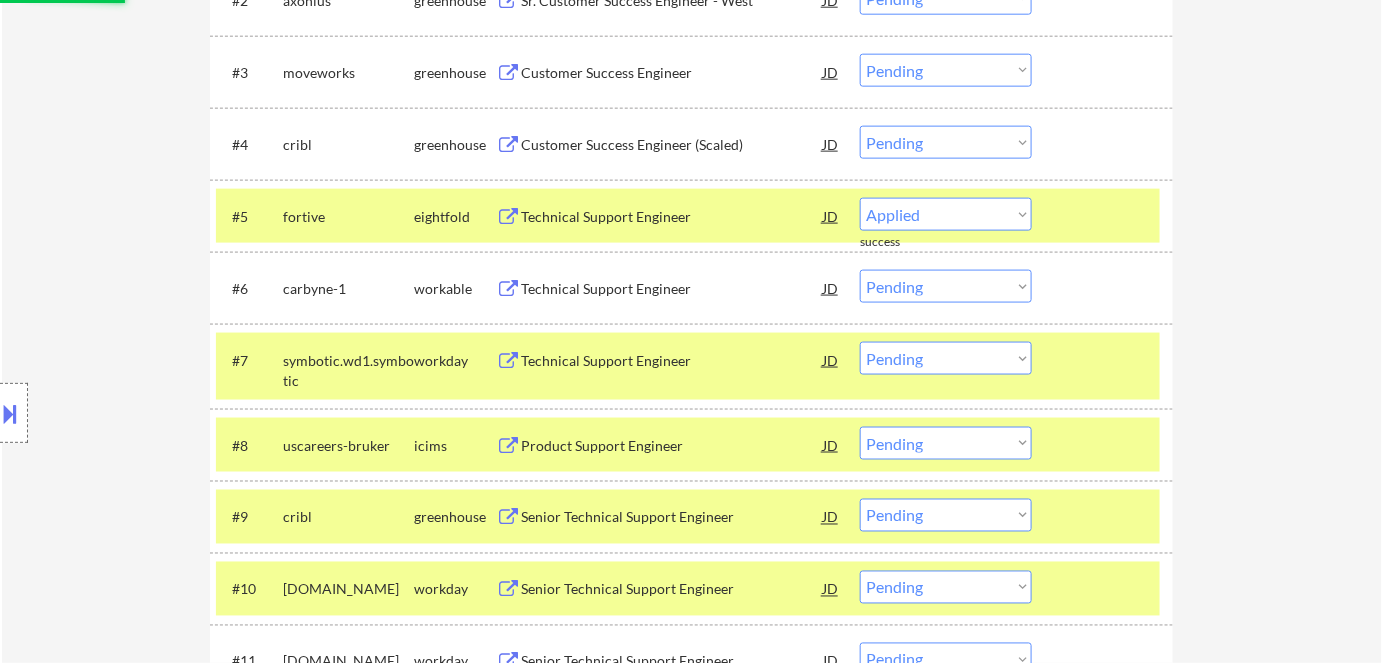 select on ""pending"" 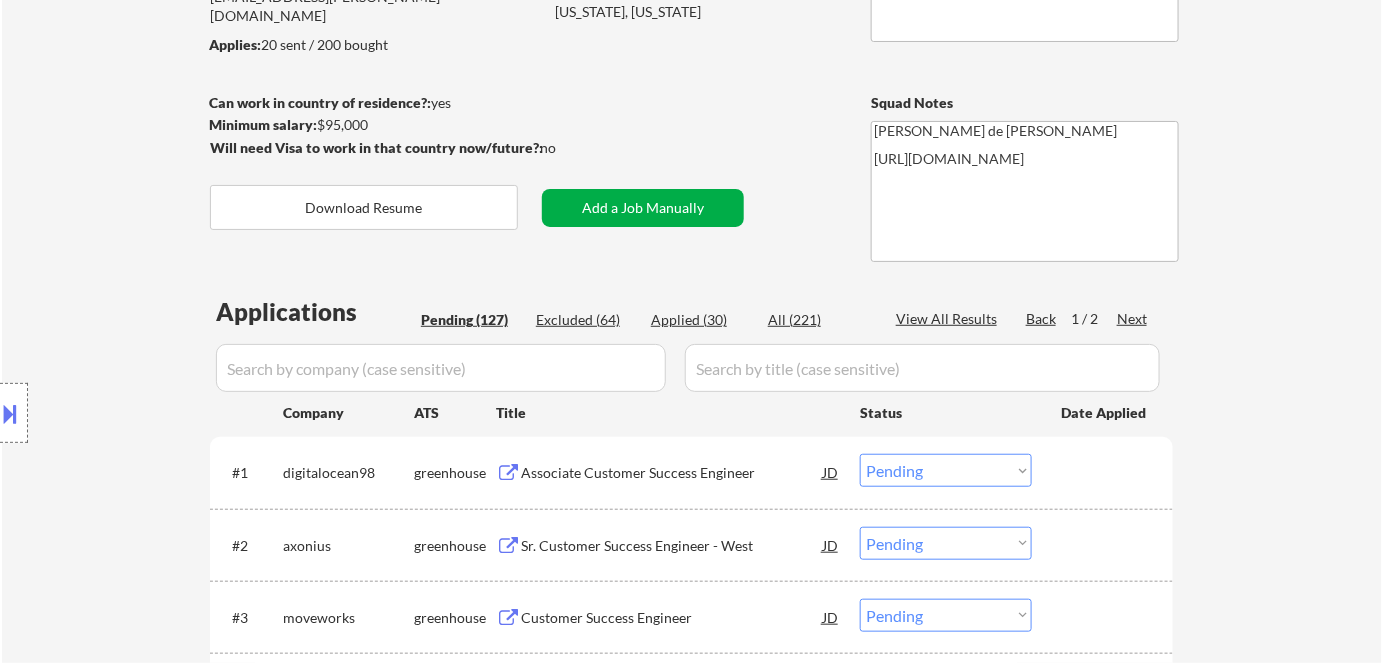 scroll, scrollTop: 240, scrollLeft: 0, axis: vertical 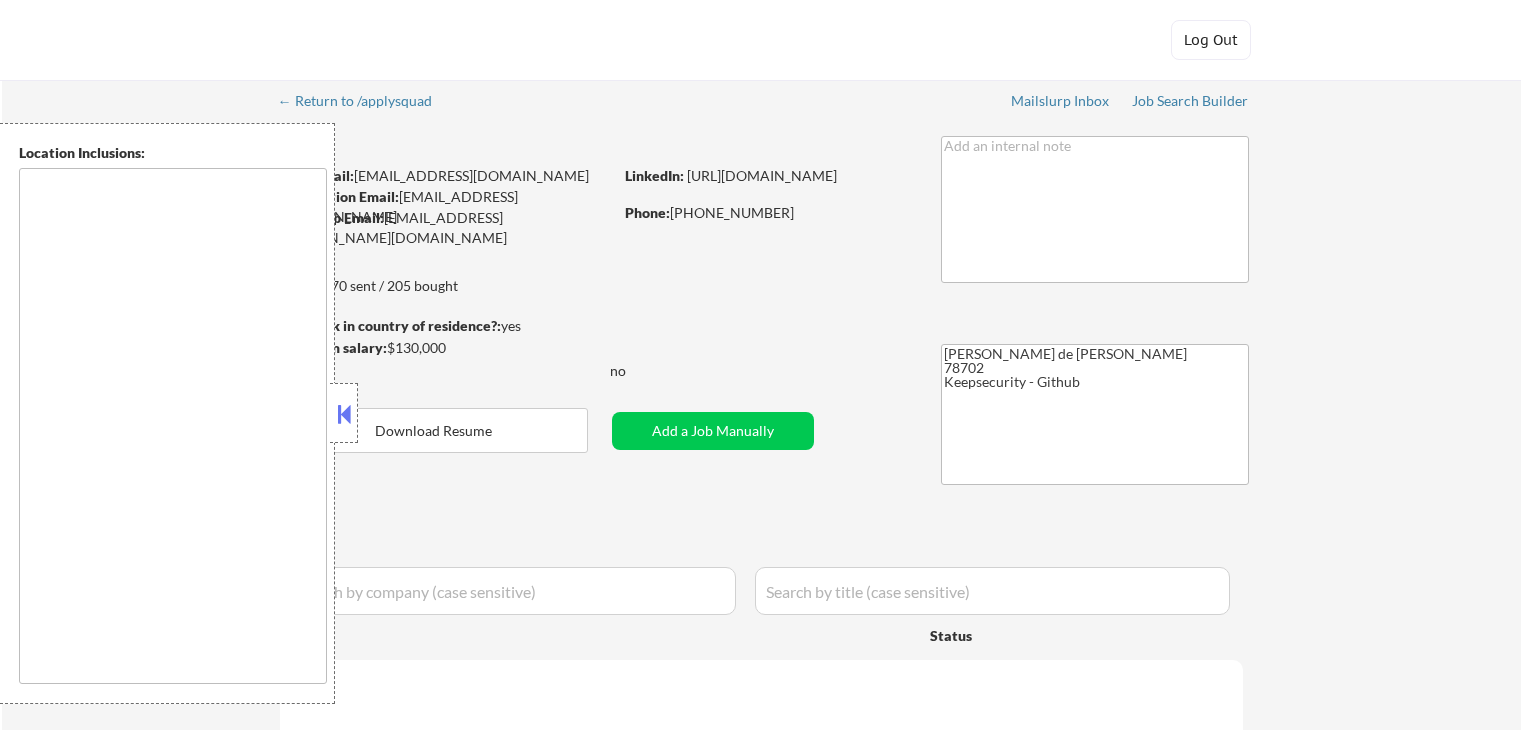 type on "Austin, TX West Lake Hills, TX Rollingwood, TX Sunset Valley, TX Lost Creek, TX Bee Cave, TX Lakeway, TX The Hills, TX Cedar Park, TX Leander, TX Pflugerville, TX Round Rock, TX Manor, TX Buda, TX Kyle, TX Dripping Springs, TX Hutto, TX Georgetown, TX" 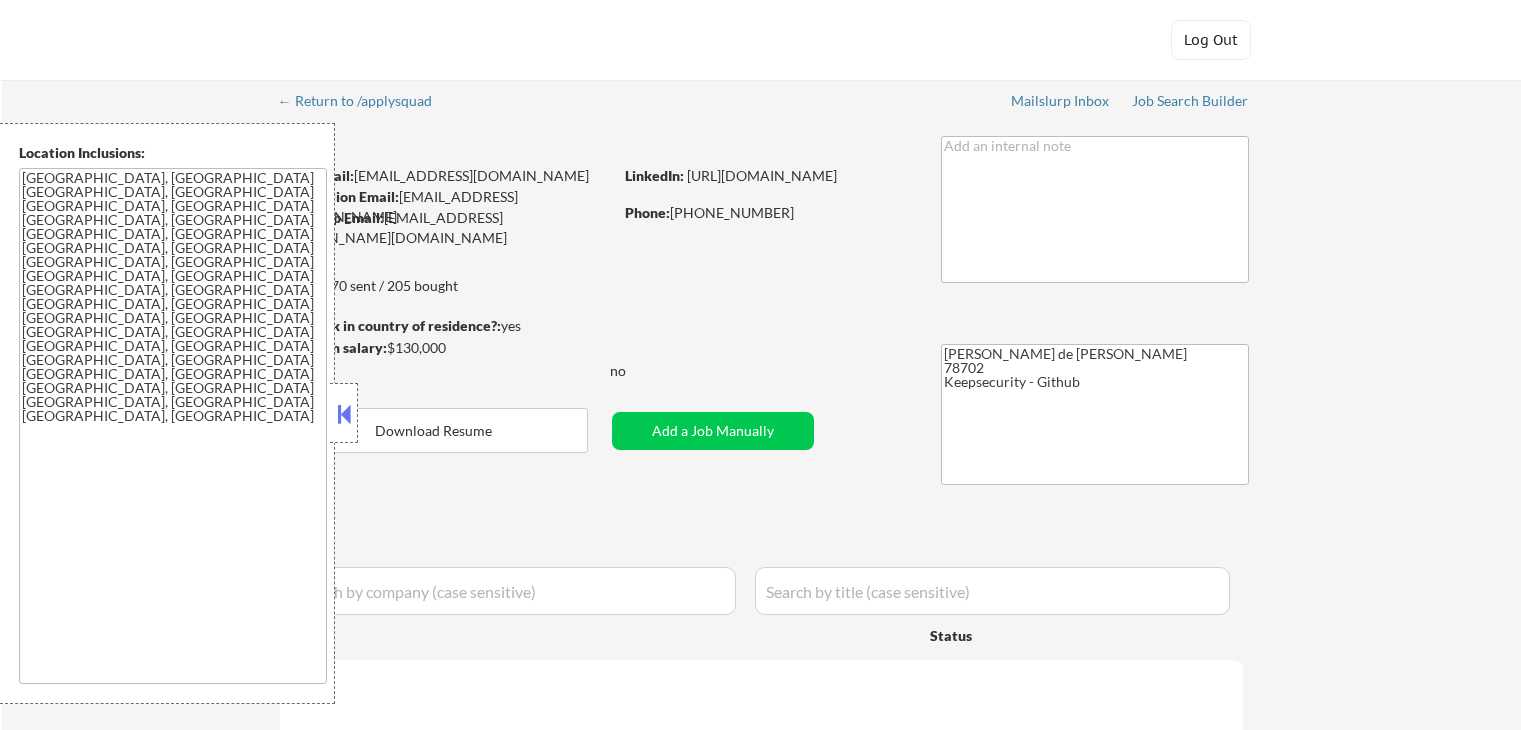 select on ""pending"" 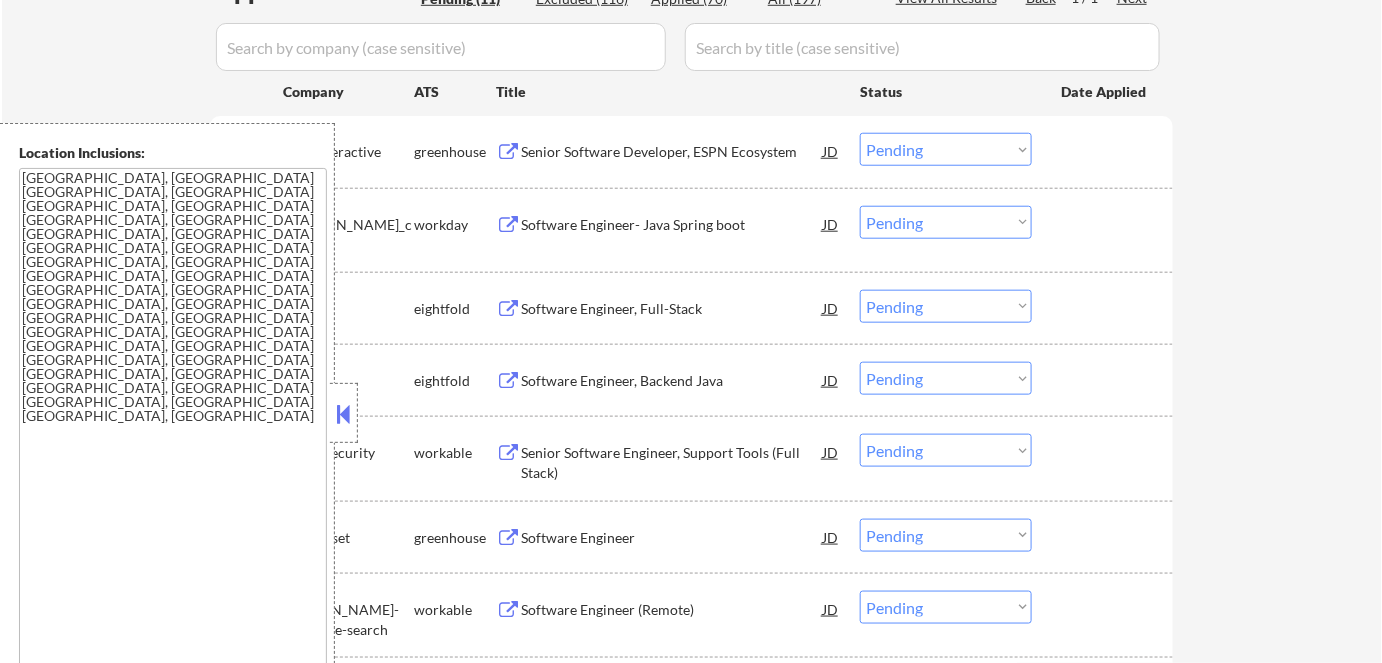 scroll, scrollTop: 545, scrollLeft: 0, axis: vertical 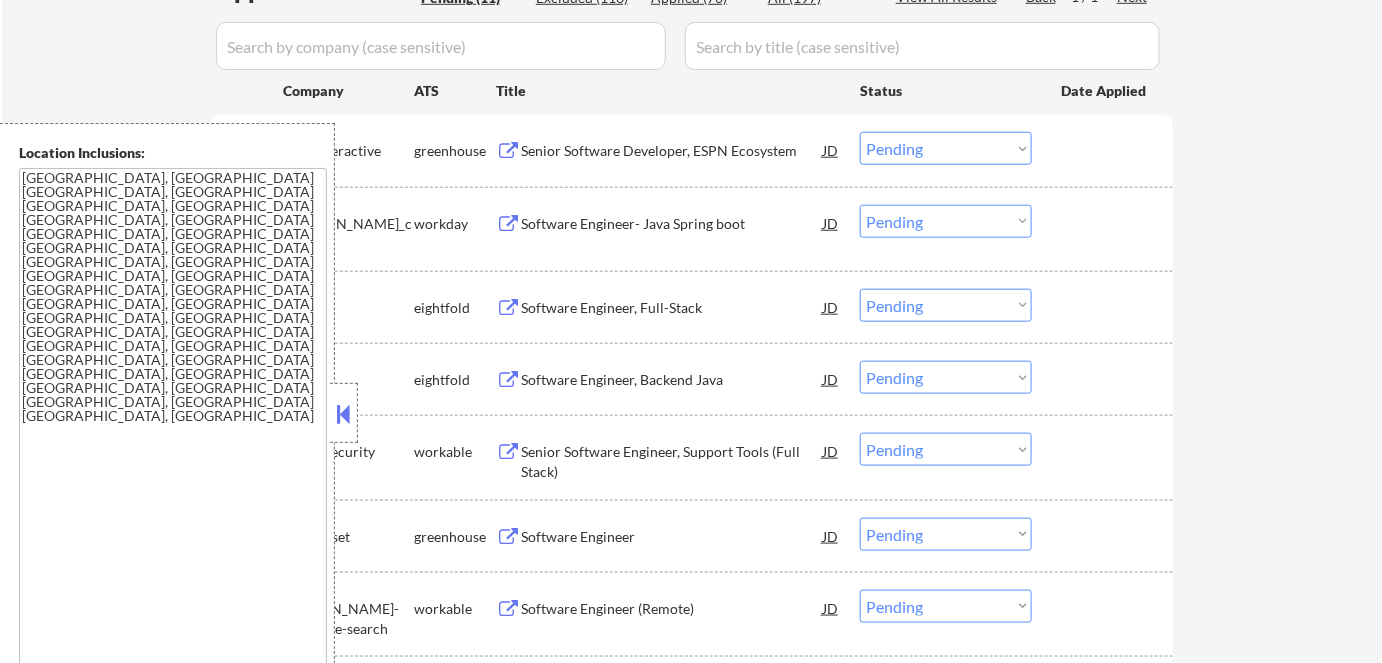 click at bounding box center [344, 414] 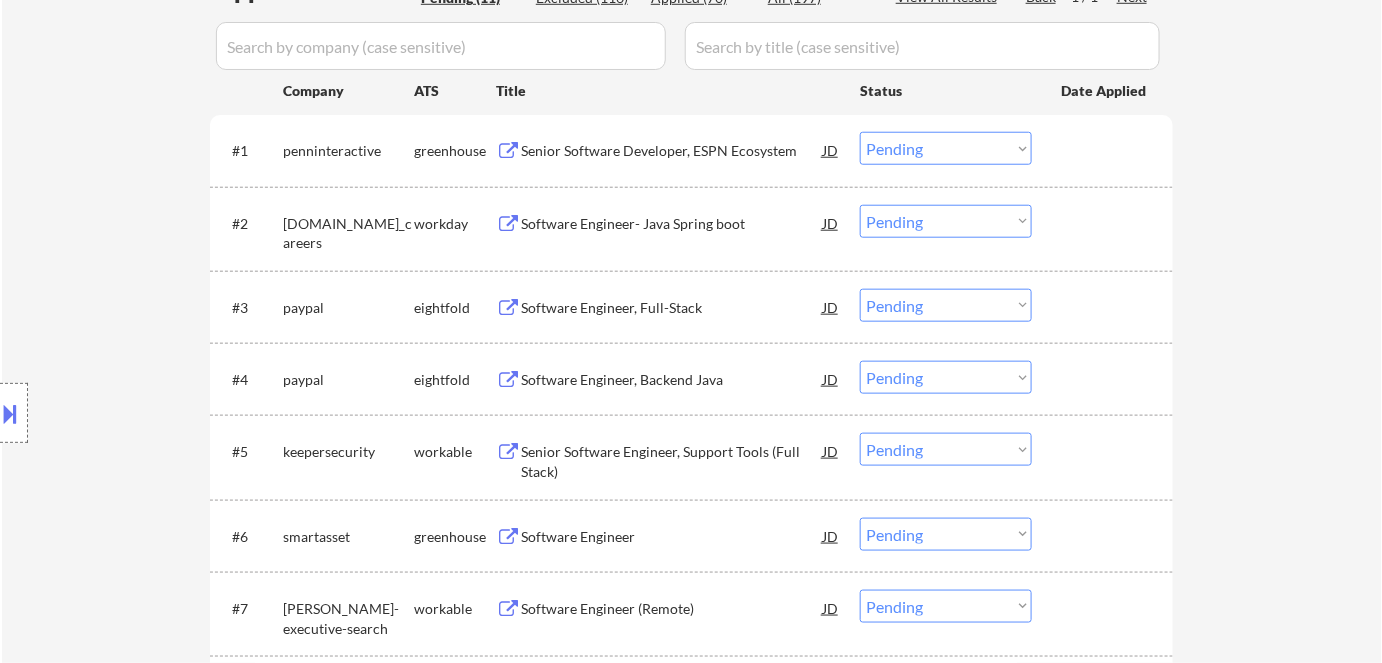click on "Senior Software Developer, ESPN Ecosystem" at bounding box center (672, 151) 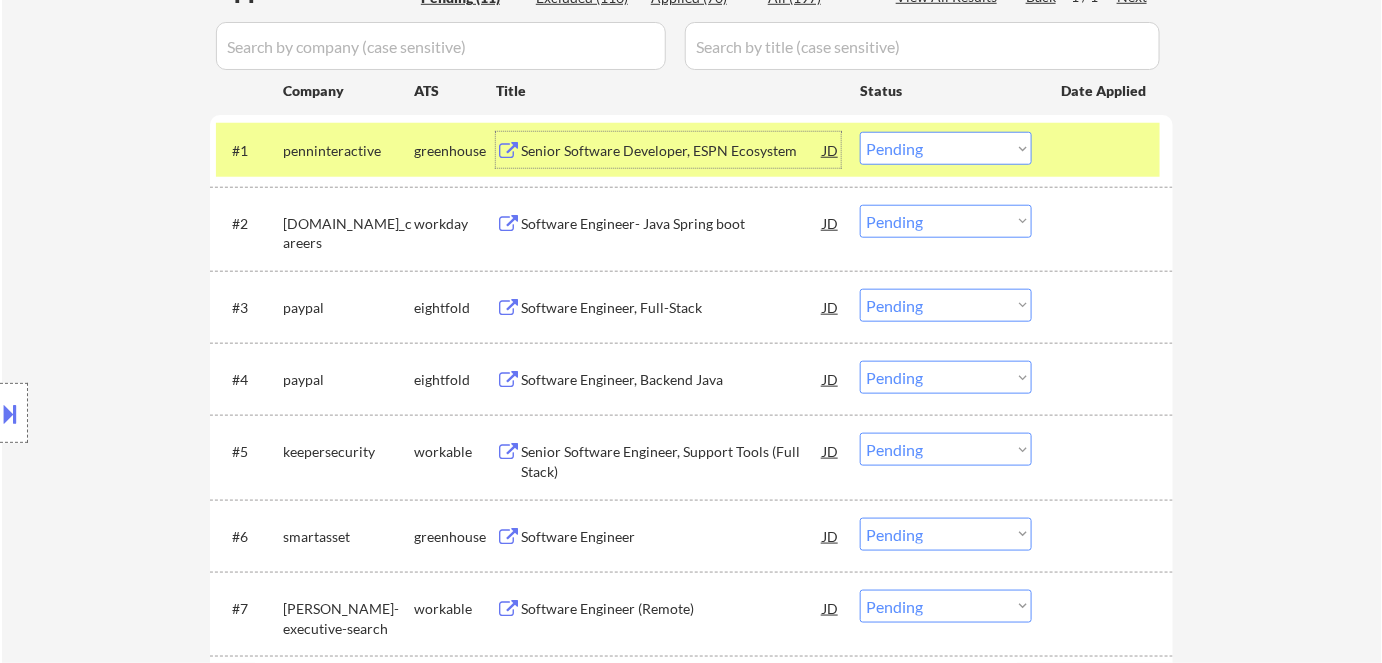 click on "#2 allstate.wd5.allstate_careers workday Software Engineer- Java Spring boot JD Choose an option... Pending Applied Excluded (Questions) Excluded (Expired) Excluded (Location) Excluded (Bad Match) Excluded (Blocklist) Excluded (Salary) Excluded (Other)" at bounding box center (688, 229) 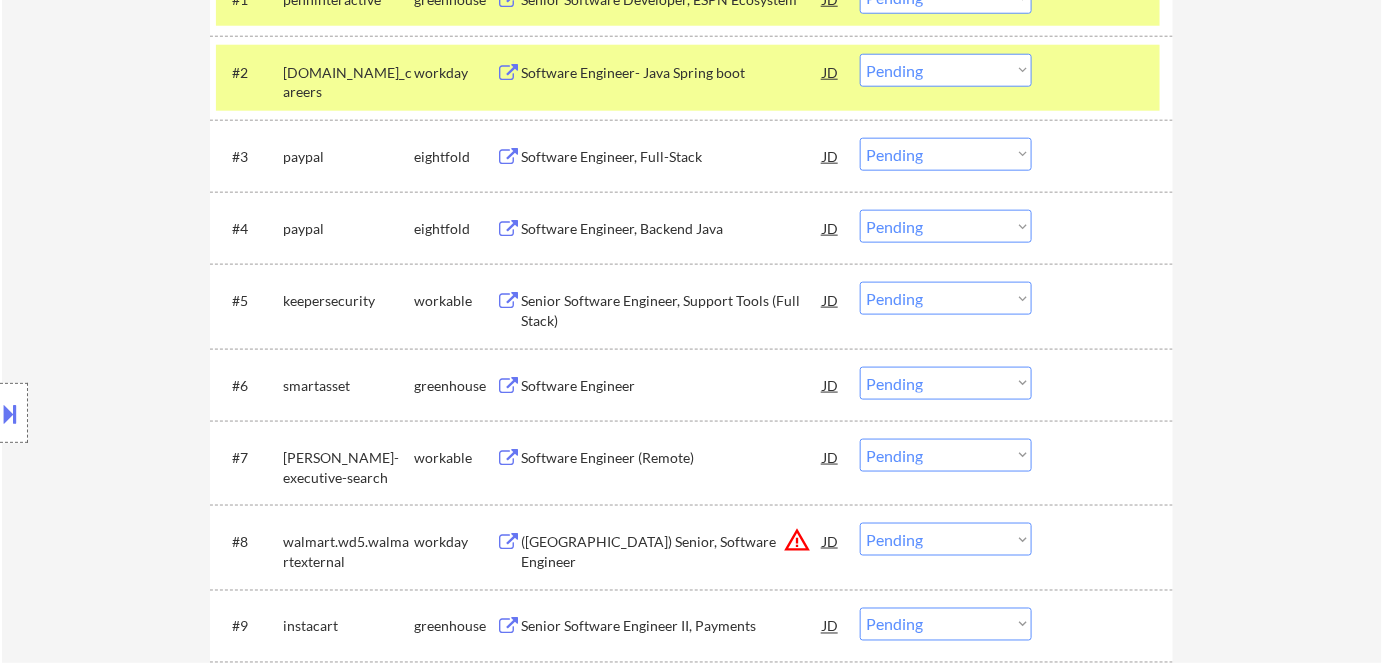 scroll, scrollTop: 727, scrollLeft: 0, axis: vertical 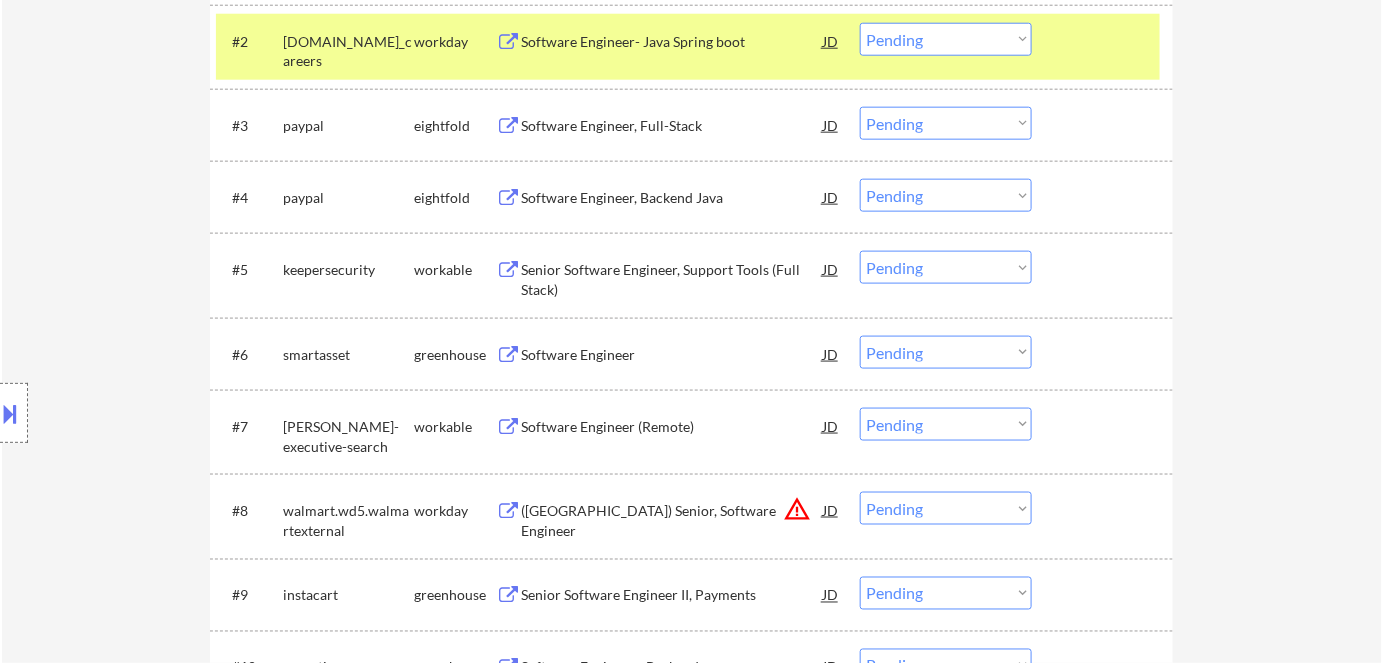 click on "warning_amber" at bounding box center (797, 509) 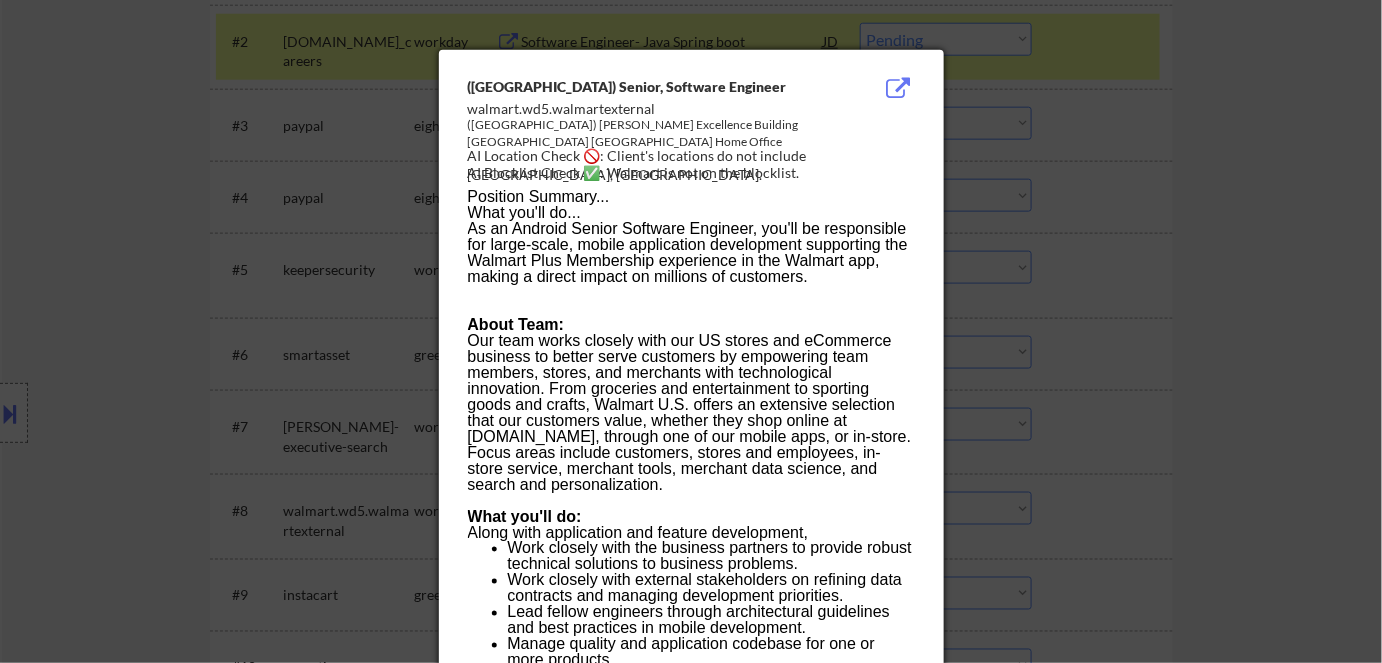 click at bounding box center (691, 331) 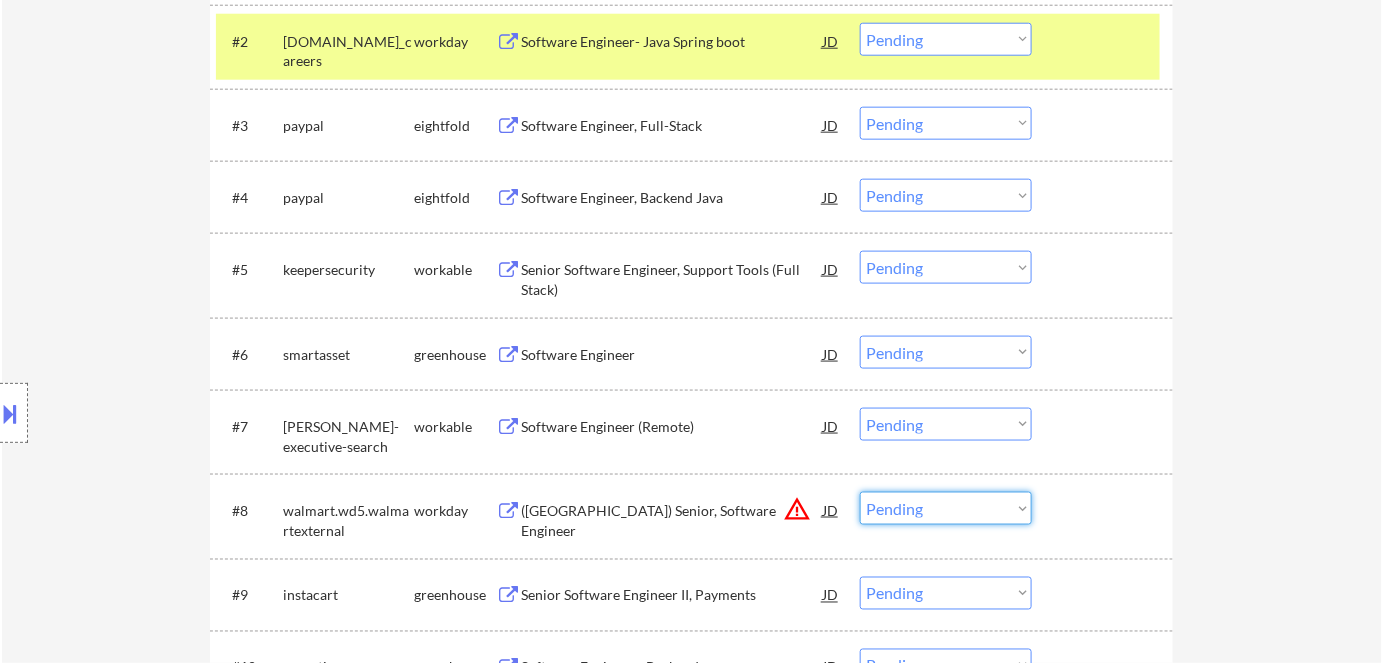 click on "#8 walmart.wd5.walmartexternal workday (USA) Senior, Software Engineer JD warning_amber Choose an option... Pending Applied Excluded (Questions) Excluded (Expired) Excluded (Location) Excluded (Bad Match) Excluded (Blocklist) Excluded (Salary) Excluded (Other)" at bounding box center (688, 516) 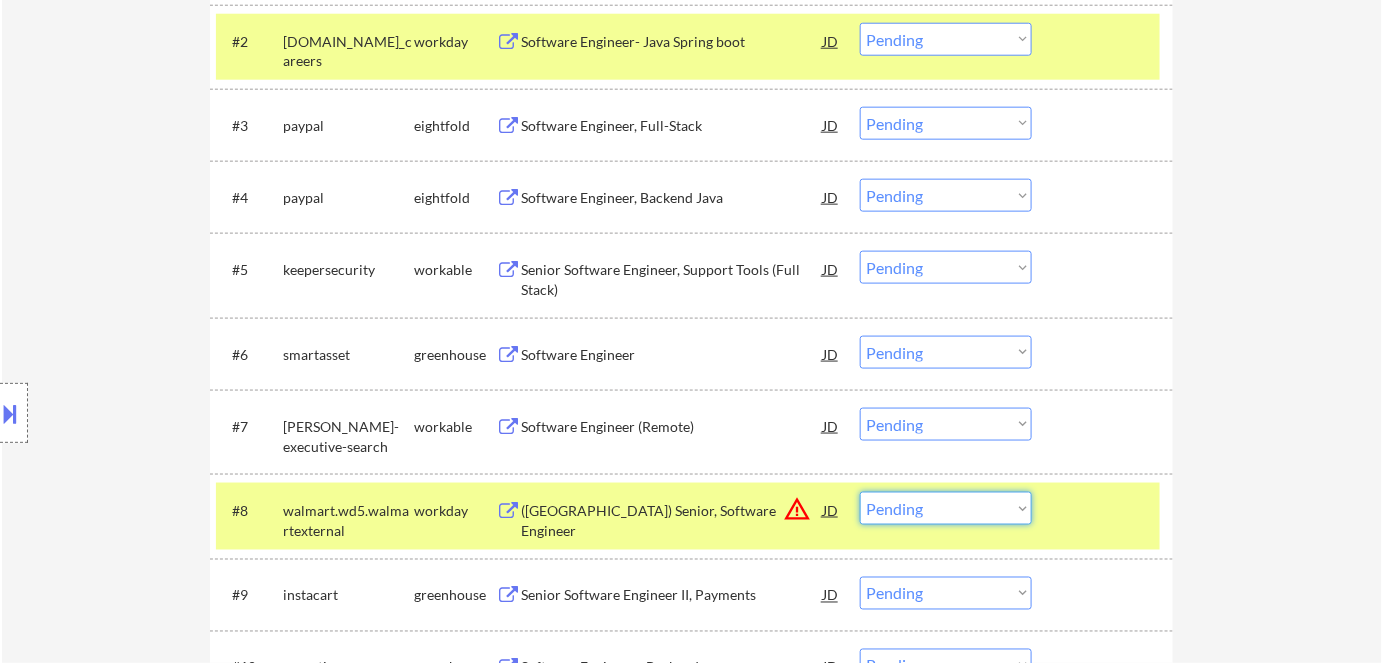 click on "Choose an option... Pending Applied Excluded (Questions) Excluded (Expired) Excluded (Location) Excluded (Bad Match) Excluded (Blocklist) Excluded (Salary) Excluded (Other)" at bounding box center (946, 508) 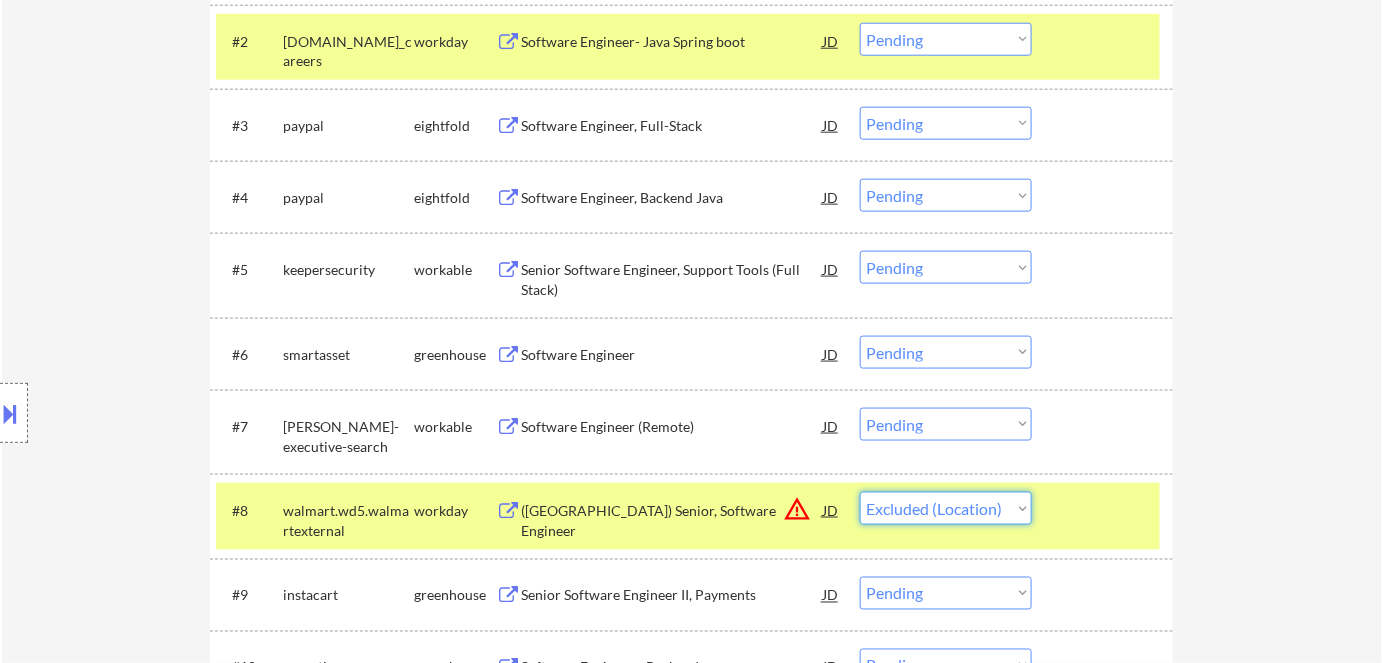 click on "Choose an option... Pending Applied Excluded (Questions) Excluded (Expired) Excluded (Location) Excluded (Bad Match) Excluded (Blocklist) Excluded (Salary) Excluded (Other)" at bounding box center [946, 508] 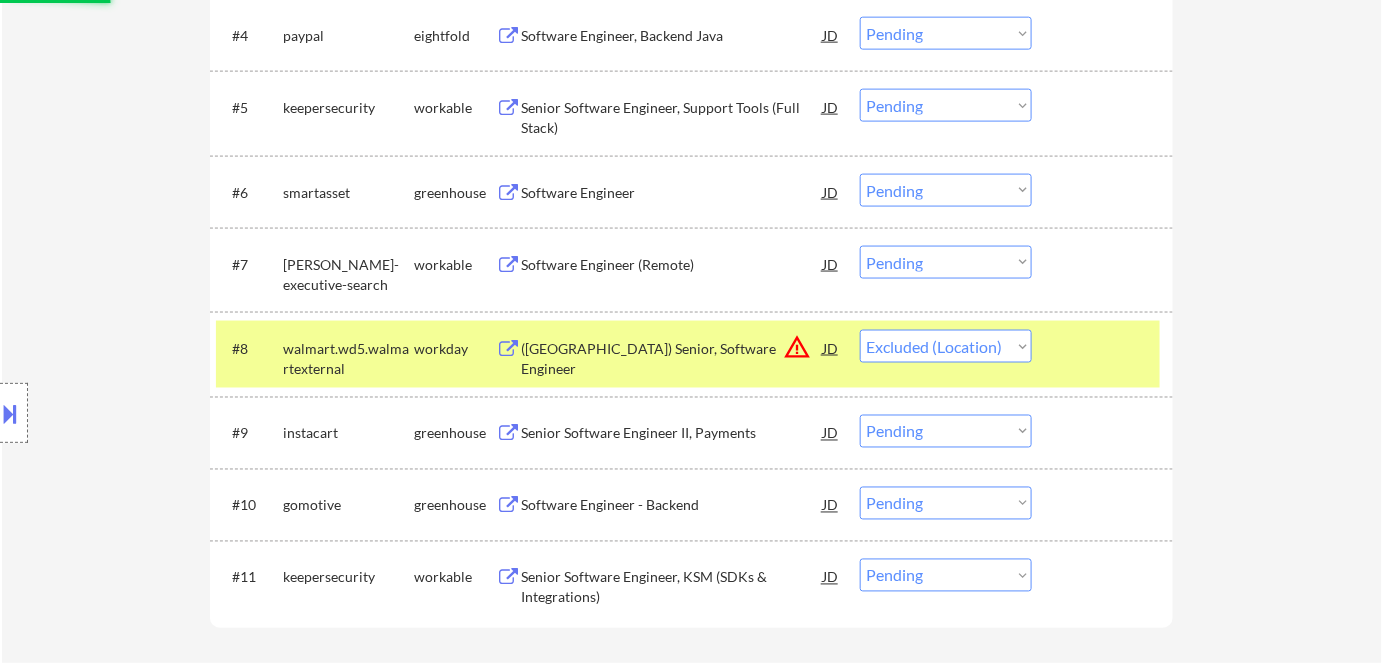 scroll, scrollTop: 909, scrollLeft: 0, axis: vertical 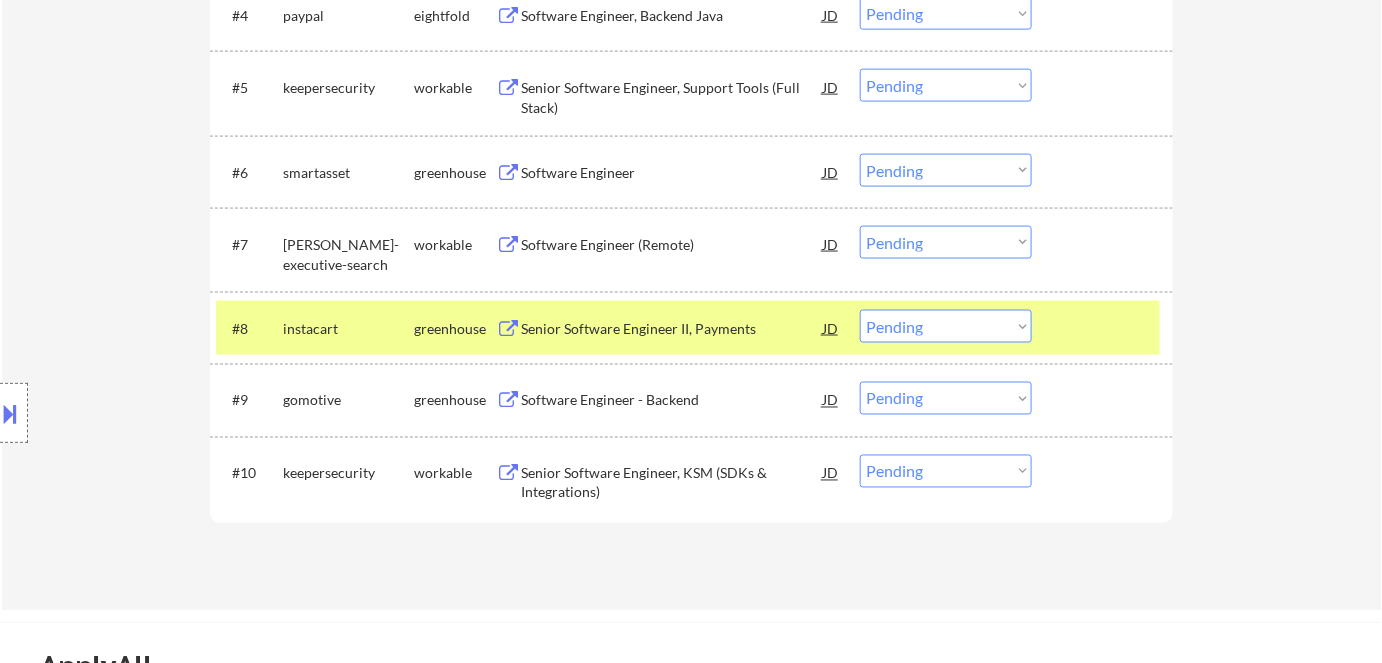 click on "#8 instacart greenhouse Senior Software Engineer II, Payments JD warning_amber Choose an option... Pending Applied Excluded (Questions) Excluded (Expired) Excluded (Location) Excluded (Bad Match) Excluded (Blocklist) Excluded (Salary) Excluded (Other)" at bounding box center (688, 328) 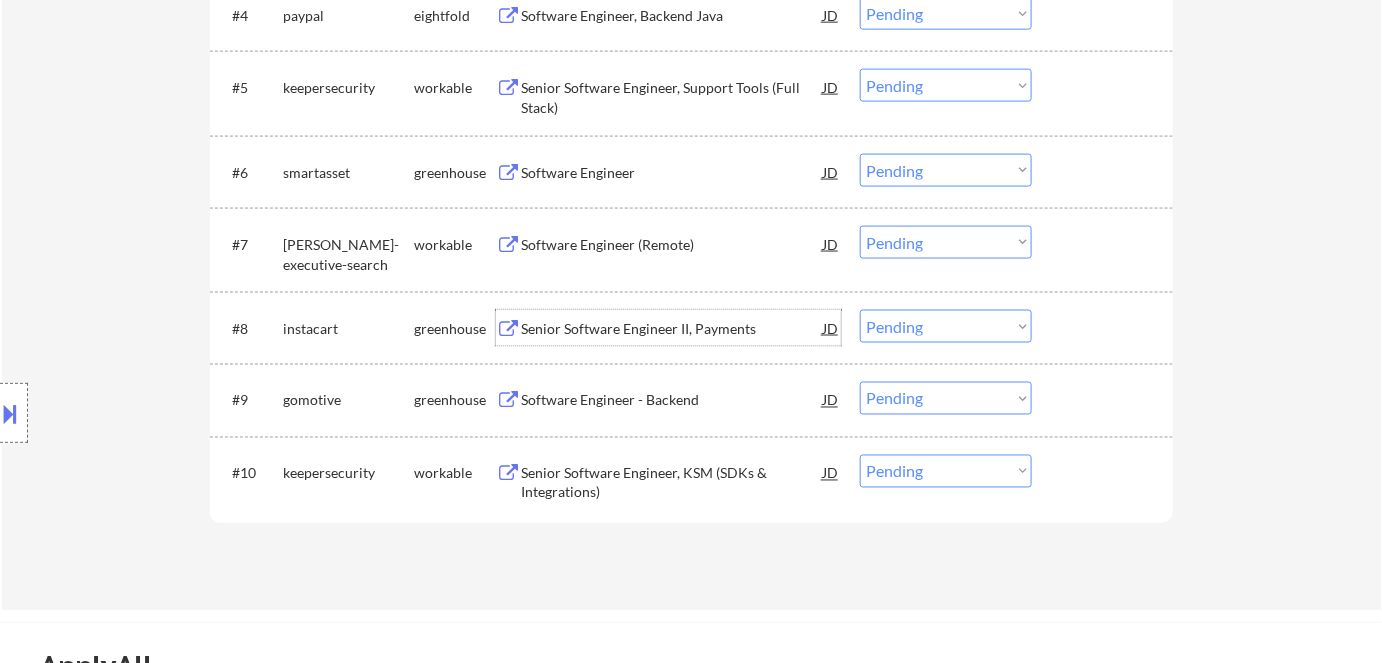 click on "Senior Software Engineer II, Payments" at bounding box center [672, 329] 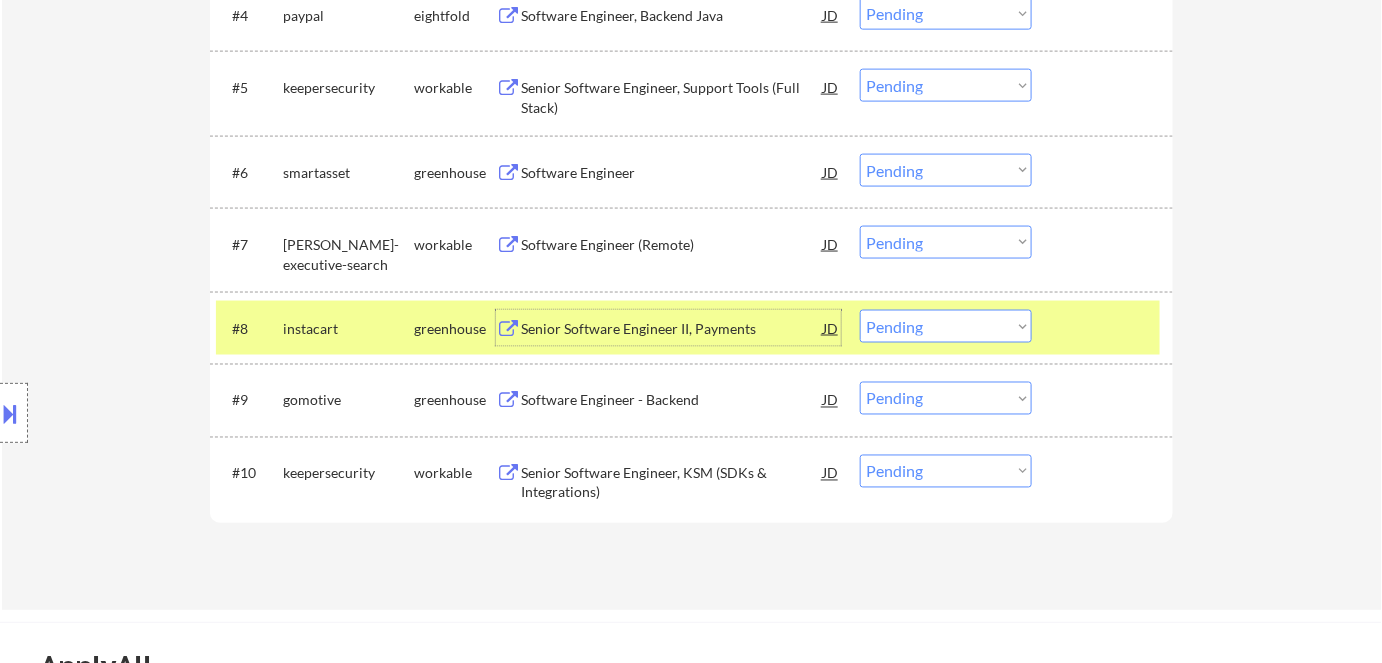 click on "#8 instacart greenhouse Senior Software Engineer II, Payments JD warning_amber Choose an option... Pending Applied Excluded (Questions) Excluded (Expired) Excluded (Location) Excluded (Bad Match) Excluded (Blocklist) Excluded (Salary) Excluded (Other)" at bounding box center (688, 328) 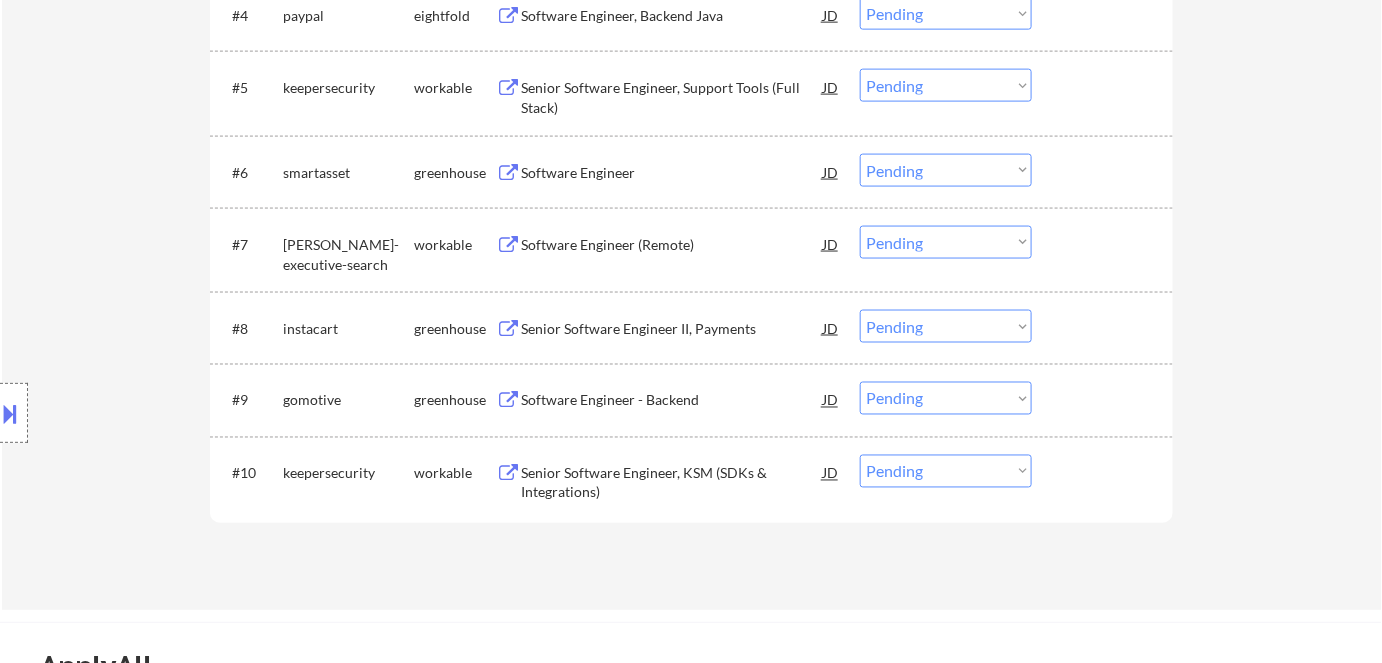 click on "Choose an option... Pending Applied Excluded (Questions) Excluded (Expired) Excluded (Location) Excluded (Bad Match) Excluded (Blocklist) Excluded (Salary) Excluded (Other)" at bounding box center (946, 326) 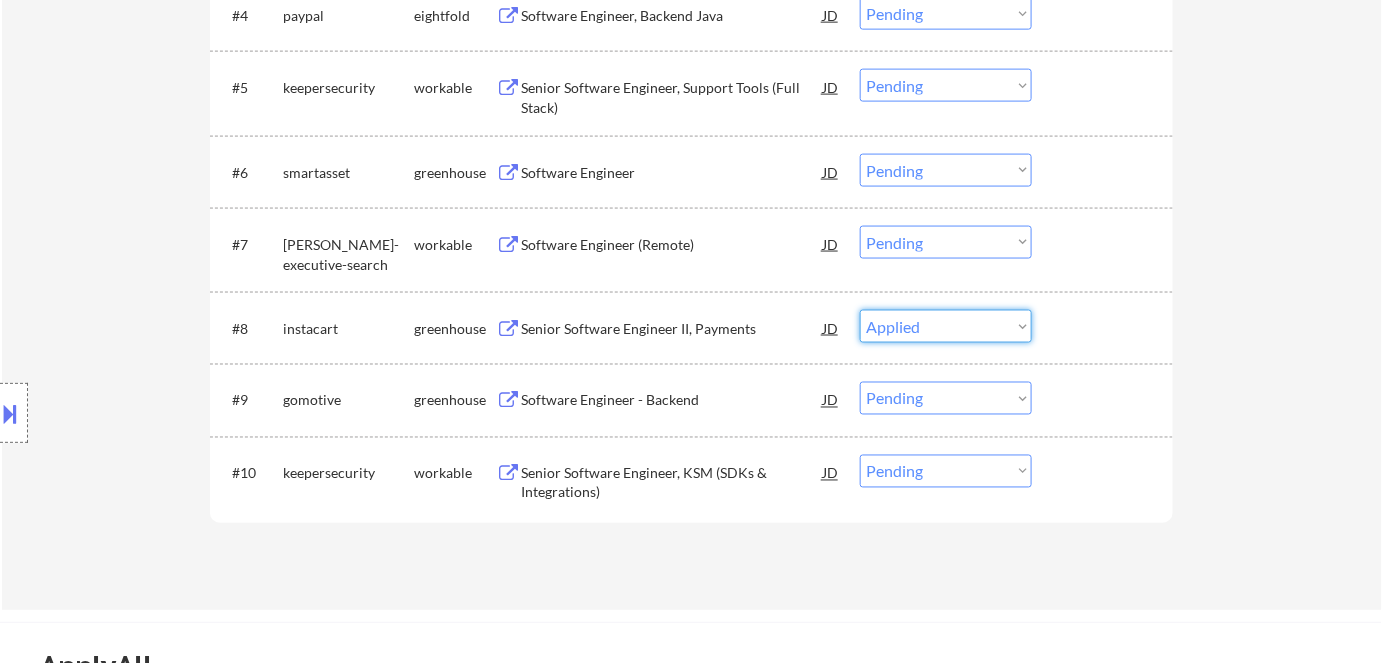 click on "Choose an option... Pending Applied Excluded (Questions) Excluded (Expired) Excluded (Location) Excluded (Bad Match) Excluded (Blocklist) Excluded (Salary) Excluded (Other)" at bounding box center [946, 326] 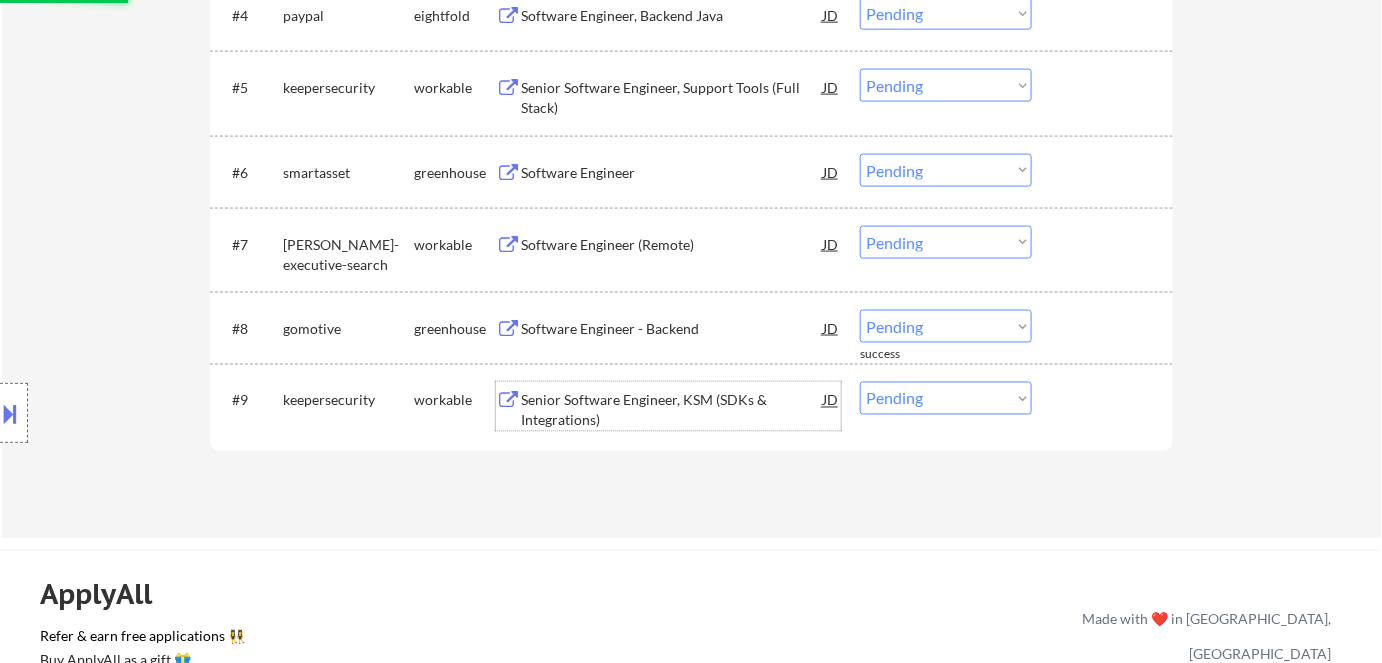 click on "Senior Software Engineer, KSM (SDKs & Integrations)" at bounding box center (672, 410) 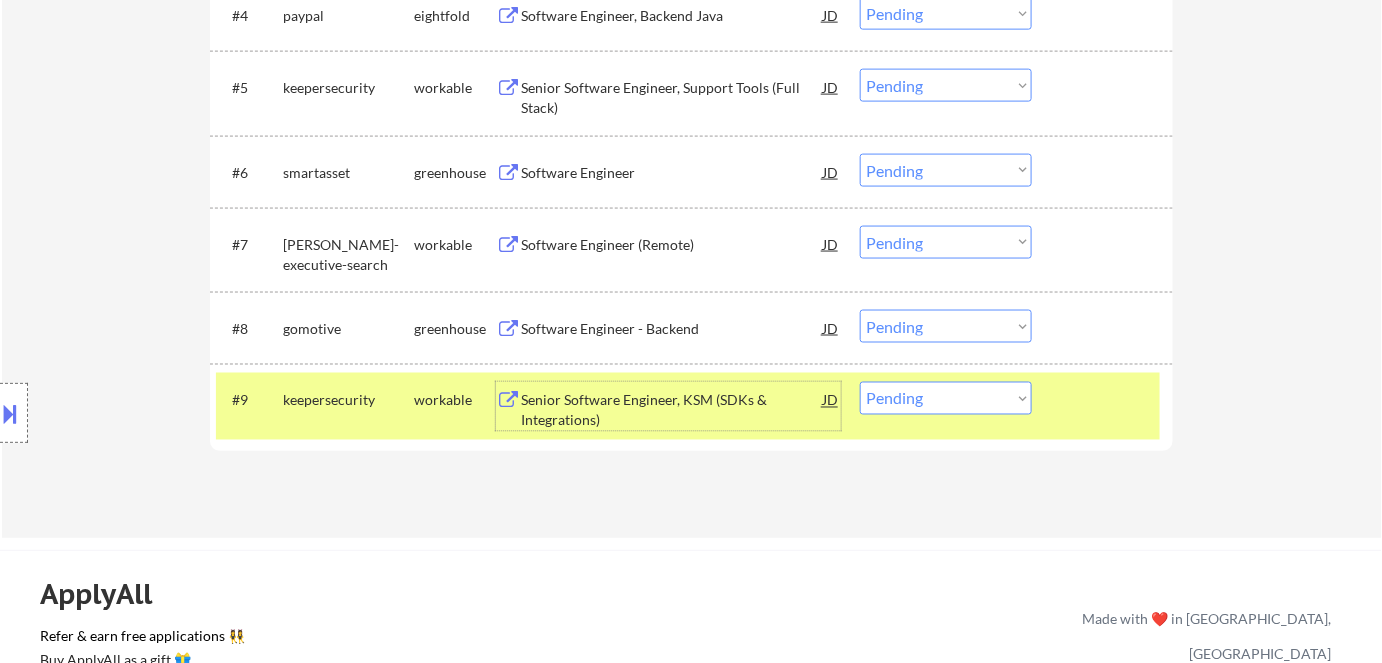 click on "Software Engineer - Backend" at bounding box center (672, 329) 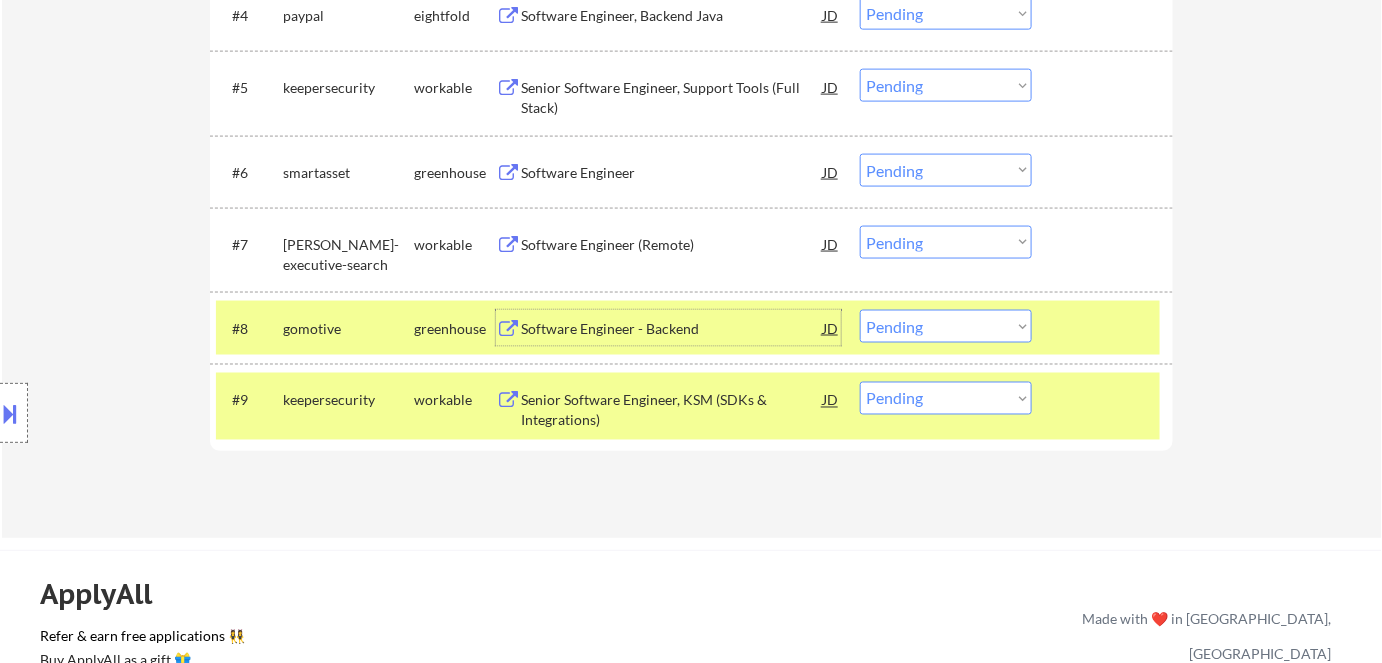 click on "Choose an option... Pending Applied Excluded (Questions) Excluded (Expired) Excluded (Location) Excluded (Bad Match) Excluded (Blocklist) Excluded (Salary) Excluded (Other)" at bounding box center [946, 326] 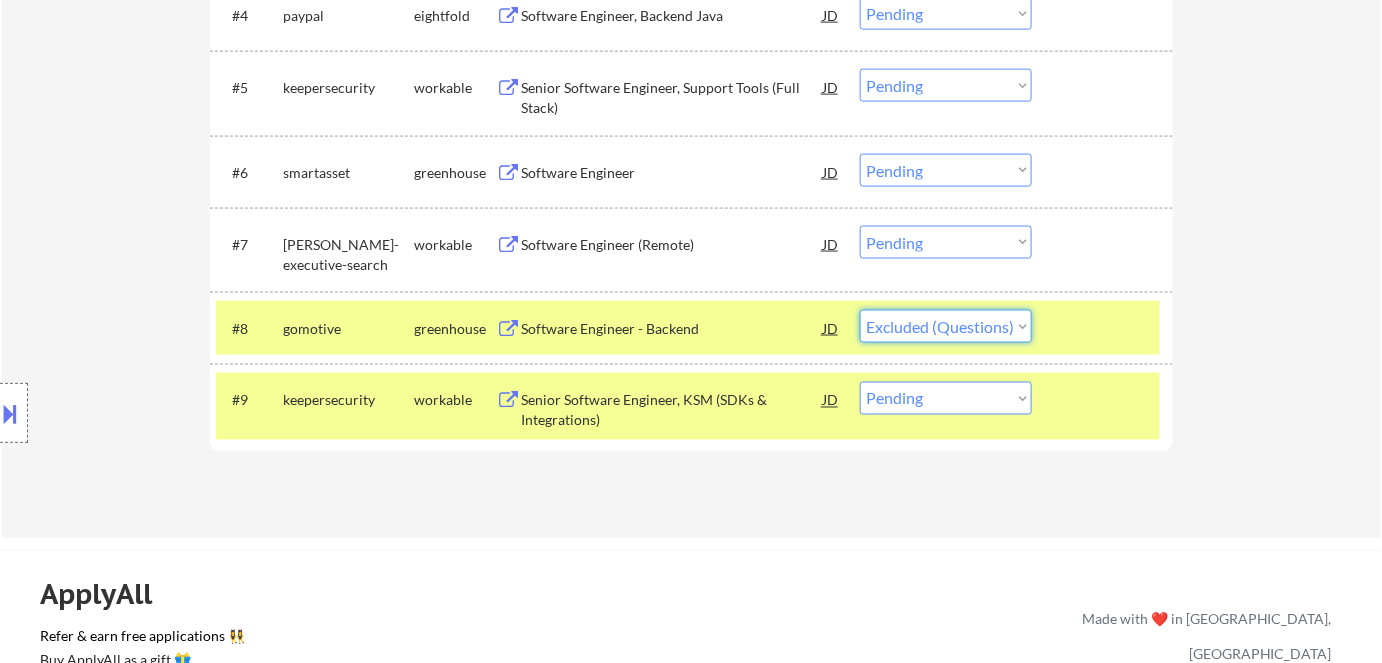 click on "Choose an option... Pending Applied Excluded (Questions) Excluded (Expired) Excluded (Location) Excluded (Bad Match) Excluded (Blocklist) Excluded (Salary) Excluded (Other)" at bounding box center (946, 326) 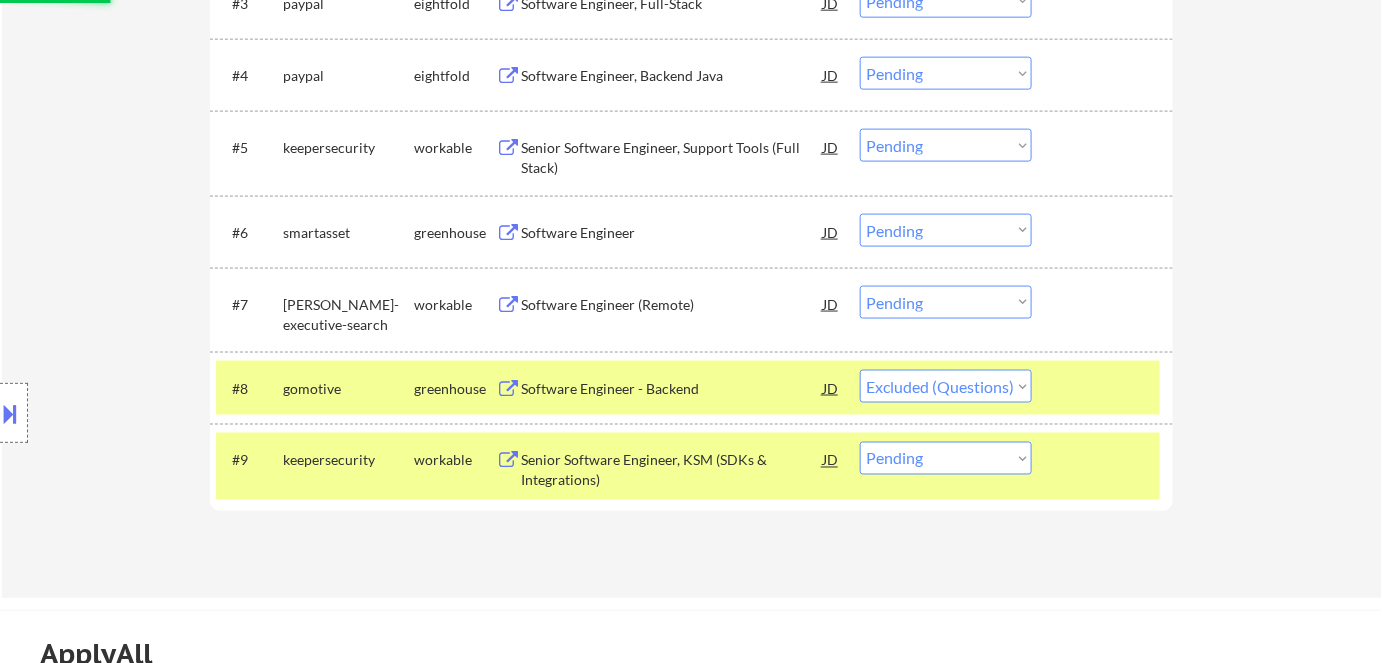 scroll, scrollTop: 818, scrollLeft: 0, axis: vertical 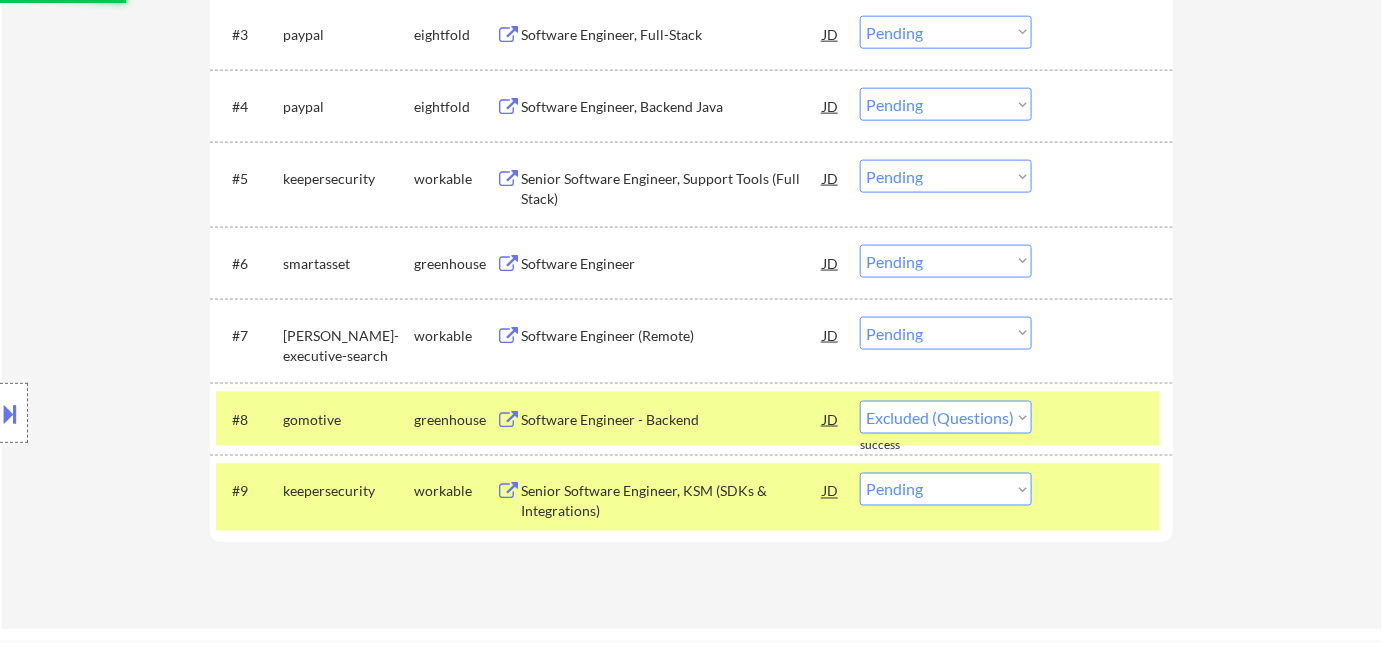 select on ""pending"" 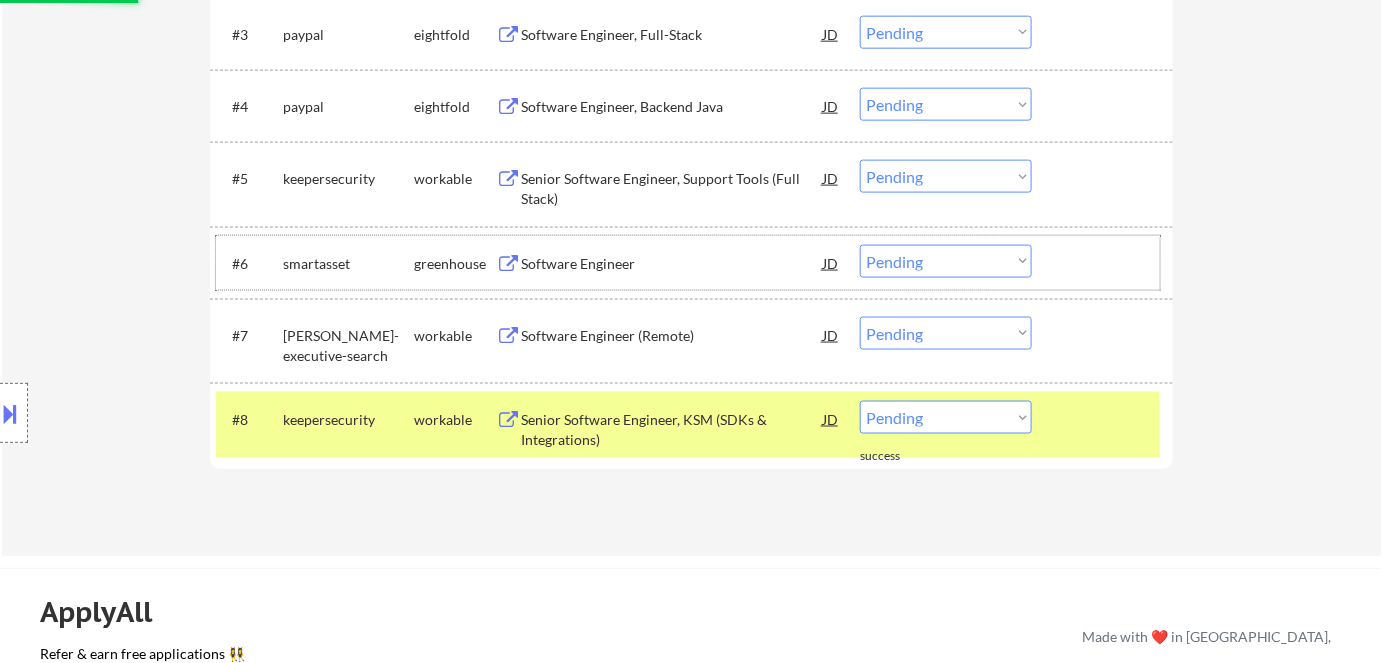 click on "#6 smartasset greenhouse Software Engineer JD Choose an option... Pending Applied Excluded (Questions) Excluded (Expired) Excluded (Location) Excluded (Bad Match) Excluded (Blocklist) Excluded (Salary) Excluded (Other)" at bounding box center [688, 263] 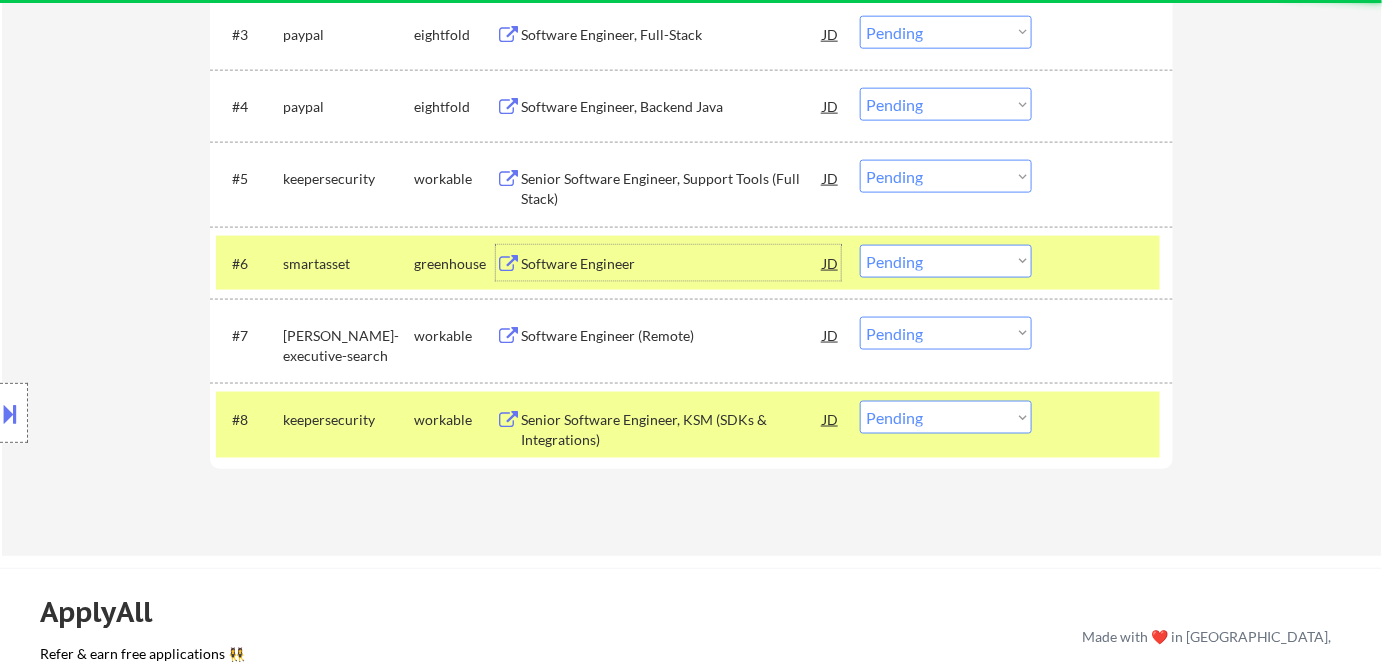 click on "Software Engineer" at bounding box center [672, 264] 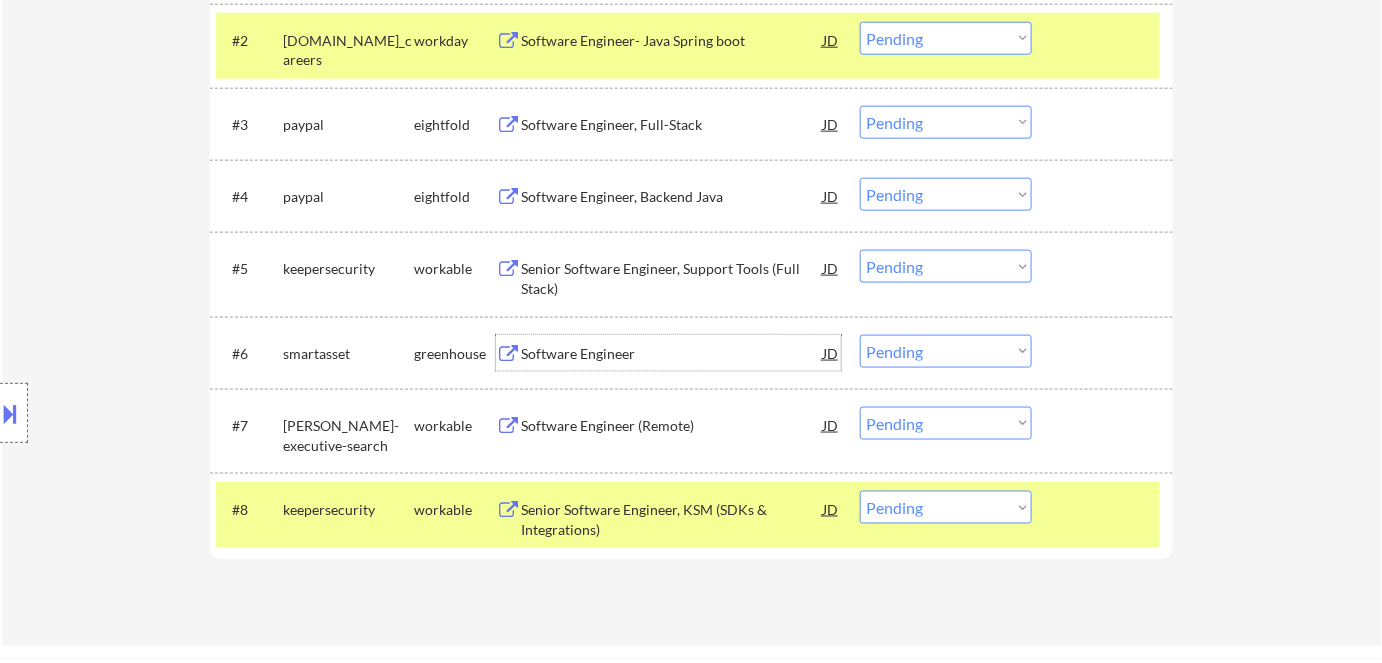 scroll, scrollTop: 636, scrollLeft: 0, axis: vertical 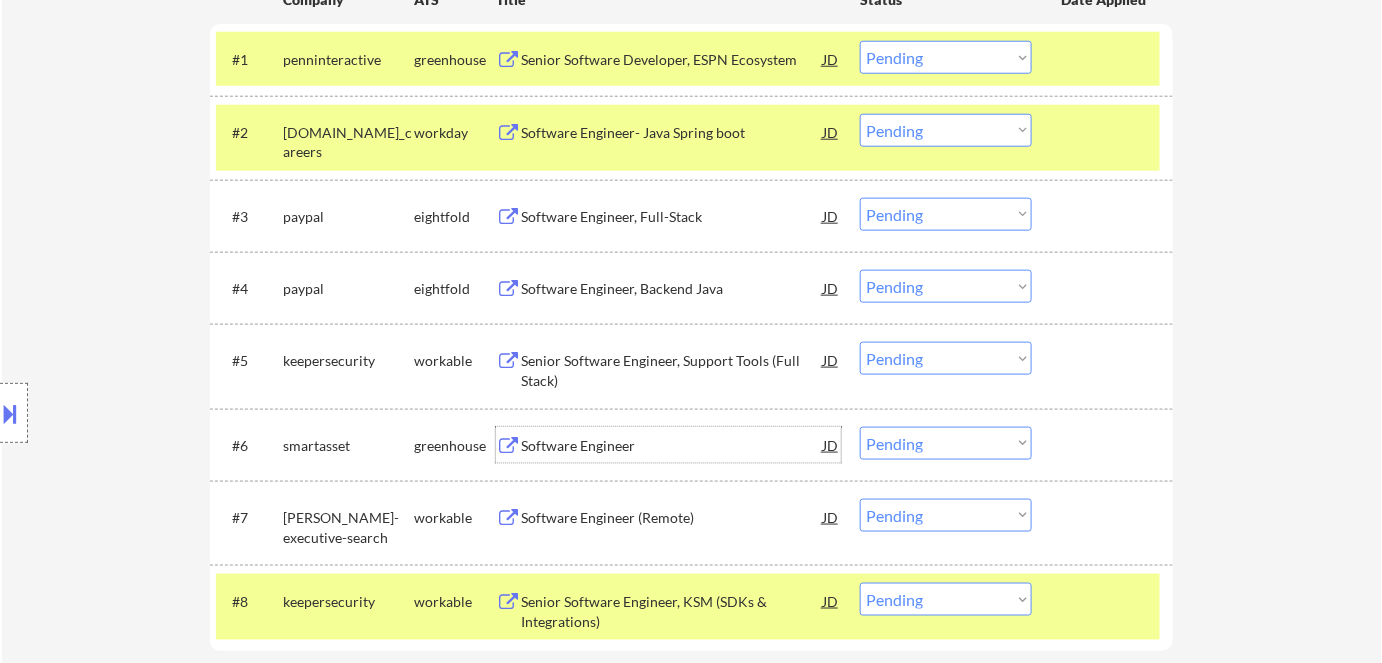 click on "Software Engineer, Full-Stack" at bounding box center (672, 216) 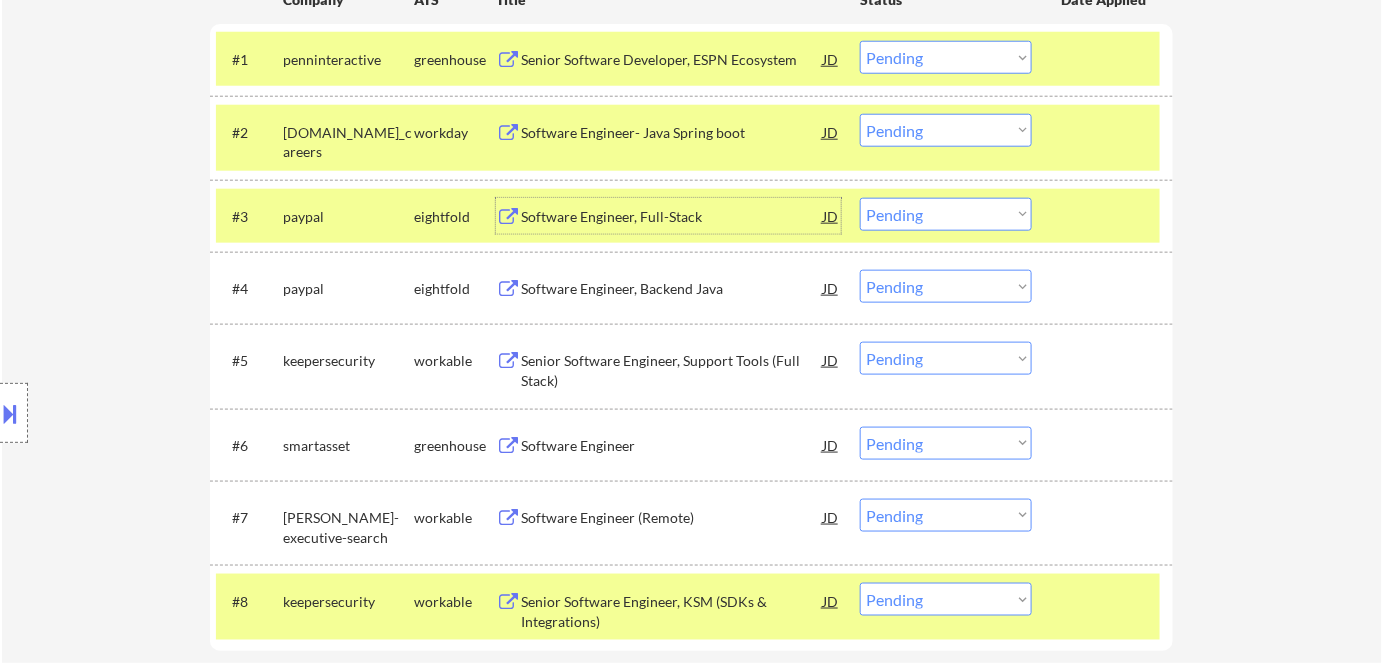 click on "Choose an option... Pending Applied Excluded (Questions) Excluded (Expired) Excluded (Location) Excluded (Bad Match) Excluded (Blocklist) Excluded (Salary) Excluded (Other)" at bounding box center [946, 214] 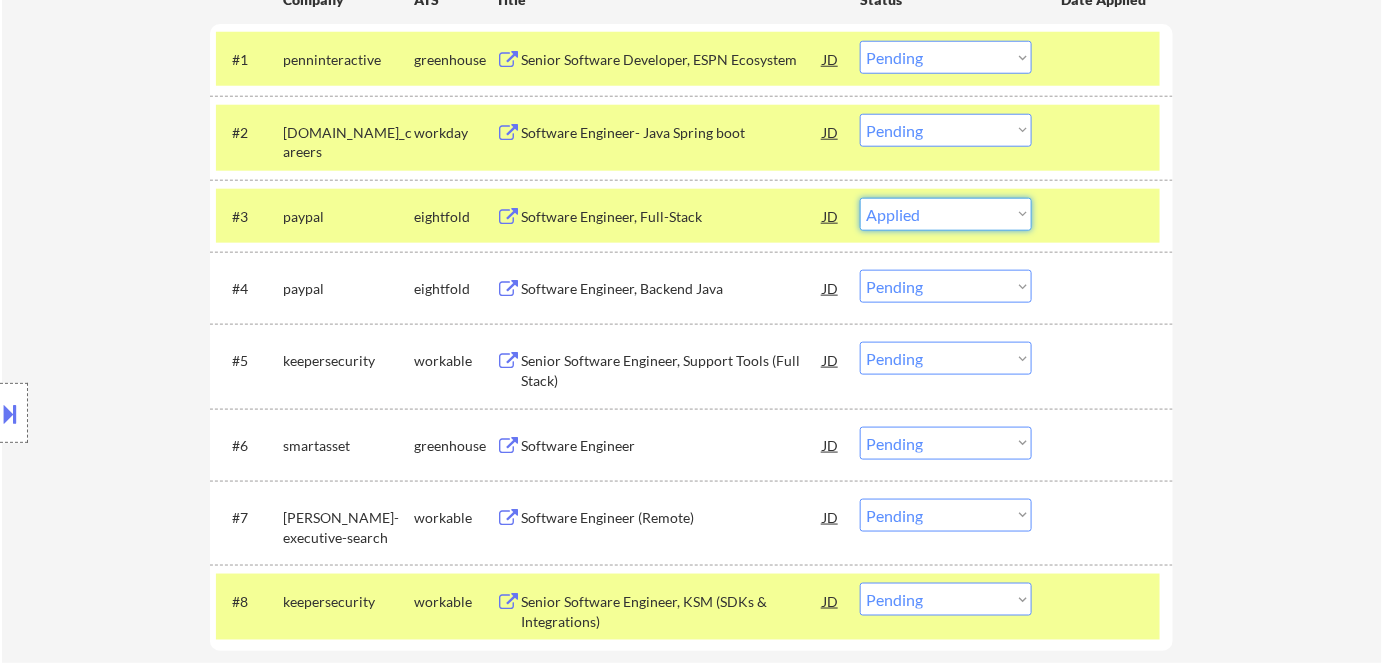 click on "Choose an option... Pending Applied Excluded (Questions) Excluded (Expired) Excluded (Location) Excluded (Bad Match) Excluded (Blocklist) Excluded (Salary) Excluded (Other)" at bounding box center (946, 214) 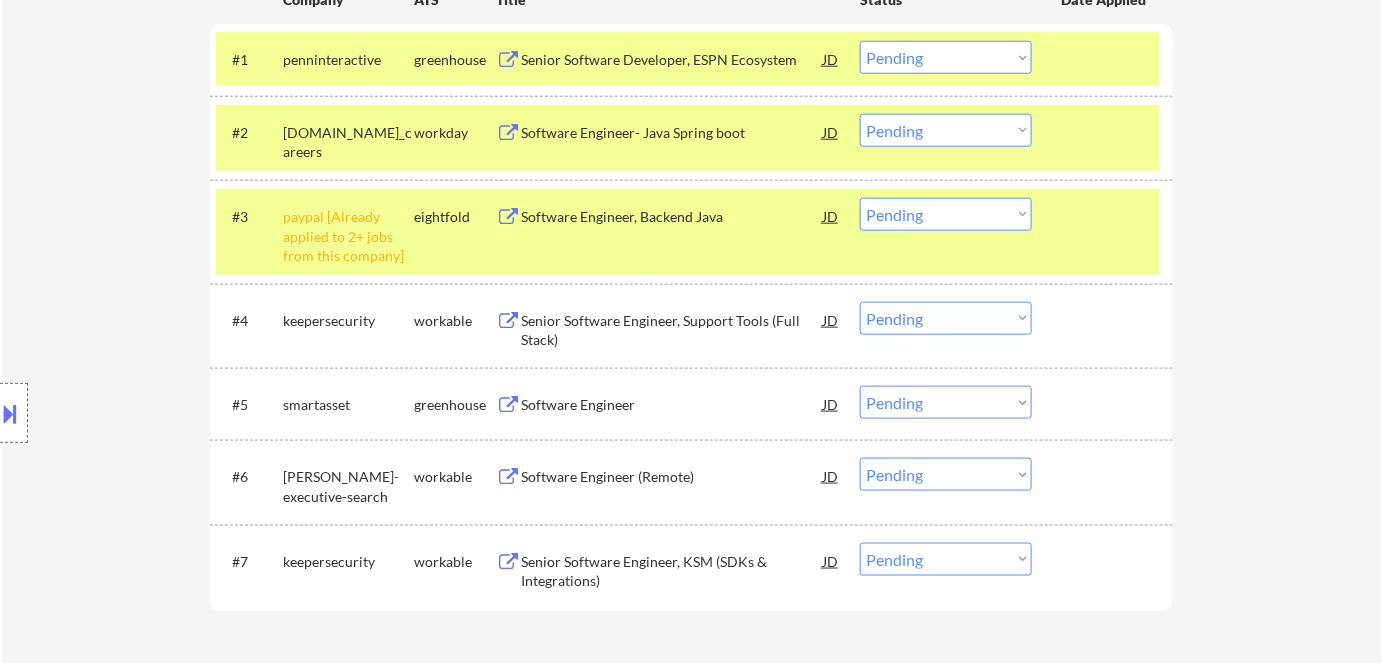 click on "Choose an option... Pending Applied Excluded (Questions) Excluded (Expired) Excluded (Location) Excluded (Bad Match) Excluded (Blocklist) Excluded (Salary) Excluded (Other)" at bounding box center (946, 214) 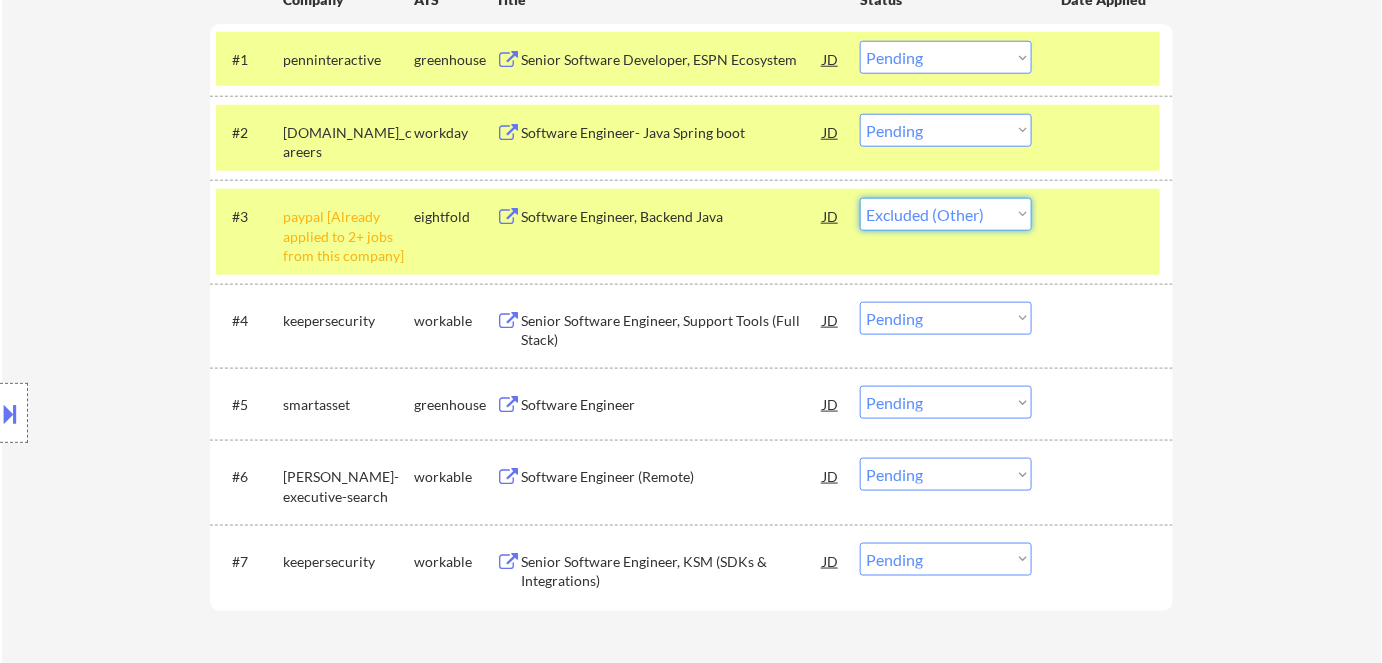 click on "Choose an option... Pending Applied Excluded (Questions) Excluded (Expired) Excluded (Location) Excluded (Bad Match) Excluded (Blocklist) Excluded (Salary) Excluded (Other)" at bounding box center (946, 214) 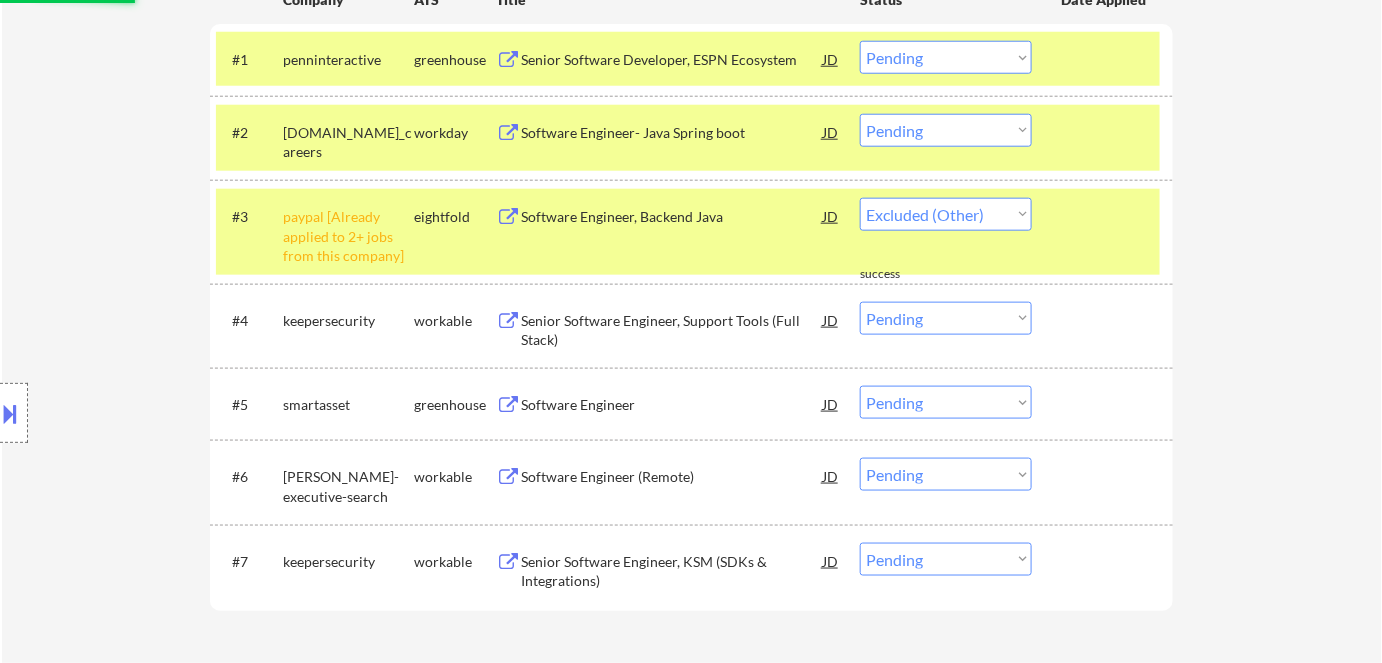 select on ""pending"" 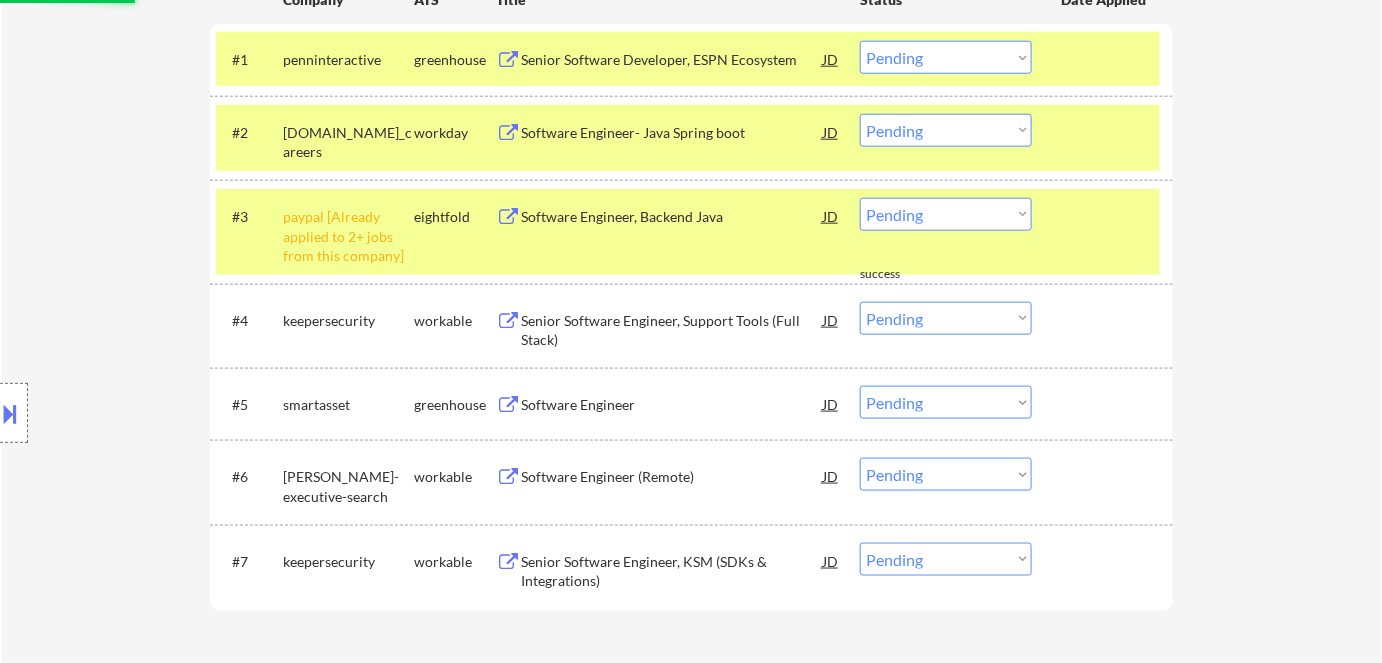 click on "Software Engineer- Java Spring boot" at bounding box center [672, 133] 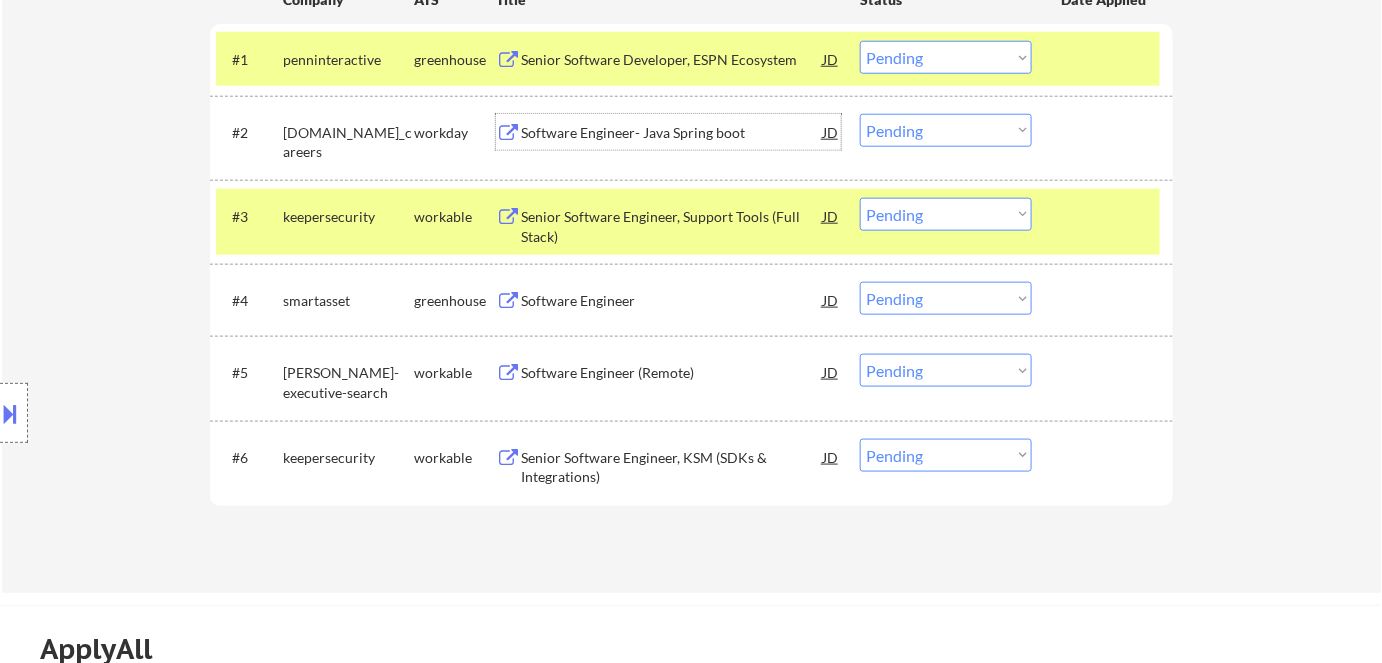click on "Choose an option... Pending Applied Excluded (Questions) Excluded (Expired) Excluded (Location) Excluded (Bad Match) Excluded (Blocklist) Excluded (Salary) Excluded (Other)" at bounding box center (946, 130) 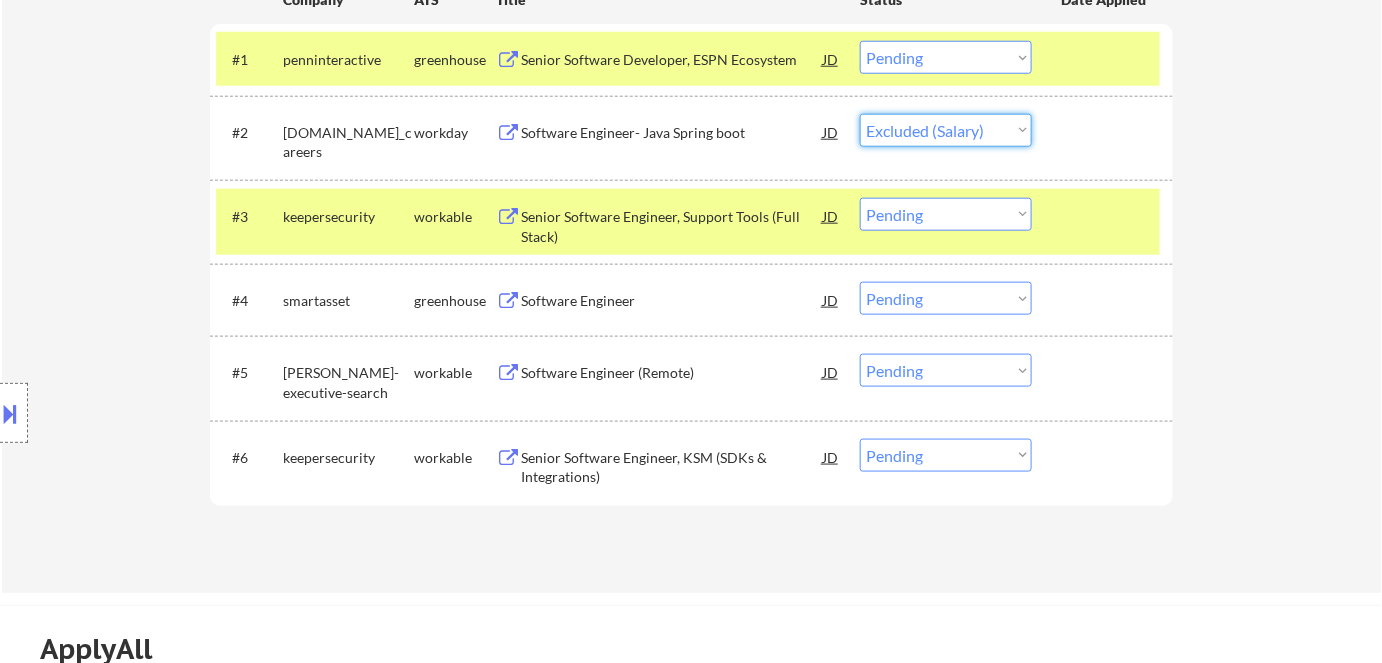 click on "Choose an option... Pending Applied Excluded (Questions) Excluded (Expired) Excluded (Location) Excluded (Bad Match) Excluded (Blocklist) Excluded (Salary) Excluded (Other)" at bounding box center (946, 130) 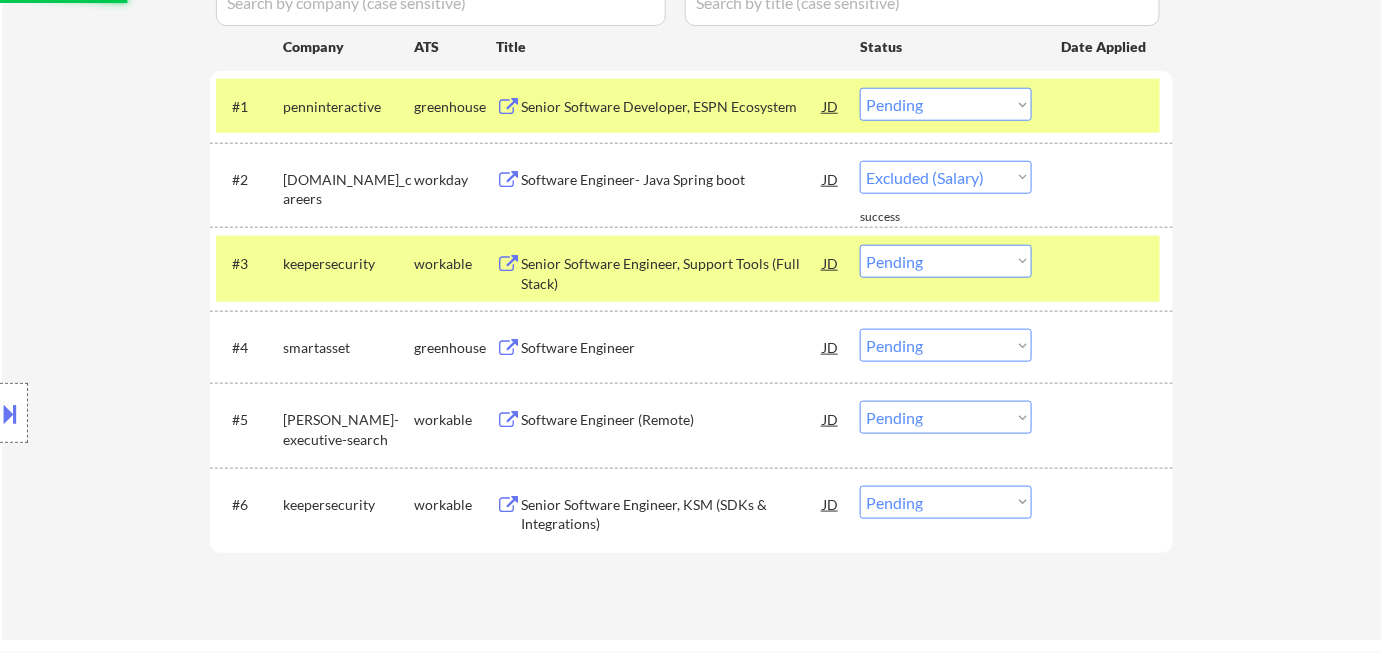 scroll, scrollTop: 545, scrollLeft: 0, axis: vertical 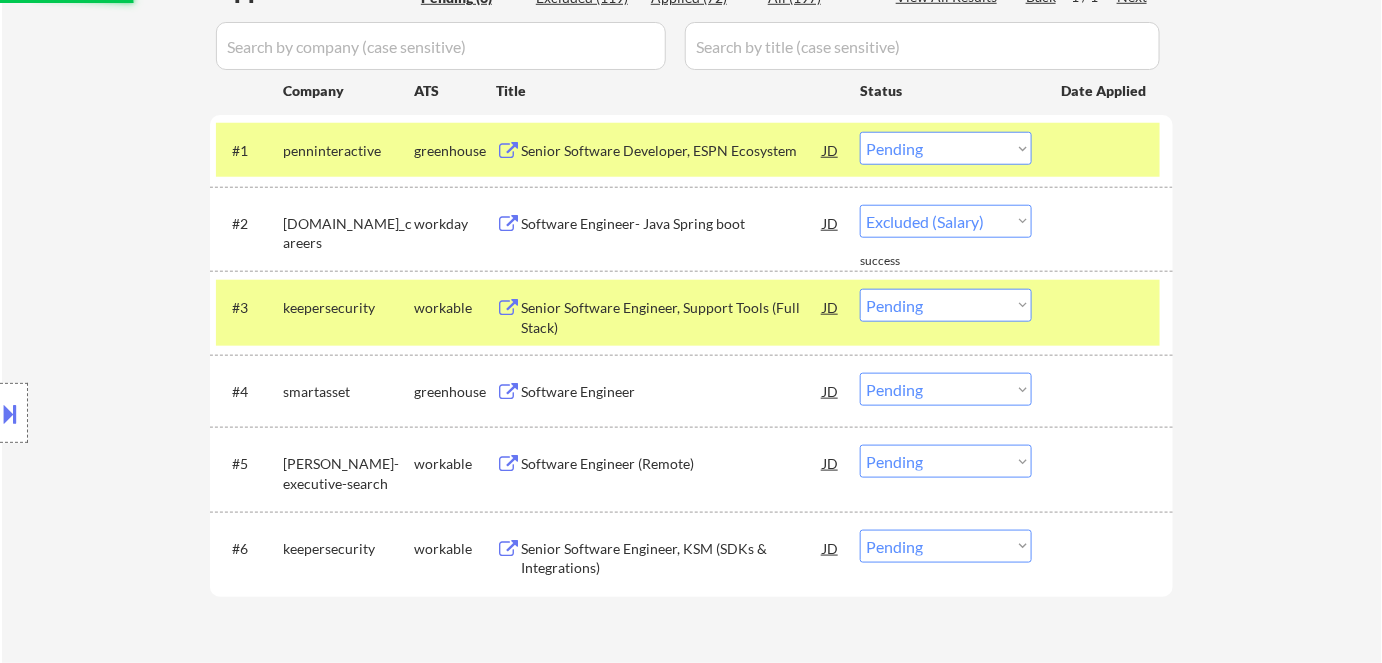 select on ""pending"" 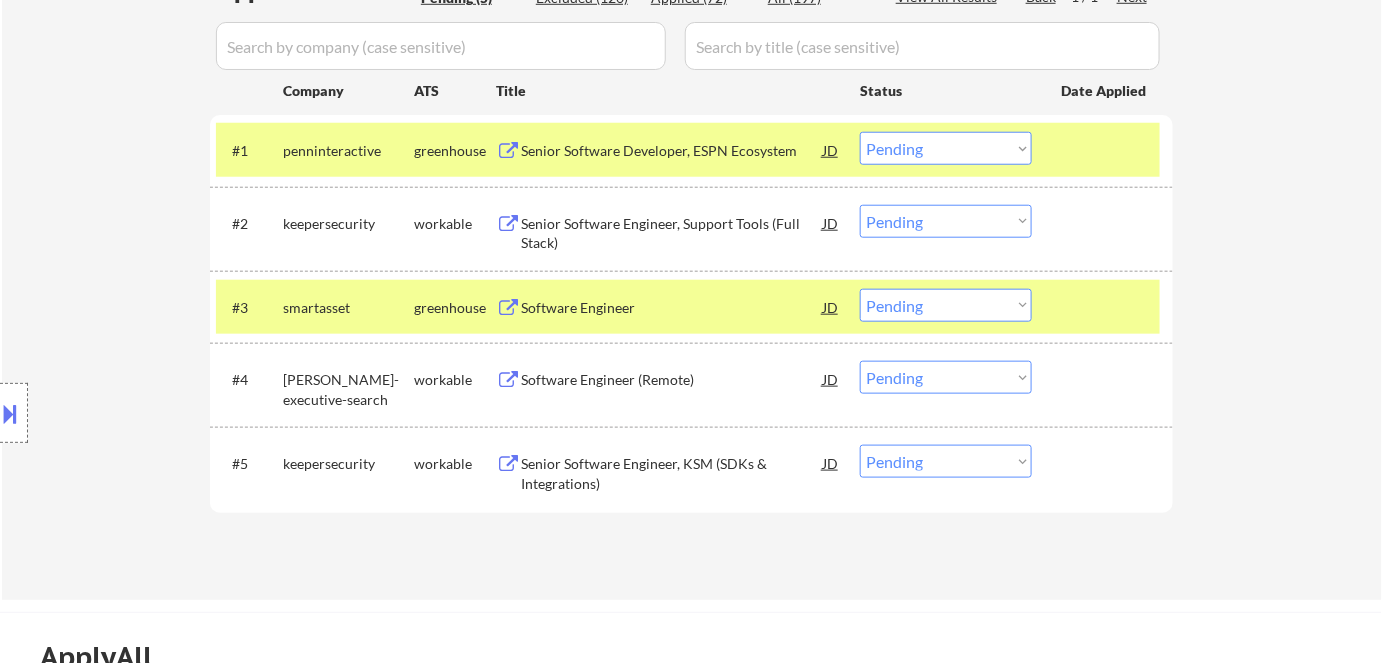 click on "Choose an option... Pending Applied Excluded (Questions) Excluded (Expired) Excluded (Location) Excluded (Bad Match) Excluded (Blocklist) Excluded (Salary) Excluded (Other)" at bounding box center (946, 305) 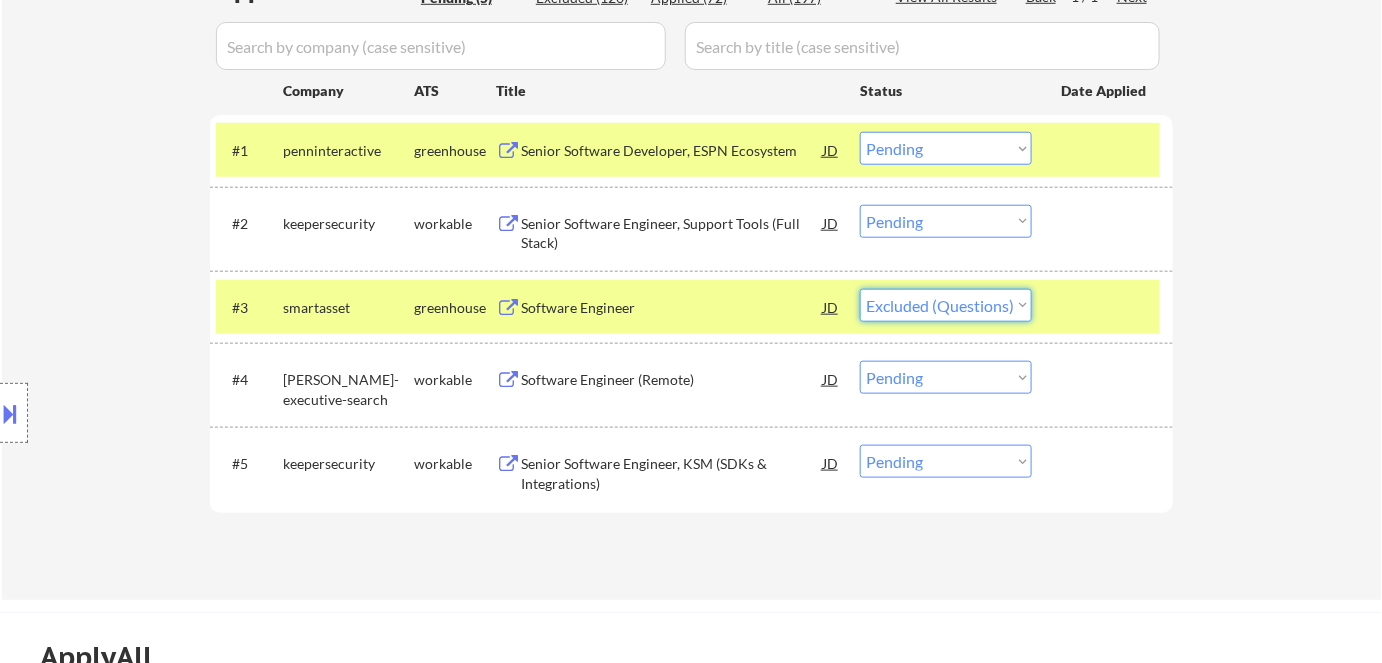 click on "Choose an option... Pending Applied Excluded (Questions) Excluded (Expired) Excluded (Location) Excluded (Bad Match) Excluded (Blocklist) Excluded (Salary) Excluded (Other)" at bounding box center [946, 305] 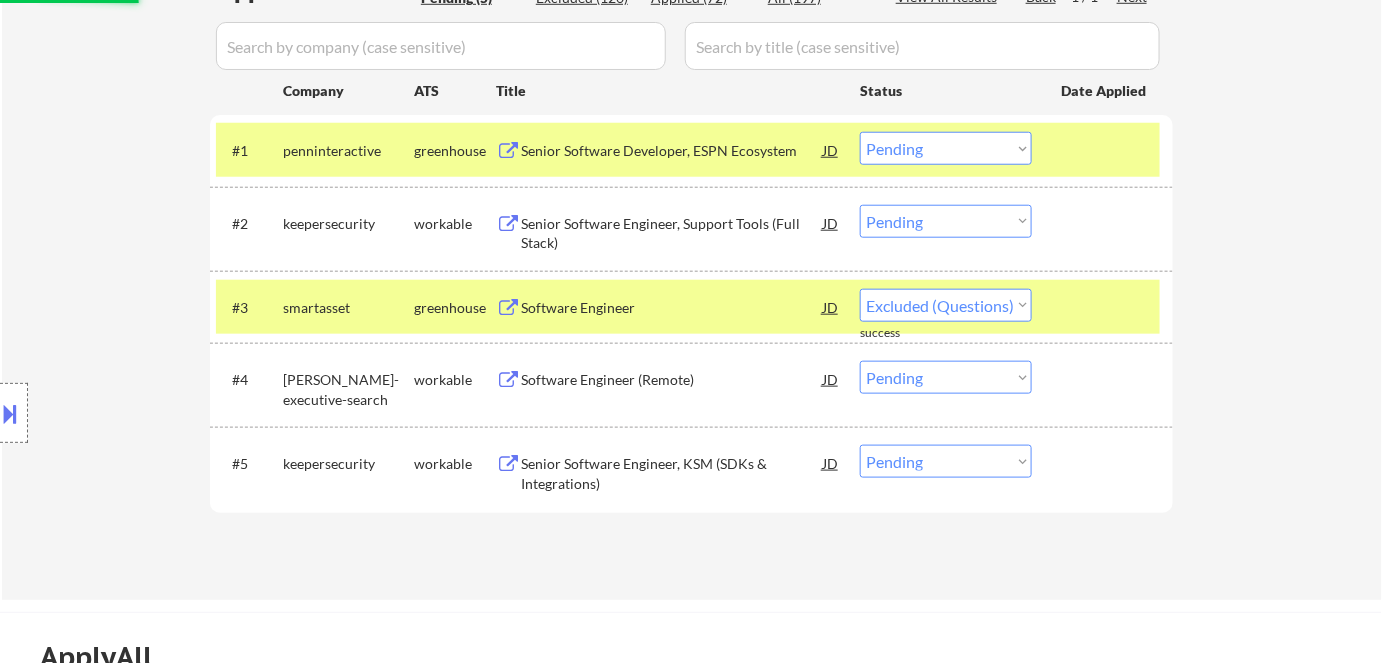 select on ""pending"" 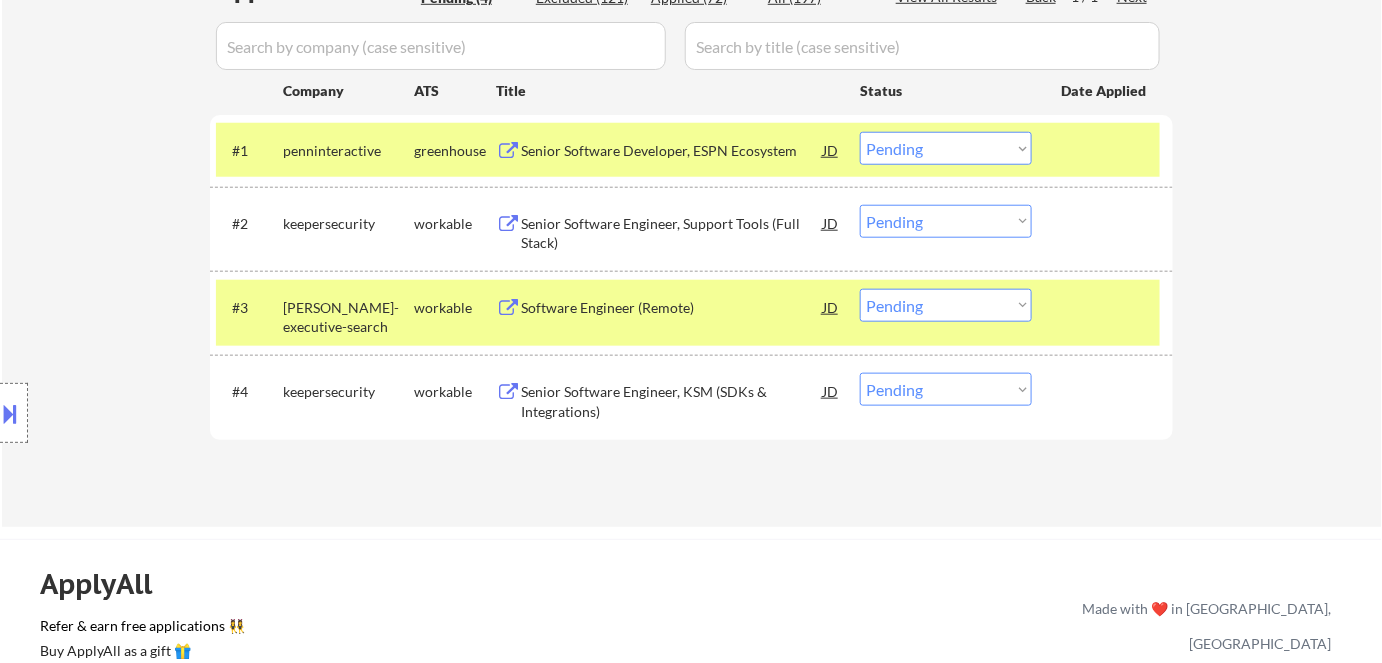 click on "Applications Pending (4) Excluded (121) Applied (72) All (197) View All Results Back 1 / 1
Next Company ATS Title Status Date Applied #1 penninteractive greenhouse Senior Software Developer, ESPN Ecosystem JD Choose an option... Pending Applied Excluded (Questions) Excluded (Expired) Excluded (Location) Excluded (Bad Match) Excluded (Blocklist) Excluded (Salary) Excluded (Other) #2 keepersecurity workable Senior Software Engineer, Support Tools (Full Stack) JD Choose an option... Pending Applied Excluded (Questions) Excluded (Expired) Excluded (Location) Excluded (Bad Match) Excluded (Blocklist) Excluded (Salary) Excluded (Other) success #3 keller-executive-search workable Software Engineer (Remote) JD Choose an option... Pending Applied Excluded (Questions) Excluded (Expired) Excluded (Location) Excluded (Bad Match) Excluded (Blocklist) Excluded (Salary) Excluded (Other) success #4 keepersecurity workable Senior Software Engineer, KSM (SDKs & Integrations) JD Choose an option... Pending Applied #5 workable" at bounding box center [691, 231] 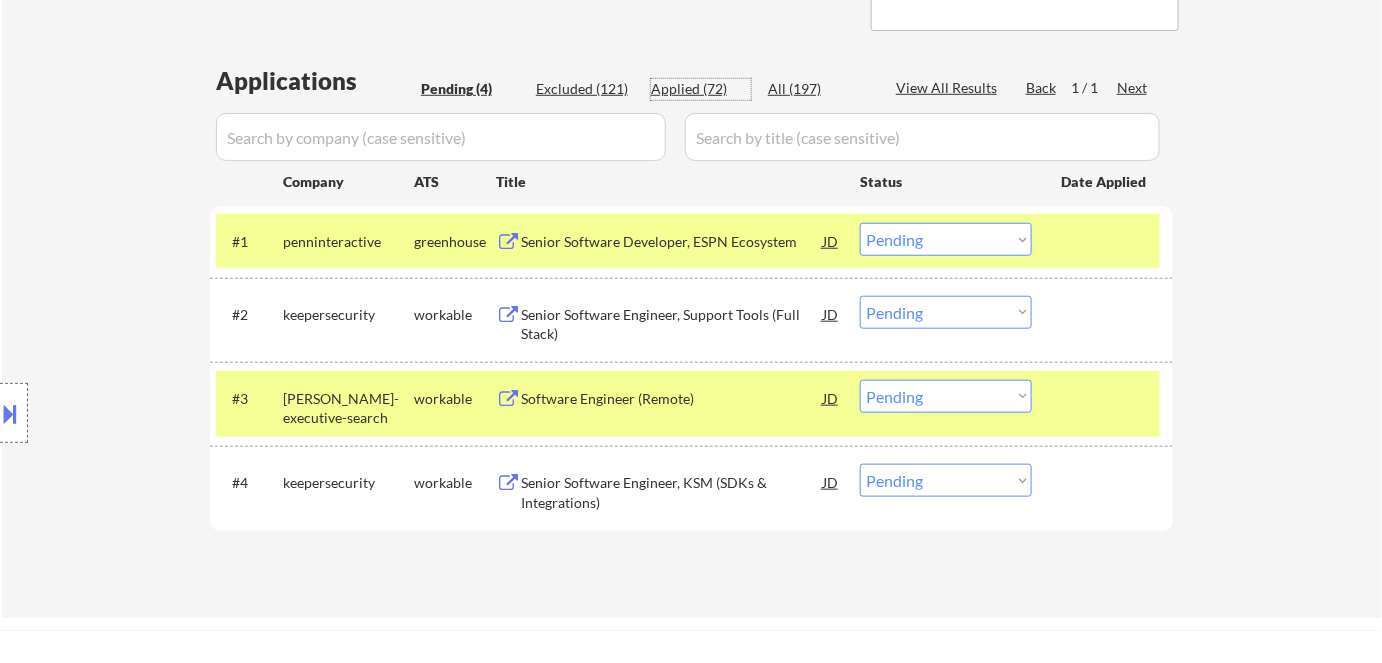click on "Applied (72)" at bounding box center (701, 89) 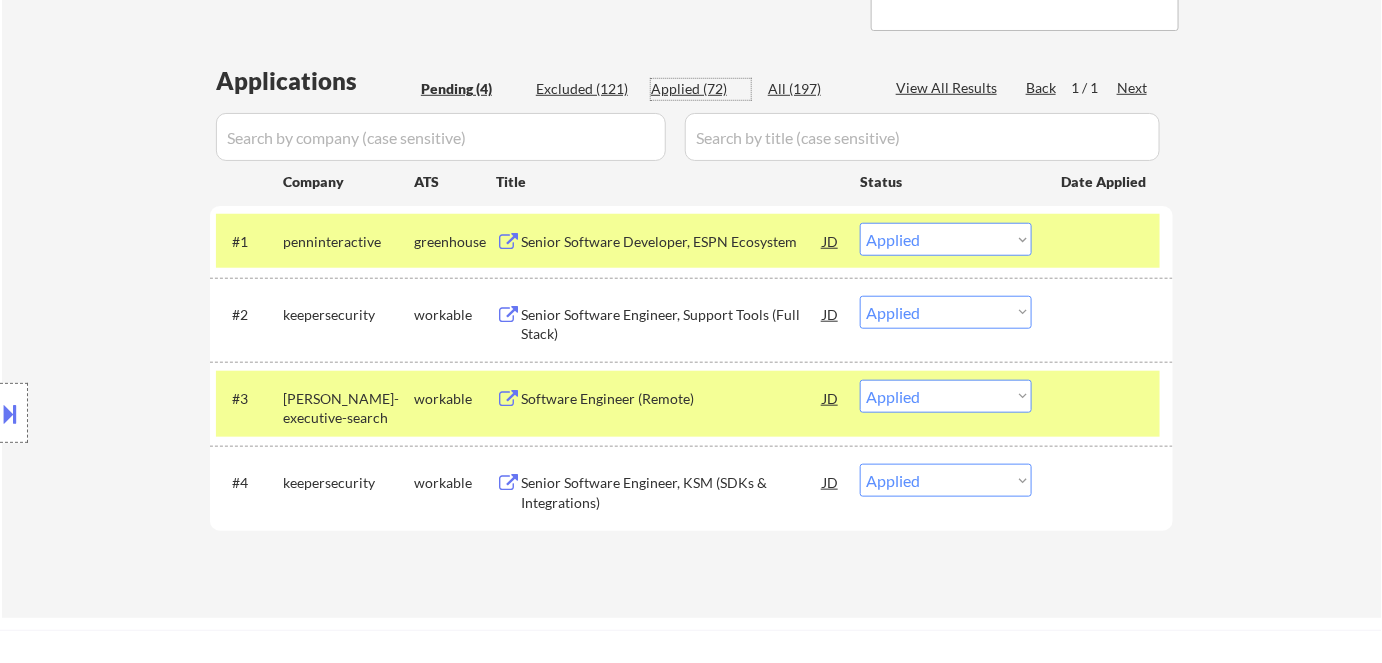 select on ""applied"" 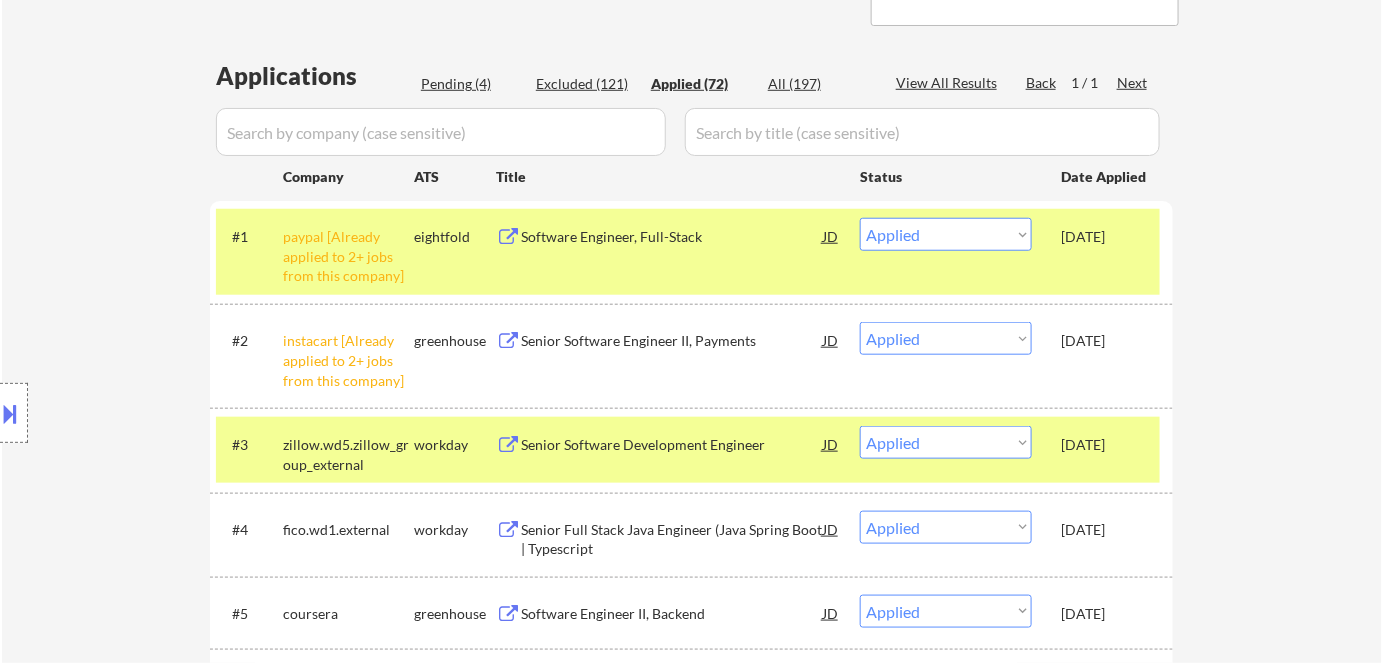 scroll, scrollTop: 454, scrollLeft: 0, axis: vertical 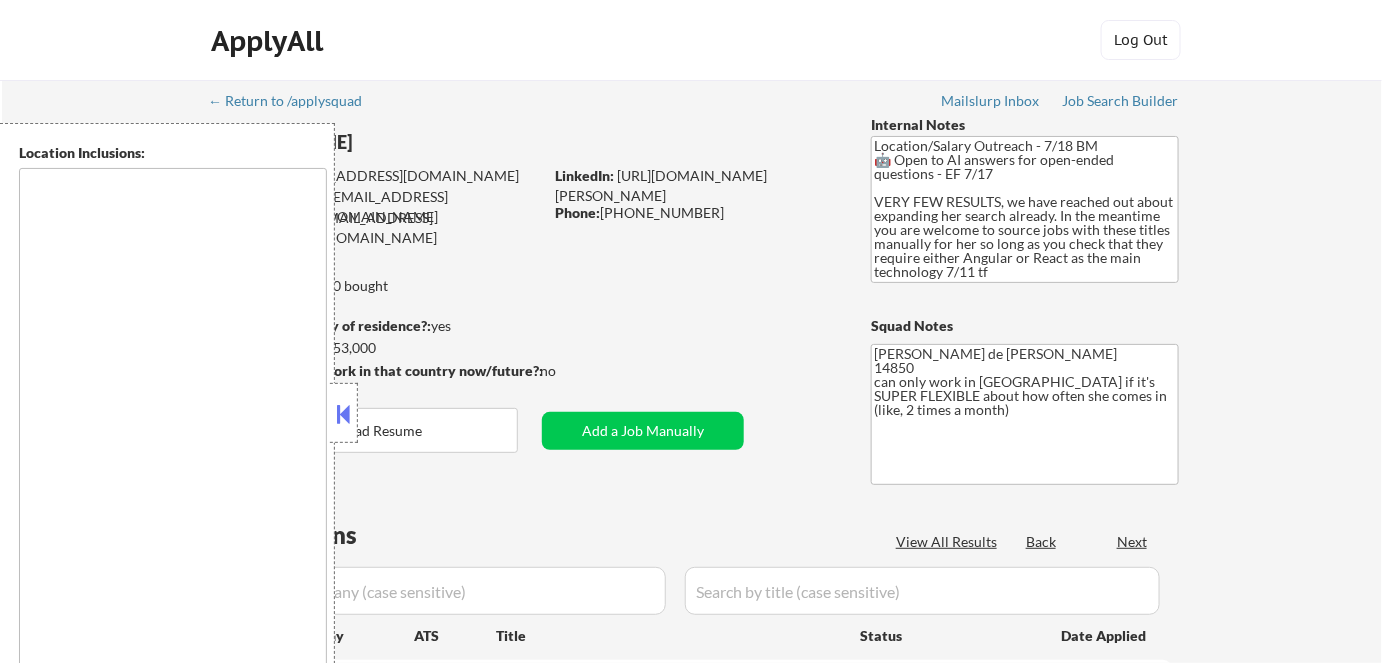 type on "[GEOGRAPHIC_DATA], [GEOGRAPHIC_DATA]   [GEOGRAPHIC_DATA], [GEOGRAPHIC_DATA]   [GEOGRAPHIC_DATA], [GEOGRAPHIC_DATA]   [GEOGRAPHIC_DATA], [GEOGRAPHIC_DATA]   [GEOGRAPHIC_DATA], [GEOGRAPHIC_DATA]   [GEOGRAPHIC_DATA], [GEOGRAPHIC_DATA]   [GEOGRAPHIC_DATA], [GEOGRAPHIC_DATA]   [GEOGRAPHIC_DATA], [GEOGRAPHIC_DATA]   [GEOGRAPHIC_DATA], [GEOGRAPHIC_DATA]   [GEOGRAPHIC_DATA], [GEOGRAPHIC_DATA]   [GEOGRAPHIC_DATA], [GEOGRAPHIC_DATA]   [GEOGRAPHIC_DATA], [GEOGRAPHIC_DATA]   [GEOGRAPHIC_DATA], [GEOGRAPHIC_DATA]   [GEOGRAPHIC_DATA], [GEOGRAPHIC_DATA]   [GEOGRAPHIC_DATA], [GEOGRAPHIC_DATA]   [GEOGRAPHIC_DATA], [GEOGRAPHIC_DATA]   [GEOGRAPHIC_DATA], [GEOGRAPHIC_DATA]   [GEOGRAPHIC_DATA], [GEOGRAPHIC_DATA]   [GEOGRAPHIC_DATA], [GEOGRAPHIC_DATA]   [GEOGRAPHIC_DATA], [GEOGRAPHIC_DATA]   [GEOGRAPHIC_DATA], [GEOGRAPHIC_DATA] [GEOGRAPHIC_DATA], [GEOGRAPHIC_DATA]   [GEOGRAPHIC_DATA], [GEOGRAPHIC_DATA]   [GEOGRAPHIC_DATA], [GEOGRAPHIC_DATA]   [GEOGRAPHIC_DATA], [GEOGRAPHIC_DATA]   [GEOGRAPHIC_DATA], [GEOGRAPHIC_DATA]   [GEOGRAPHIC_DATA], [GEOGRAPHIC_DATA]   [GEOGRAPHIC_DATA], [GEOGRAPHIC_DATA]   [GEOGRAPHIC_DATA], [GEOGRAPHIC_DATA]   [GEOGRAPHIC_DATA], [GEOGRAPHIC_DATA]   [GEOGRAPHIC_DATA], [GEOGRAPHIC_DATA]   [GEOGRAPHIC_DATA], [GEOGRAPHIC_DATA]   [GEOGRAPHIC_DATA], [GEOGRAPHIC_DATA]   [GEOGRAPHIC_DATA], [GEOGRAPHIC_DATA]   [GEOGRAPHIC_DATA], [GEOGRAPHIC_DATA]   [GEOGRAPHIC_DATA], [GEOGRAPHIC_DATA]   [GEOGRAPHIC_DATA], [GEOGRAPHIC_DATA]   [GEOGRAPHIC_DATA], [GEOGRAPHIC_DATA]   [GEOGRAPHIC_DATA], [GEOGRAPHIC_DATA]   [GEOGRAPHIC_DATA], [GEOGRAPHIC_DATA], [GEOGRAPHIC_DATA]   [GEOGRAPHIC_DATA], [GEOGRAPHIC_DATA]   [GEOGRAPHIC_DATA], [GEOGRAPHIC_DATA]   [GEOGRAPHIC_DATA], [GEOGRAPHIC_DATA]   [GEOGRAPHIC_DATA], [GEOGRAPHIC_DATA]   [GEOGRAPHIC_DATA], [GEOGRAPHIC_DATA]" 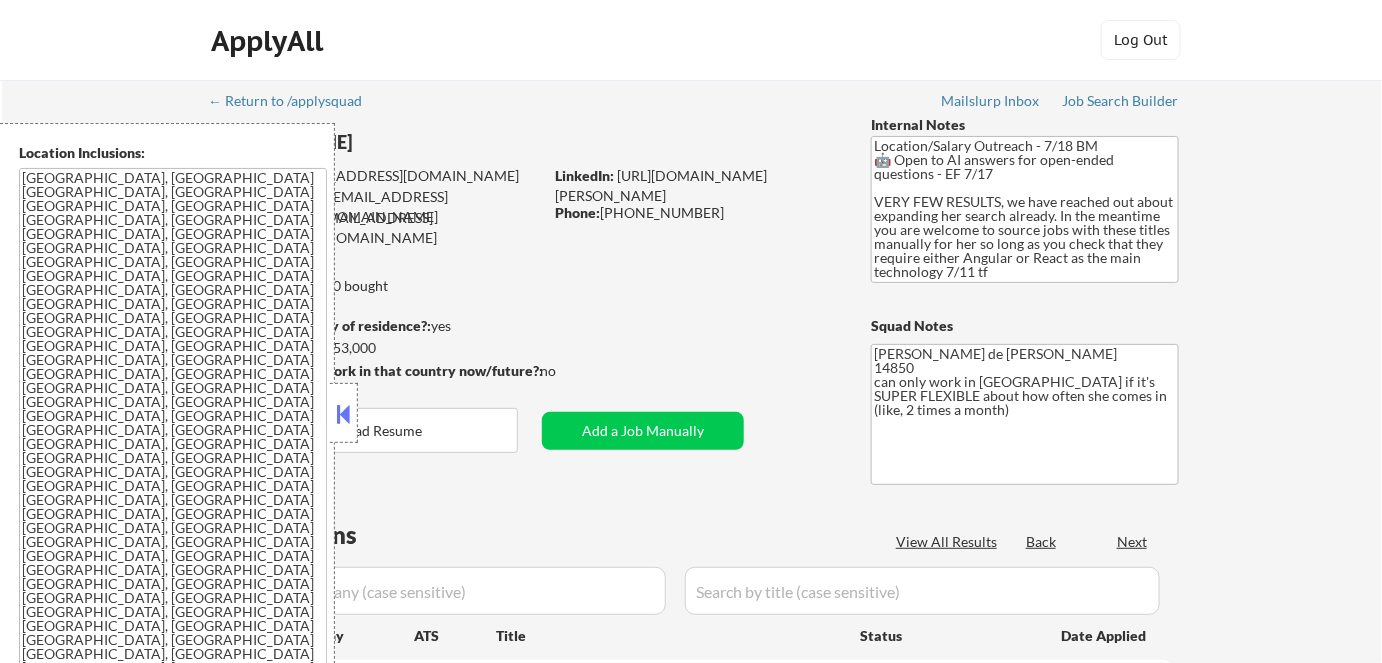 select on ""pending"" 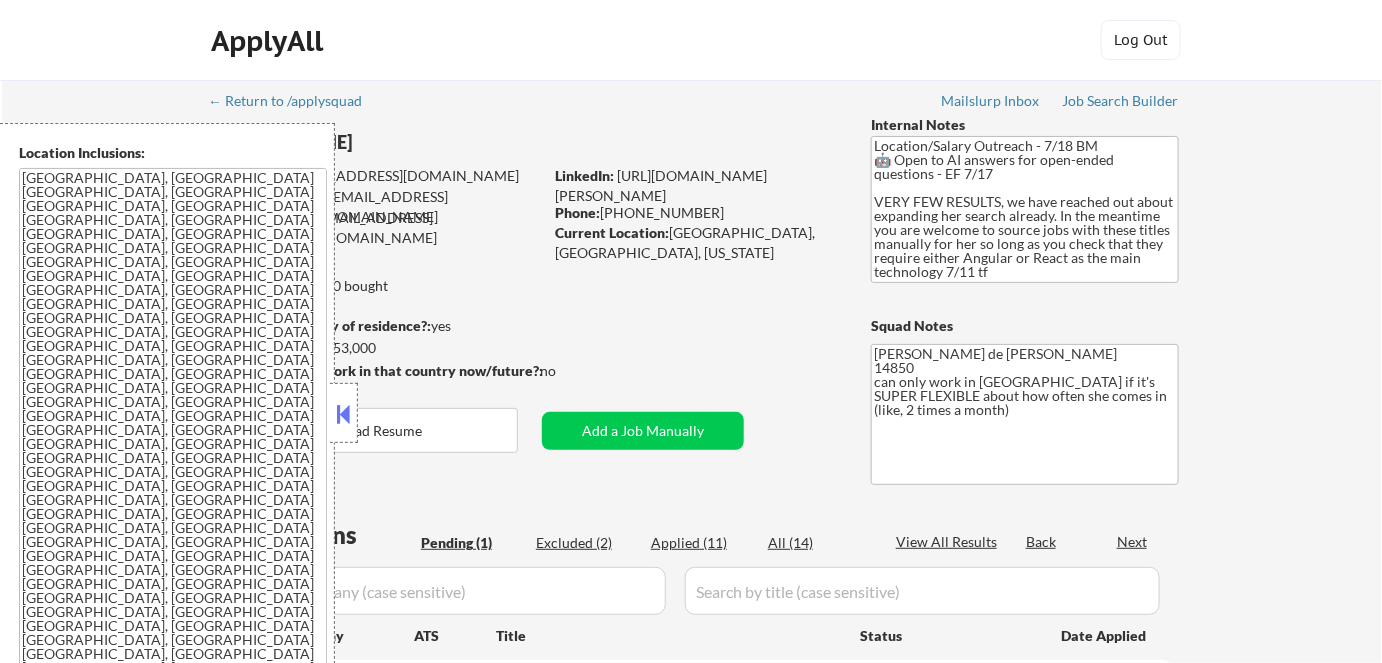 scroll, scrollTop: 181, scrollLeft: 0, axis: vertical 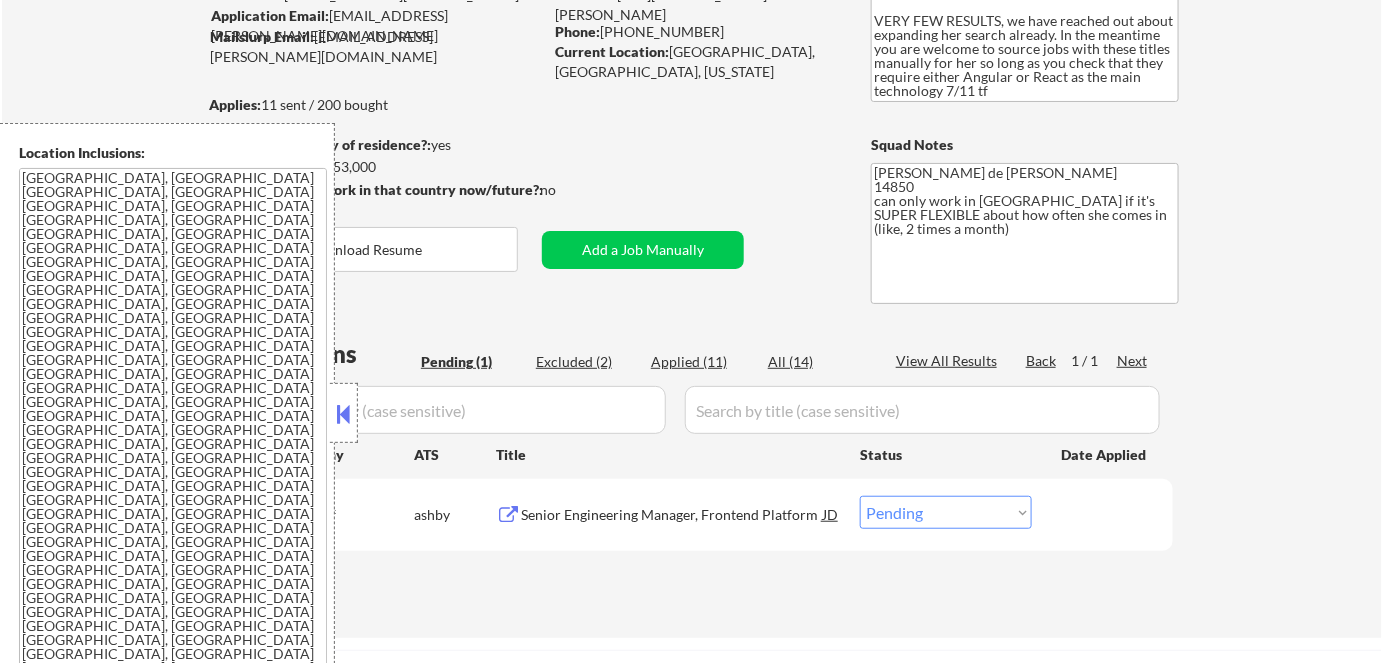 click at bounding box center [344, 414] 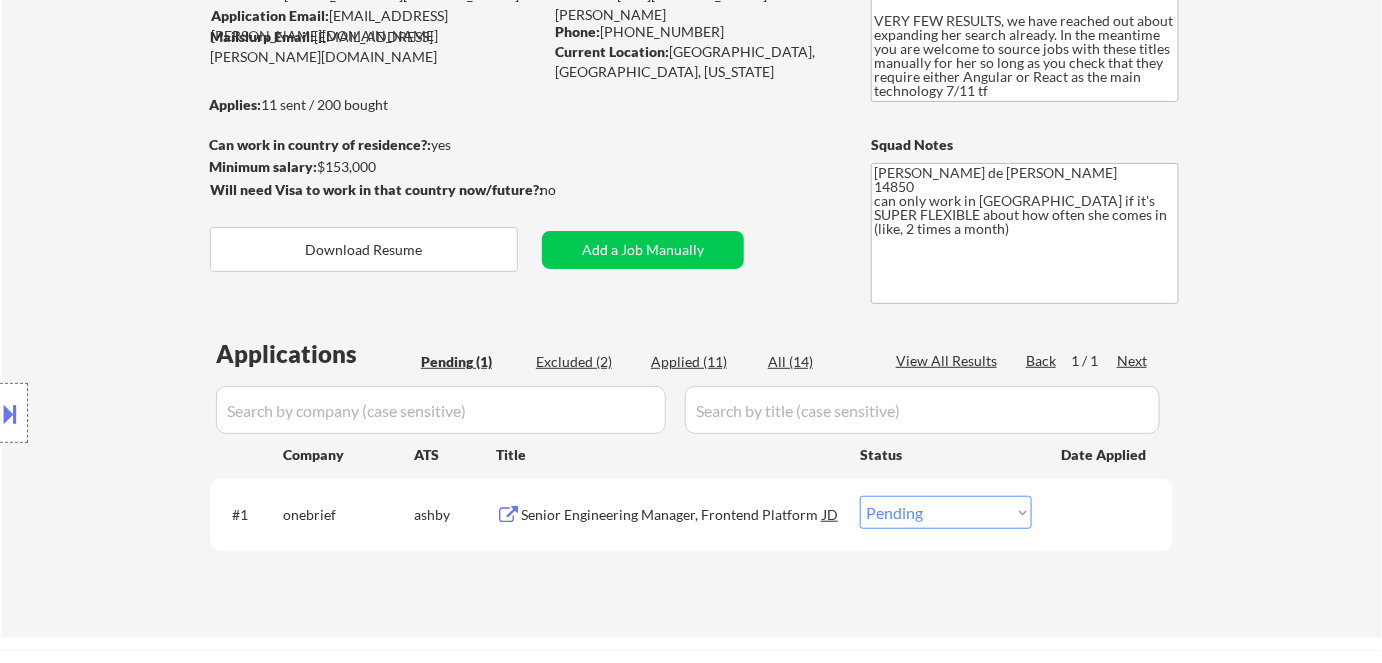 drag, startPoint x: 282, startPoint y: 509, endPoint x: 341, endPoint y: 519, distance: 59.841457 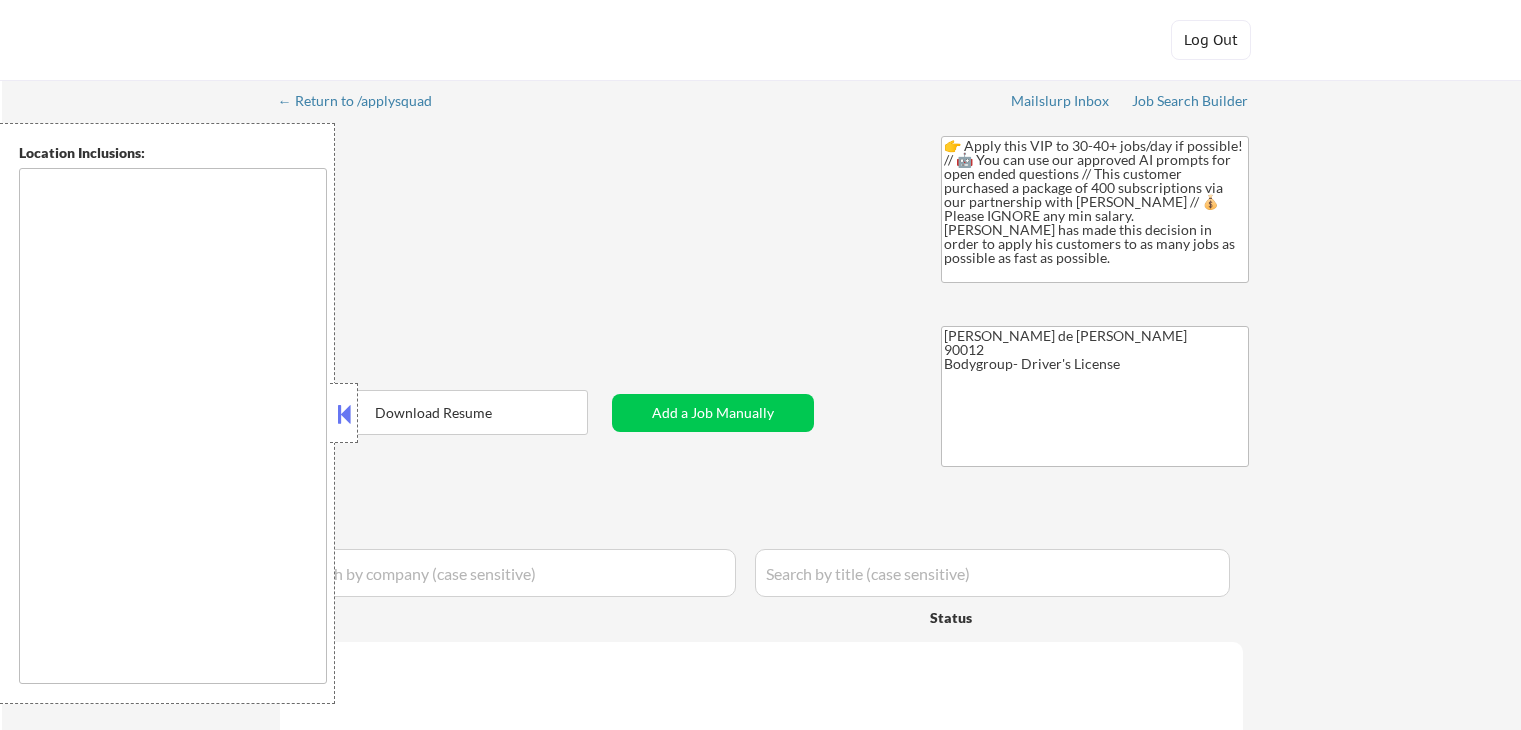 type on "remote" 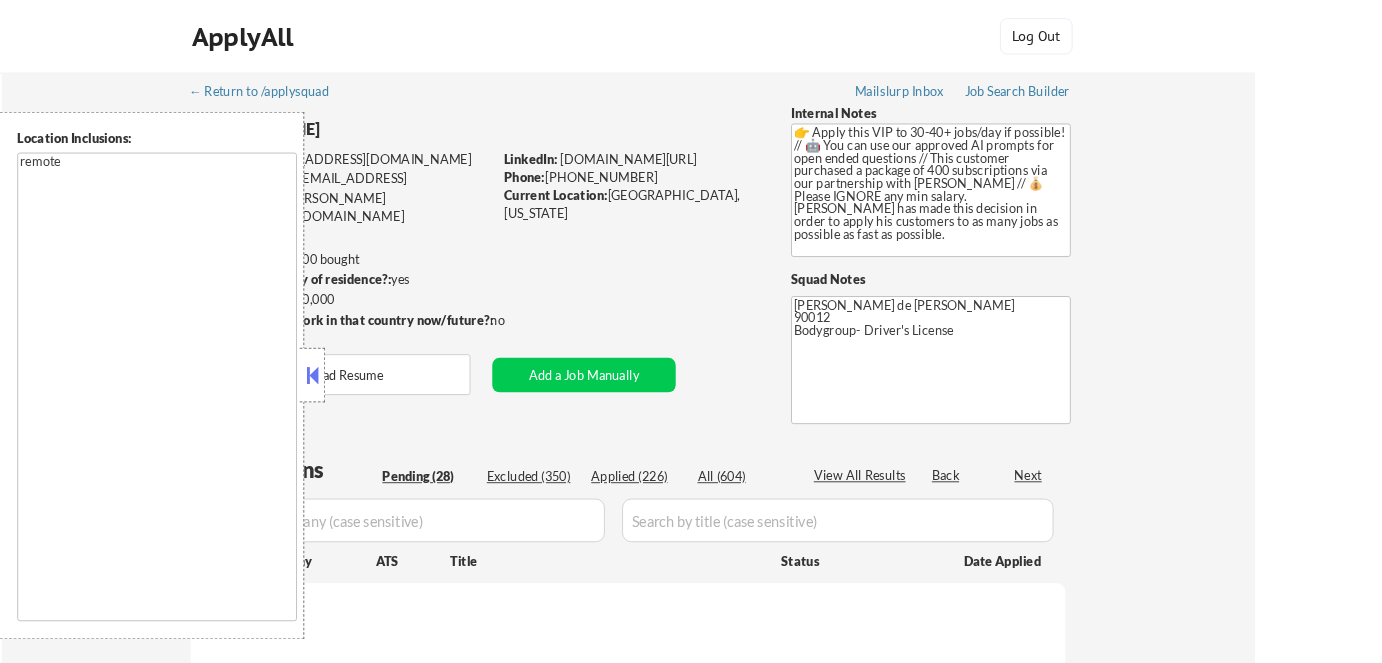 scroll, scrollTop: 0, scrollLeft: 0, axis: both 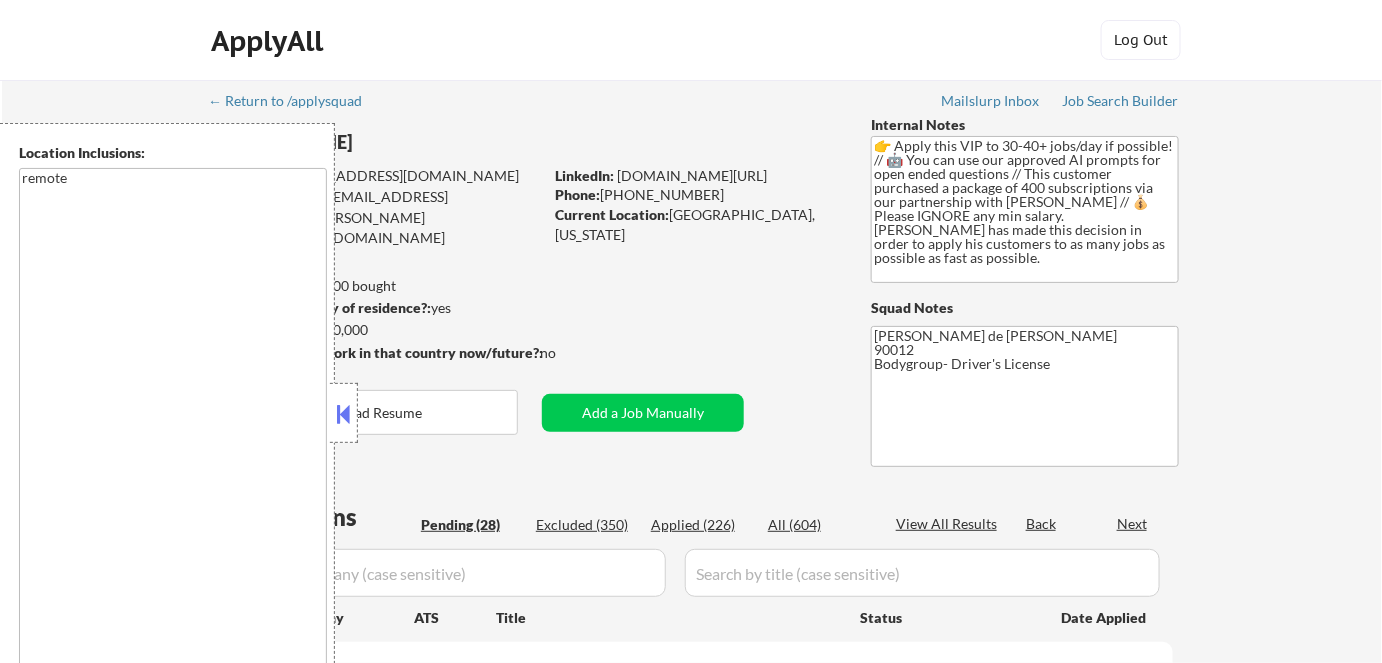 select on ""pending"" 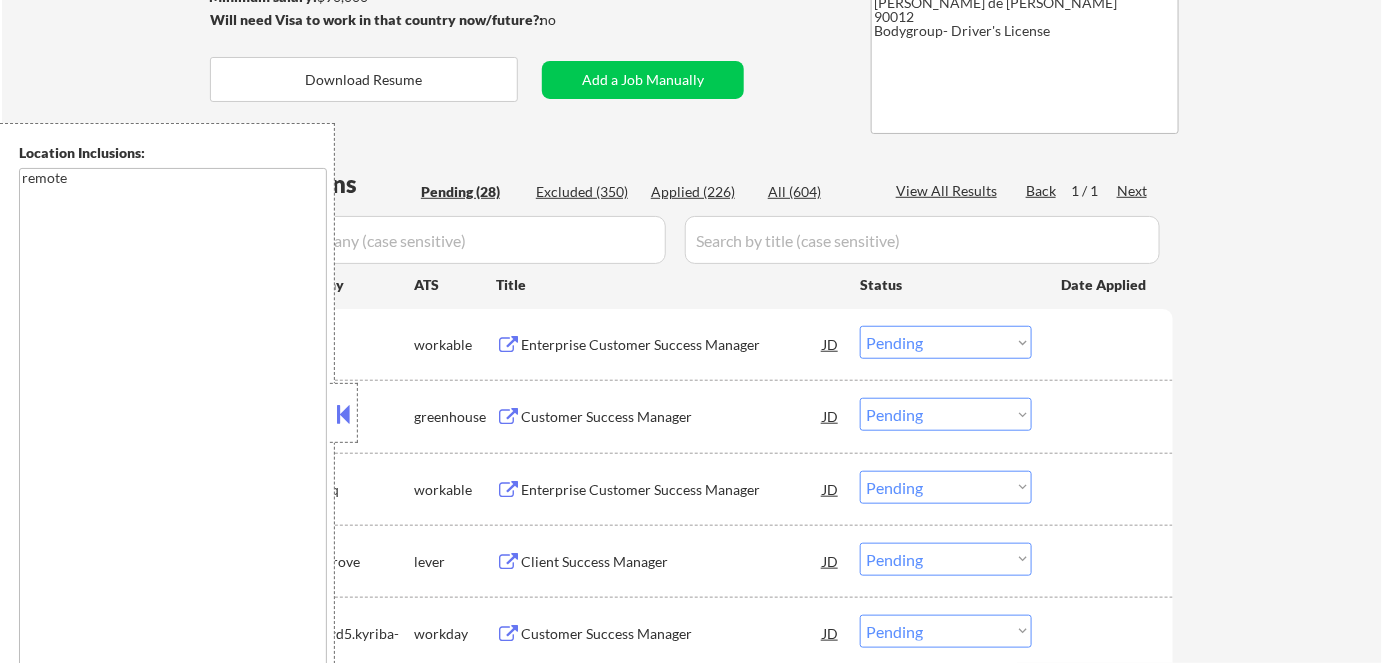 scroll, scrollTop: 454, scrollLeft: 0, axis: vertical 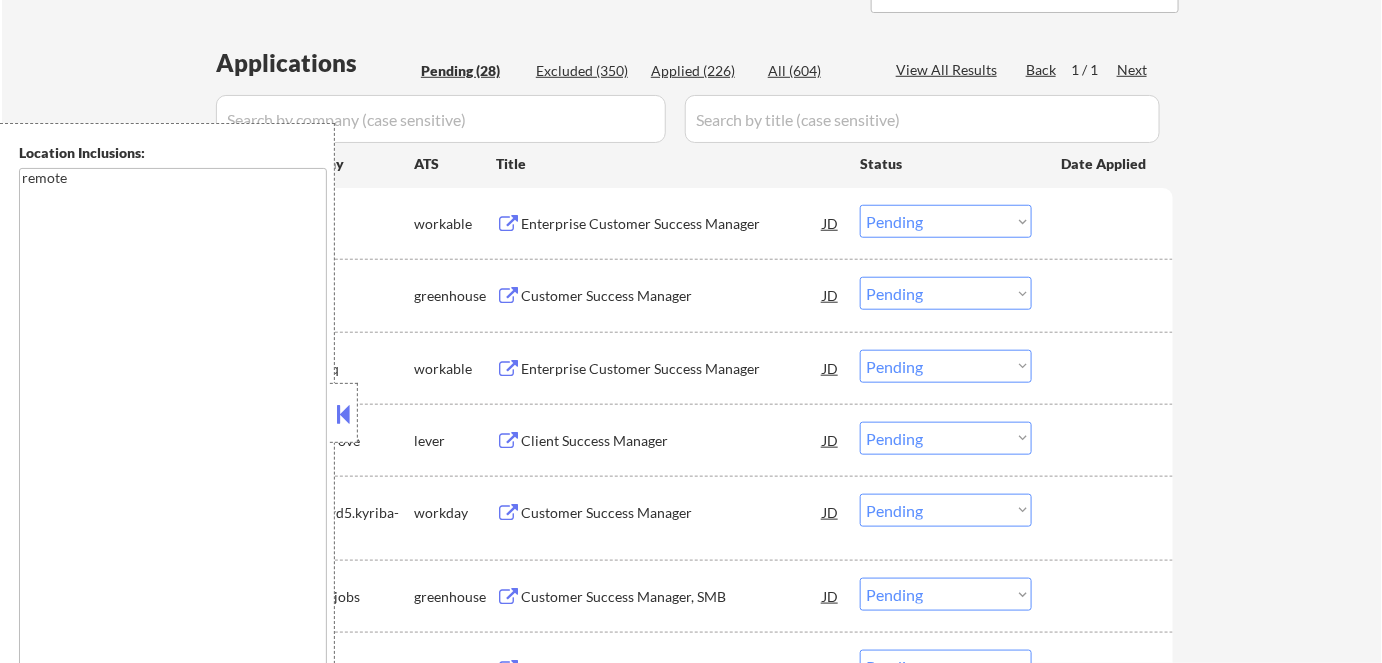 click at bounding box center (344, 414) 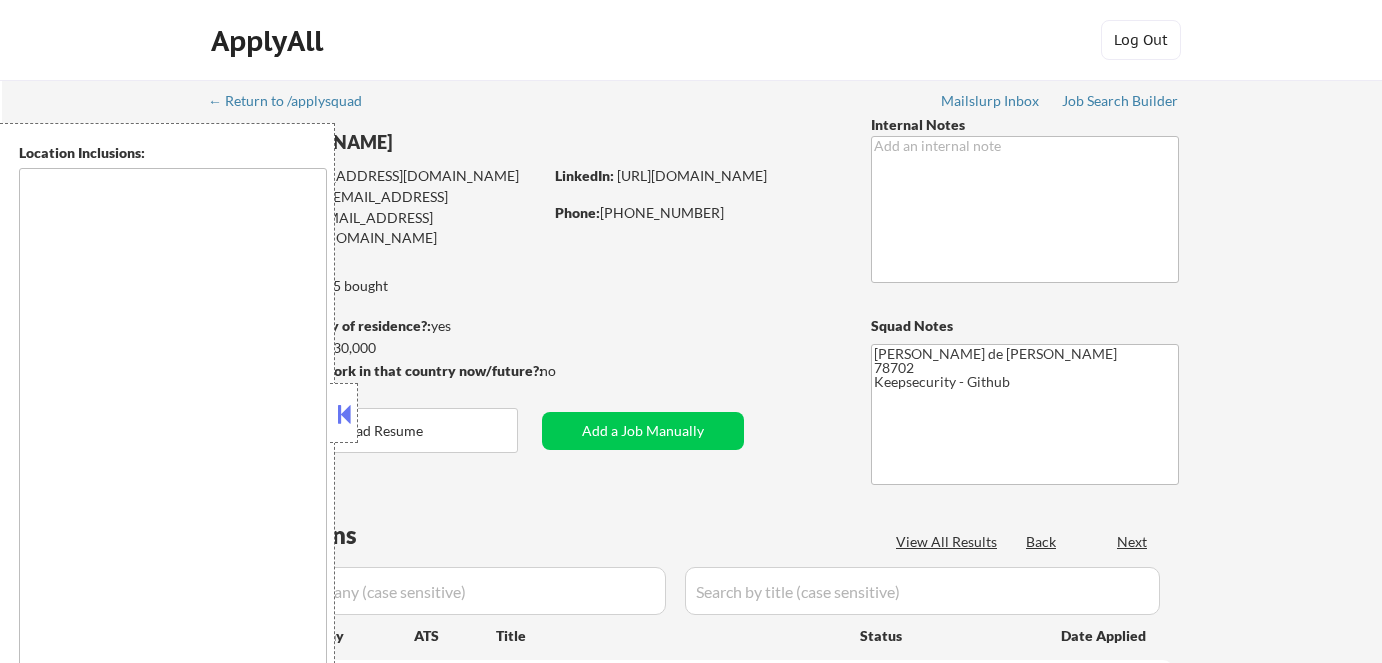 scroll, scrollTop: 0, scrollLeft: 0, axis: both 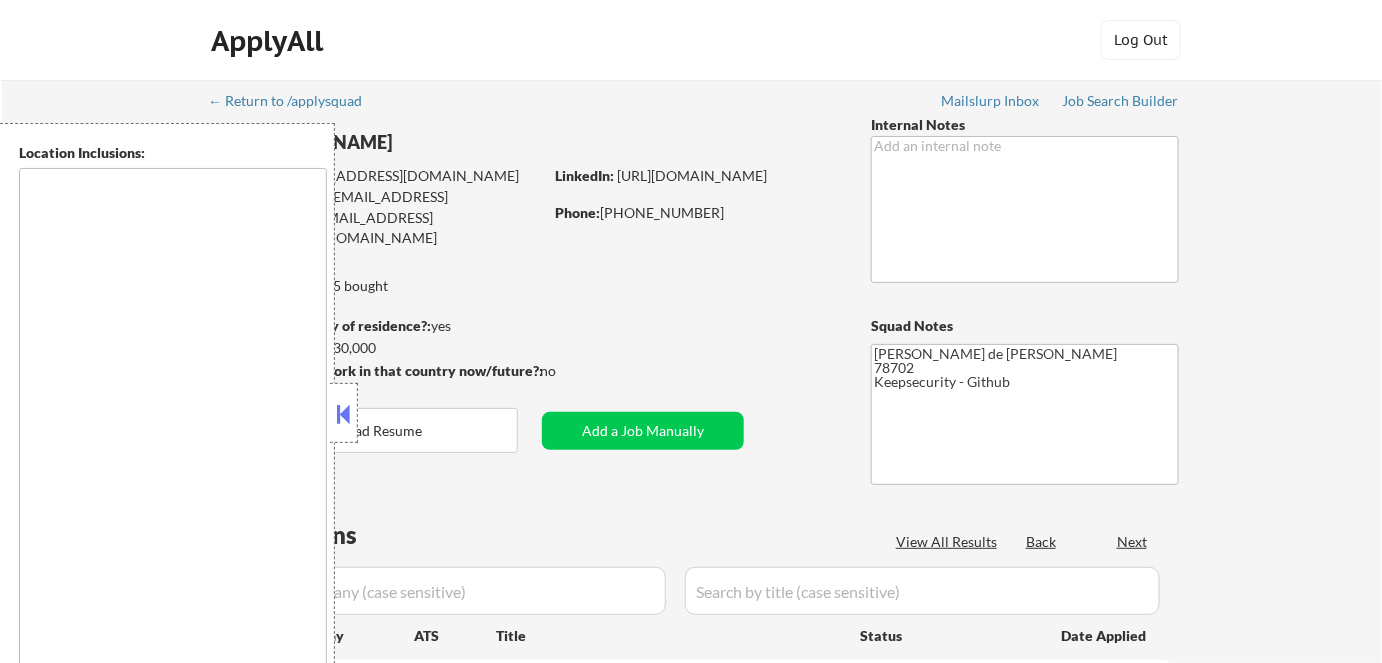 type on "[GEOGRAPHIC_DATA], [GEOGRAPHIC_DATA] [GEOGRAPHIC_DATA], [GEOGRAPHIC_DATA] [GEOGRAPHIC_DATA], [GEOGRAPHIC_DATA] [GEOGRAPHIC_DATA], [GEOGRAPHIC_DATA] [GEOGRAPHIC_DATA], [GEOGRAPHIC_DATA] [GEOGRAPHIC_DATA], [GEOGRAPHIC_DATA] [GEOGRAPHIC_DATA], [GEOGRAPHIC_DATA] [GEOGRAPHIC_DATA], [GEOGRAPHIC_DATA] [GEOGRAPHIC_DATA], [GEOGRAPHIC_DATA] [GEOGRAPHIC_DATA], [GEOGRAPHIC_DATA] [GEOGRAPHIC_DATA], [GEOGRAPHIC_DATA] [GEOGRAPHIC_DATA], [GEOGRAPHIC_DATA] [GEOGRAPHIC_DATA], [GEOGRAPHIC_DATA] [GEOGRAPHIC_DATA], [GEOGRAPHIC_DATA] [GEOGRAPHIC_DATA], [GEOGRAPHIC_DATA] [GEOGRAPHIC_DATA], [GEOGRAPHIC_DATA] [GEOGRAPHIC_DATA], [GEOGRAPHIC_DATA] [GEOGRAPHIC_DATA], [GEOGRAPHIC_DATA]" 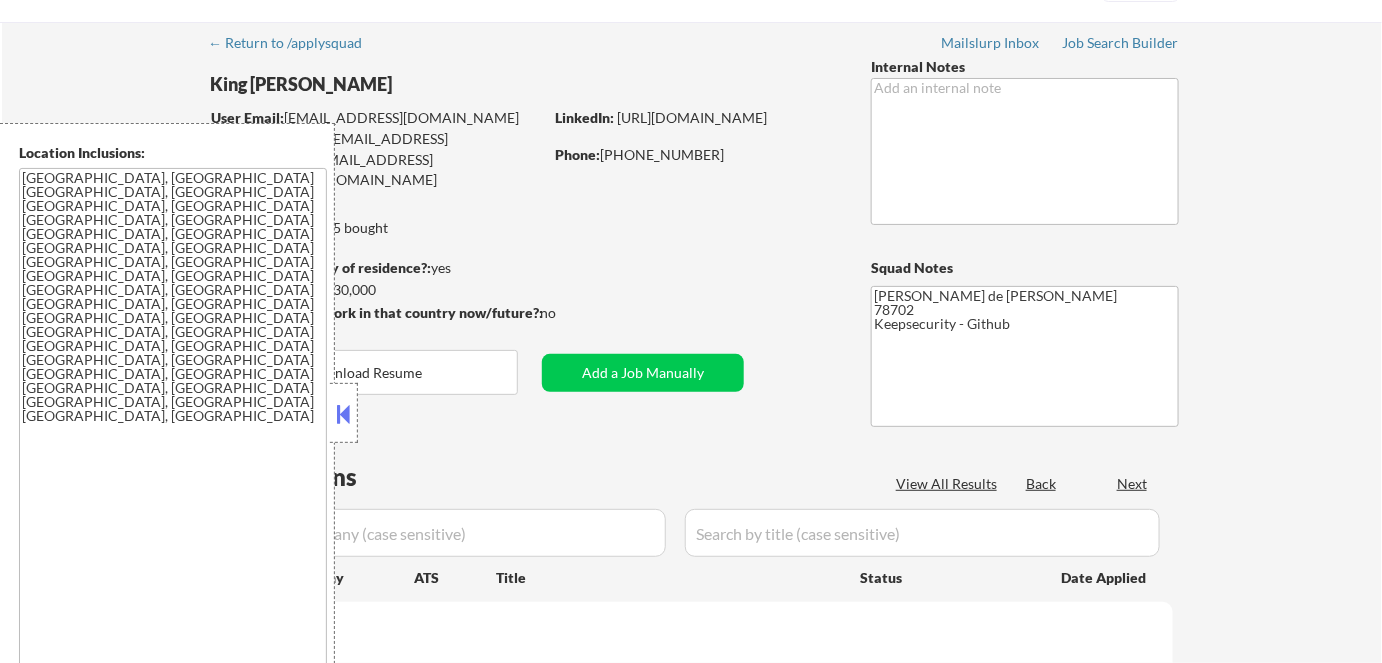 select on ""pending"" 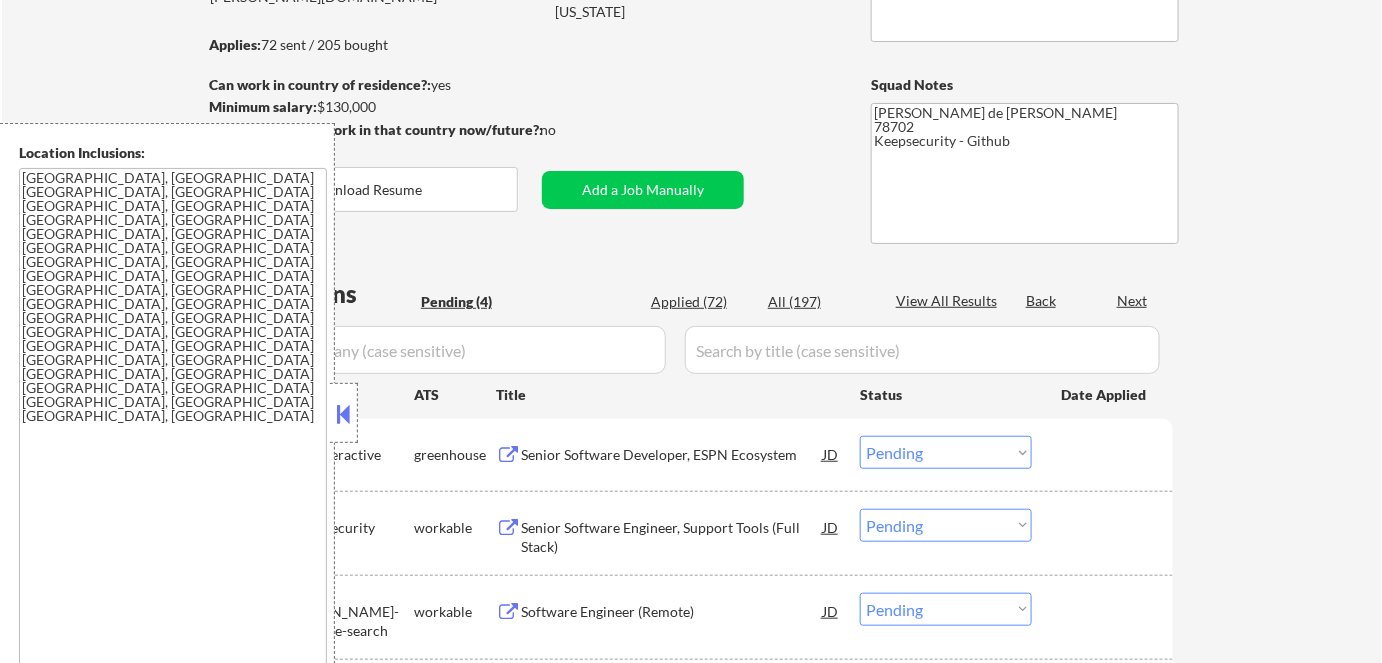 scroll, scrollTop: 272, scrollLeft: 0, axis: vertical 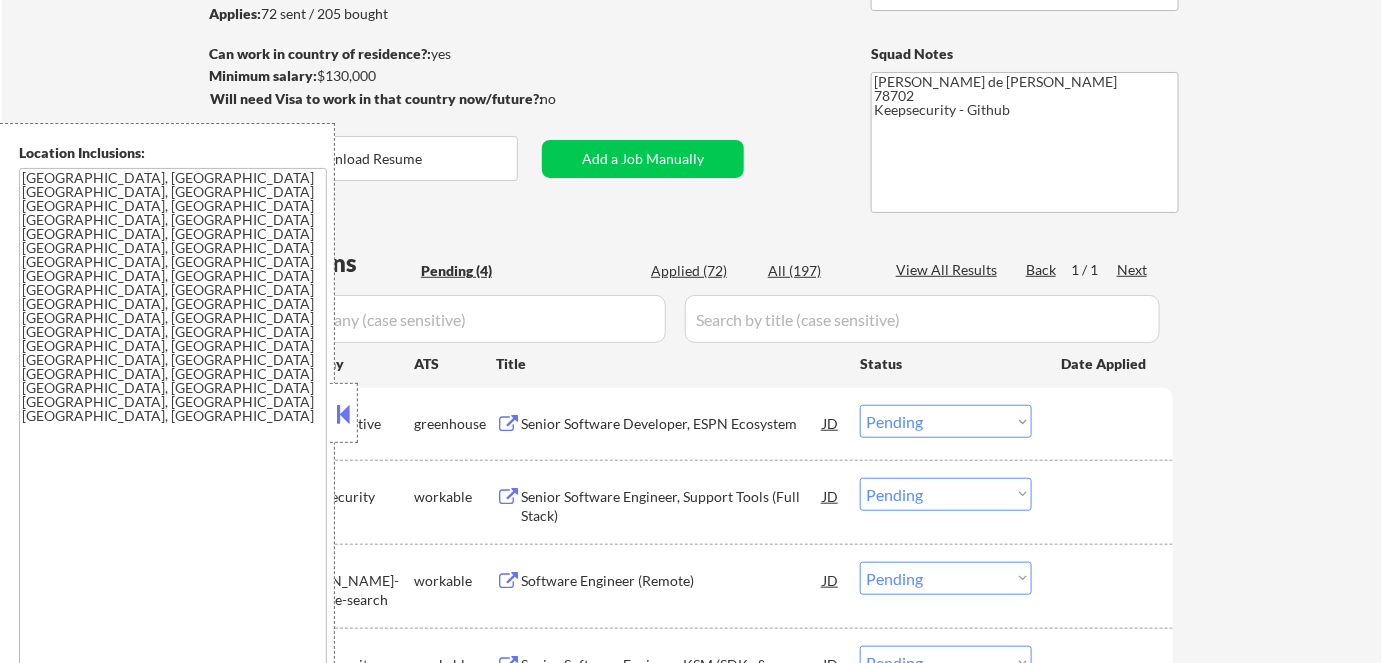 click at bounding box center (344, 414) 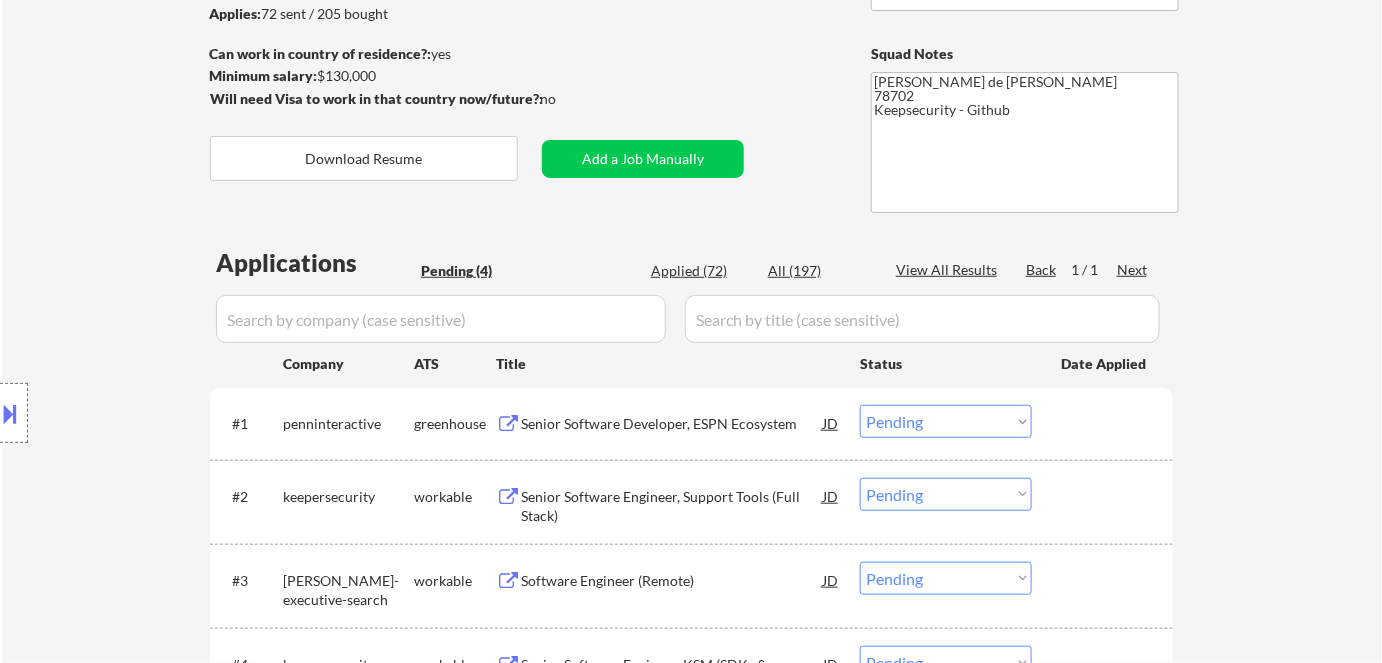scroll, scrollTop: 363, scrollLeft: 0, axis: vertical 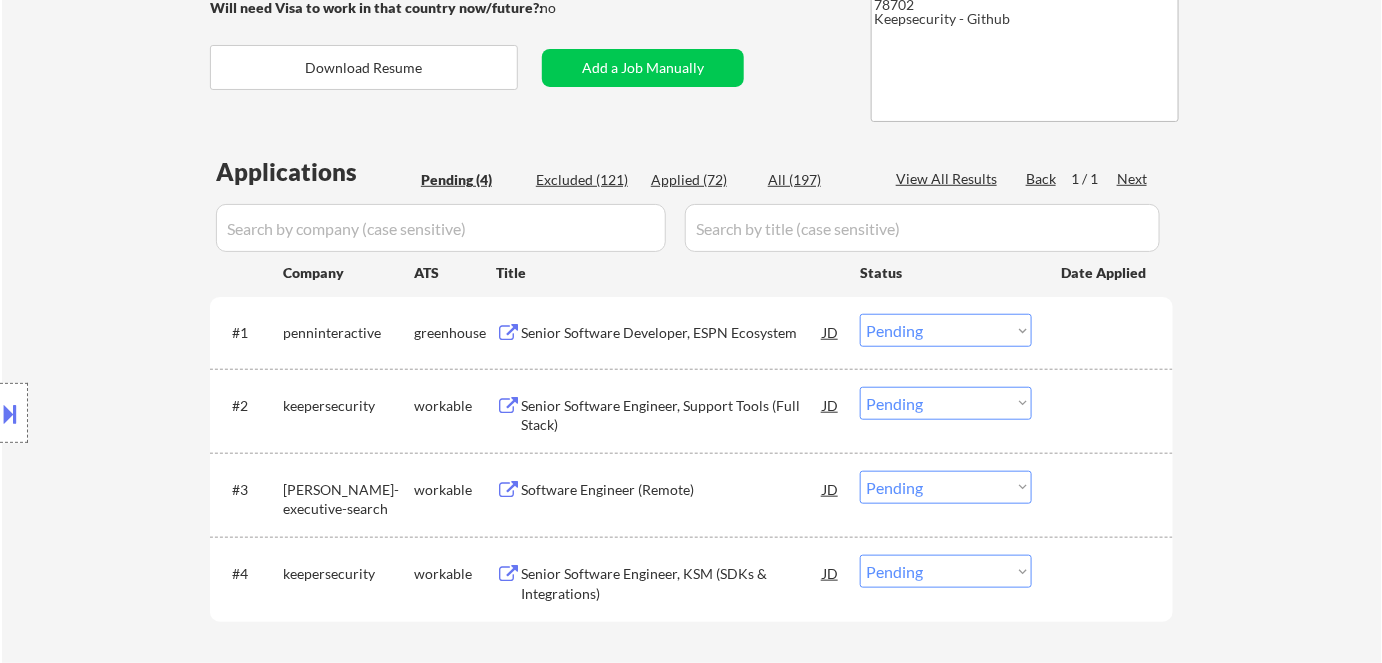 click on "Software Engineer (Remote)" at bounding box center (672, 490) 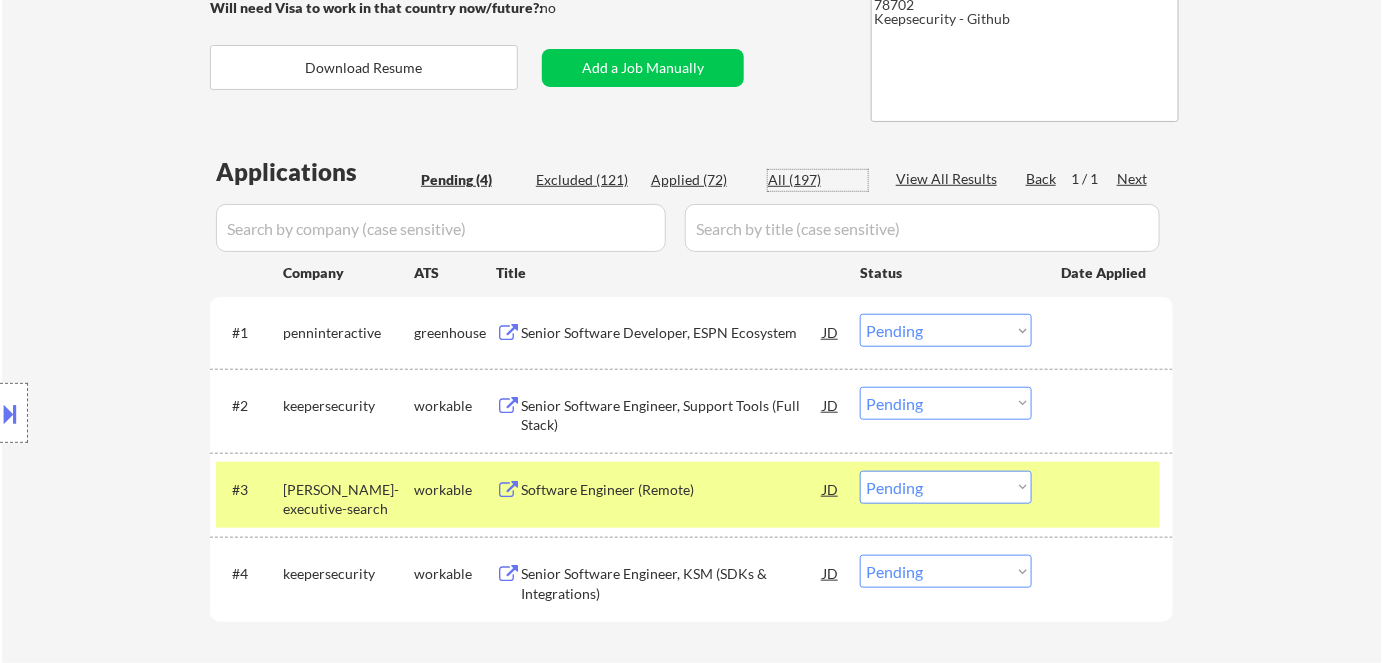 click on "All (197)" at bounding box center [818, 180] 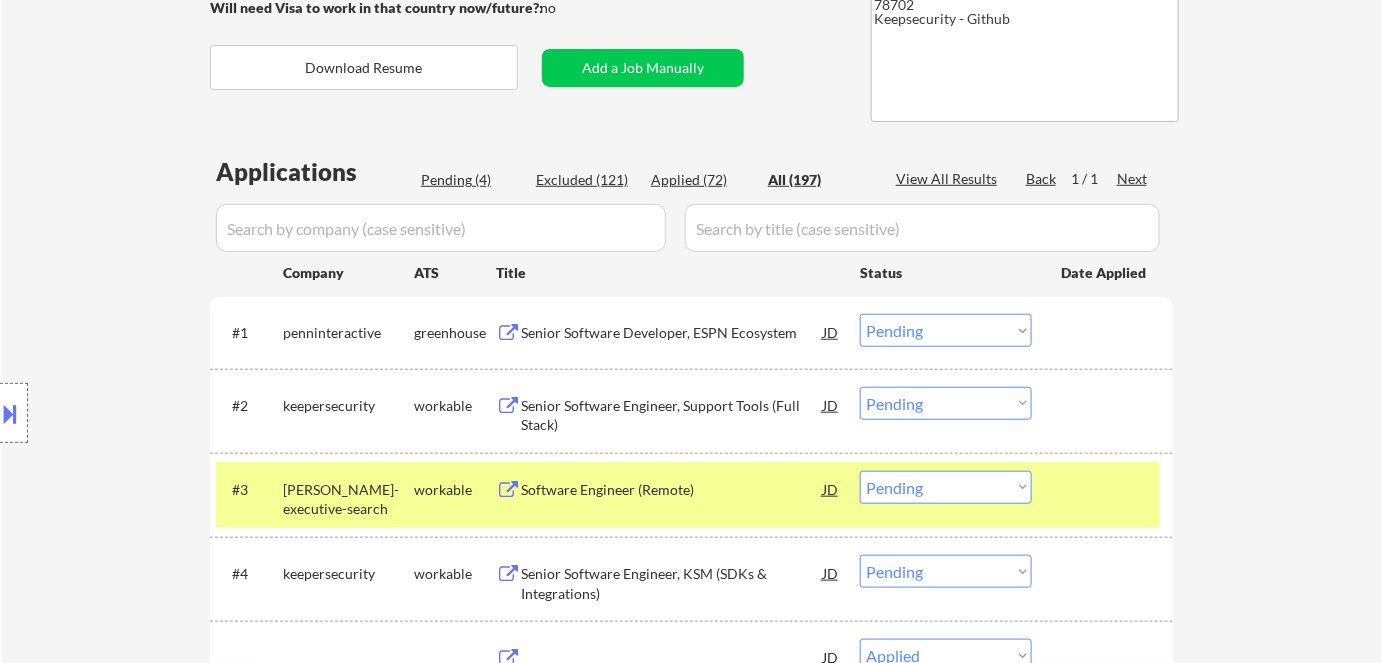 select on ""applied"" 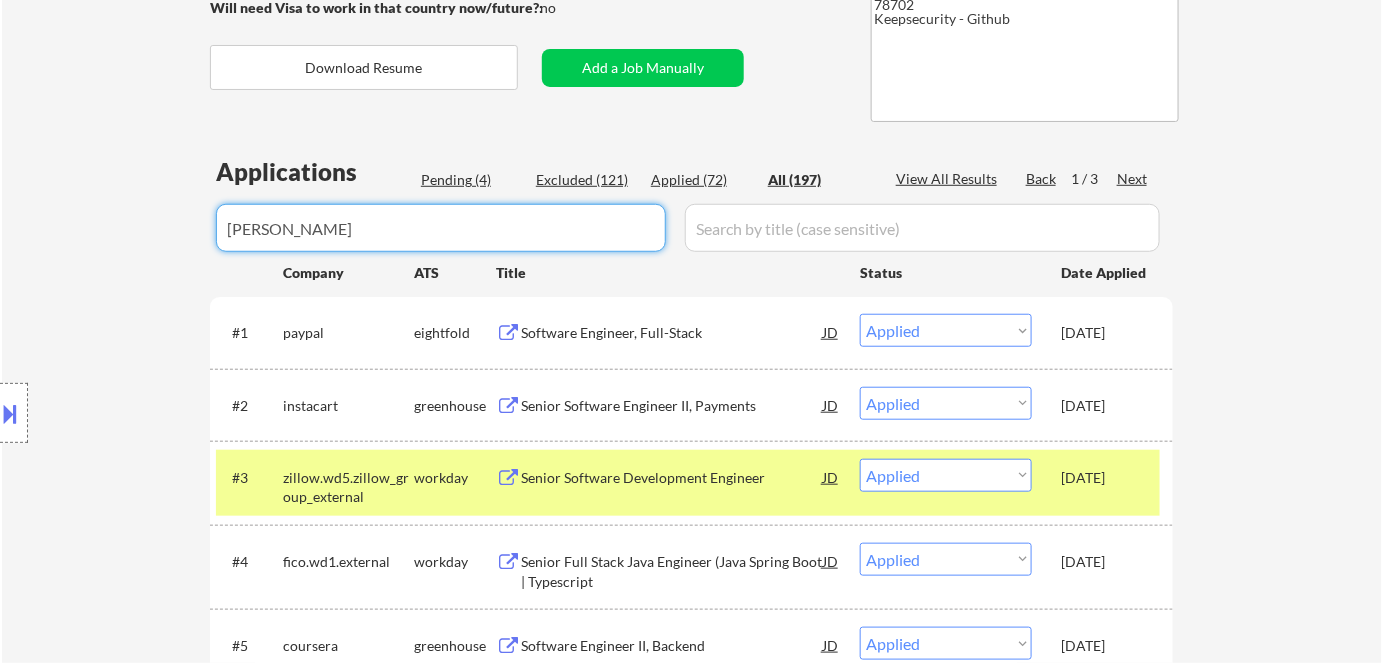 type on "keller" 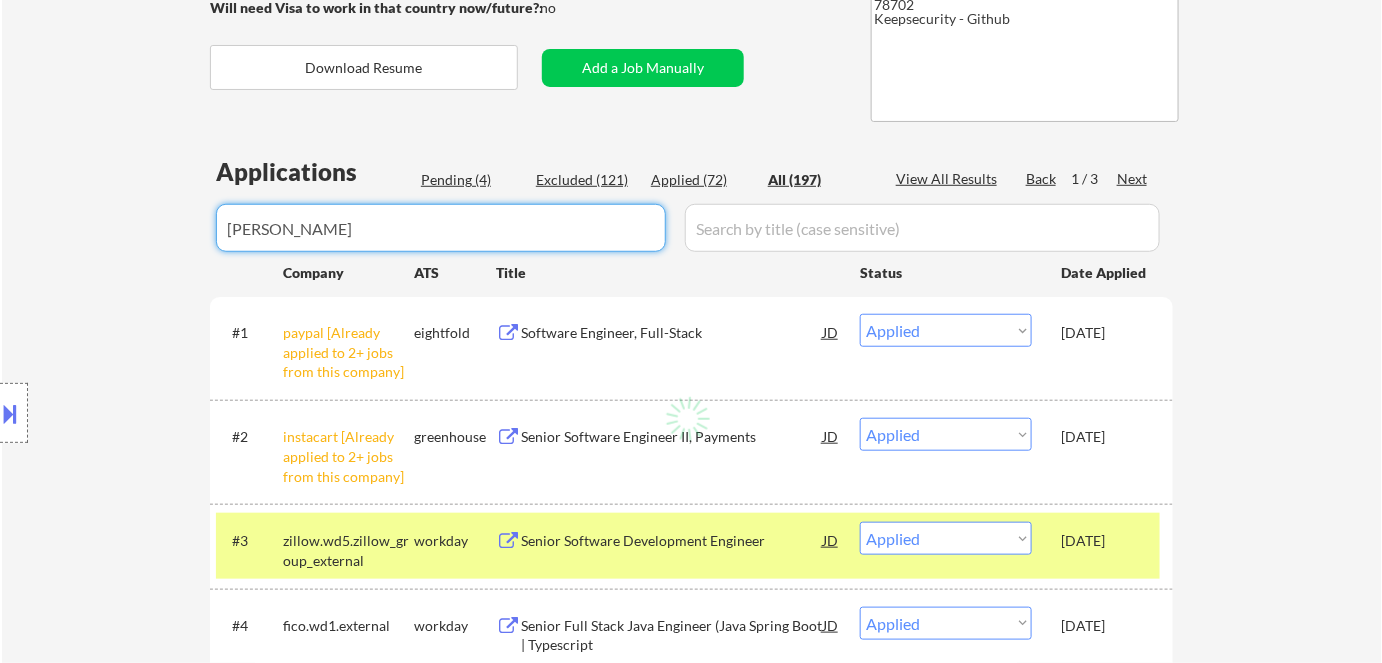 select on ""pending"" 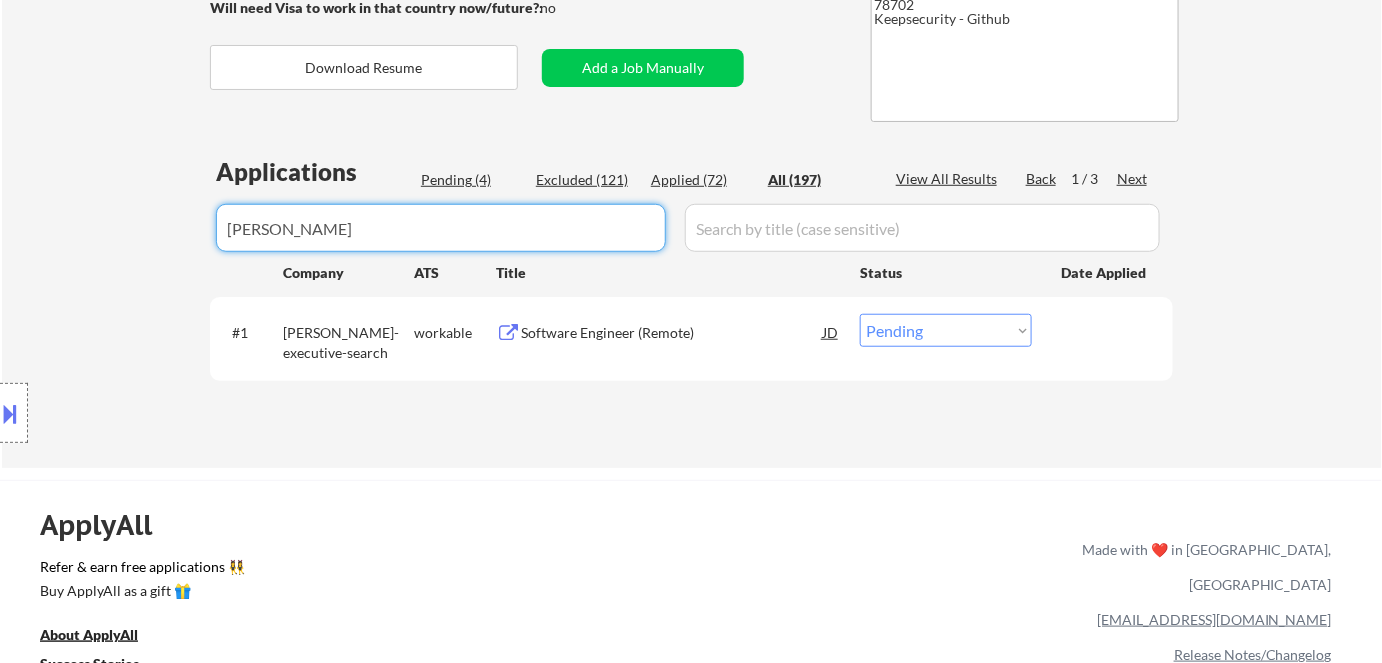 type on "keller" 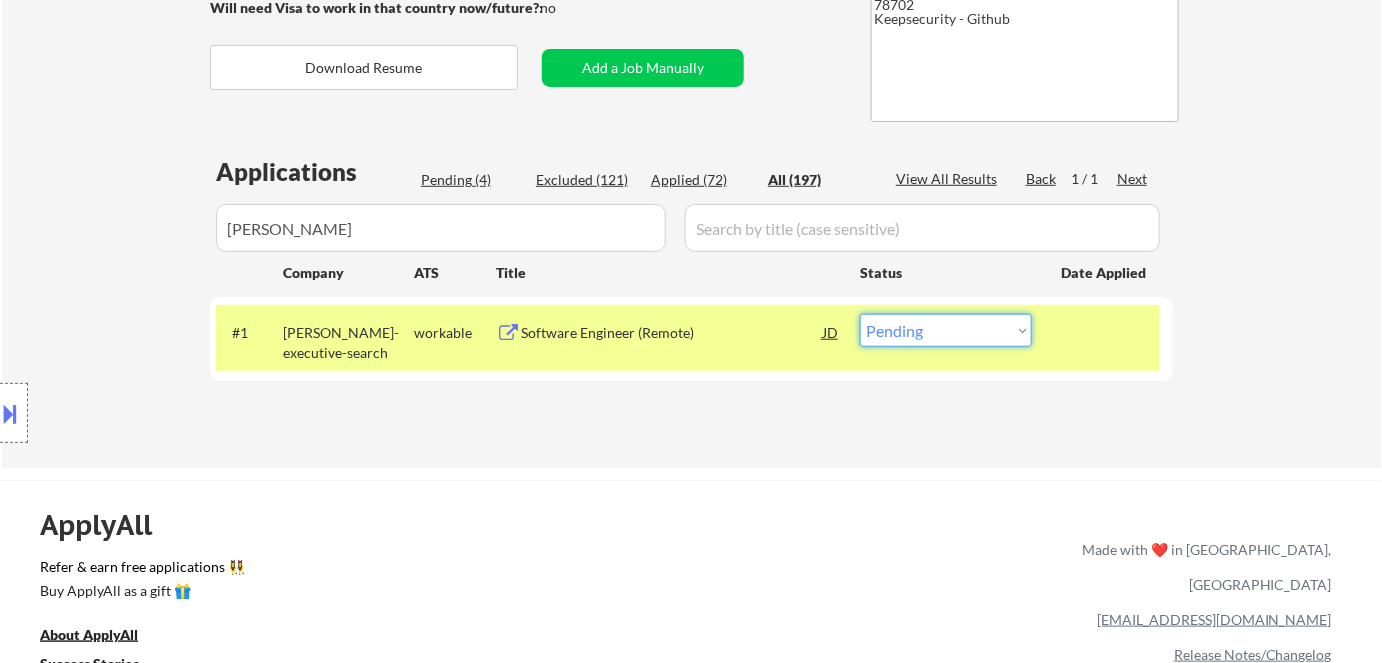 click on "Choose an option... Pending Applied Excluded (Questions) Excluded (Expired) Excluded (Location) Excluded (Bad Match) Excluded (Blocklist) Excluded (Salary) Excluded (Other)" at bounding box center (946, 330) 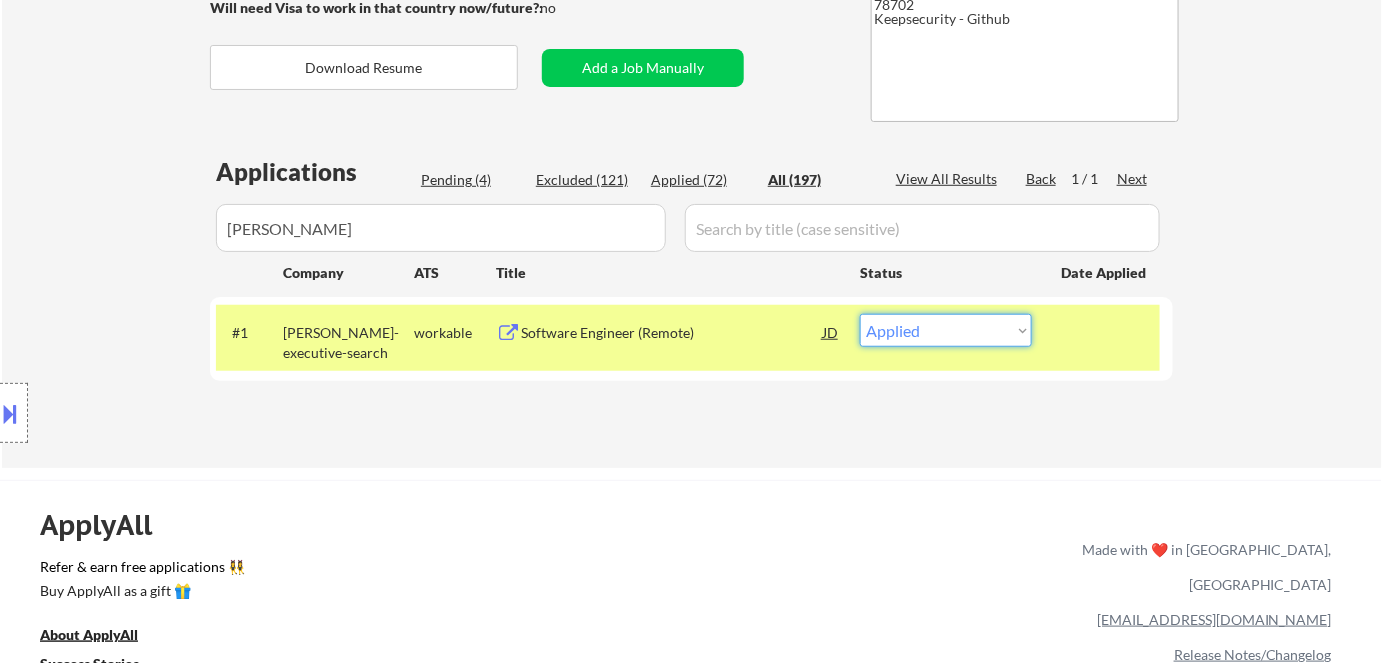 click on "Choose an option... Pending Applied Excluded (Questions) Excluded (Expired) Excluded (Location) Excluded (Bad Match) Excluded (Blocklist) Excluded (Salary) Excluded (Other)" at bounding box center [946, 330] 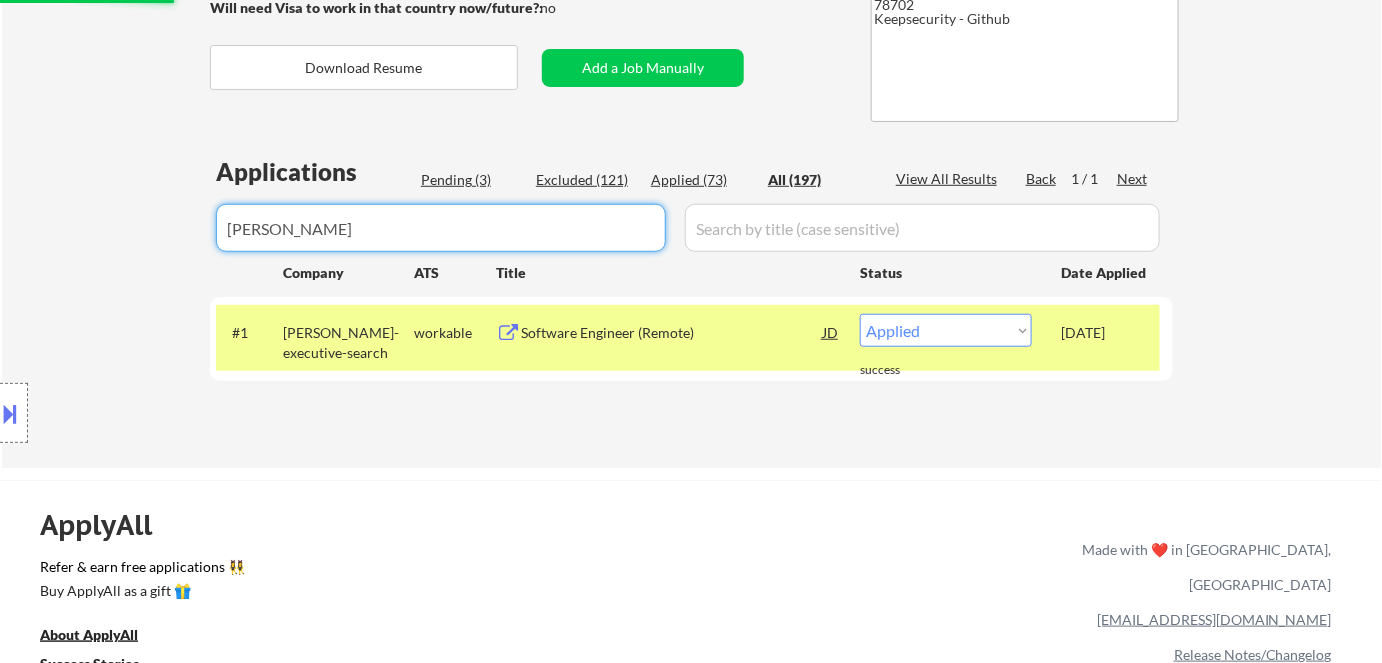drag, startPoint x: 461, startPoint y: 229, endPoint x: 177, endPoint y: 238, distance: 284.14258 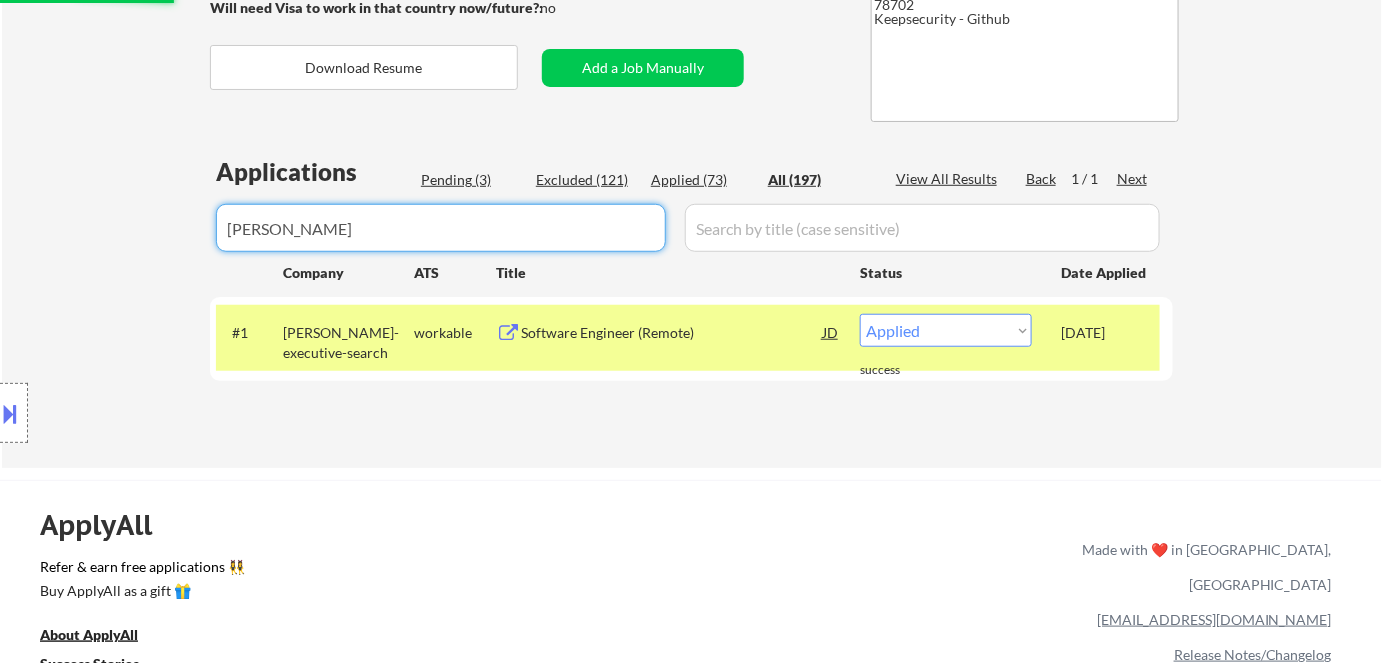 click on "← Return to /applysquad Mailslurp Inbox Job Search Builder King Simmons User Email:  kd3business@gmail.com Application Email:  kd3business@gmail.com Mailslurp Email:  king.simmons@mailflux.com LinkedIn:   https://www.linkedin.com/in/kingsimmons
Phone:  (678) 641 3971 Current Location:  Austin, Texas Applies:  72 sent / 205 bought Internal Notes Can work in country of residence?:  yes Squad Notes Minimum salary:  $130,000 Will need Visa to work in that country now/future?:   no Download Resume Add a Job Manually Flor de Mae
78702
Keepsecurity - Github Applications Pending (3) Excluded (121) Applied (73) All (197) View All Results Back 1 / 1
Next Company ATS Title Status Date Applied #1 keller-executive-search workable Software Engineer (Remote) JD Choose an option... Pending Applied Excluded (Questions) Excluded (Expired) Excluded (Location) Excluded (Bad Match) Excluded (Blocklist) Excluded (Salary) Excluded (Other) Jul 25, 2025 success #2 instacart [Already applied to 2+ jobs from this company] JD" at bounding box center (691, -32) 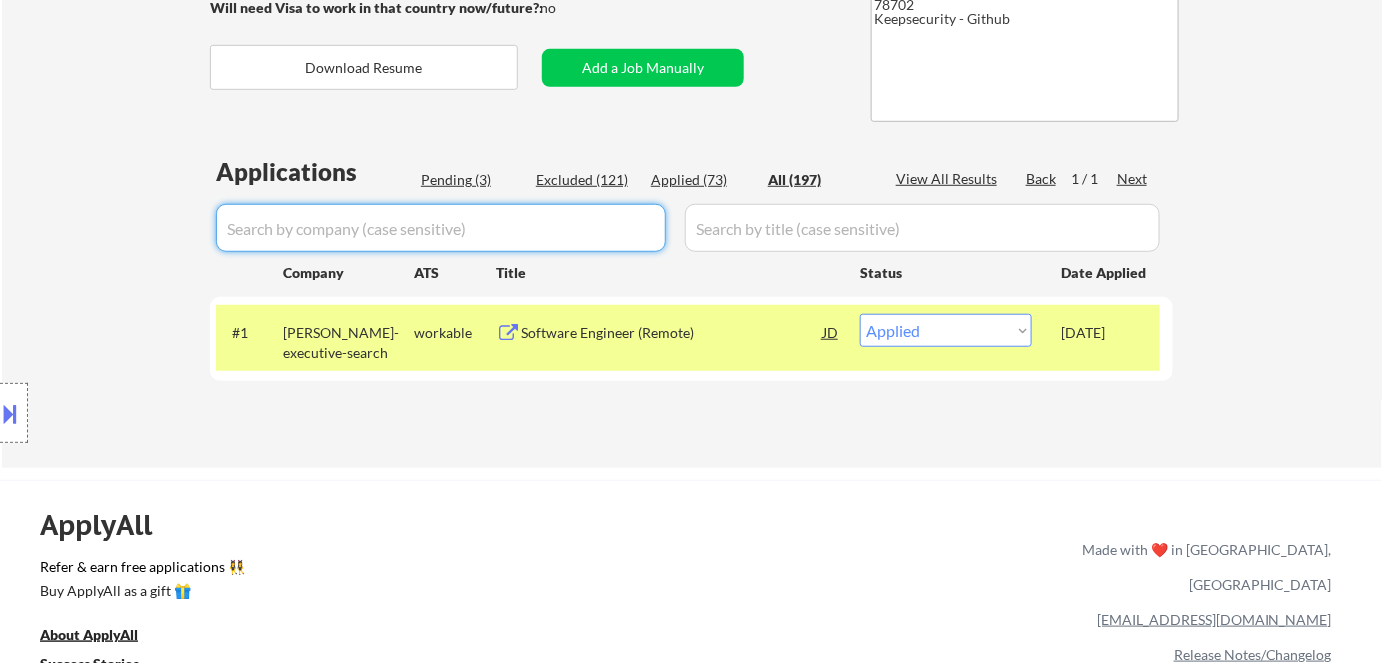 type 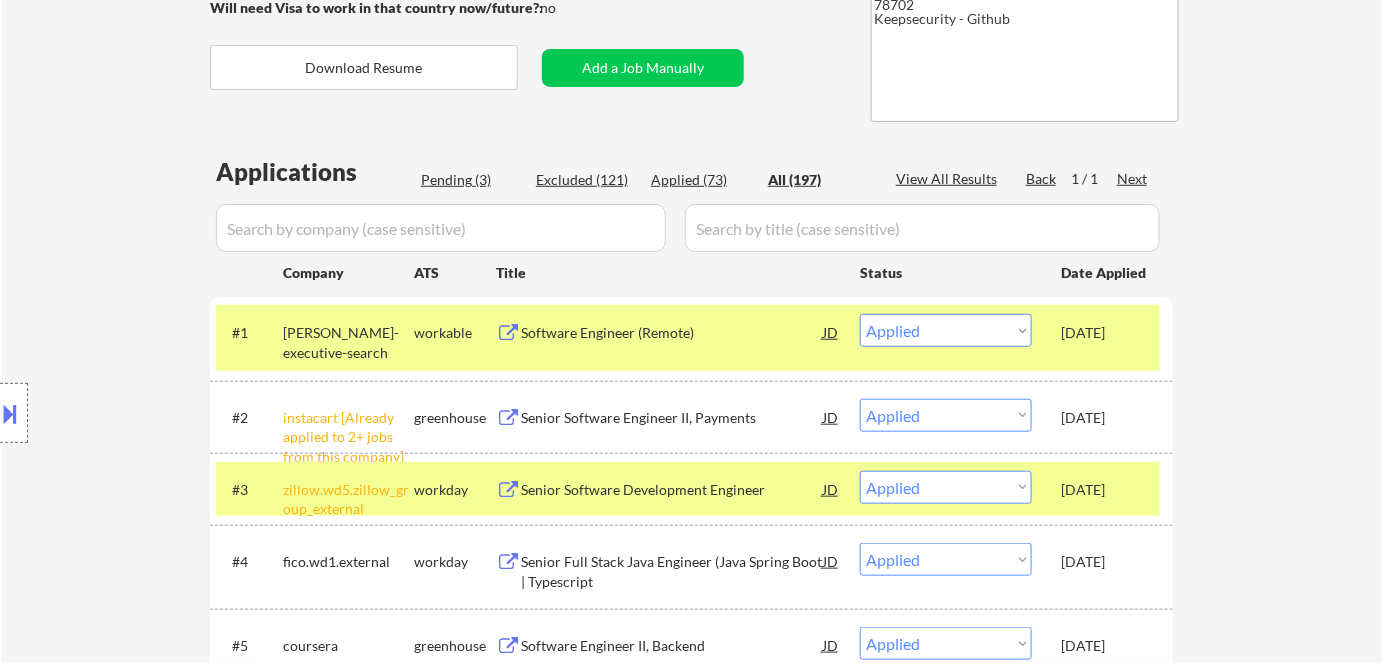 select on ""pending"" 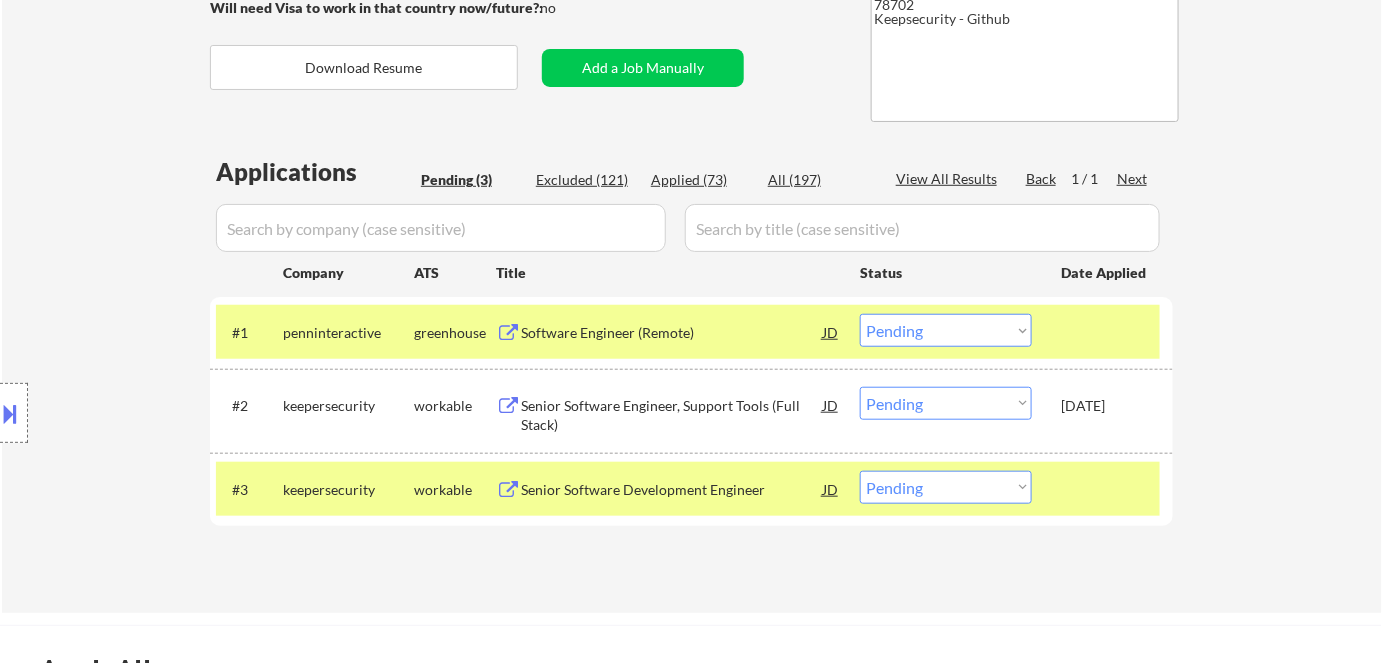 click on "Pending (3)" at bounding box center (471, 180) 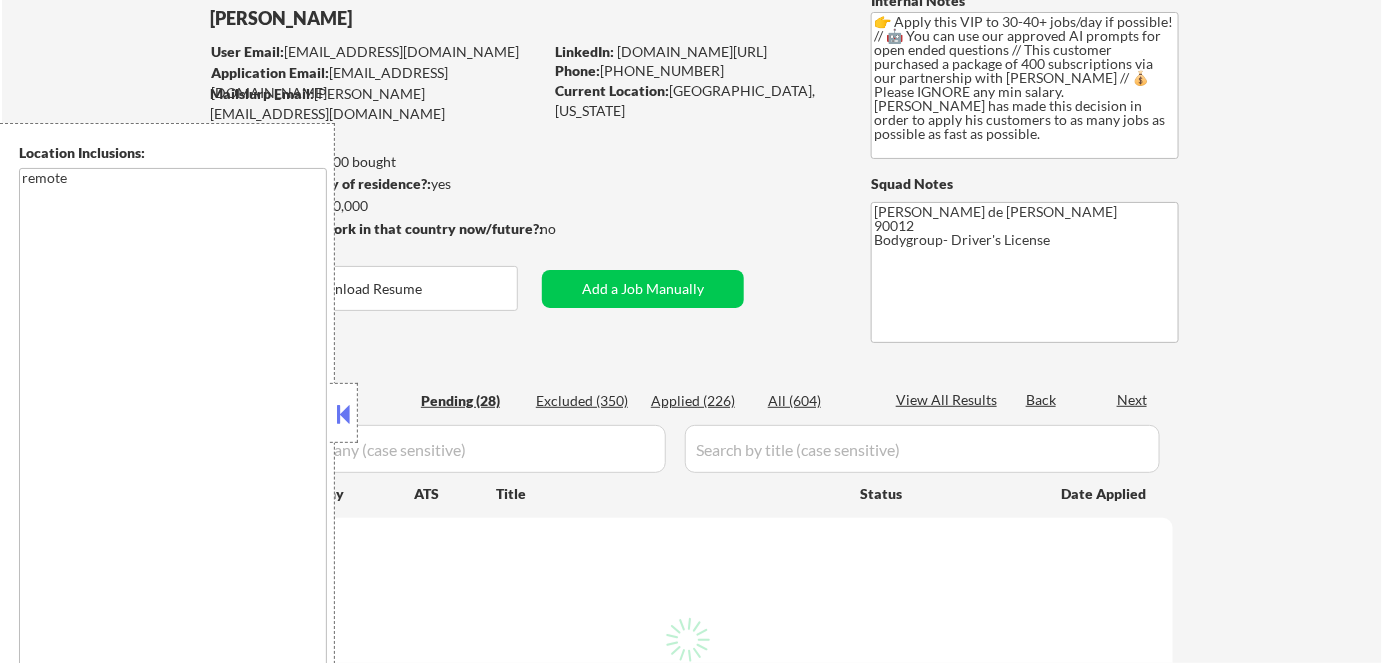scroll, scrollTop: 181, scrollLeft: 0, axis: vertical 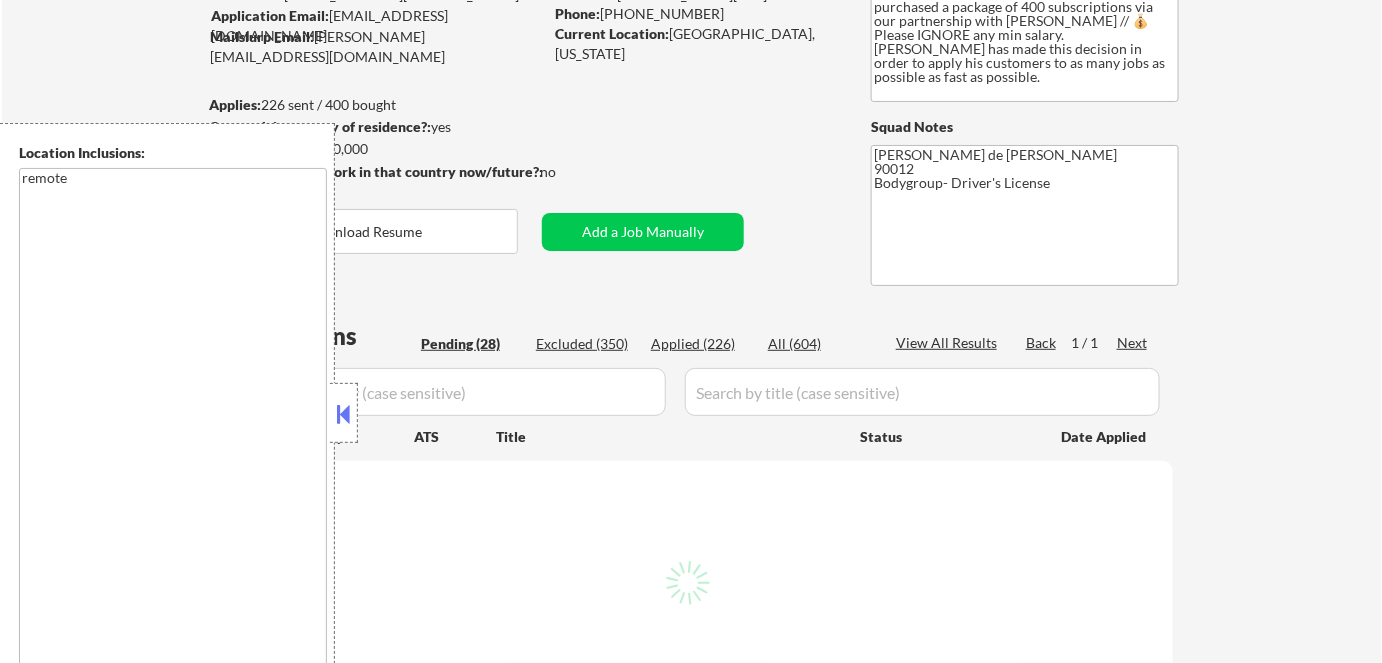 select on ""pending"" 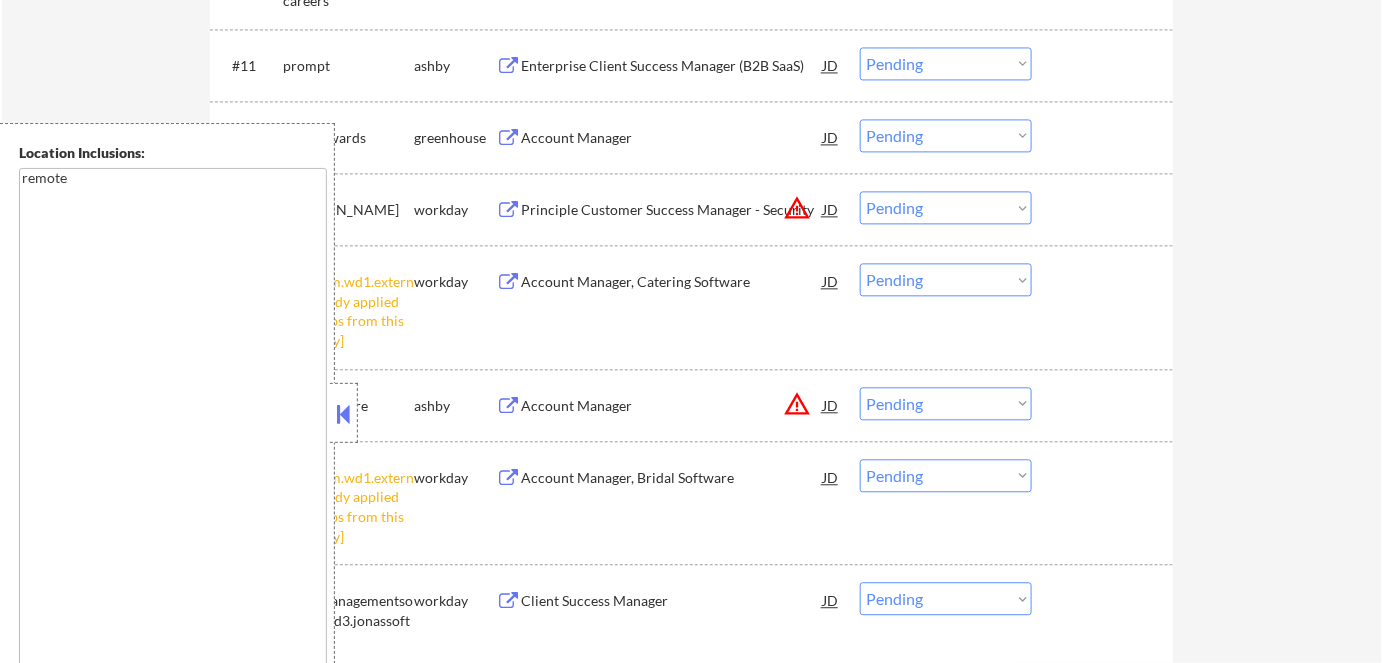 scroll, scrollTop: 1636, scrollLeft: 0, axis: vertical 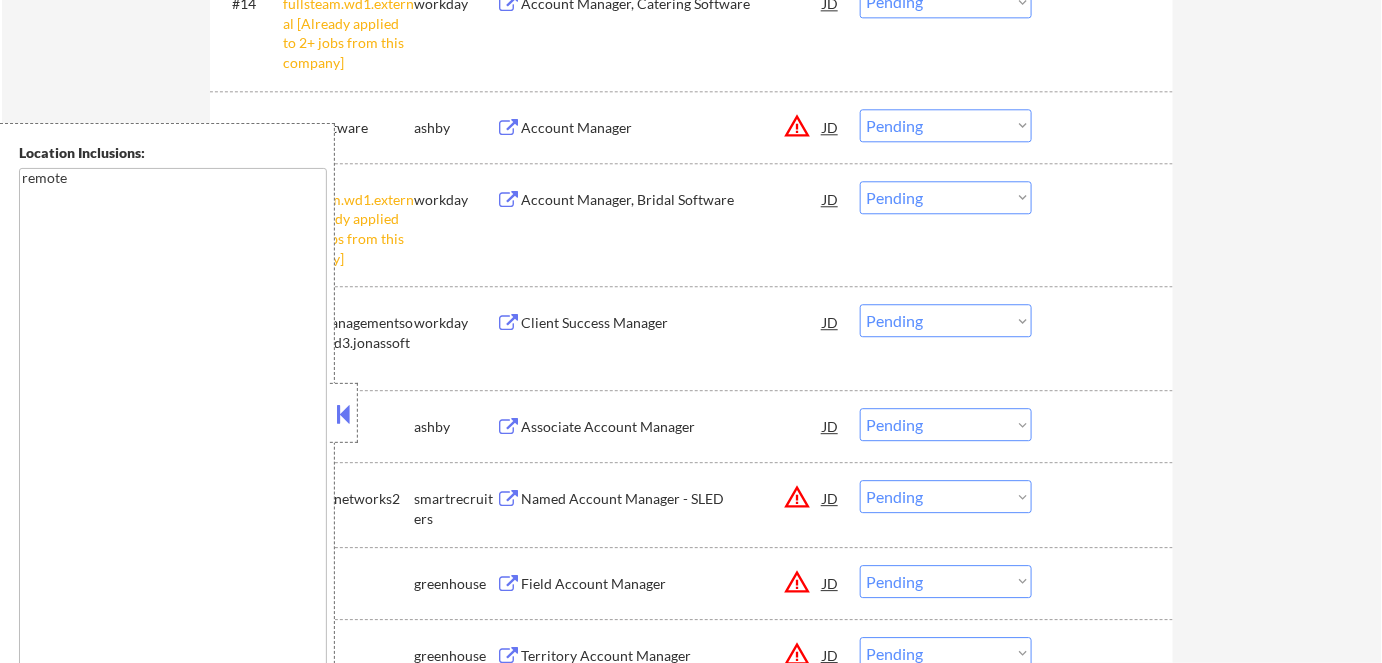 click at bounding box center (344, 414) 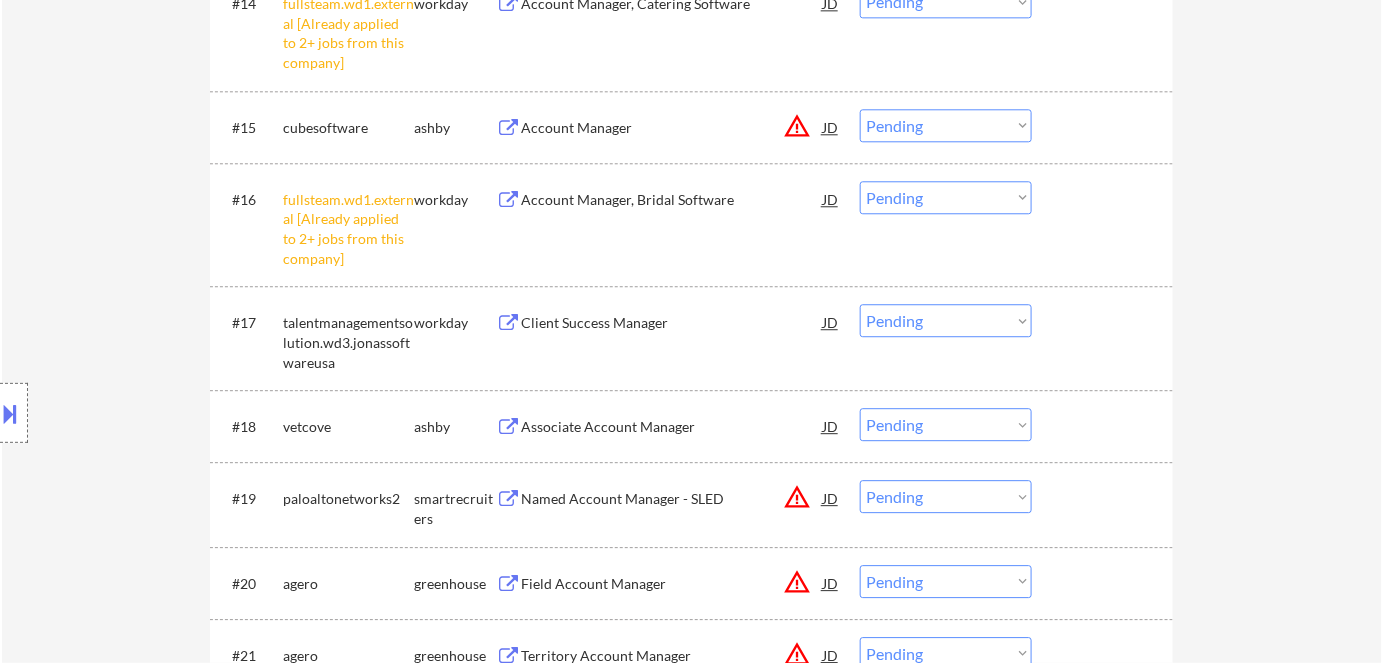 click on "#16 fullsteam.wd1.external [Already applied to 2+ jobs from this company] workday Account Manager, Bridal Software JD Choose an option... Pending Applied Excluded (Questions) Excluded (Expired) Excluded (Location) Excluded (Bad Match) Excluded (Blocklist) Excluded (Salary) Excluded (Other)" at bounding box center [688, 224] 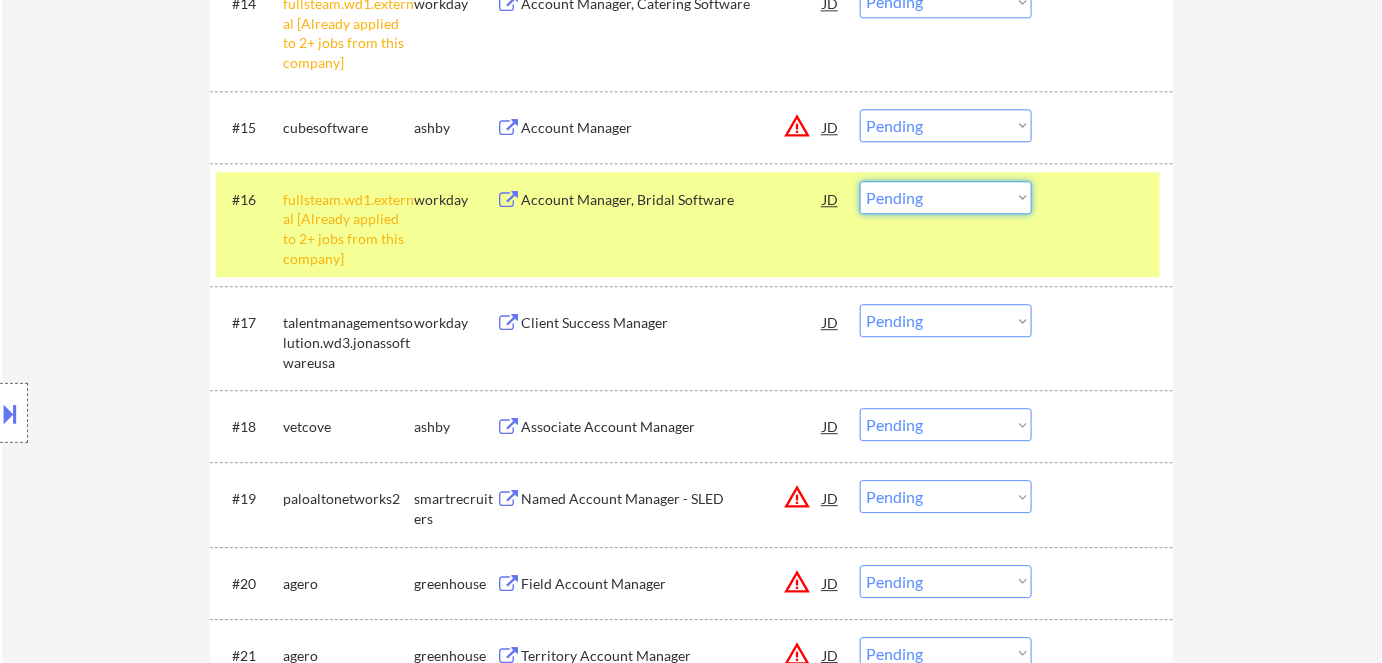 drag, startPoint x: 966, startPoint y: 198, endPoint x: 969, endPoint y: 211, distance: 13.341664 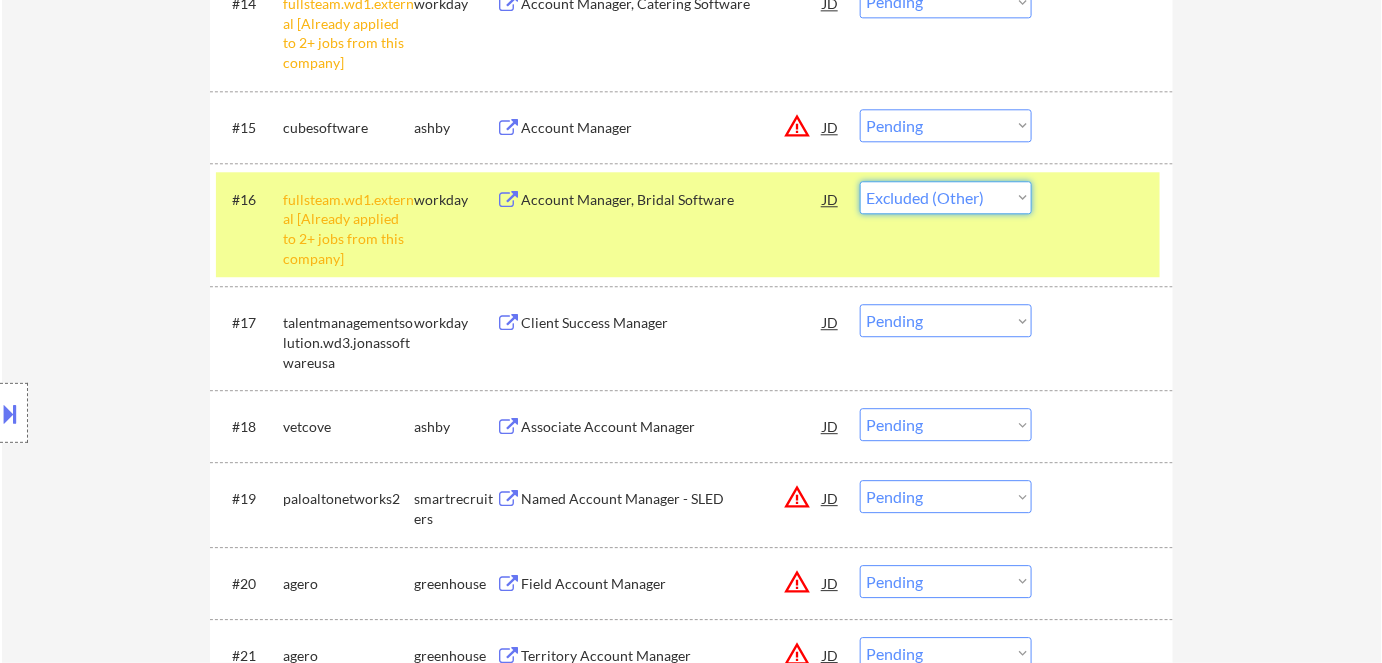 click on "Choose an option... Pending Applied Excluded (Questions) Excluded (Expired) Excluded (Location) Excluded (Bad Match) Excluded (Blocklist) Excluded (Salary) Excluded (Other)" at bounding box center (946, 197) 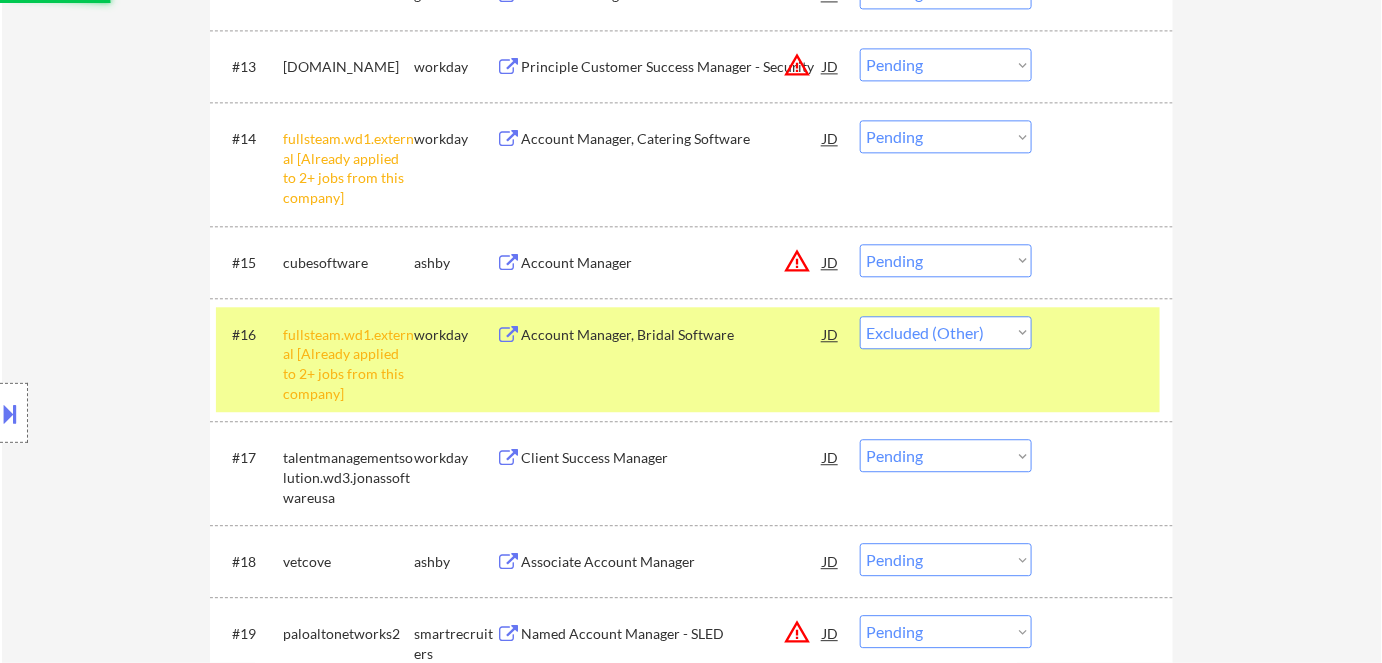 scroll, scrollTop: 1454, scrollLeft: 0, axis: vertical 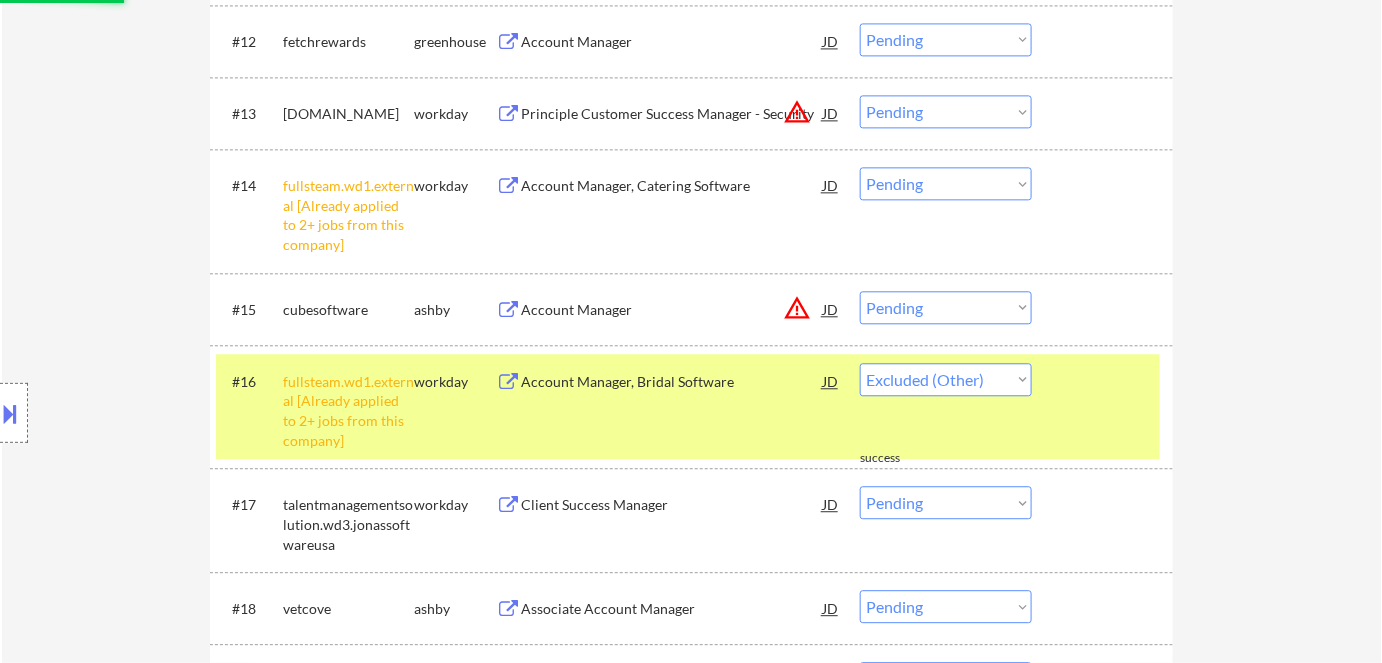 select on ""pending"" 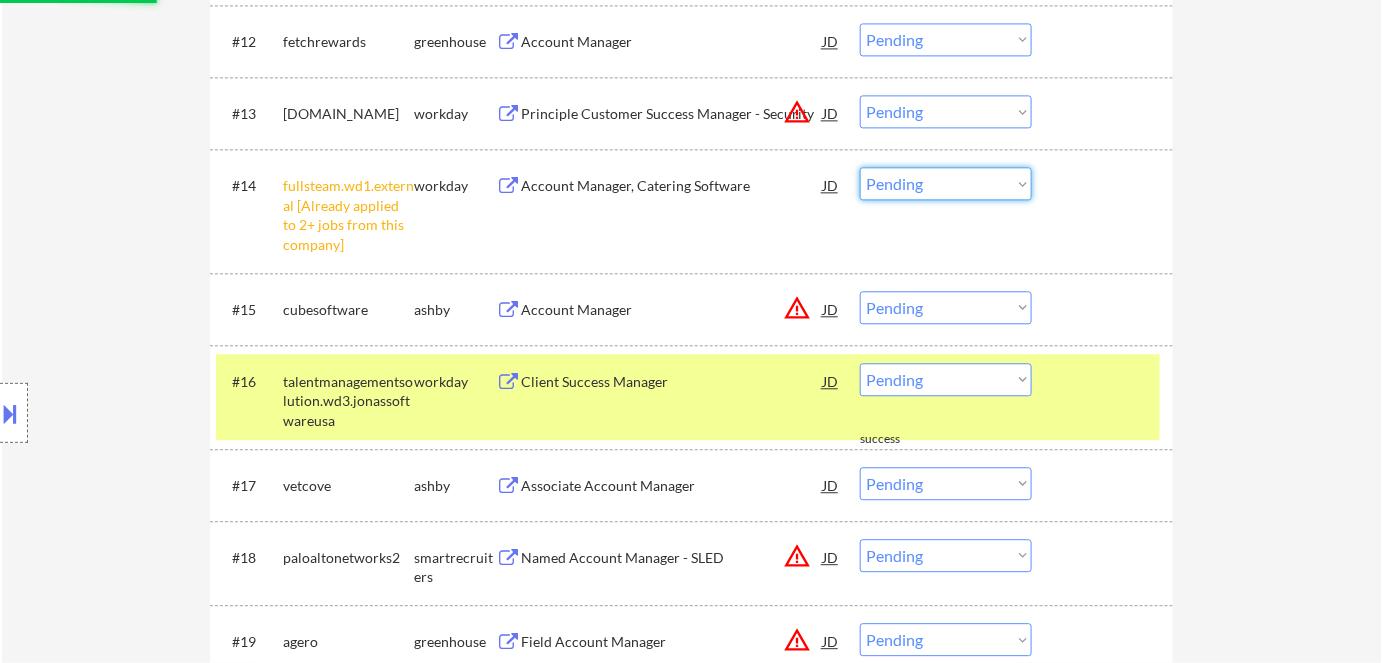 click on "Choose an option... Pending Applied Excluded (Questions) Excluded (Expired) Excluded (Location) Excluded (Bad Match) Excluded (Blocklist) Excluded (Salary) Excluded (Other)" at bounding box center (946, 183) 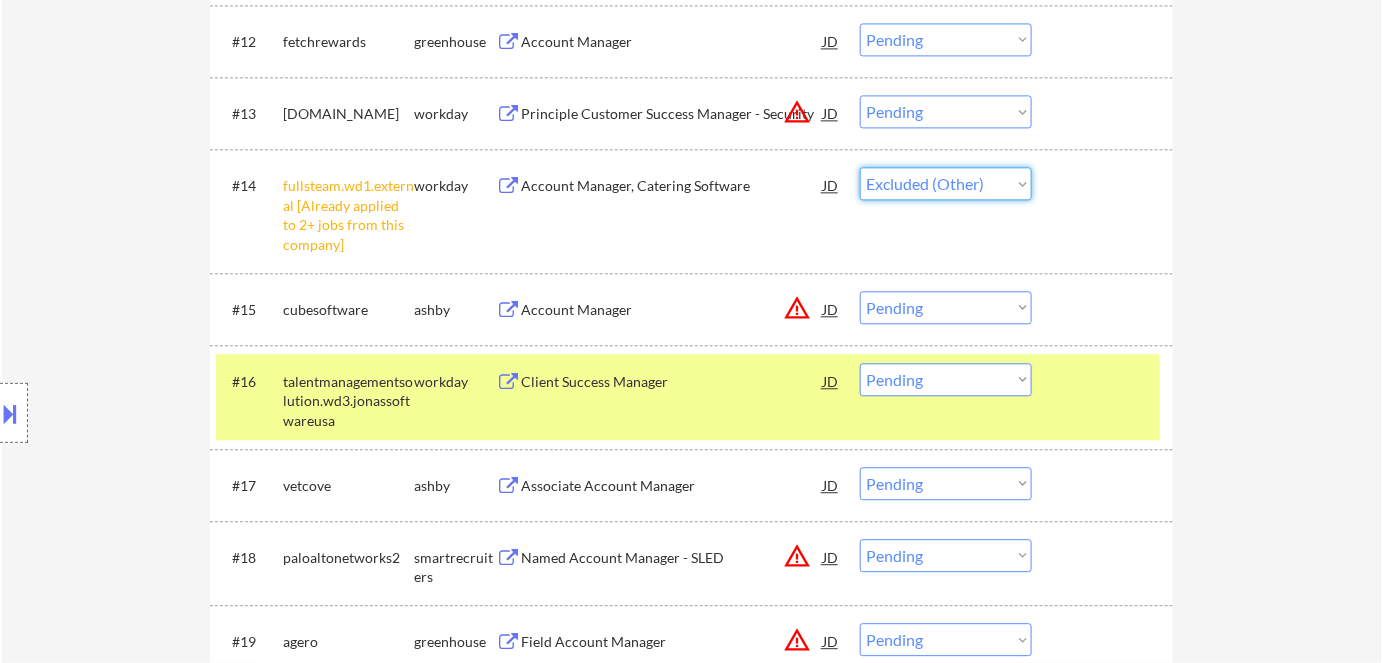 click on "Choose an option... Pending Applied Excluded (Questions) Excluded (Expired) Excluded (Location) Excluded (Bad Match) Excluded (Blocklist) Excluded (Salary) Excluded (Other)" at bounding box center [946, 183] 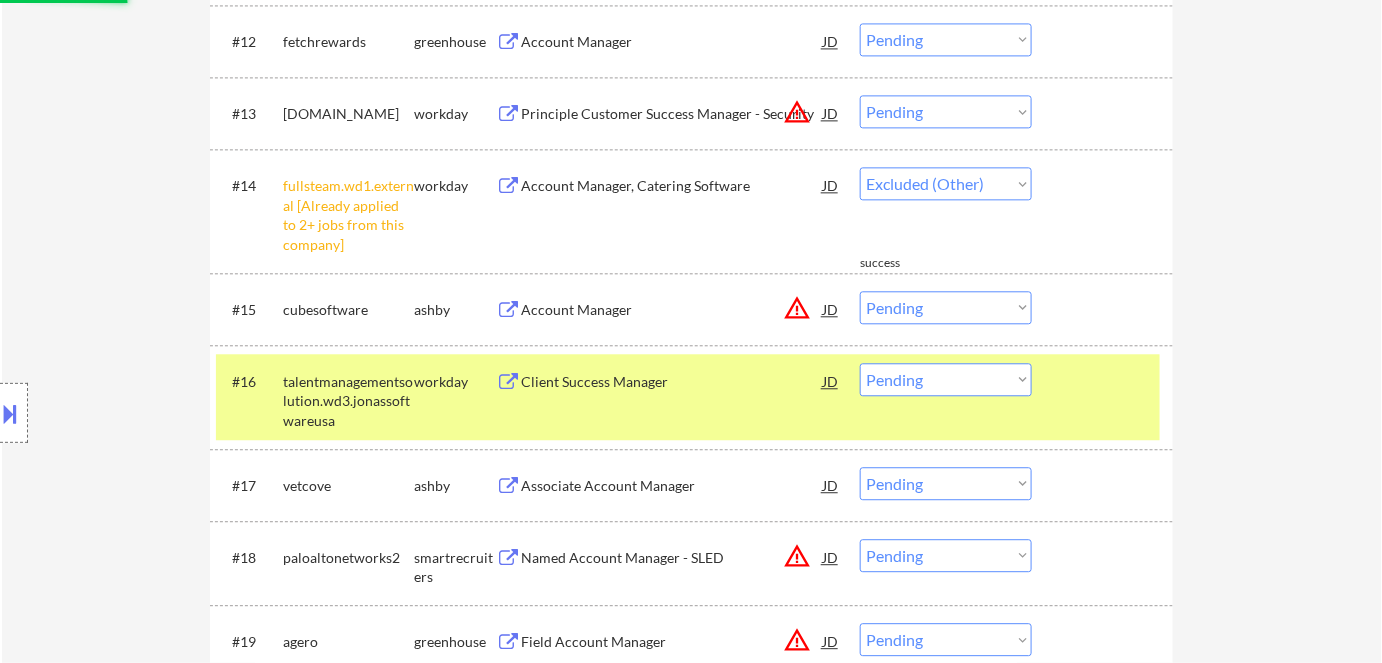 select on ""pending"" 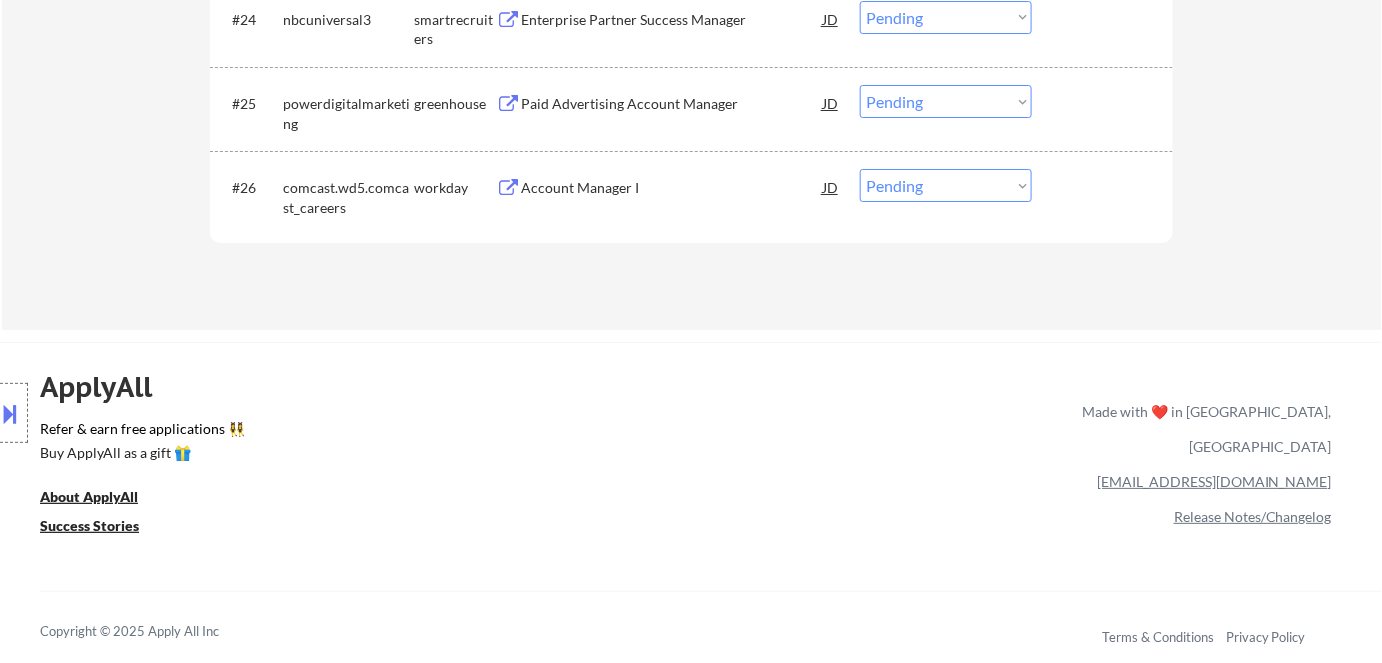 scroll, scrollTop: 2272, scrollLeft: 0, axis: vertical 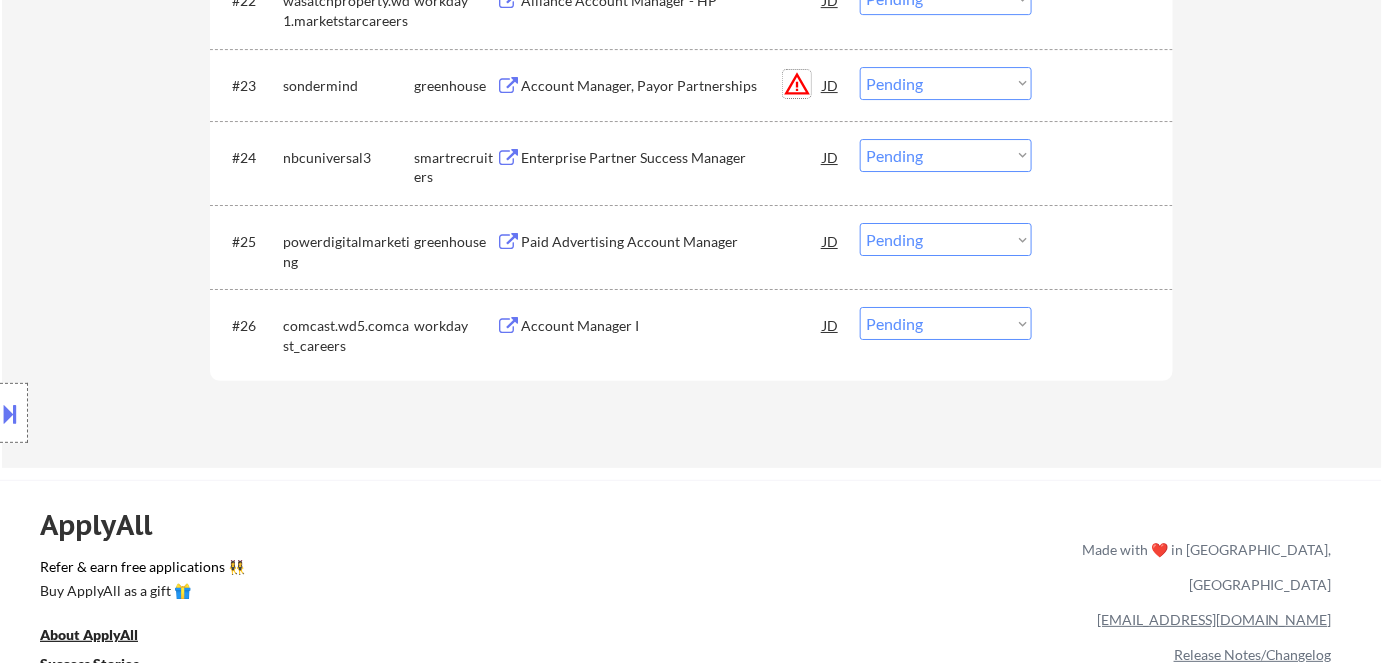 click on "warning_amber" at bounding box center [797, 84] 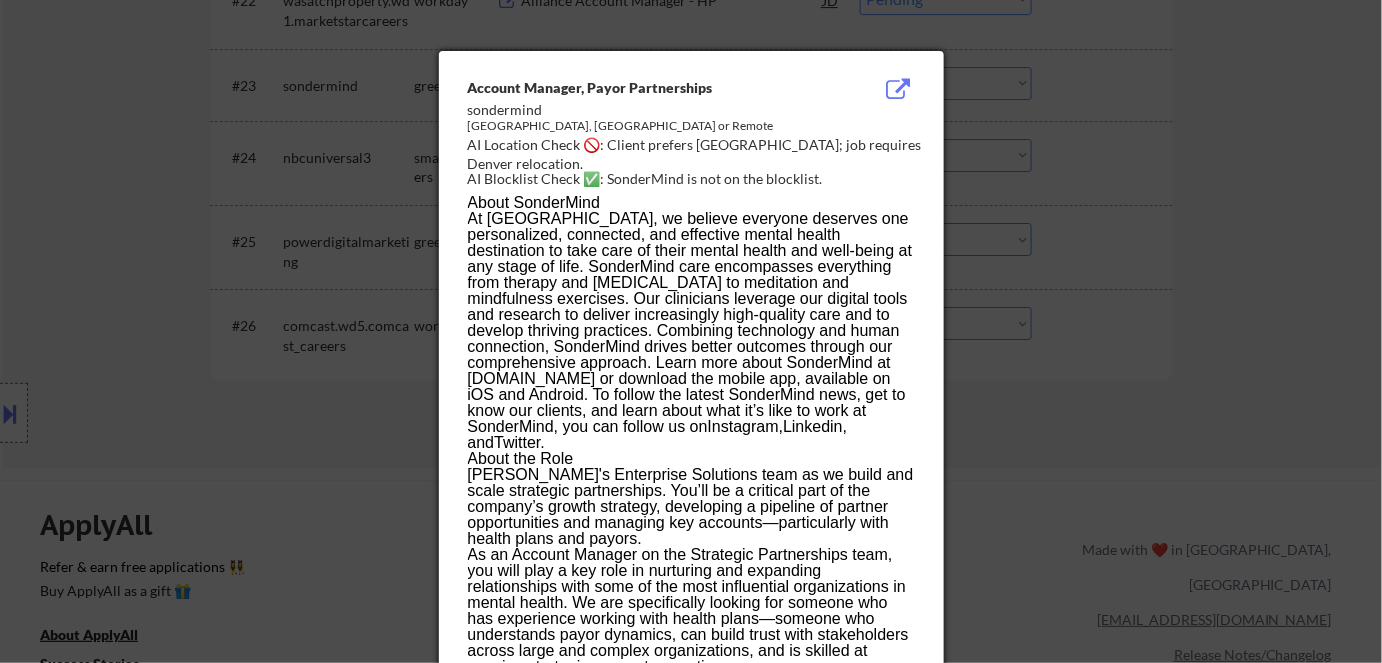click at bounding box center (691, 331) 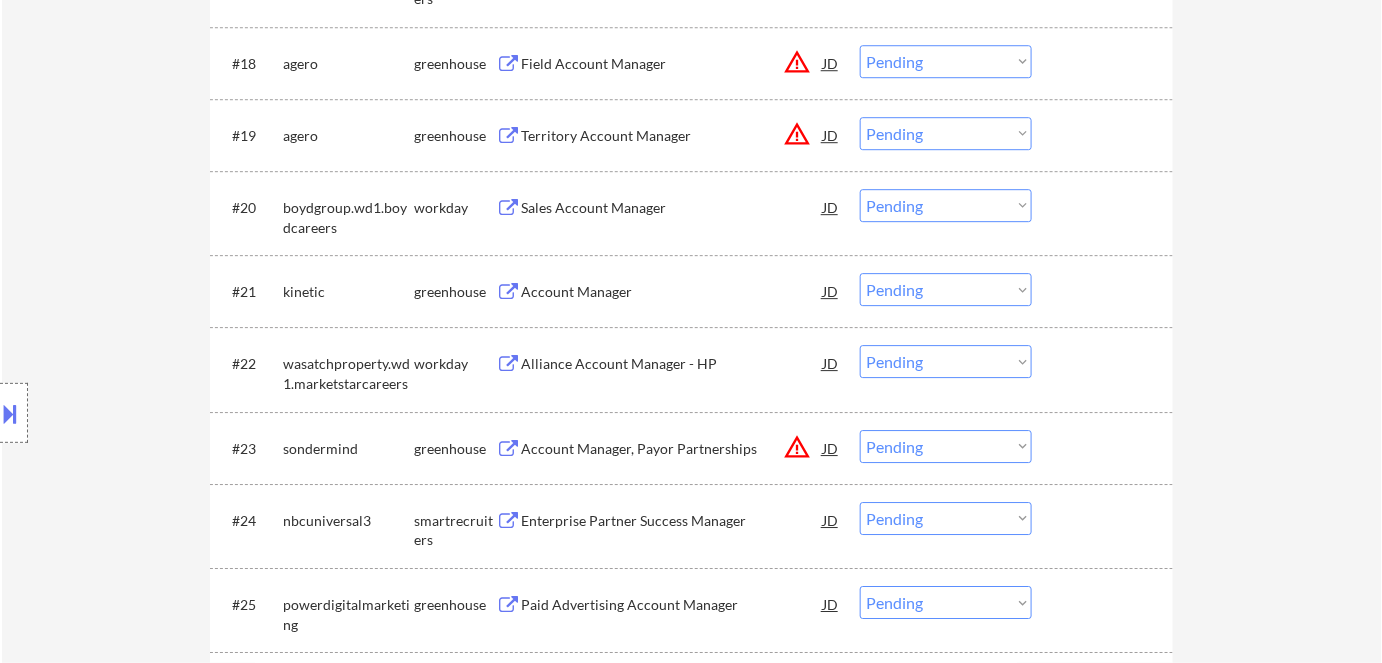 scroll, scrollTop: 1818, scrollLeft: 0, axis: vertical 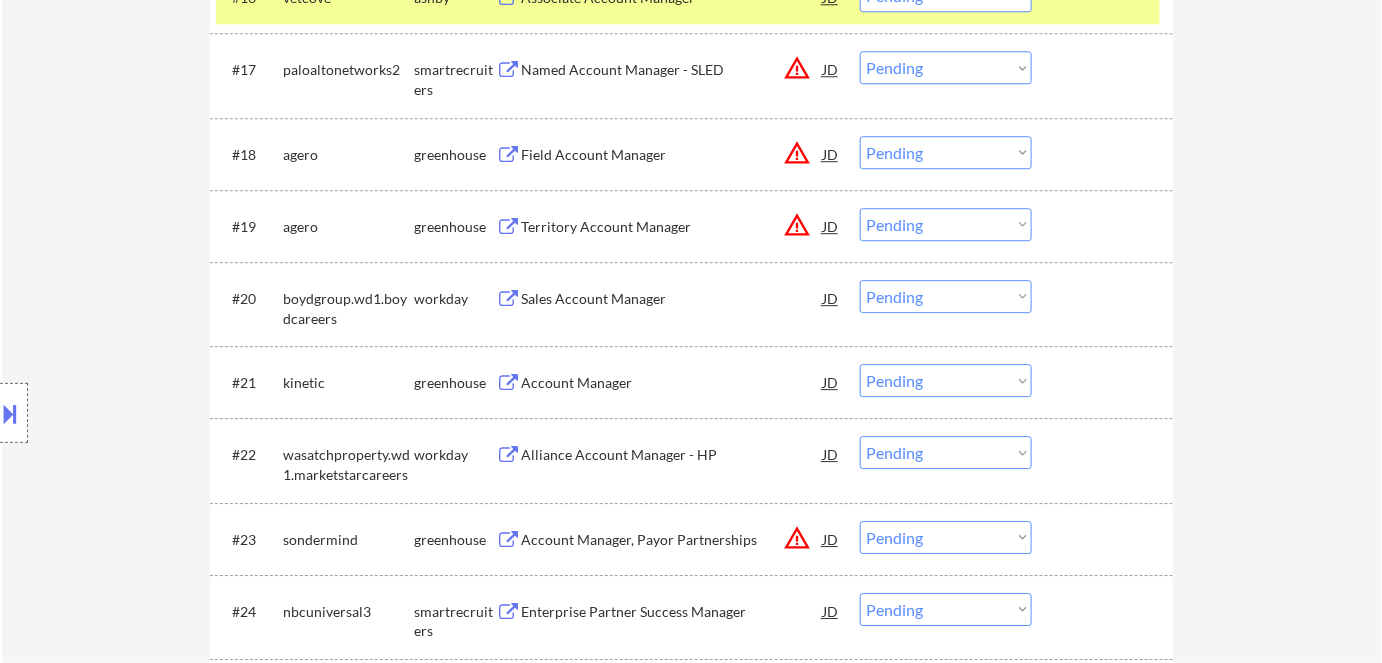 click on "warning_amber" at bounding box center (797, 225) 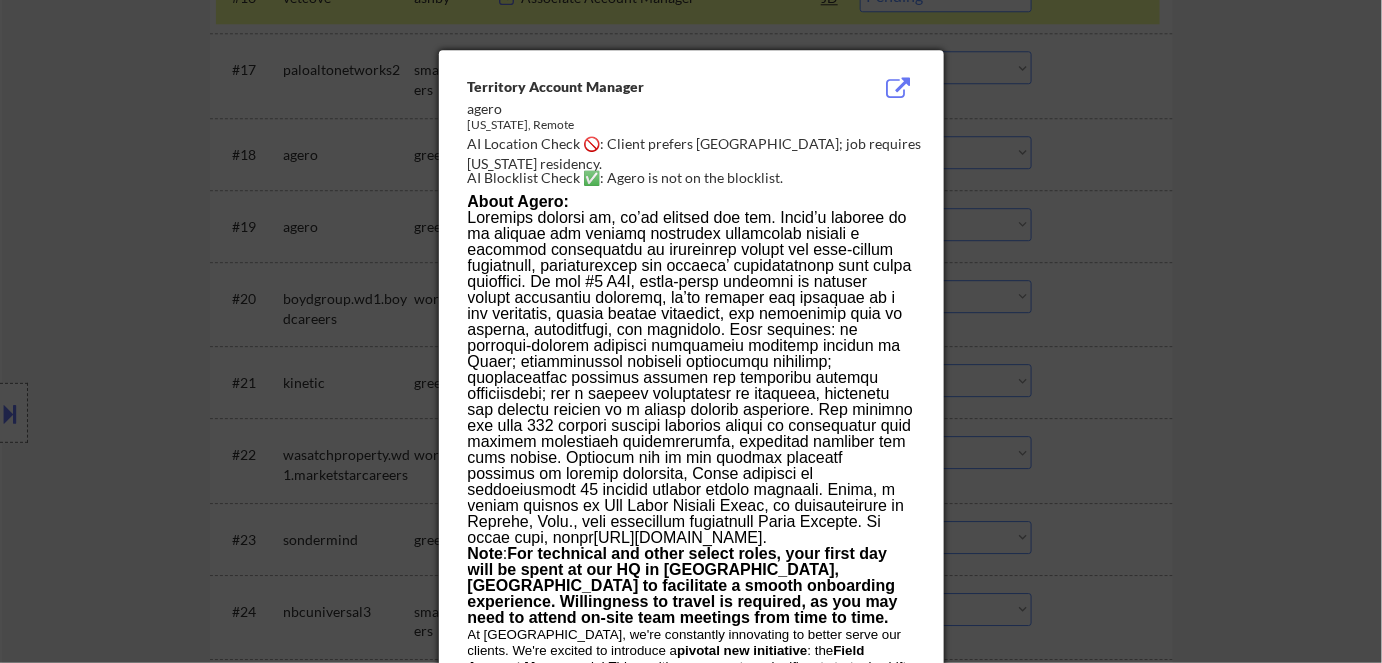 click at bounding box center (691, 331) 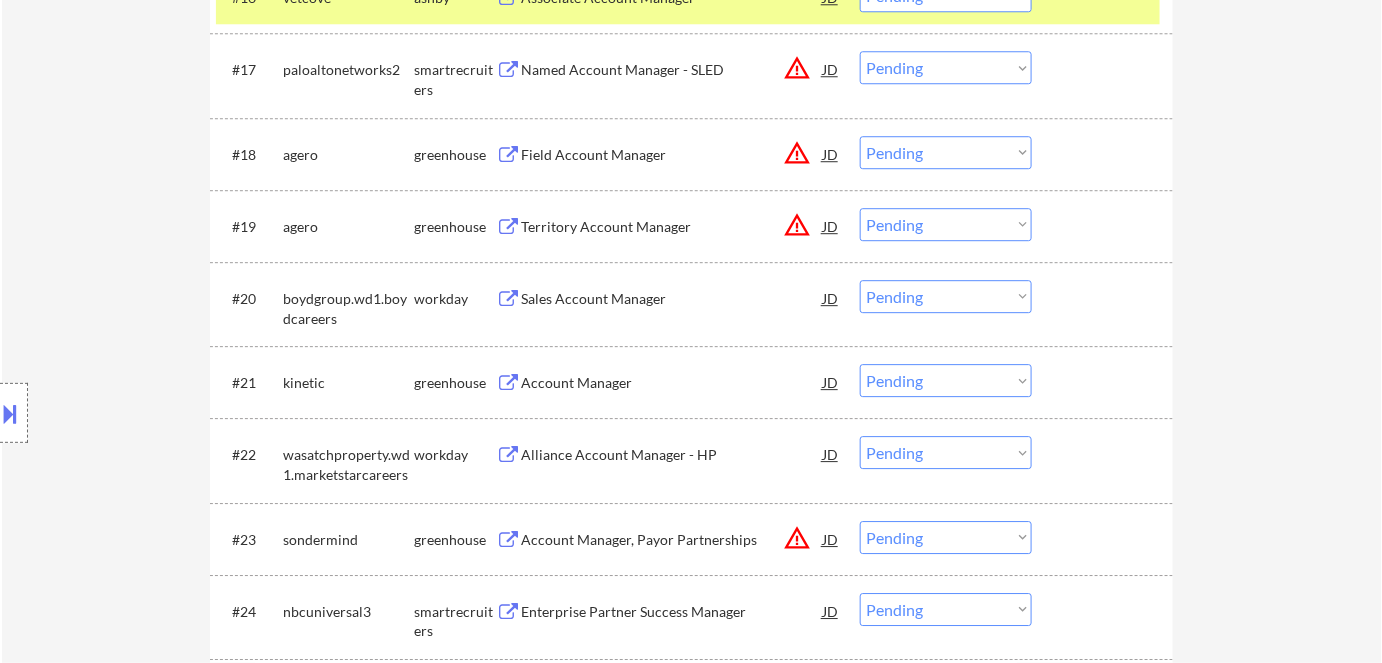 click on "Choose an option... Pending Applied Excluded (Questions) Excluded (Expired) Excluded (Location) Excluded (Bad Match) Excluded (Blocklist) Excluded (Salary) Excluded (Other)" at bounding box center (946, 224) 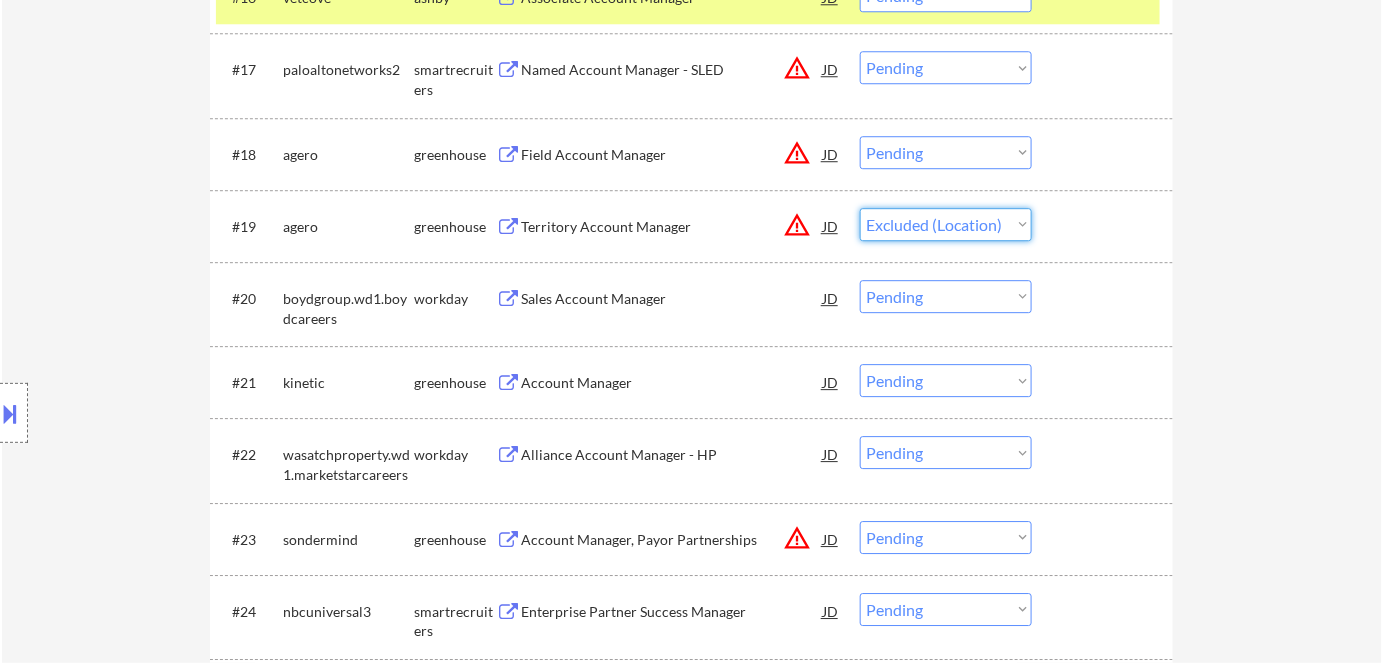 click on "Choose an option... Pending Applied Excluded (Questions) Excluded (Expired) Excluded (Location) Excluded (Bad Match) Excluded (Blocklist) Excluded (Salary) Excluded (Other)" at bounding box center [946, 224] 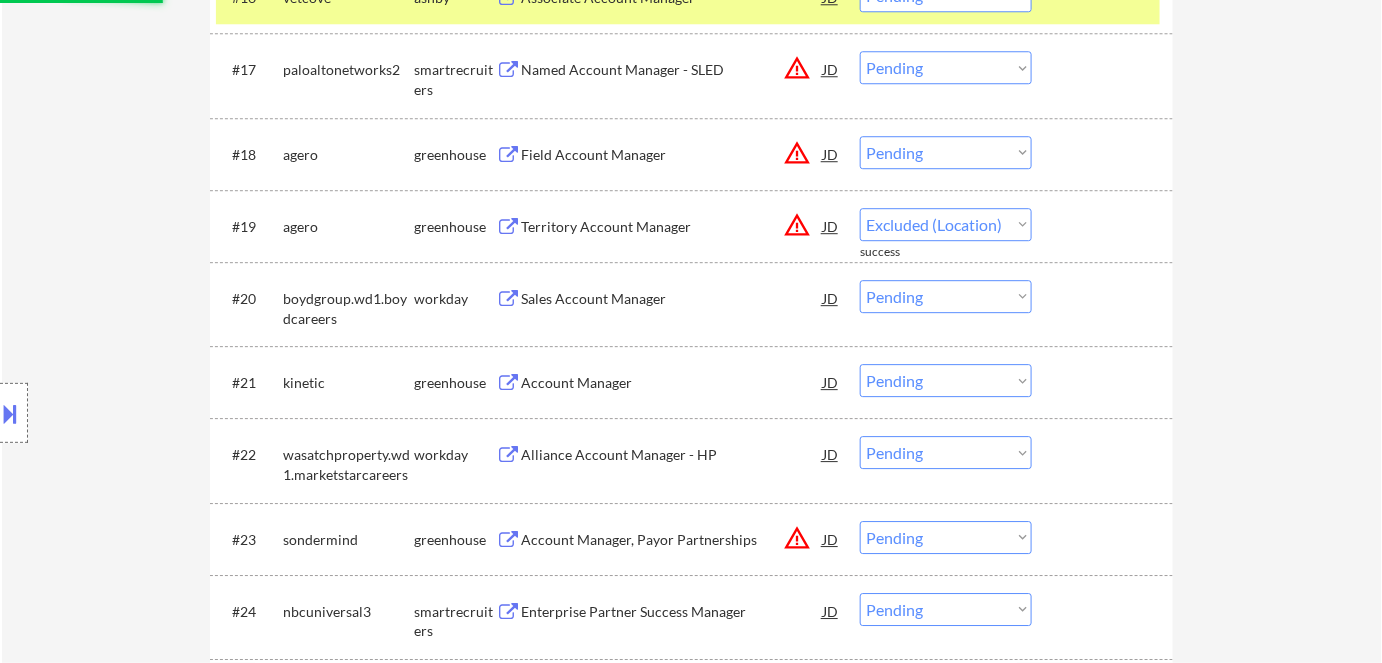 select on ""pending"" 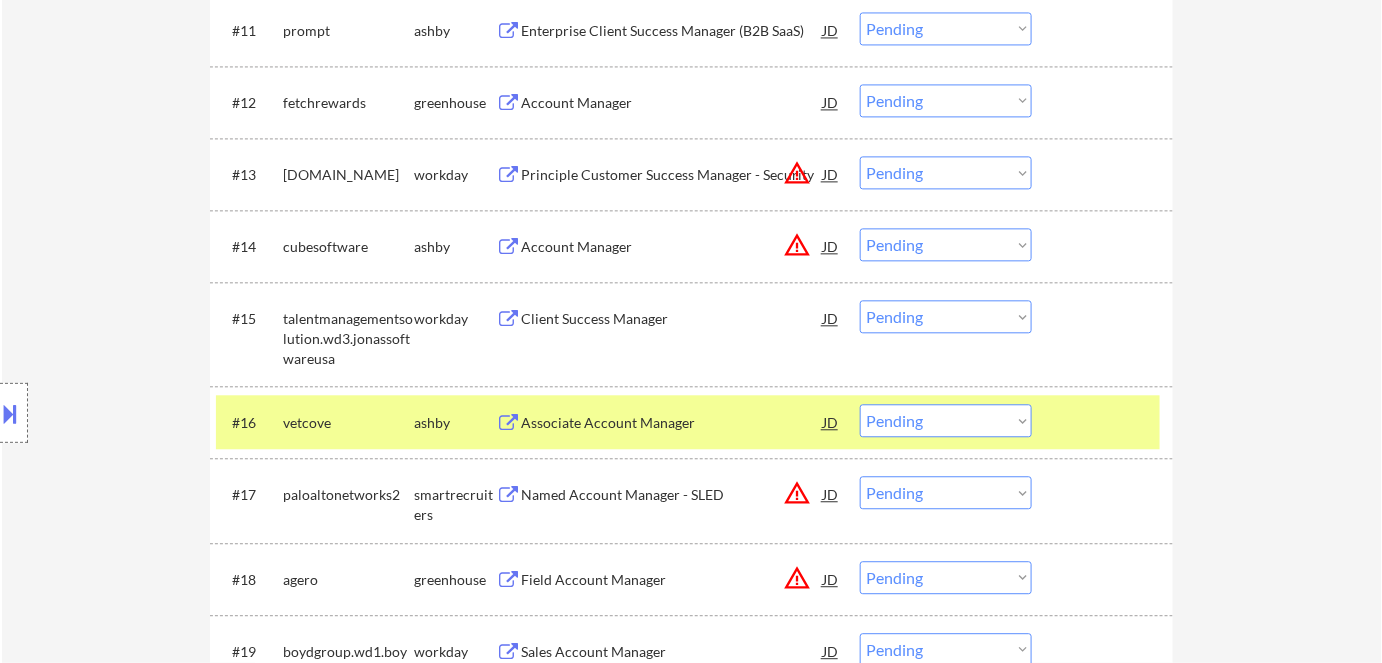 scroll, scrollTop: 1363, scrollLeft: 0, axis: vertical 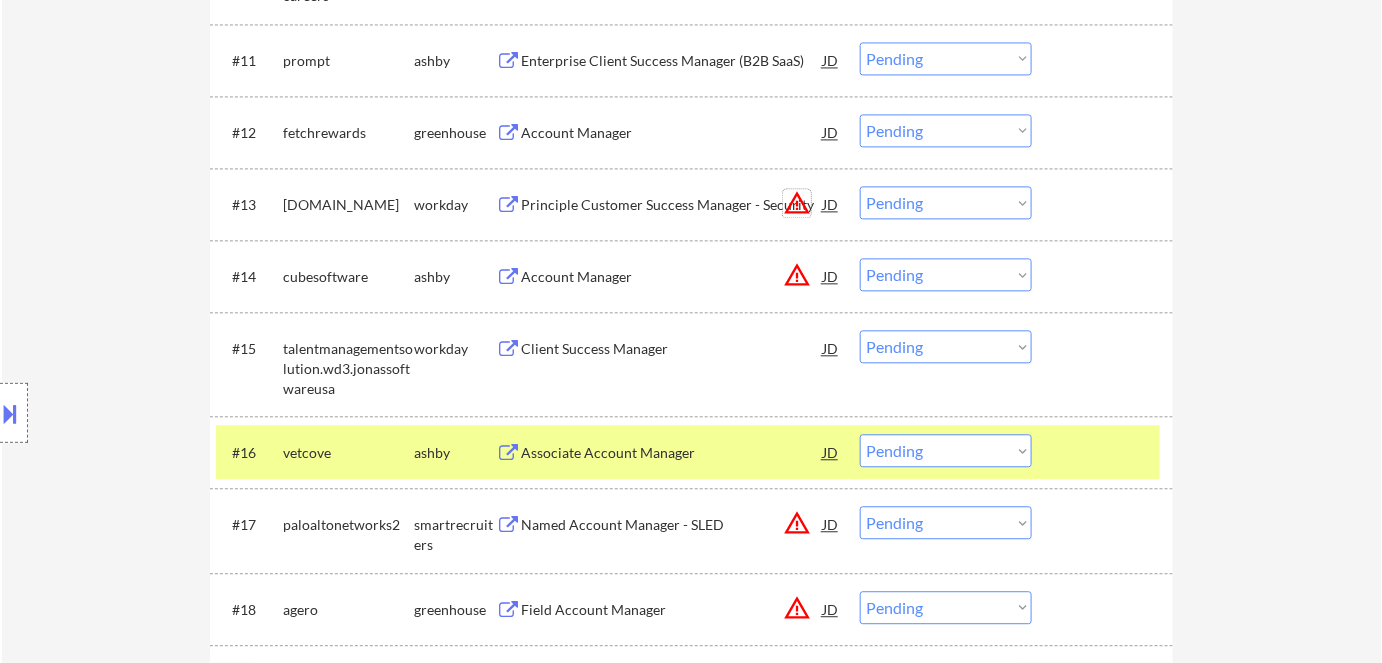 click on "warning_amber" at bounding box center (797, 203) 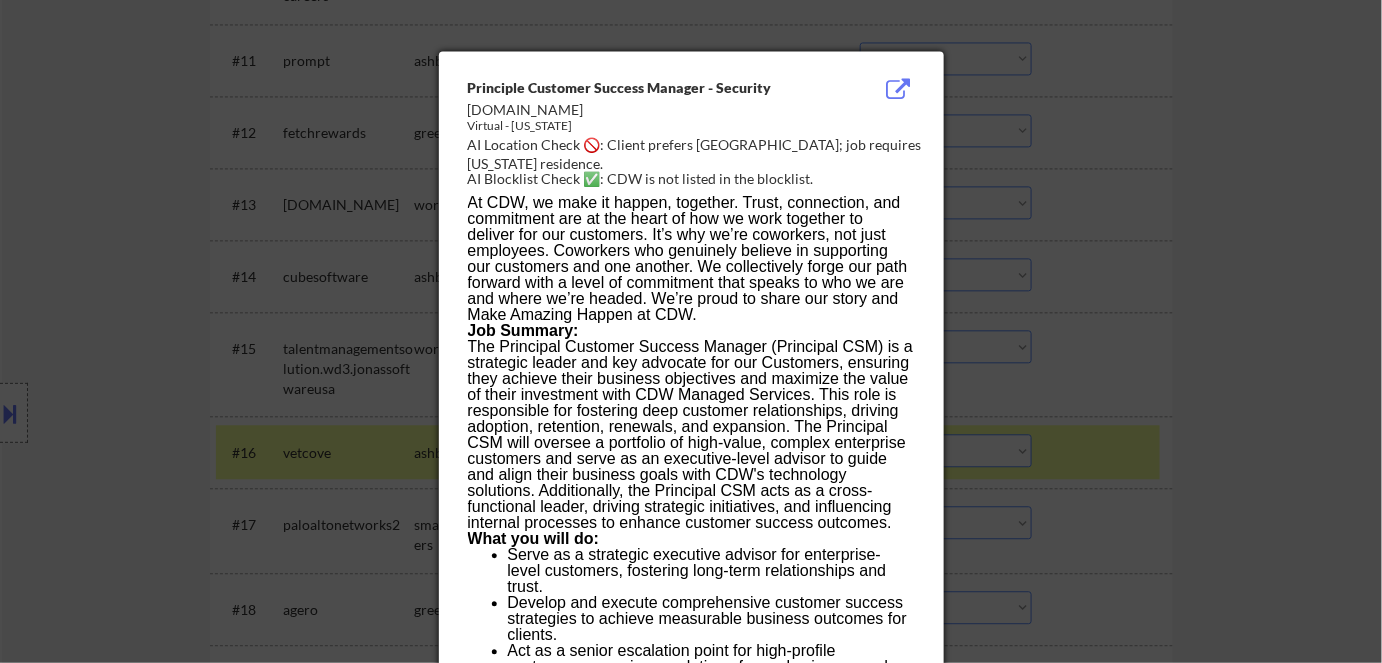 click at bounding box center (691, 331) 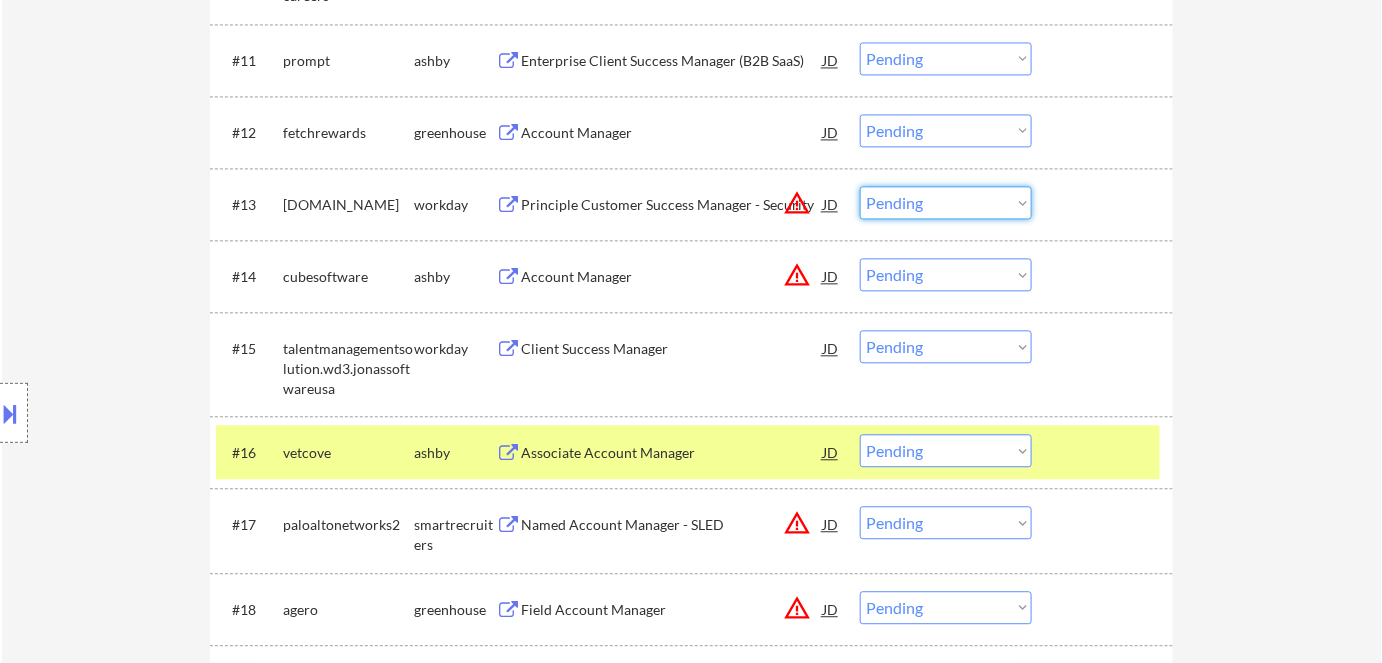 drag, startPoint x: 982, startPoint y: 193, endPoint x: 982, endPoint y: 216, distance: 23 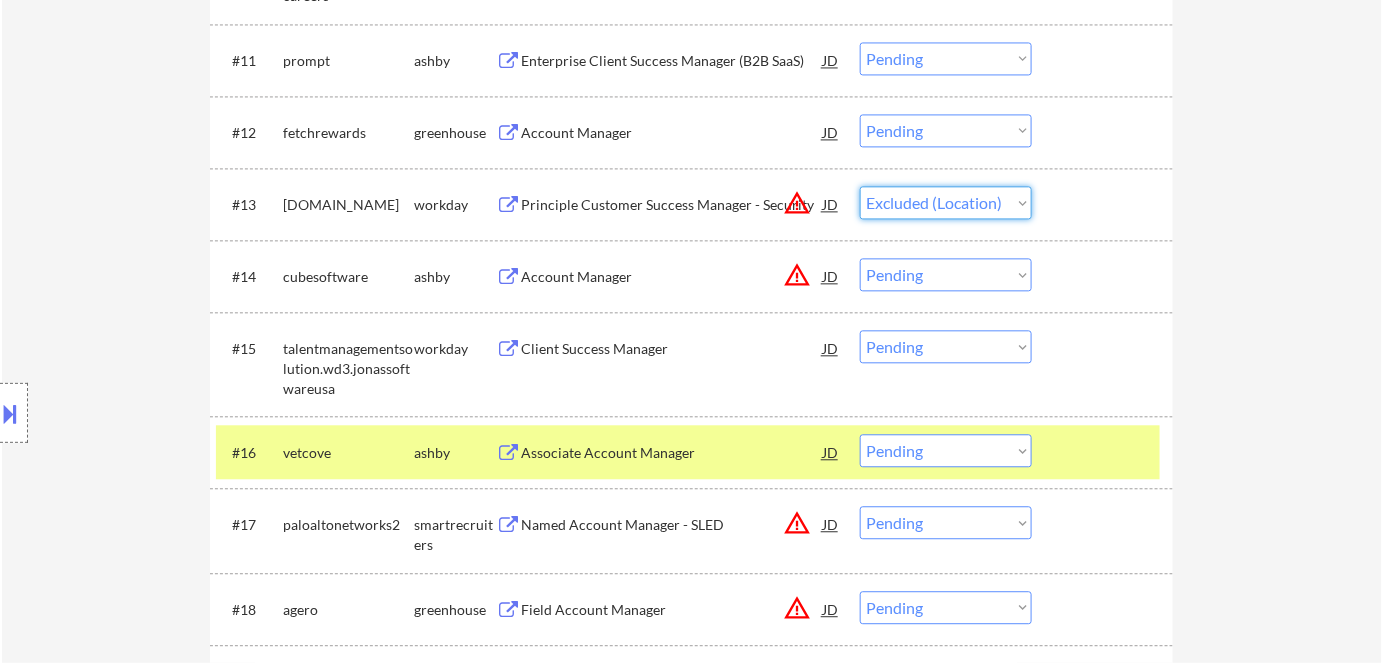 click on "Choose an option... Pending Applied Excluded (Questions) Excluded (Expired) Excluded (Location) Excluded (Bad Match) Excluded (Blocklist) Excluded (Salary) Excluded (Other)" at bounding box center [946, 202] 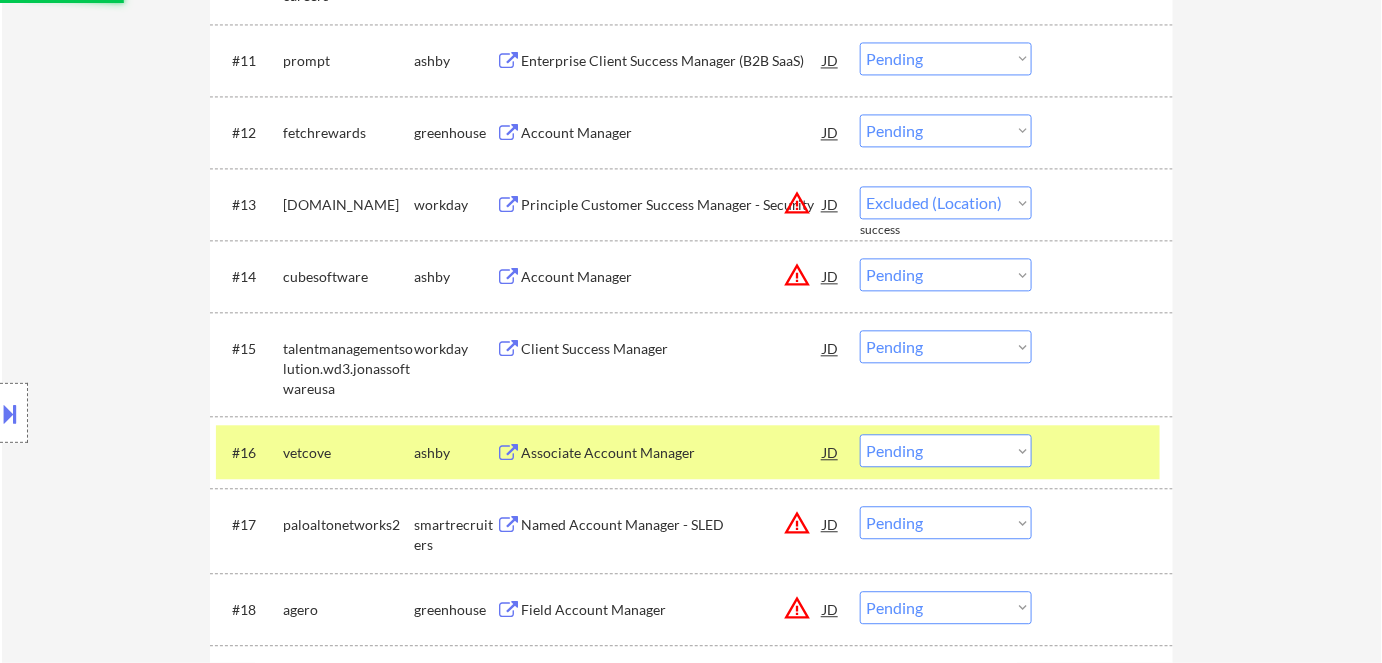 select on ""pending"" 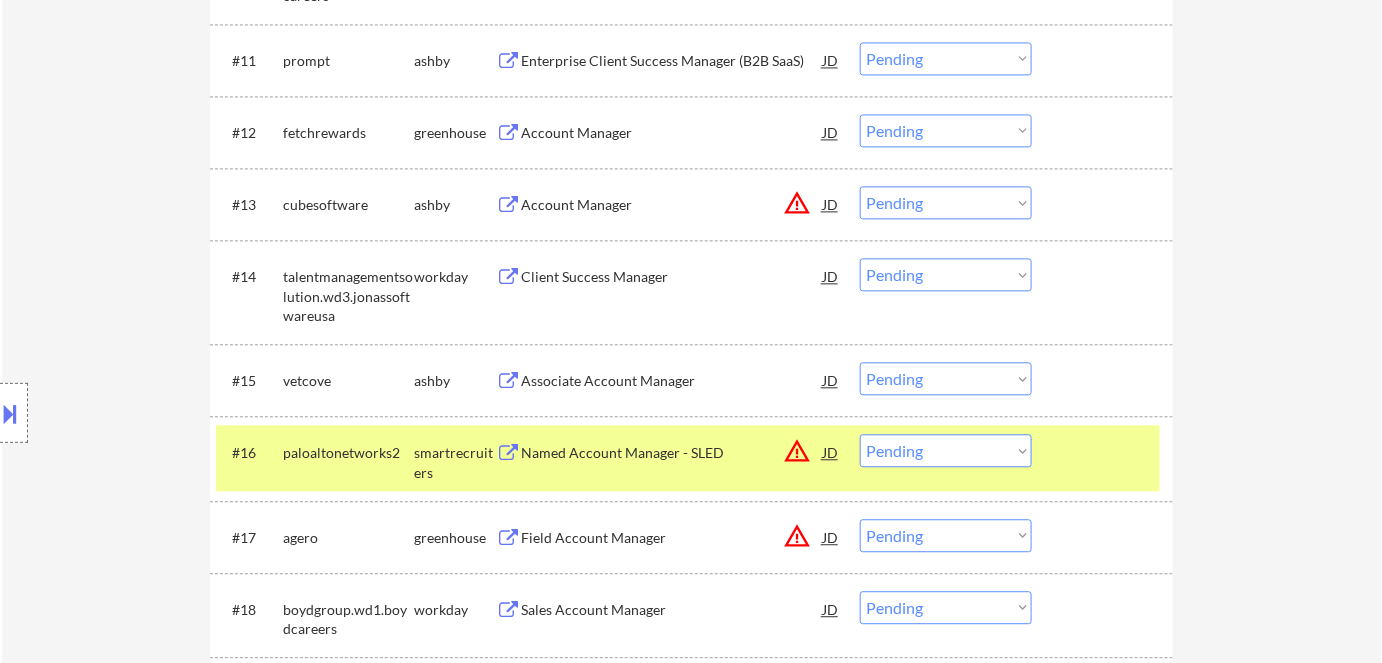 click at bounding box center [11, 413] 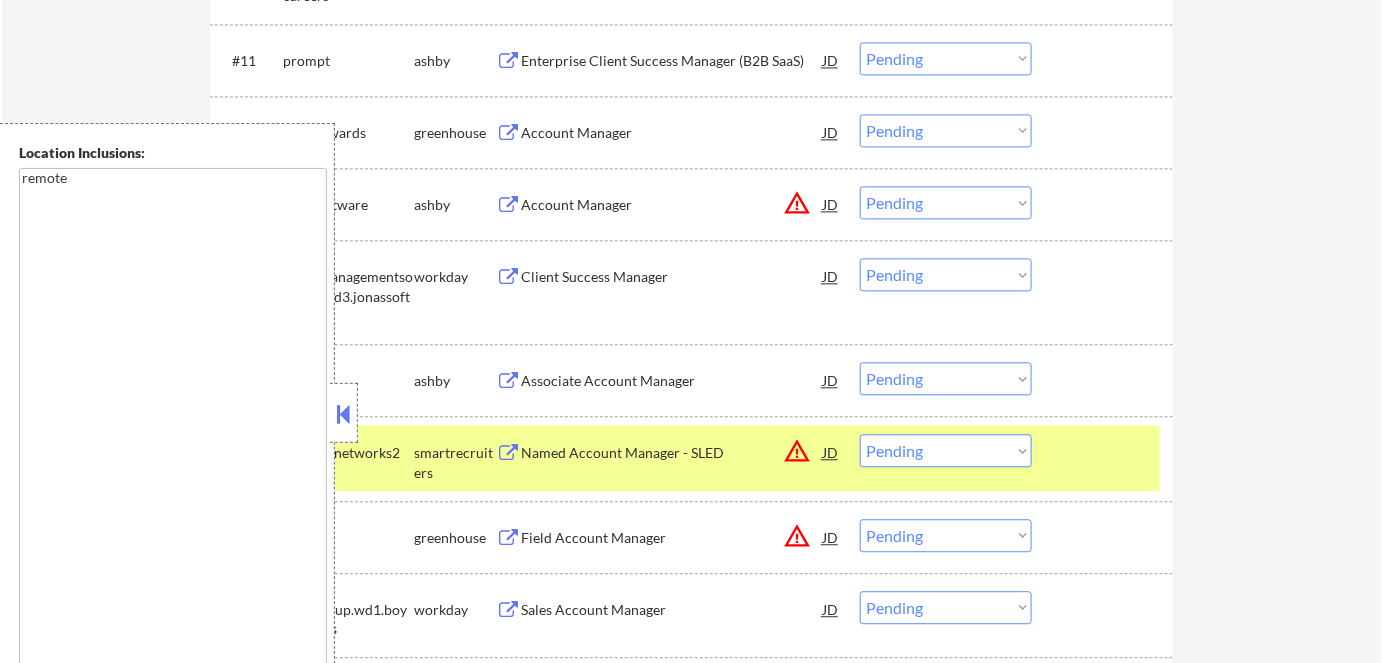 click on "#16 paloaltonetworks2 smartrecruiters Named Account Manager - SLED JD warning_amber Choose an option... Pending Applied Excluded (Questions) Excluded (Expired) Excluded (Location) Excluded (Bad Match) Excluded (Blocklist) Excluded (Salary) Excluded (Other) success" at bounding box center (691, 458) 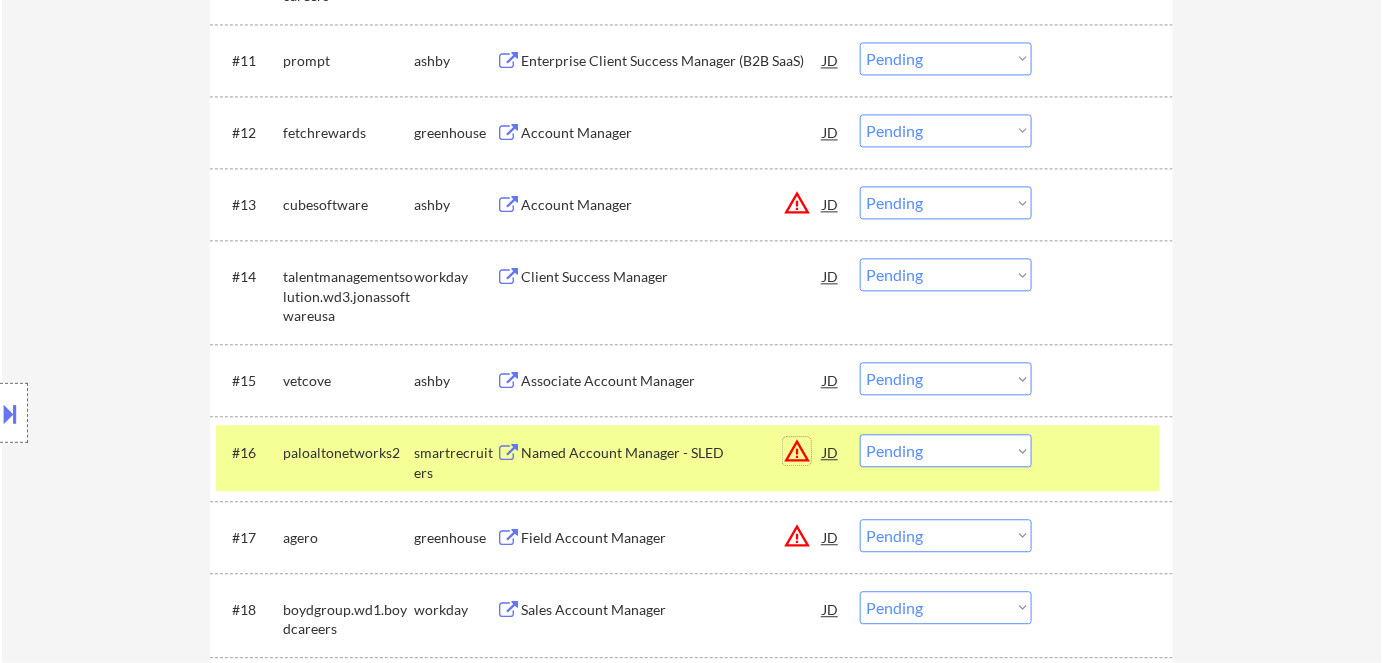 click on "warning_amber" at bounding box center (797, 451) 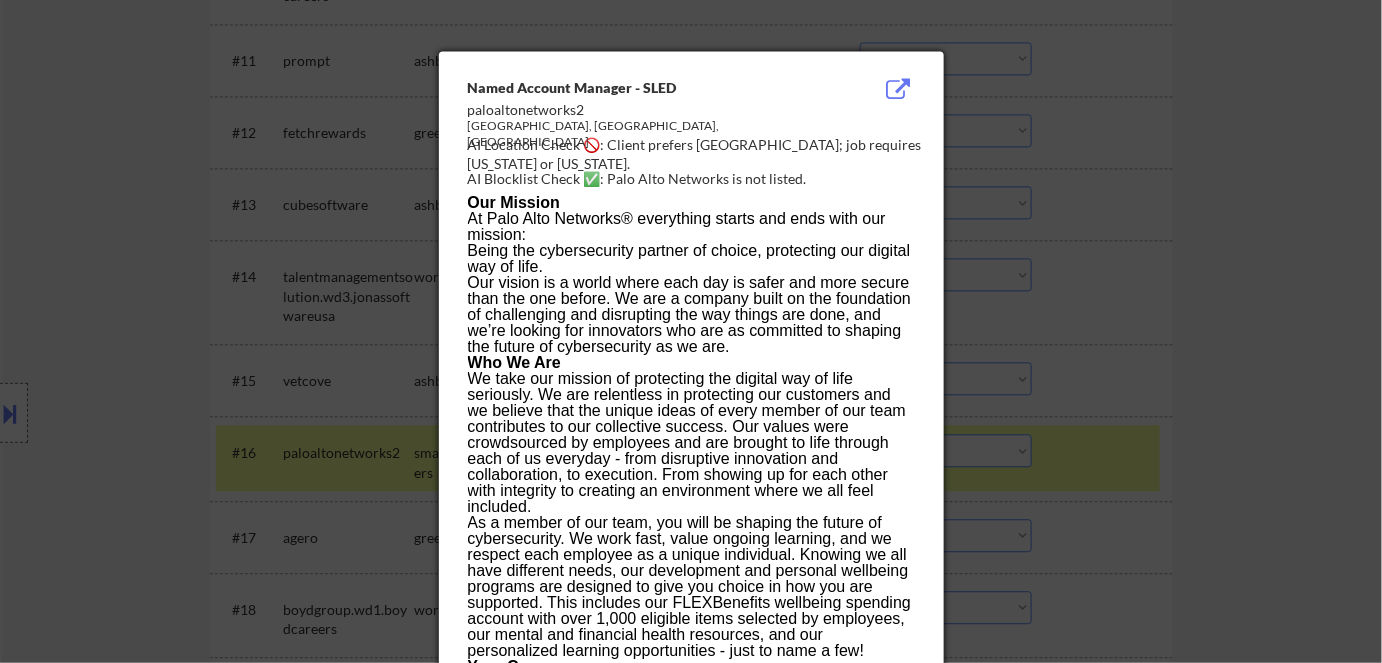 click at bounding box center (691, 331) 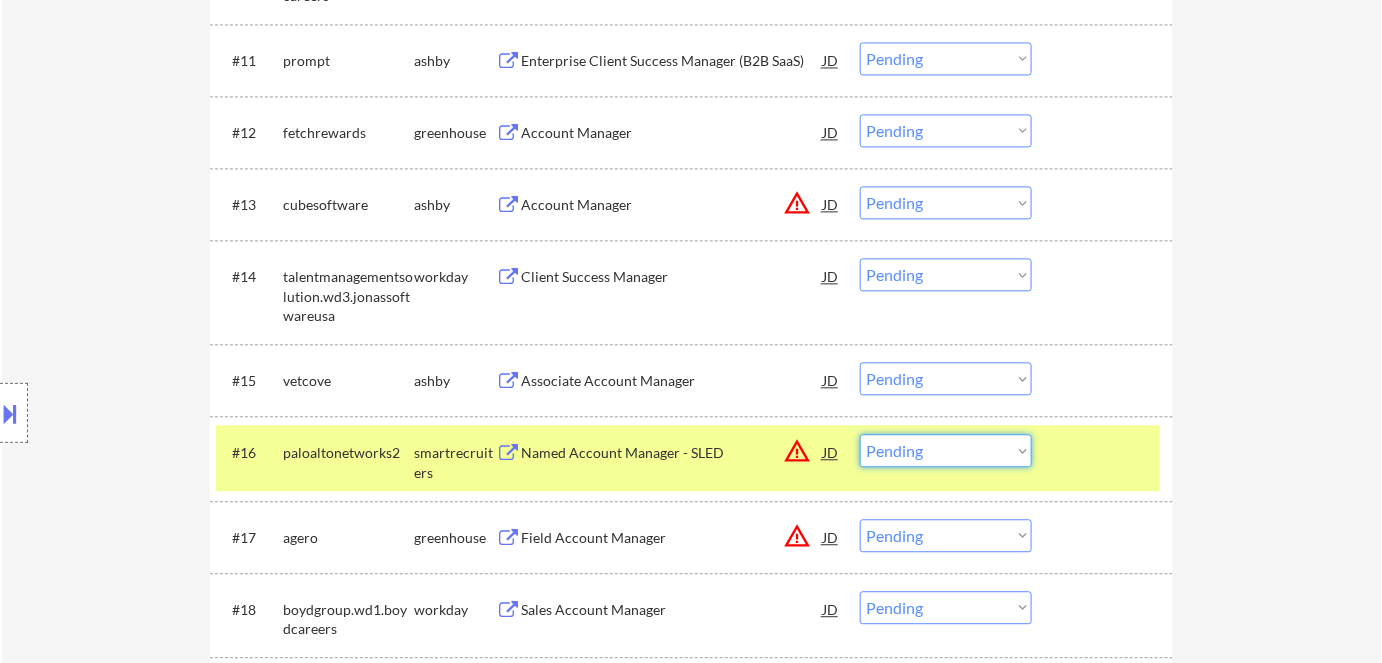 click on "Choose an option... Pending Applied Excluded (Questions) Excluded (Expired) Excluded (Location) Excluded (Bad Match) Excluded (Blocklist) Excluded (Salary) Excluded (Other)" at bounding box center (946, 450) 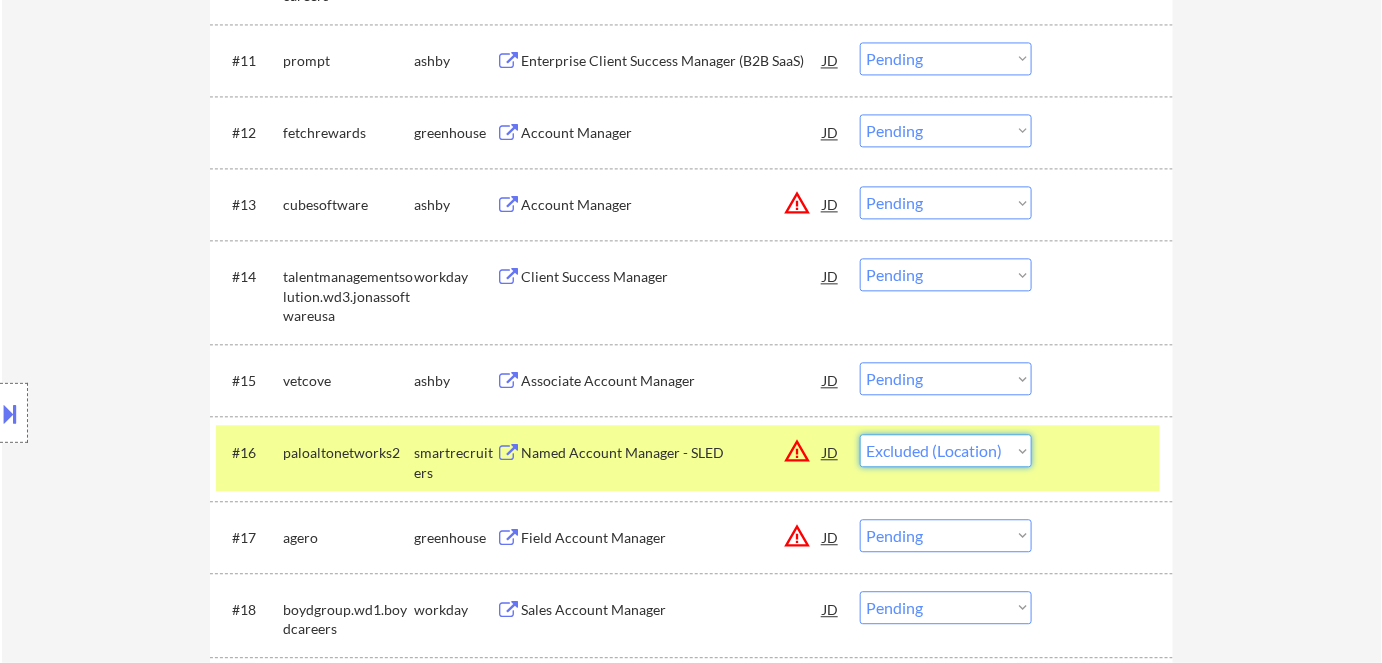 click on "Choose an option... Pending Applied Excluded (Questions) Excluded (Expired) Excluded (Location) Excluded (Bad Match) Excluded (Blocklist) Excluded (Salary) Excluded (Other)" at bounding box center [946, 450] 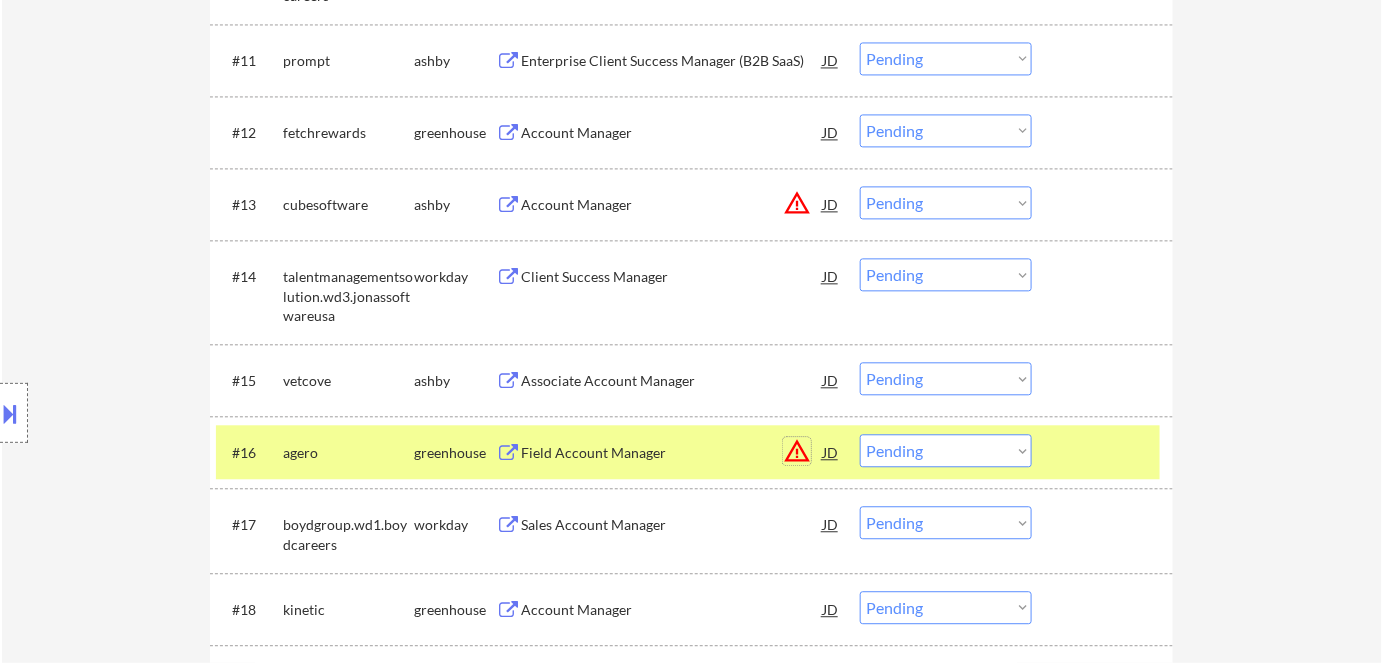 click on "warning_amber" at bounding box center (797, 451) 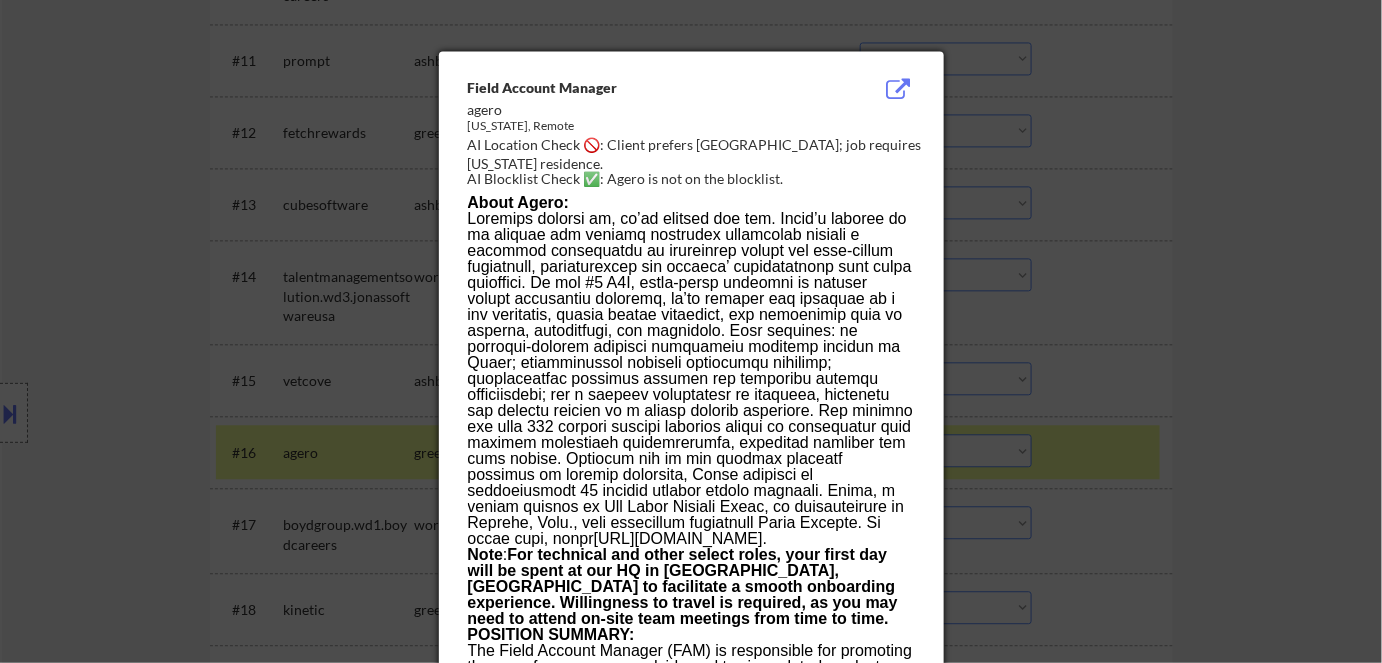 click at bounding box center (691, 331) 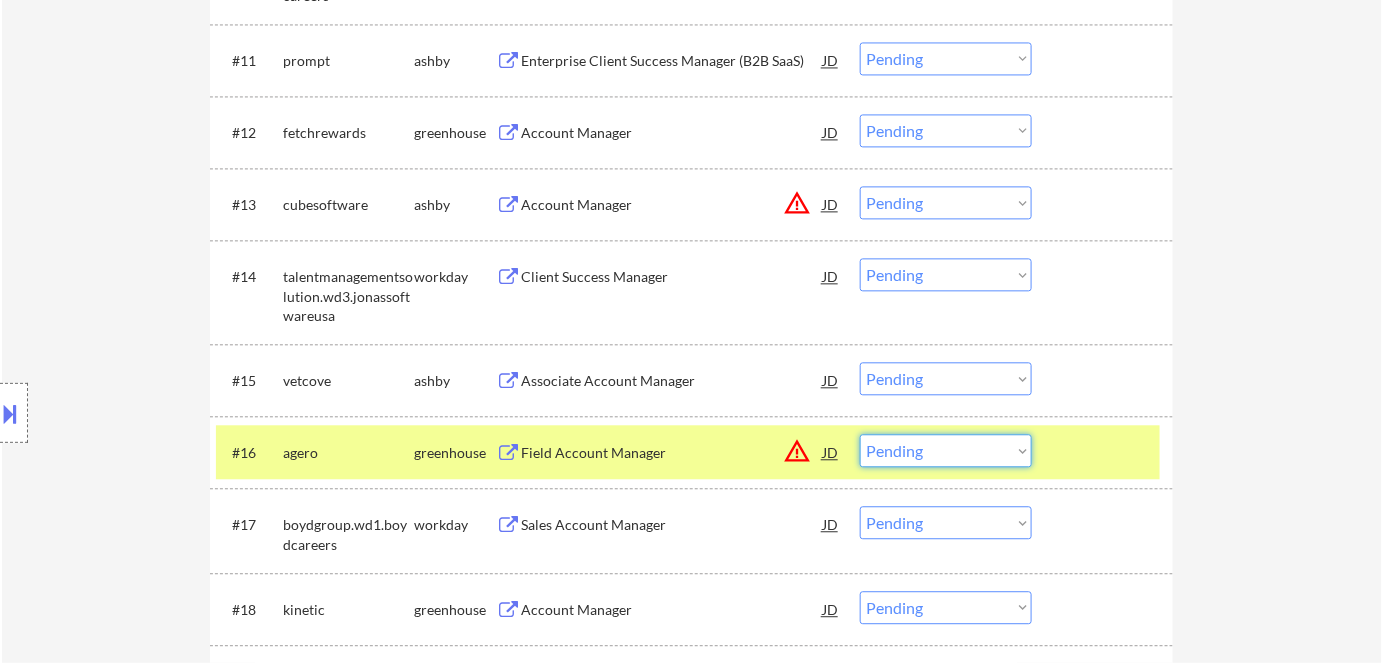 click on "Choose an option... Pending Applied Excluded (Questions) Excluded (Expired) Excluded (Location) Excluded (Bad Match) Excluded (Blocklist) Excluded (Salary) Excluded (Other)" at bounding box center [946, 450] 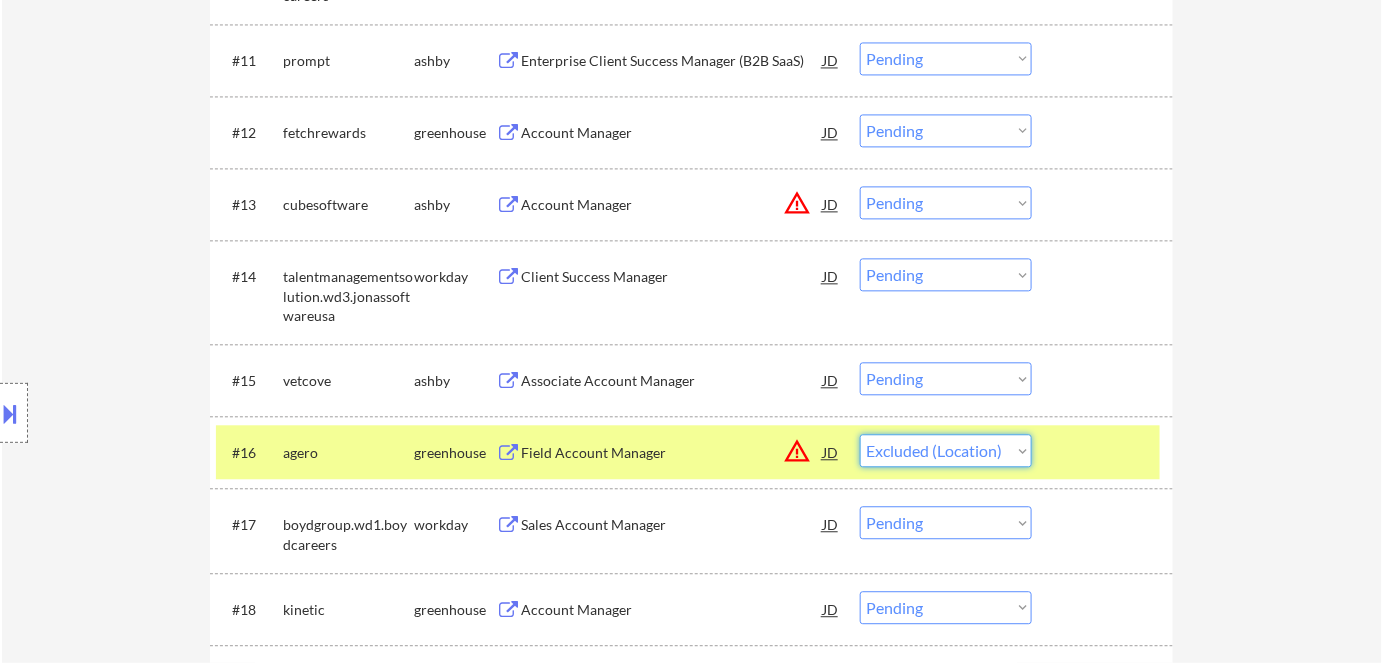 click on "Choose an option... Pending Applied Excluded (Questions) Excluded (Expired) Excluded (Location) Excluded (Bad Match) Excluded (Blocklist) Excluded (Salary) Excluded (Other)" at bounding box center (946, 450) 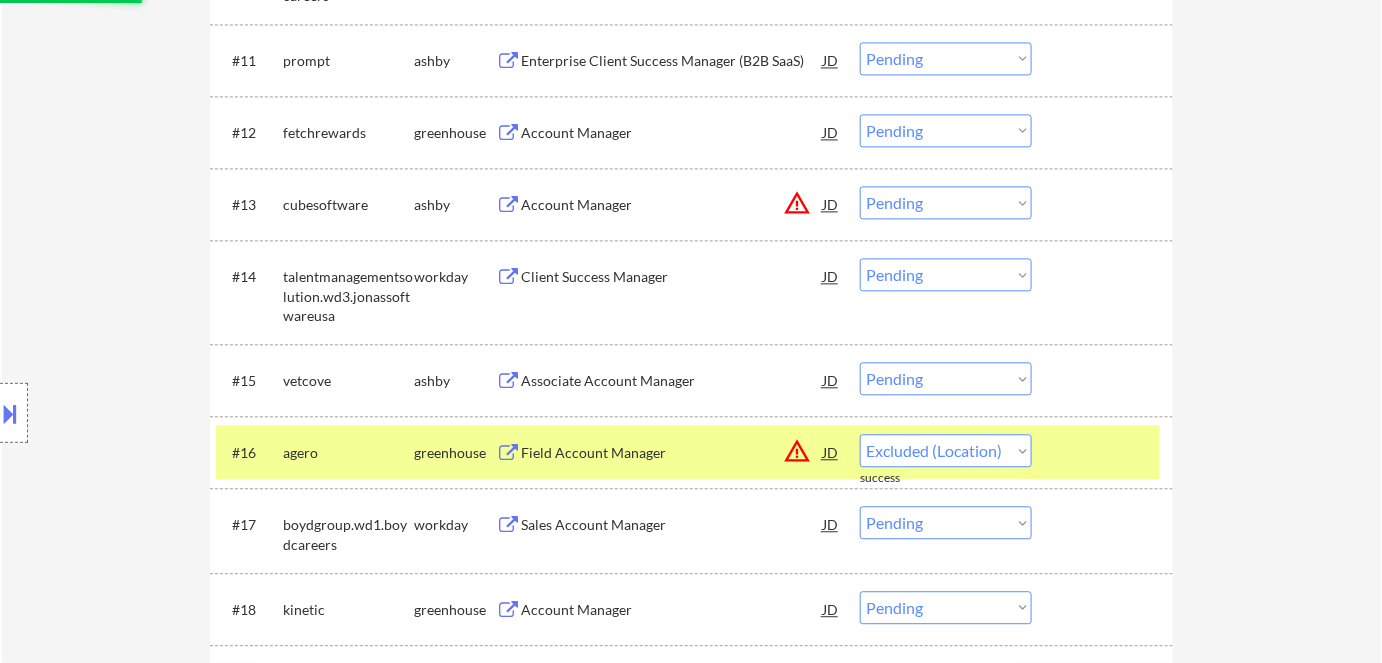 select on ""pending"" 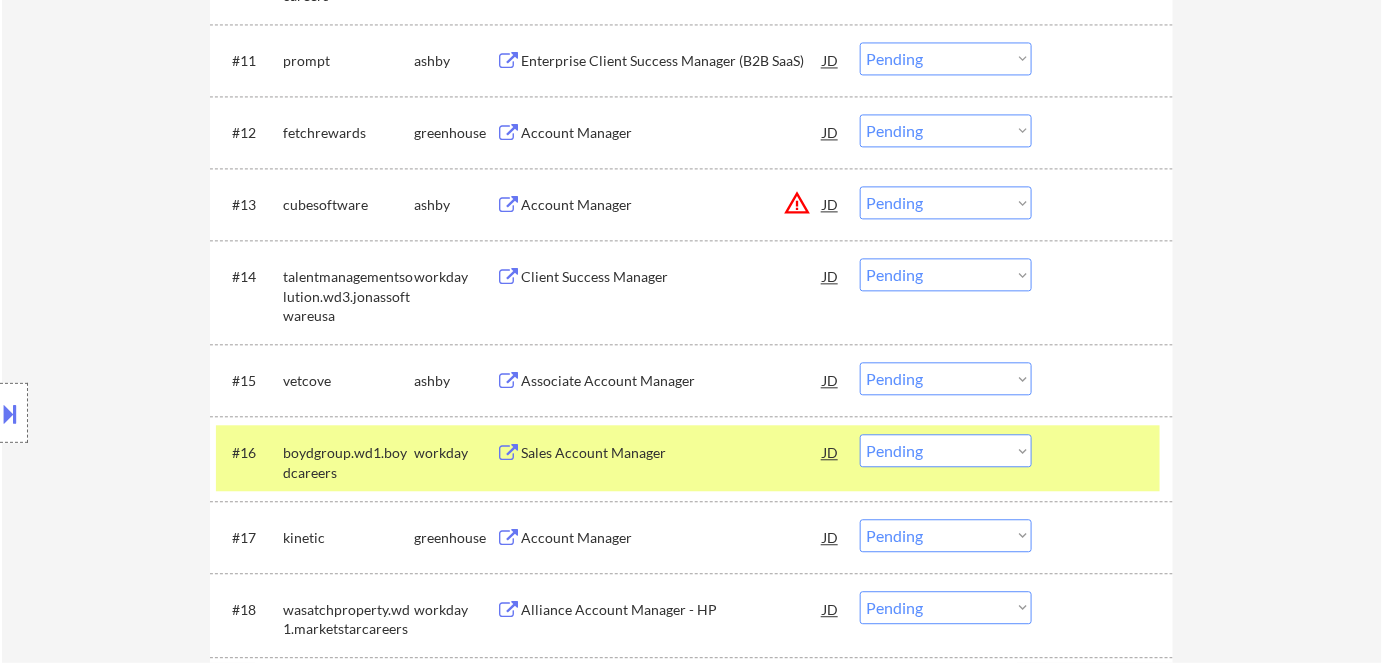 click on "warning_amber" at bounding box center (797, 203) 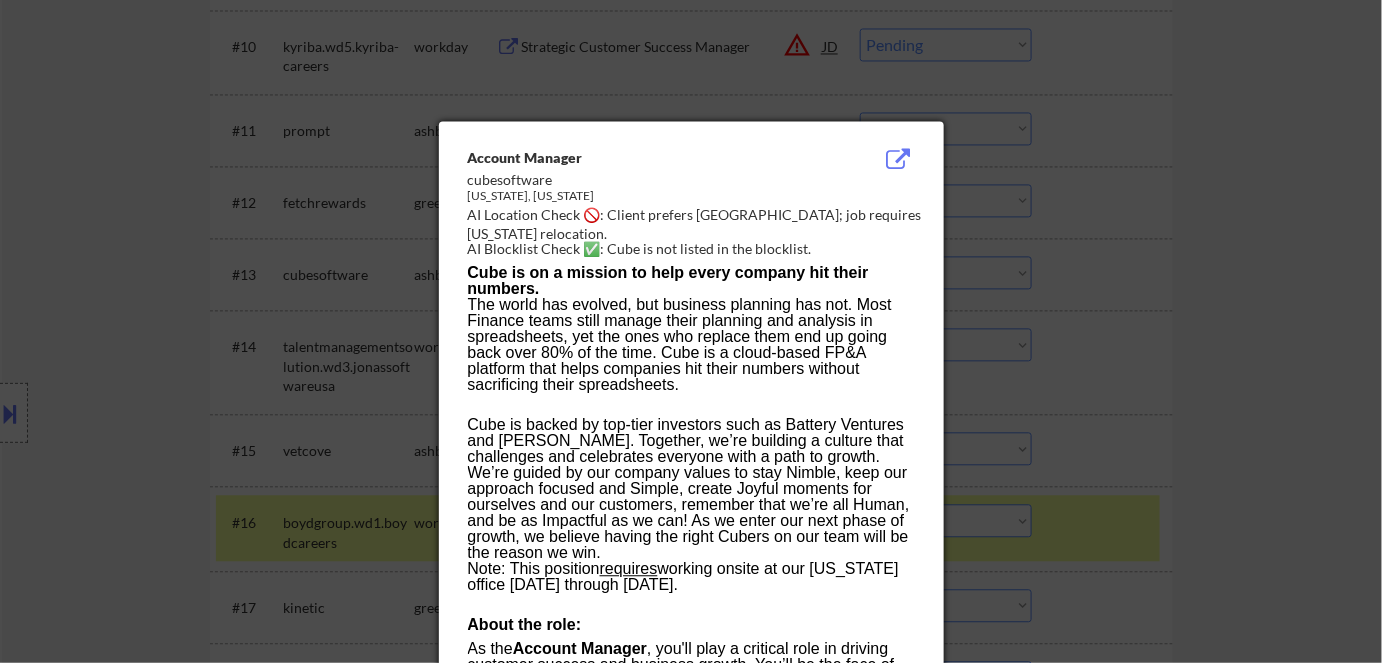 scroll, scrollTop: 1272, scrollLeft: 0, axis: vertical 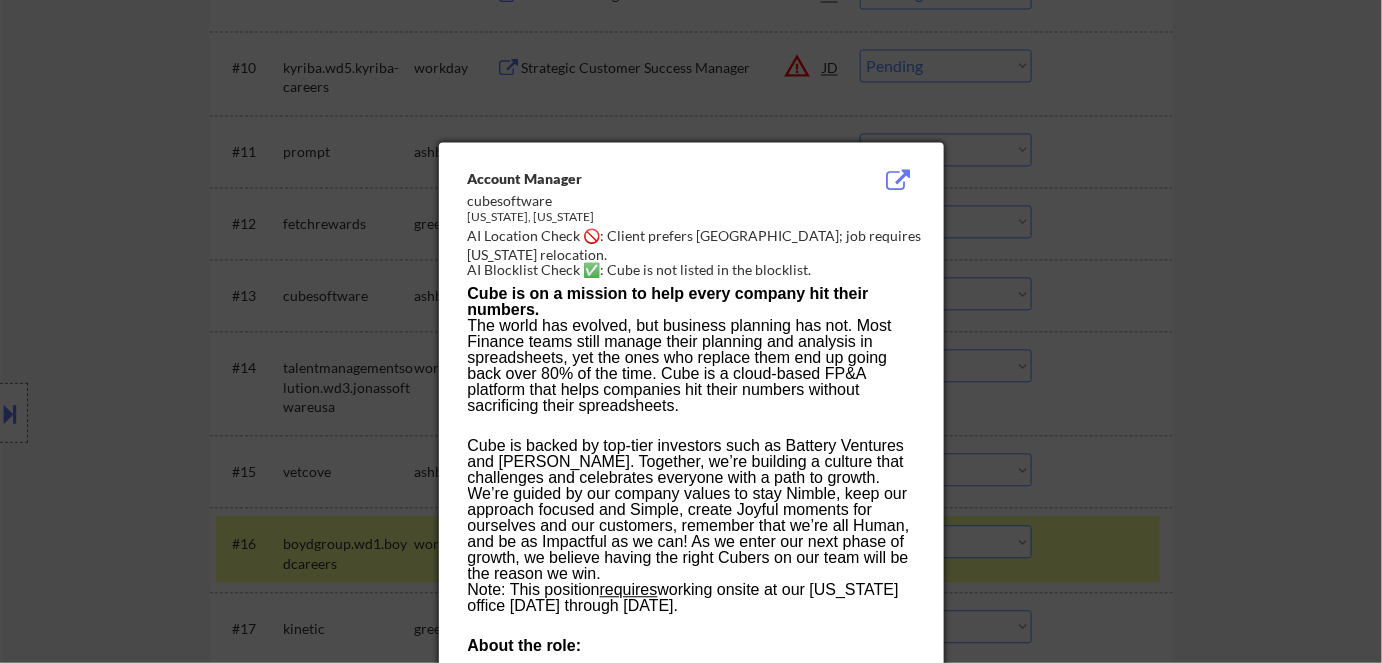 click at bounding box center [691, 331] 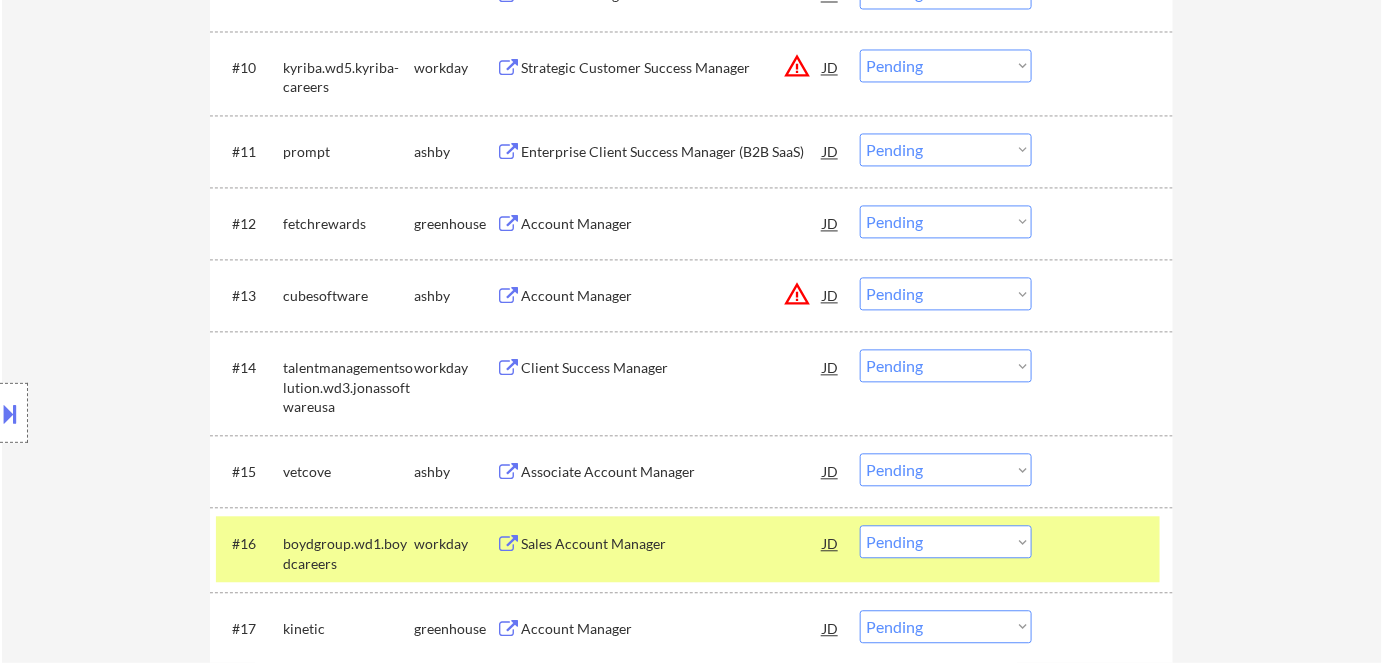 click on "Choose an option... Pending Applied Excluded (Questions) Excluded (Expired) Excluded (Location) Excluded (Bad Match) Excluded (Blocklist) Excluded (Salary) Excluded (Other)" at bounding box center [946, 293] 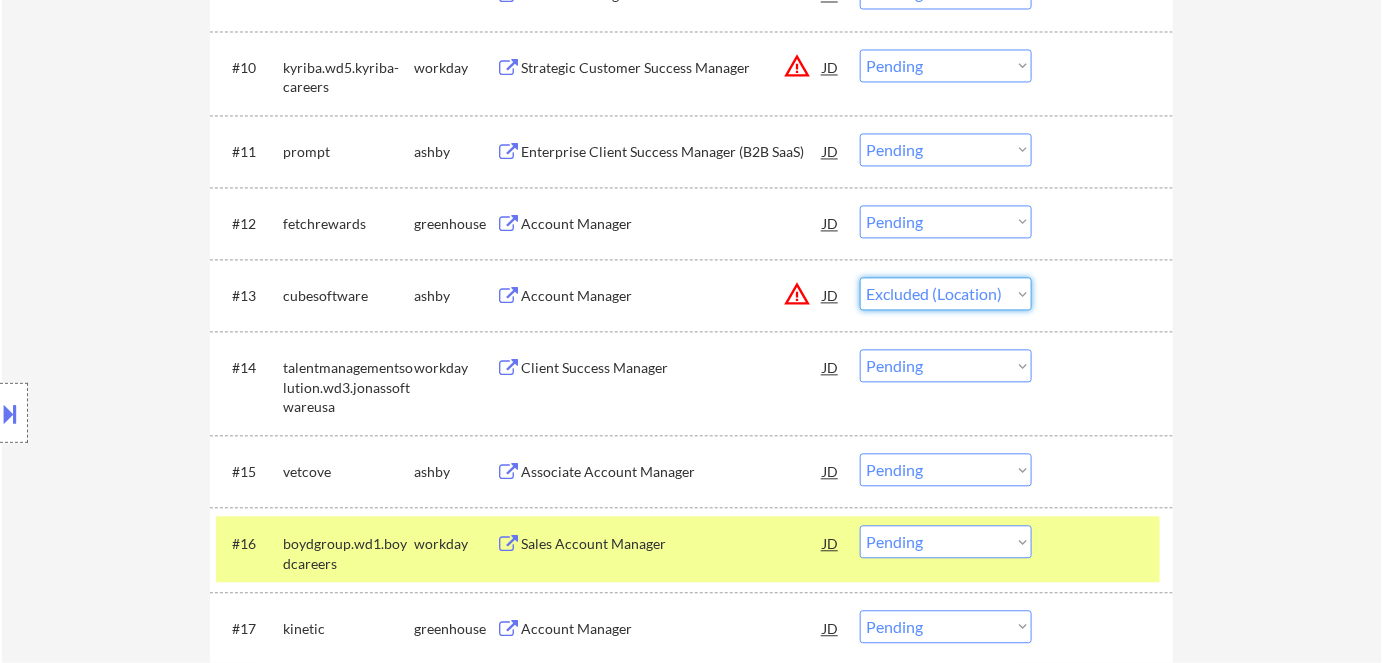 click on "Choose an option... Pending Applied Excluded (Questions) Excluded (Expired) Excluded (Location) Excluded (Bad Match) Excluded (Blocklist) Excluded (Salary) Excluded (Other)" at bounding box center (946, 293) 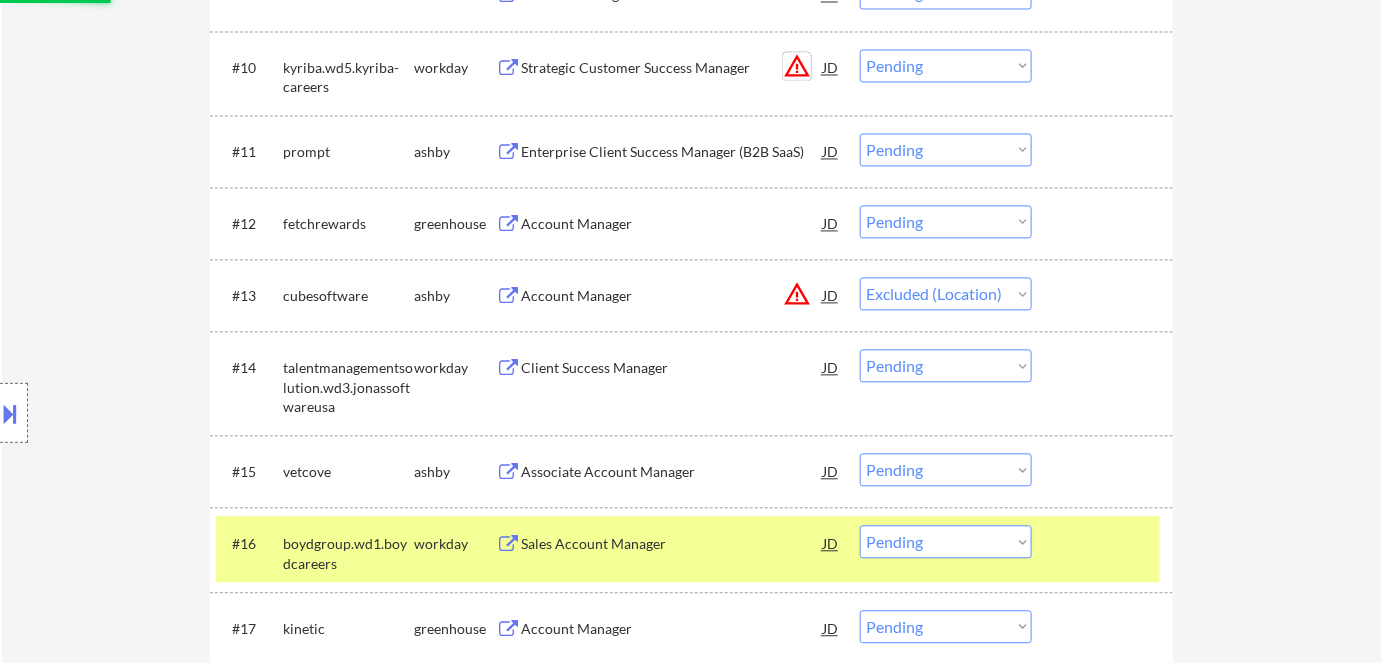 click on "warning_amber" at bounding box center [797, 66] 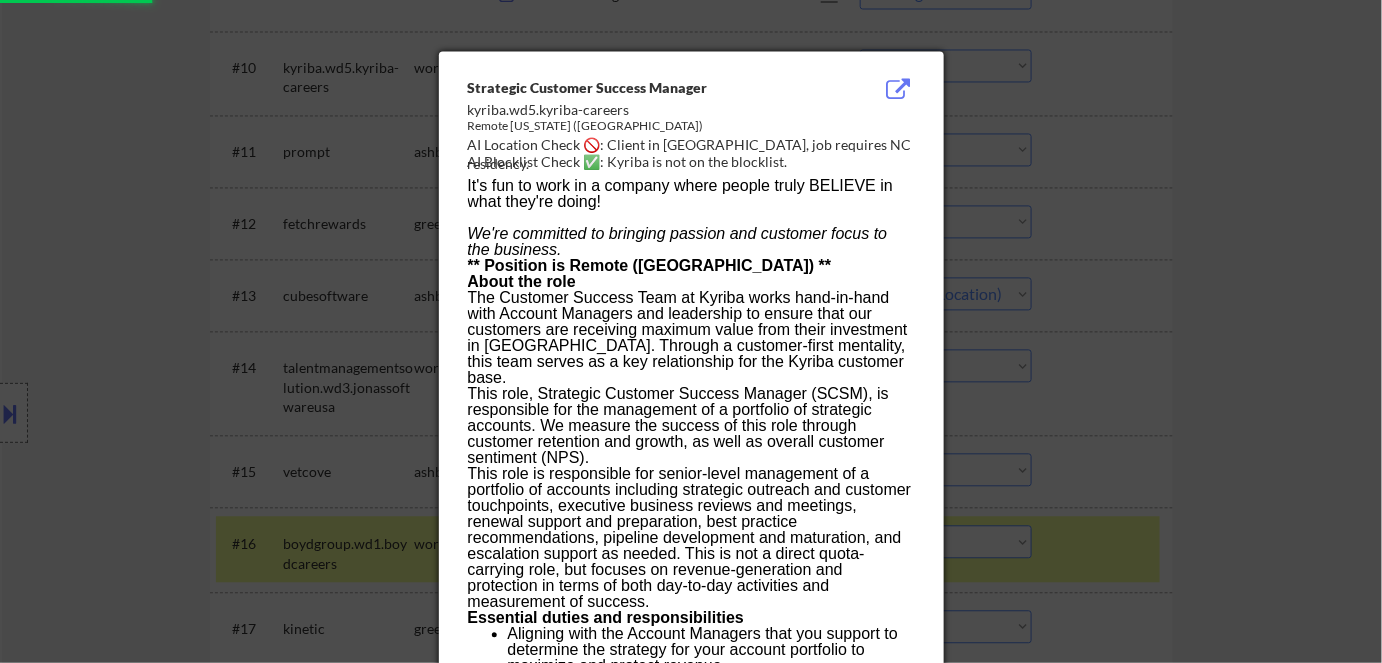 select on ""pending"" 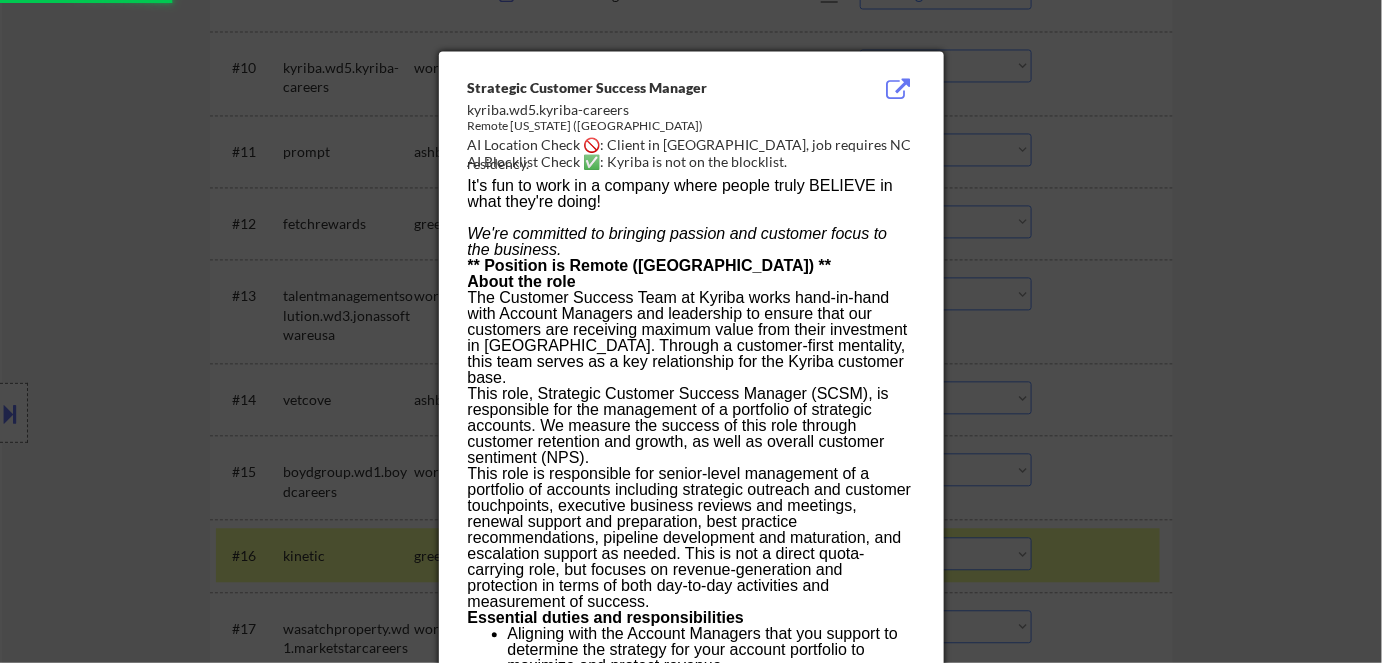 click at bounding box center (691, 331) 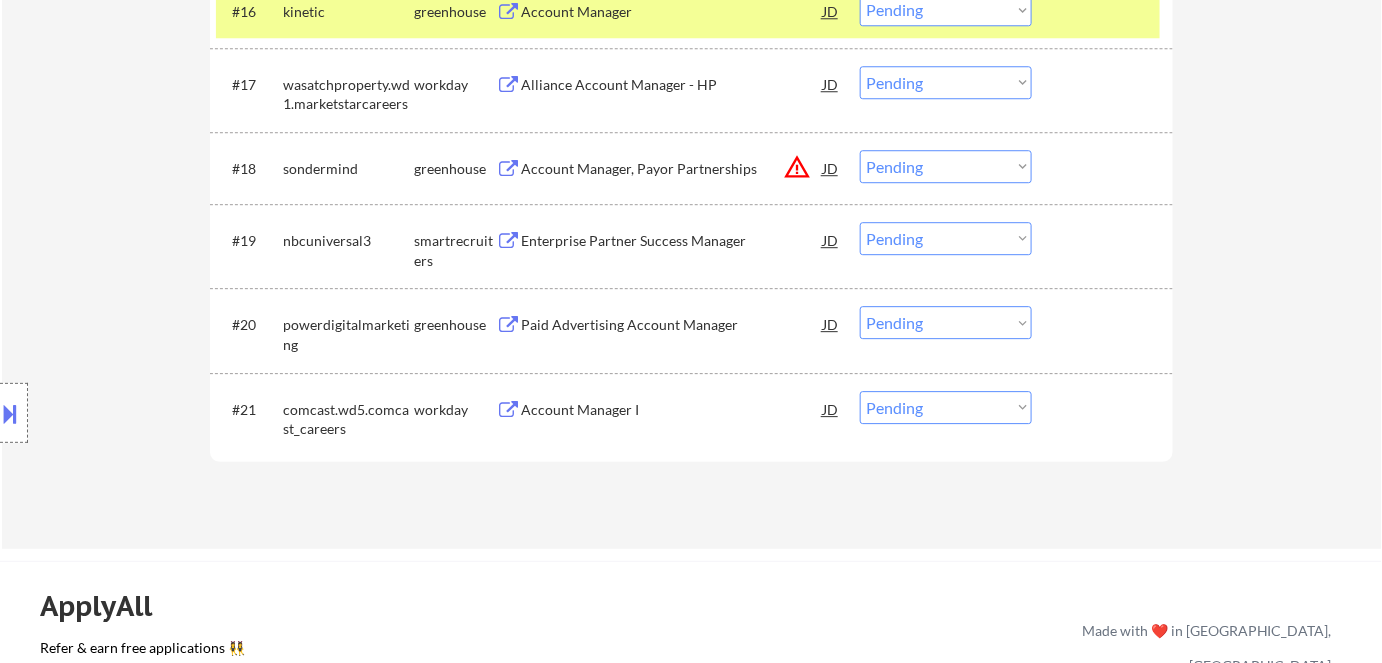 scroll, scrollTop: 1818, scrollLeft: 0, axis: vertical 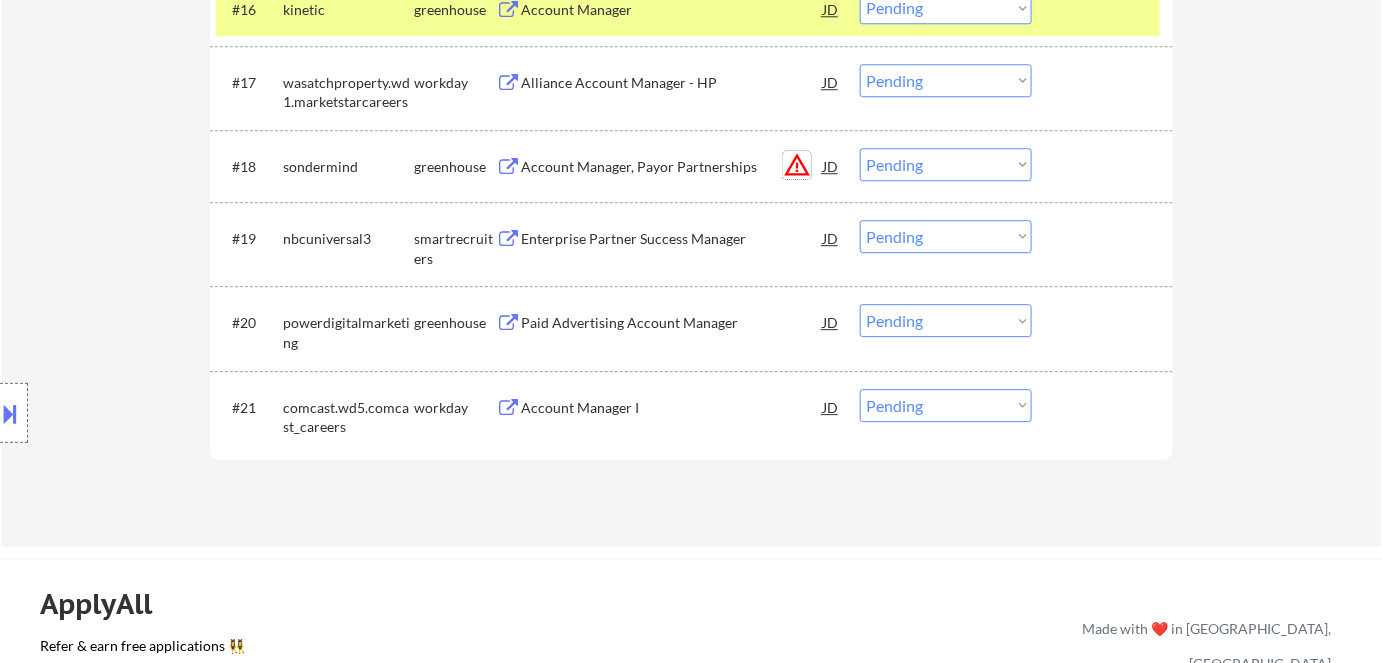click on "warning_amber" at bounding box center (797, 165) 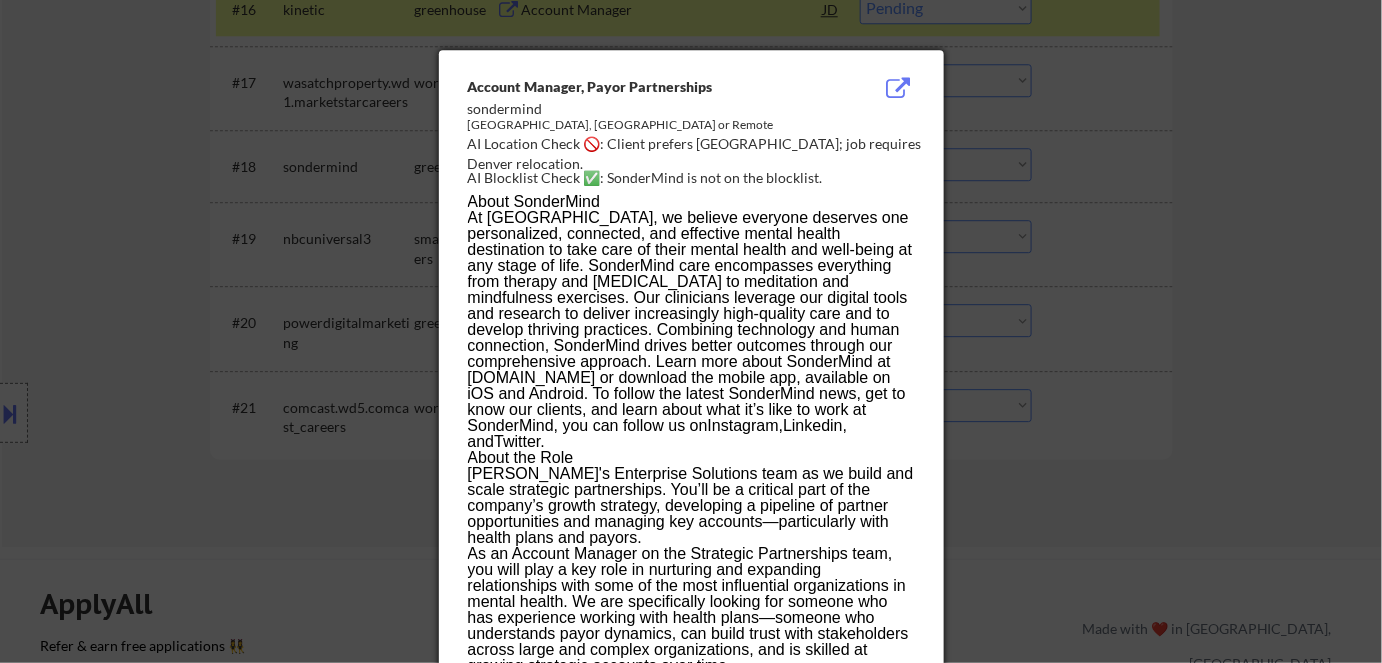 click at bounding box center (691, 331) 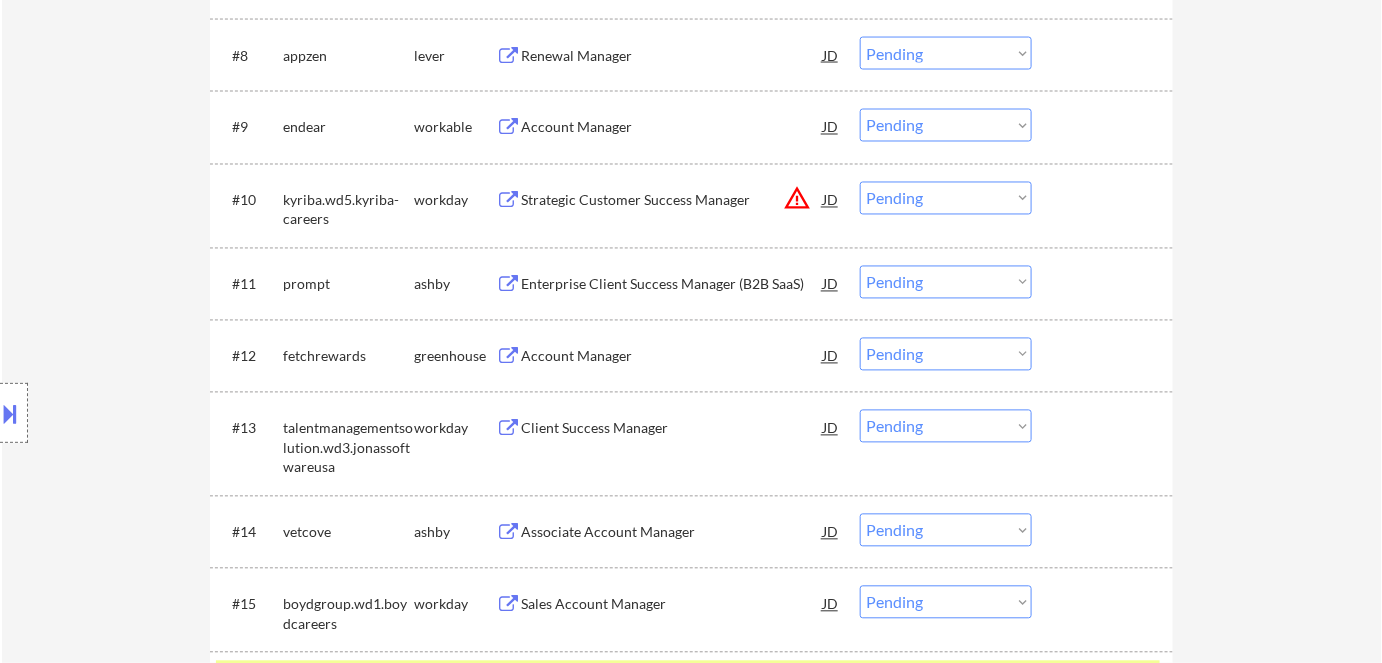scroll, scrollTop: 1181, scrollLeft: 0, axis: vertical 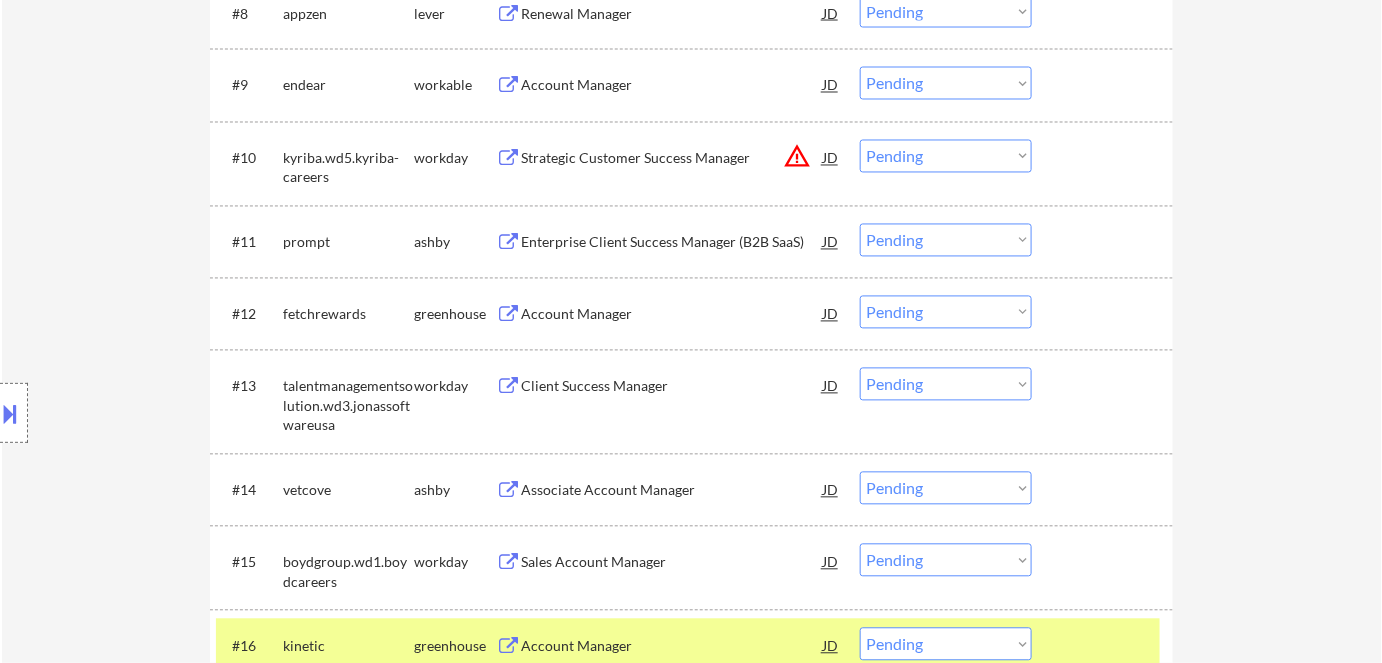 click on "warning_amber" at bounding box center [797, 157] 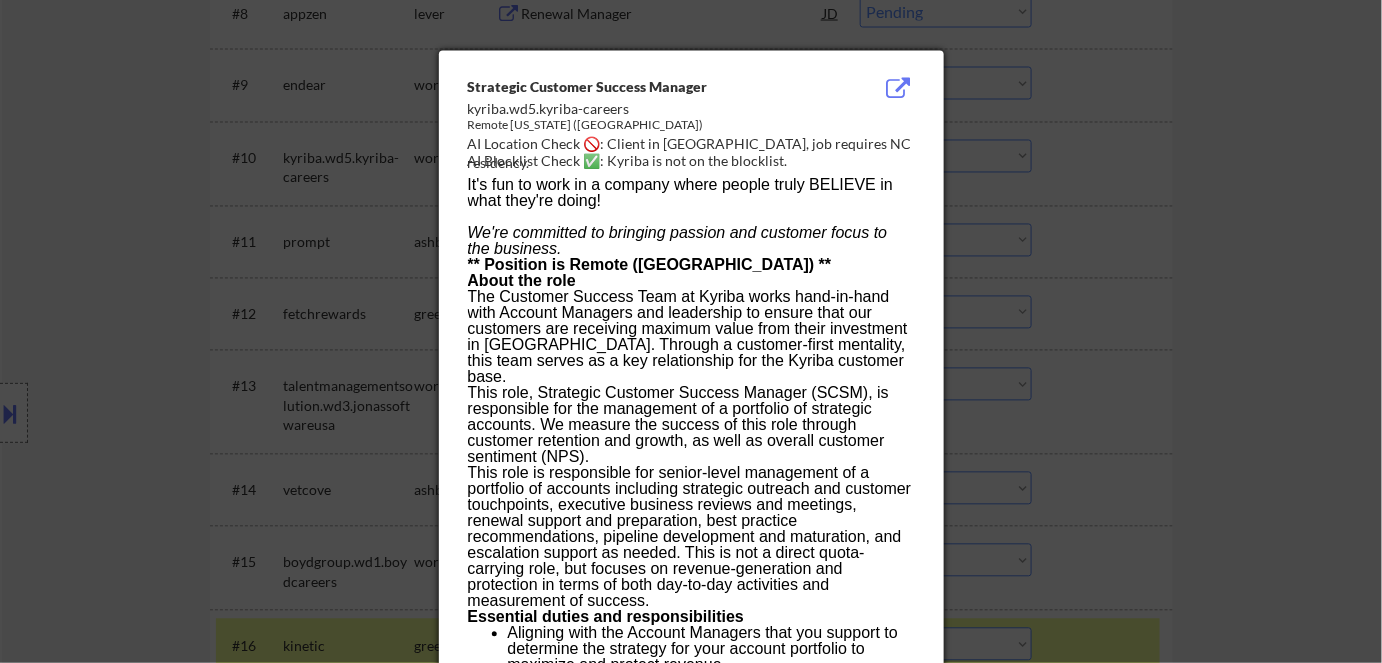click at bounding box center [691, 331] 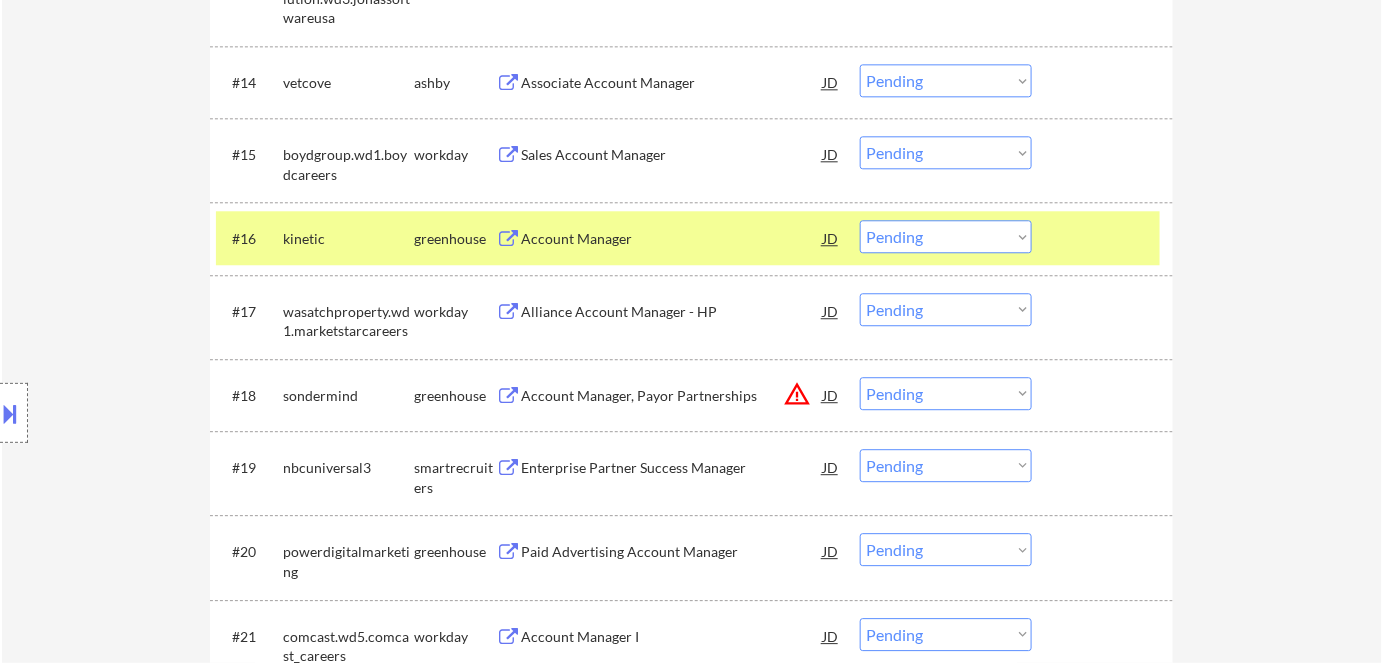 scroll, scrollTop: 1545, scrollLeft: 0, axis: vertical 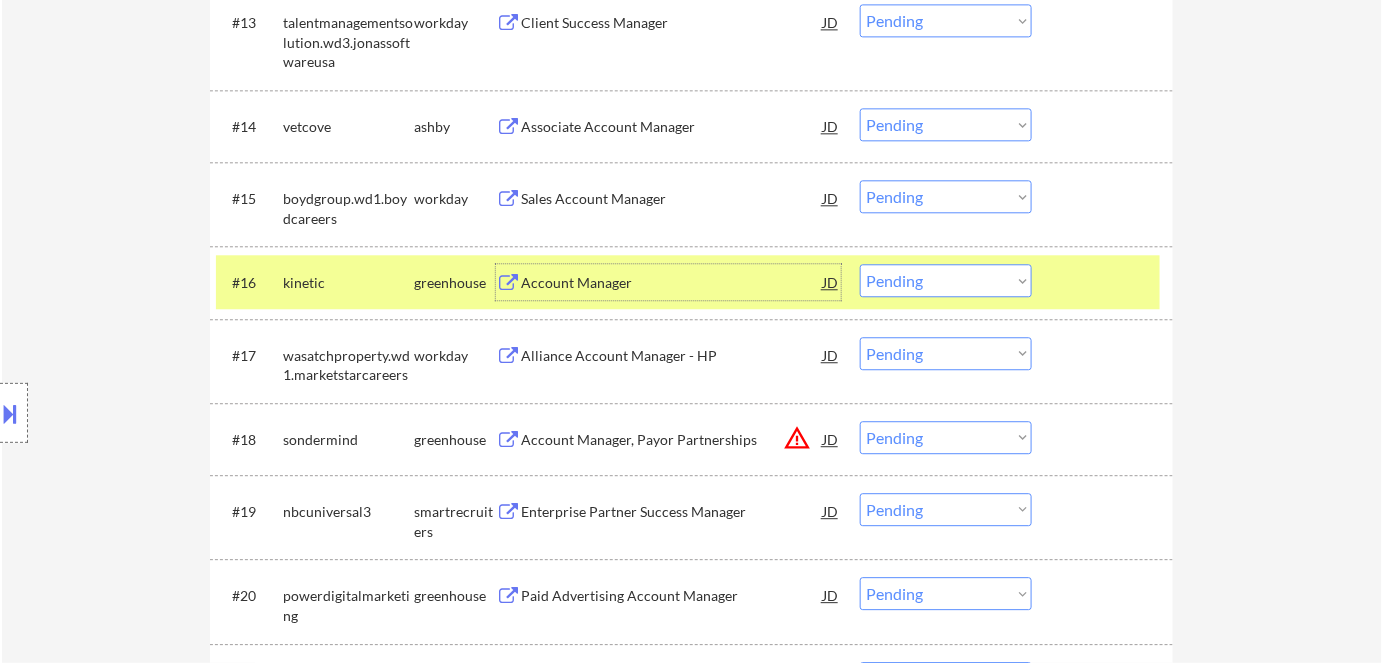 click on "Account Manager" at bounding box center [672, 283] 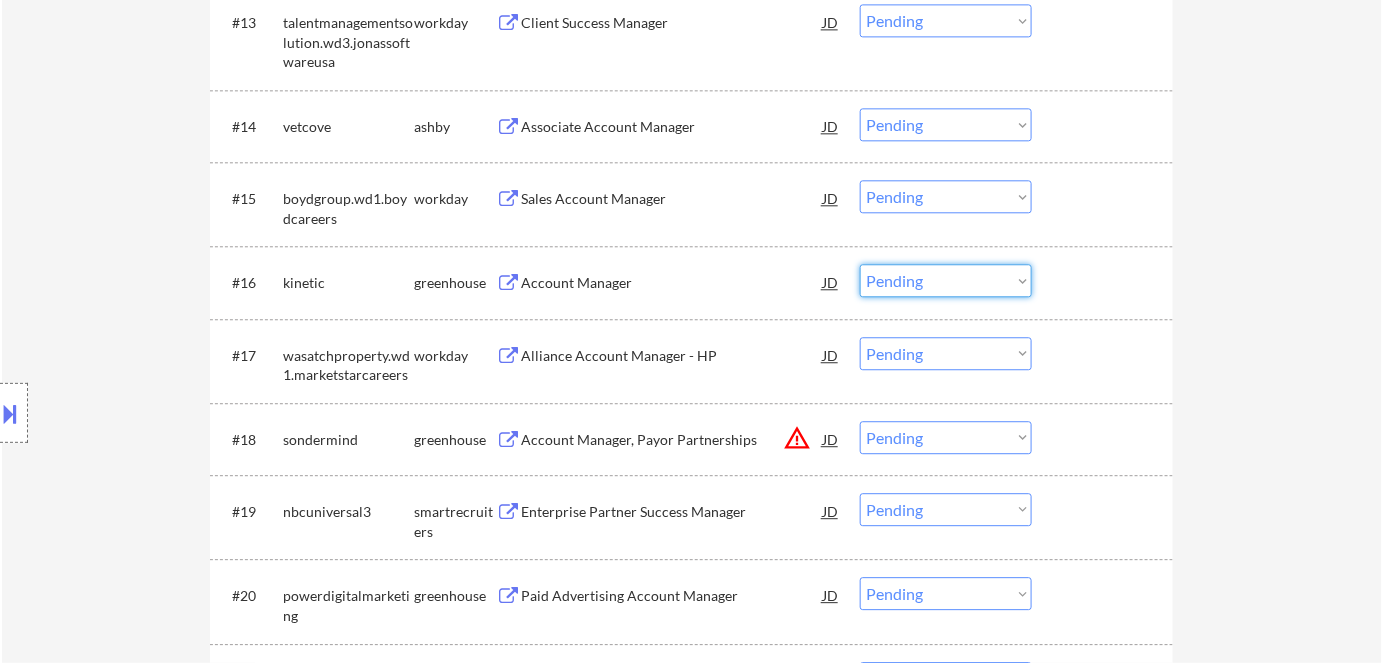 click on "Choose an option... Pending Applied Excluded (Questions) Excluded (Expired) Excluded (Location) Excluded (Bad Match) Excluded (Blocklist) Excluded (Salary) Excluded (Other)" at bounding box center (946, 280) 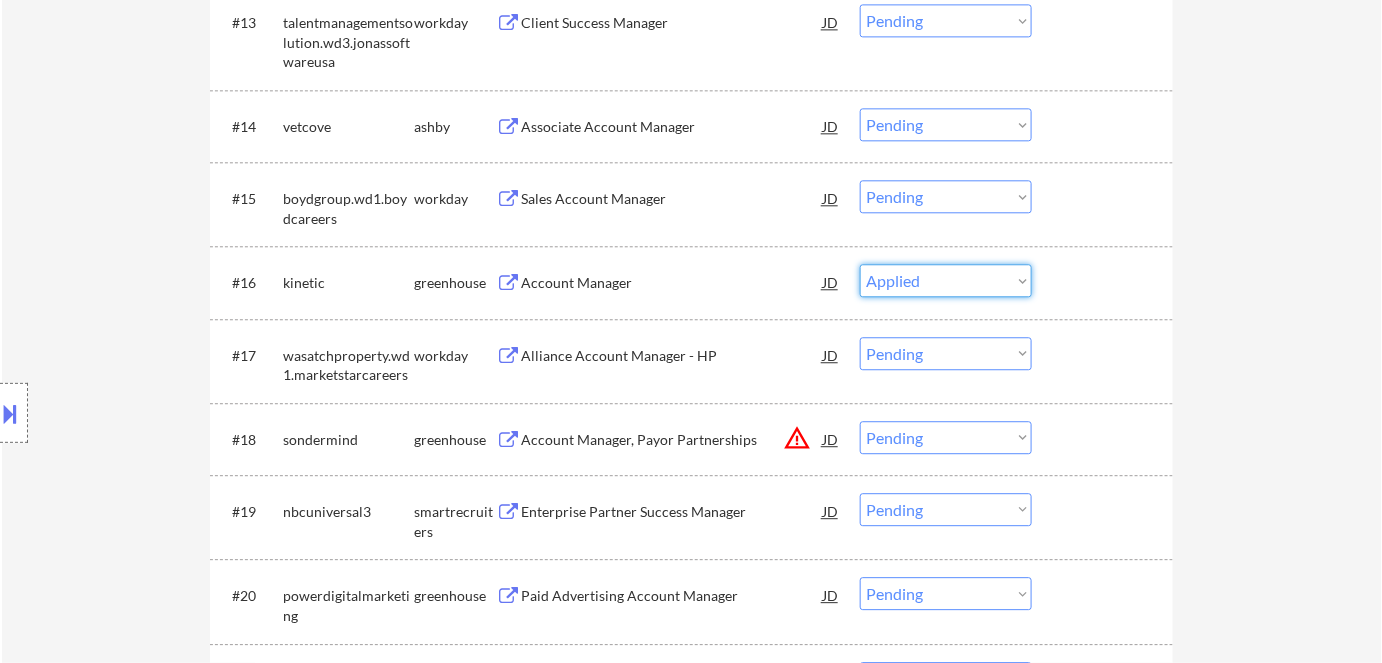 click on "Choose an option... Pending Applied Excluded (Questions) Excluded (Expired) Excluded (Location) Excluded (Bad Match) Excluded (Blocklist) Excluded (Salary) Excluded (Other)" at bounding box center [946, 280] 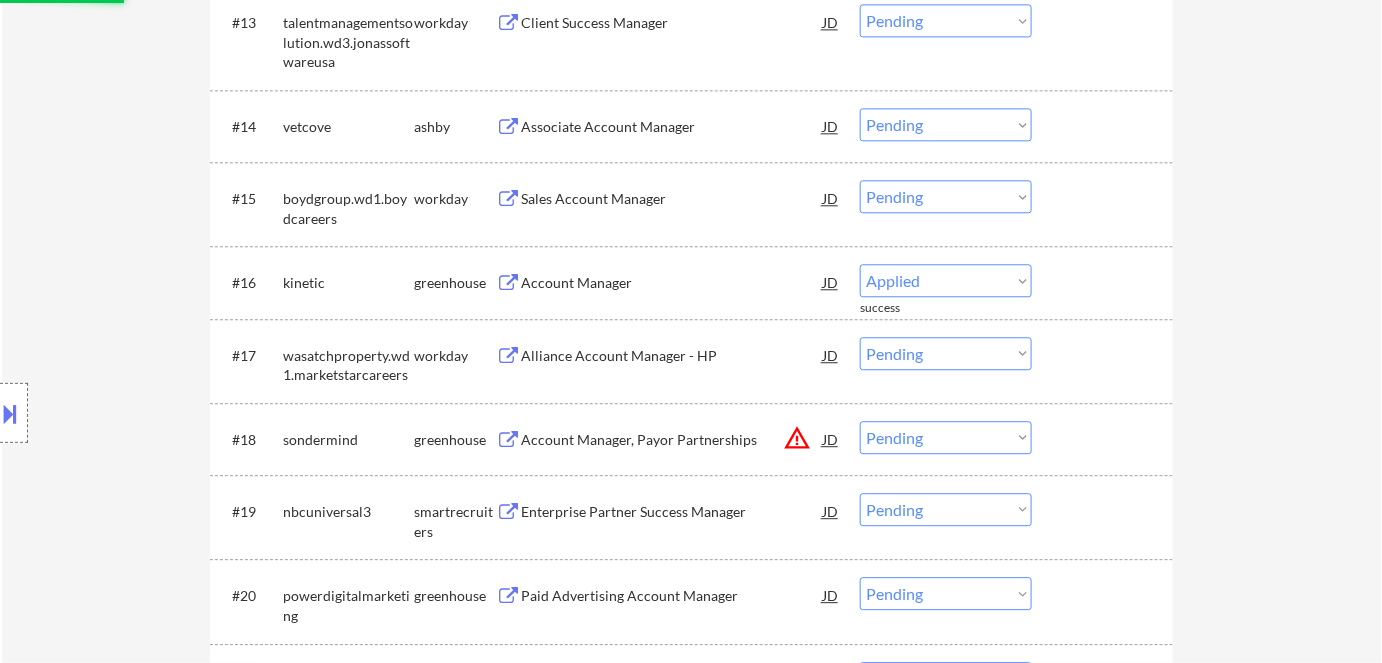 select on ""pending"" 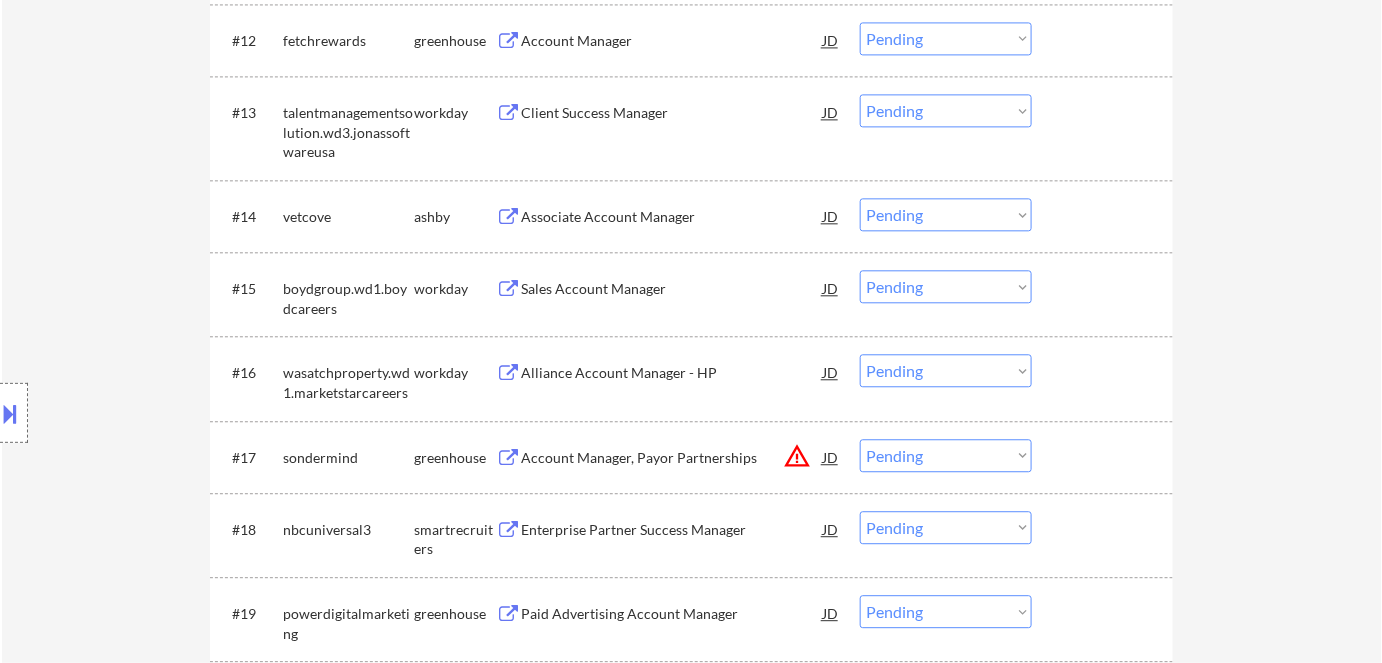 scroll, scrollTop: 1454, scrollLeft: 0, axis: vertical 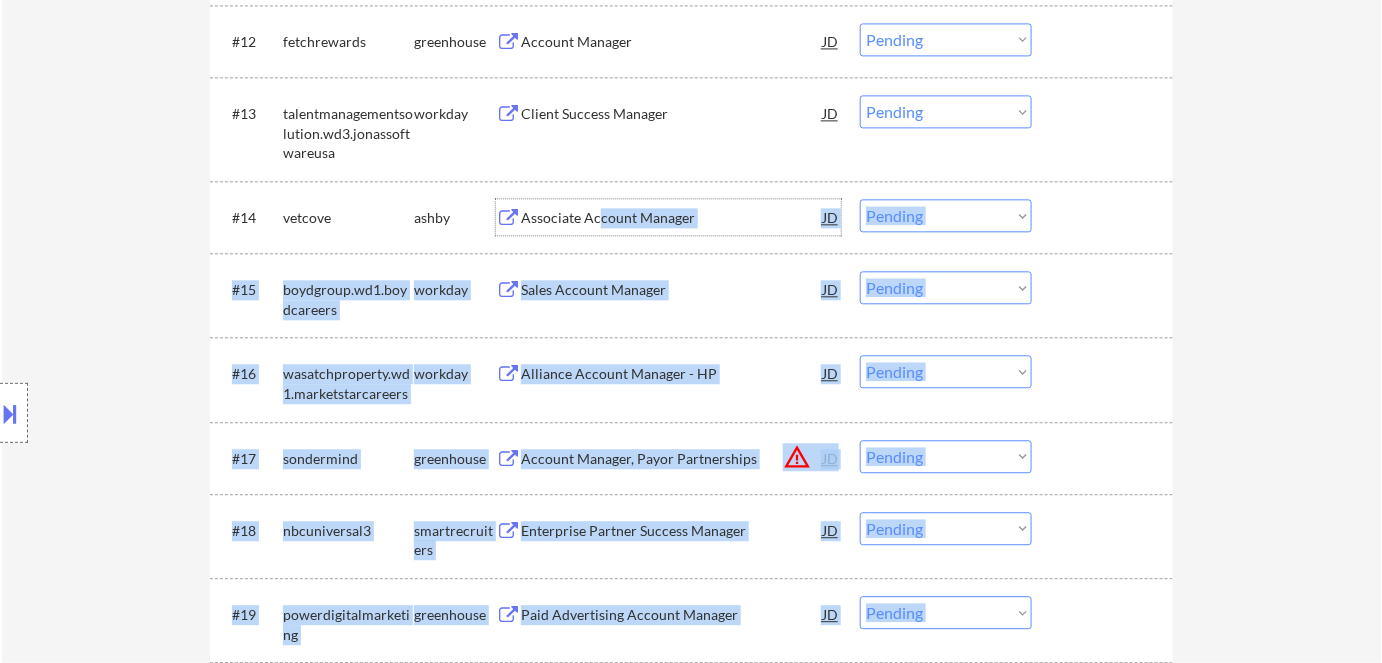 drag, startPoint x: 596, startPoint y: 219, endPoint x: 127, endPoint y: 219, distance: 469 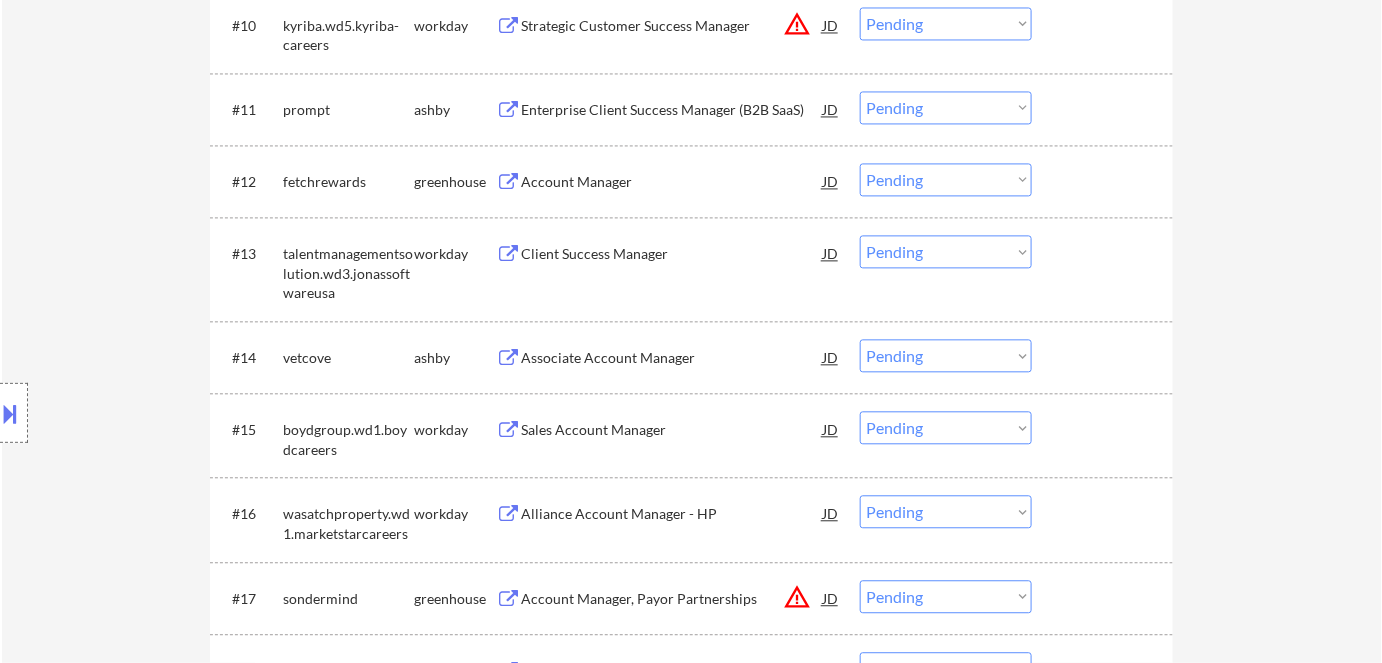scroll, scrollTop: 1272, scrollLeft: 0, axis: vertical 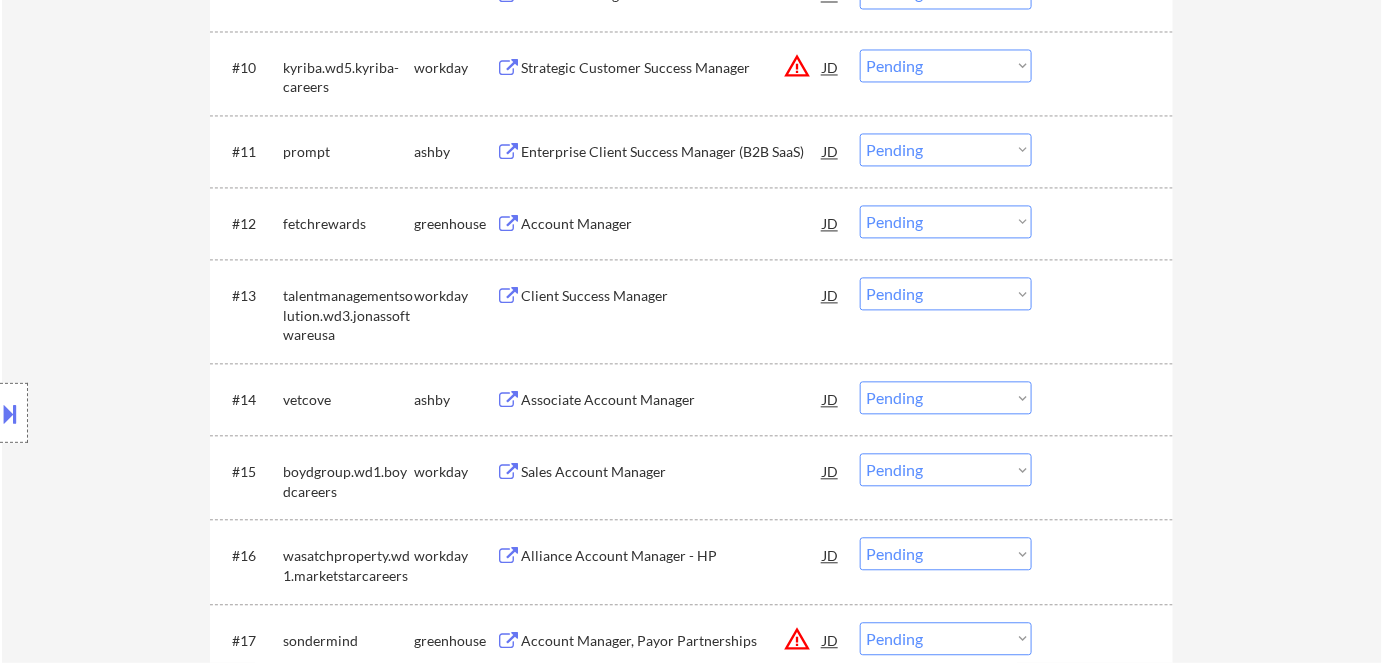 click on "Associate Account Manager" at bounding box center [672, 399] 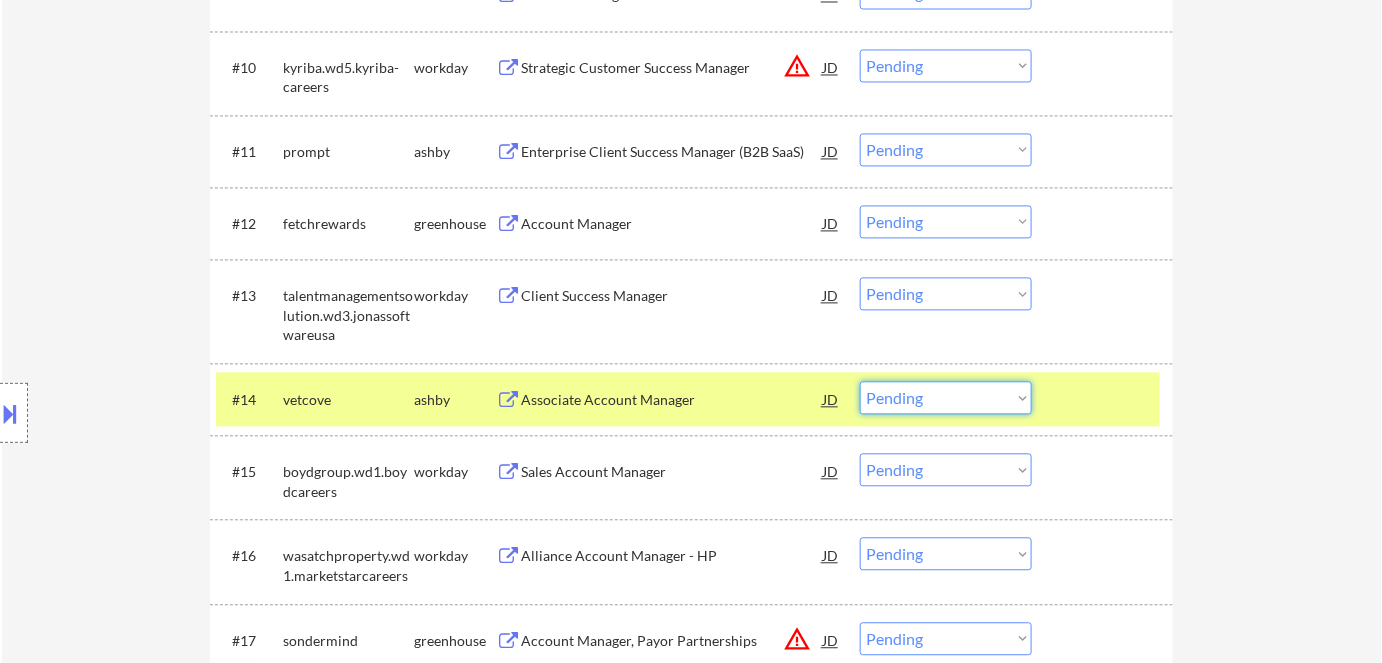 click on "Choose an option... Pending Applied Excluded (Questions) Excluded (Expired) Excluded (Location) Excluded (Bad Match) Excluded (Blocklist) Excluded (Salary) Excluded (Other)" at bounding box center (946, 397) 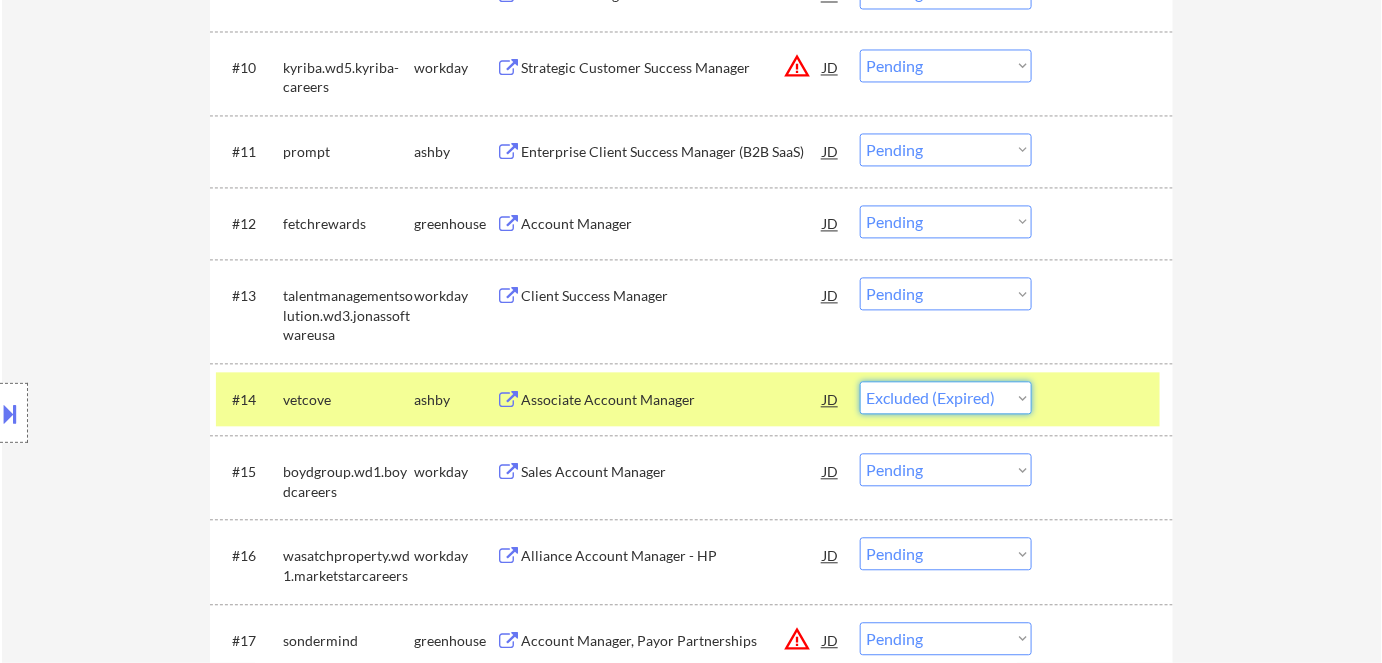 click on "Choose an option... Pending Applied Excluded (Questions) Excluded (Expired) Excluded (Location) Excluded (Bad Match) Excluded (Blocklist) Excluded (Salary) Excluded (Other)" at bounding box center (946, 397) 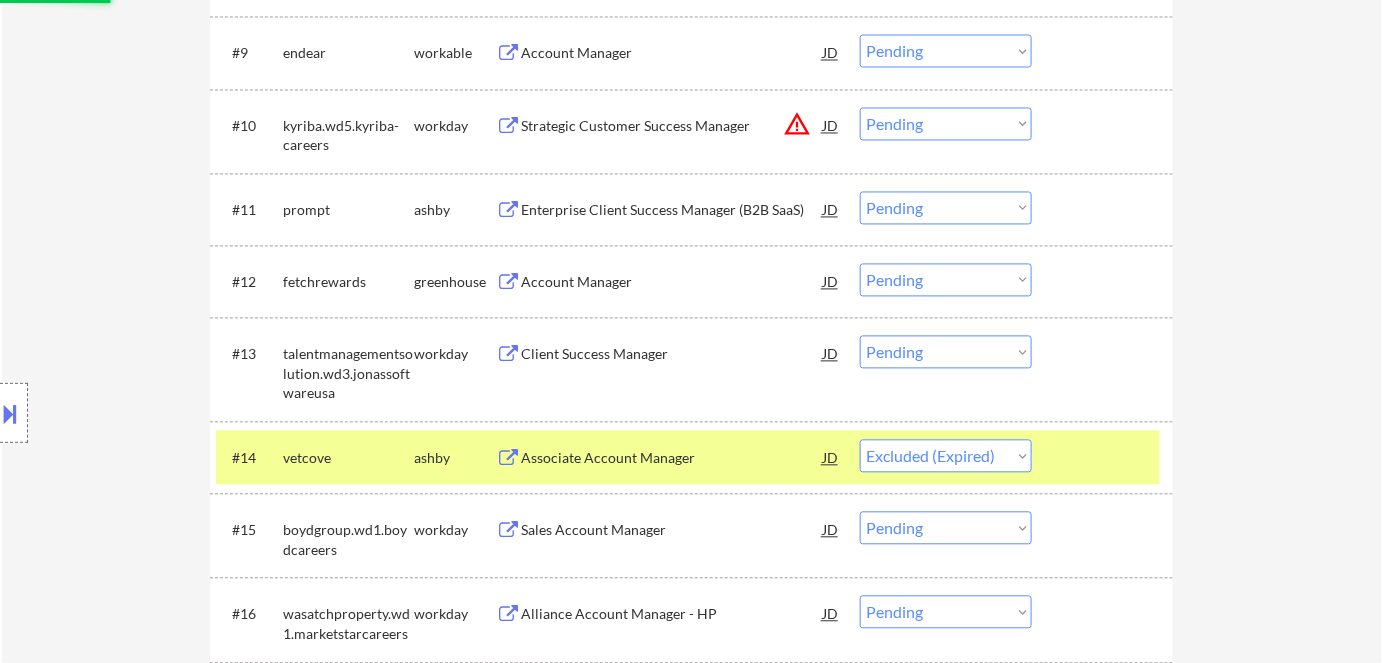 scroll, scrollTop: 1181, scrollLeft: 0, axis: vertical 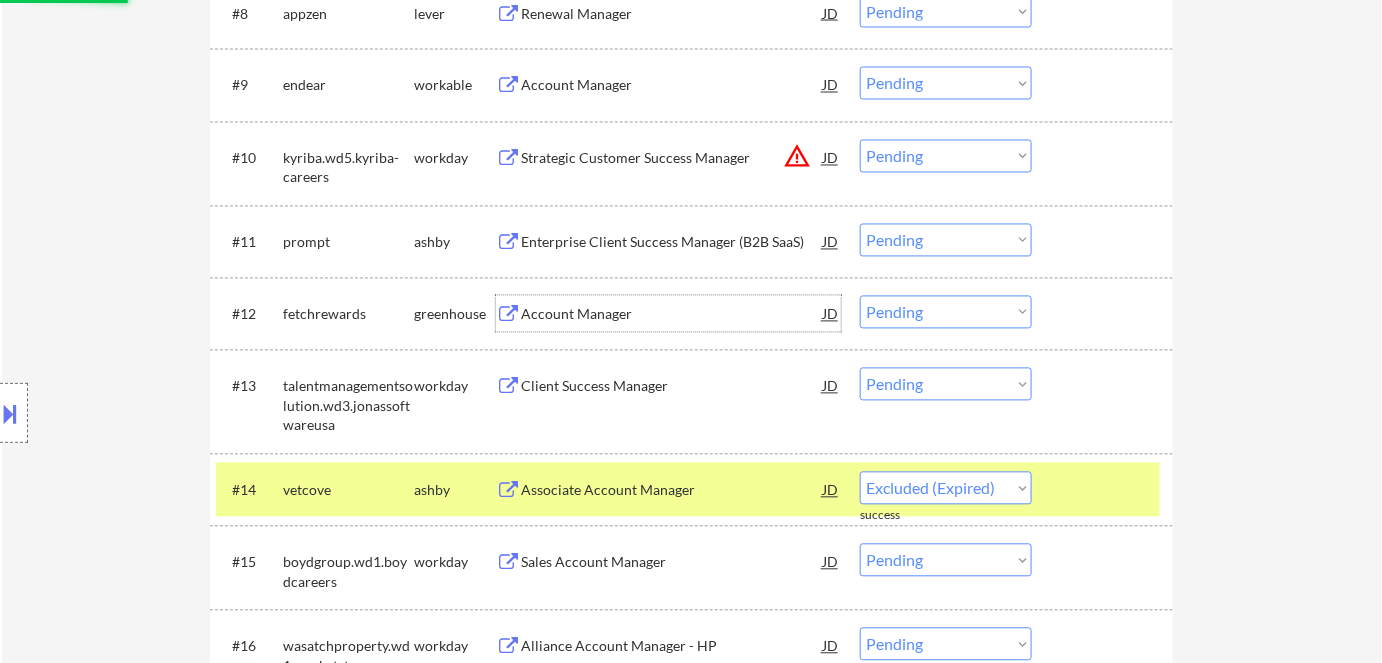 click on "Account Manager" at bounding box center [672, 315] 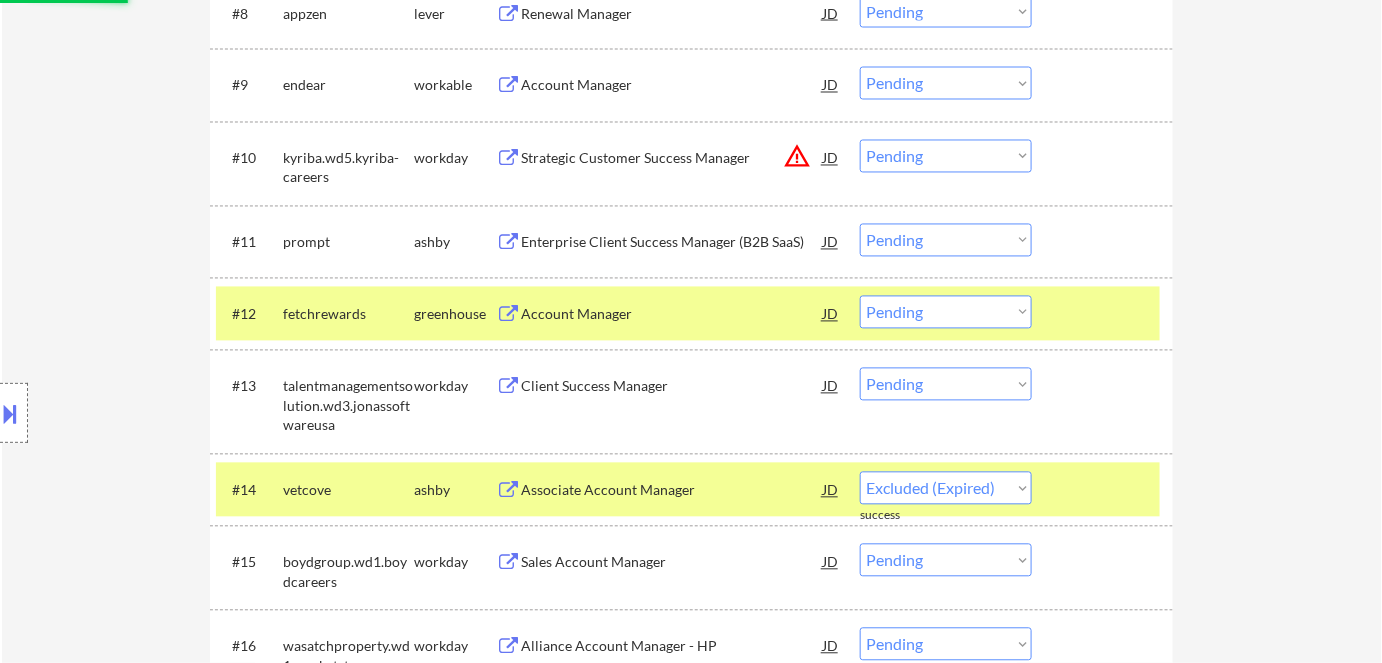select on ""pending"" 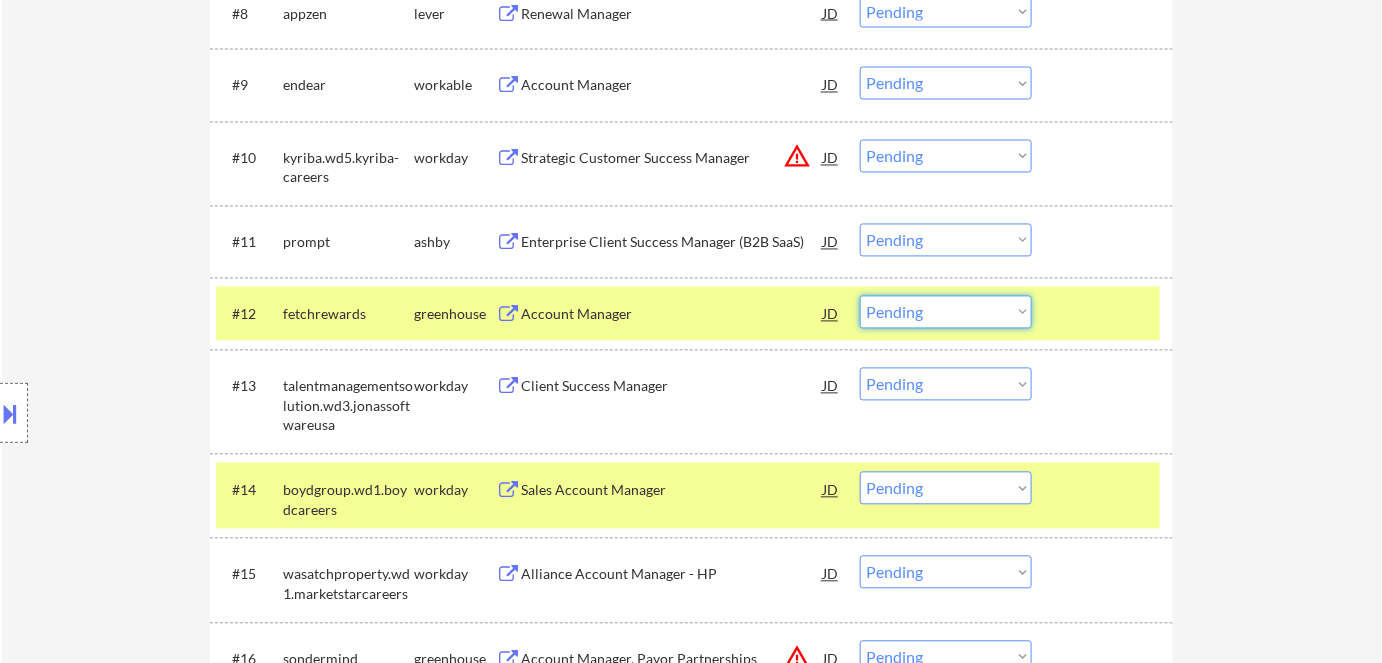 click on "Choose an option... Pending Applied Excluded (Questions) Excluded (Expired) Excluded (Location) Excluded (Bad Match) Excluded (Blocklist) Excluded (Salary) Excluded (Other)" at bounding box center (946, 312) 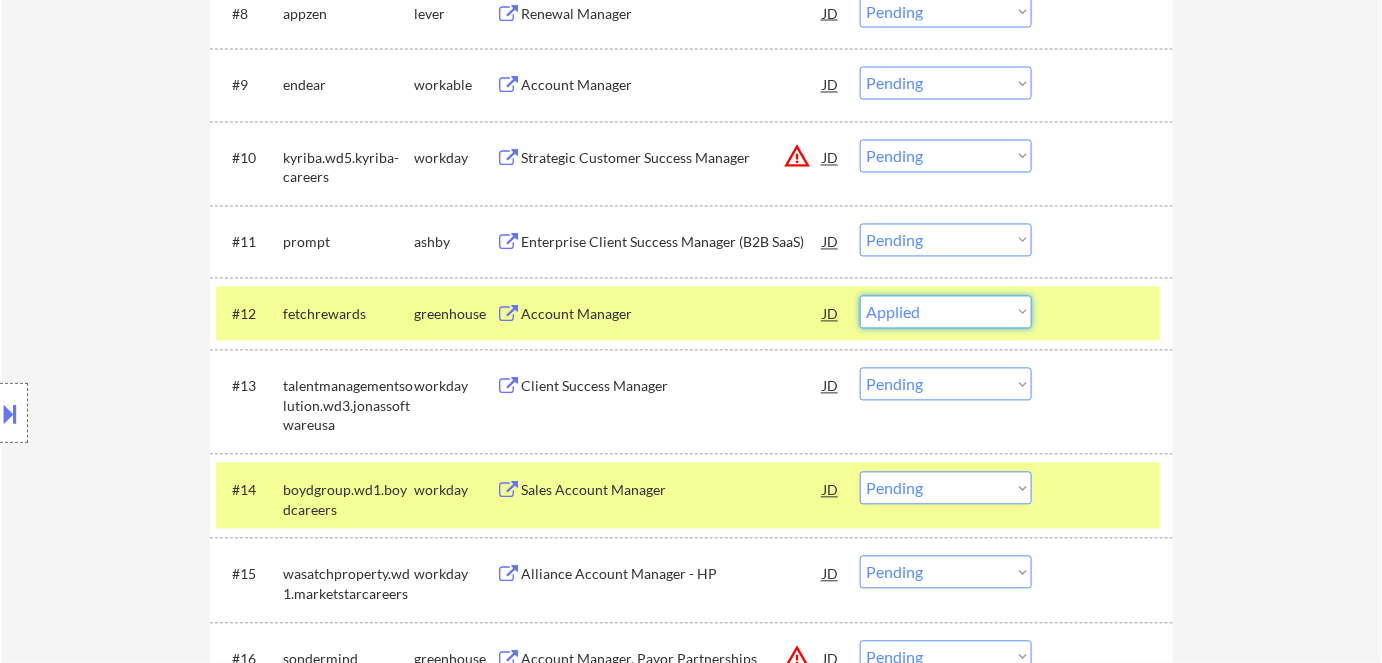 click on "Choose an option... Pending Applied Excluded (Questions) Excluded (Expired) Excluded (Location) Excluded (Bad Match) Excluded (Blocklist) Excluded (Salary) Excluded (Other)" at bounding box center [946, 312] 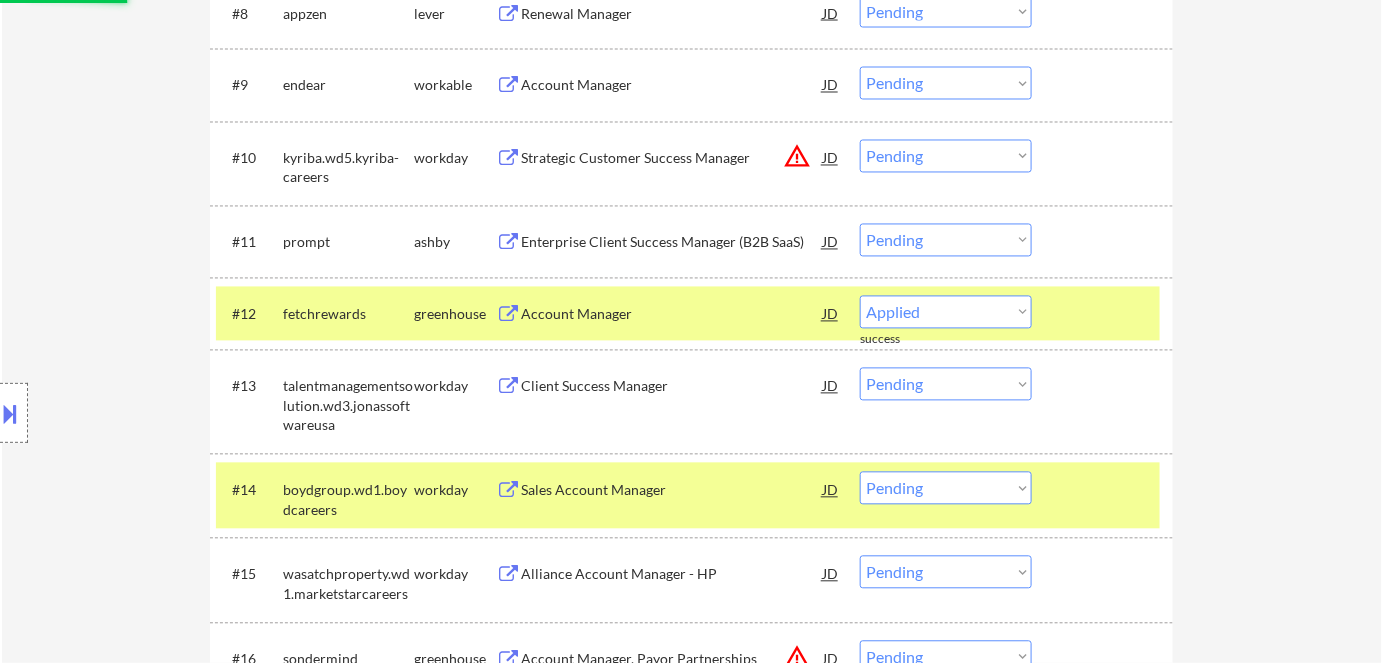 select on ""pending"" 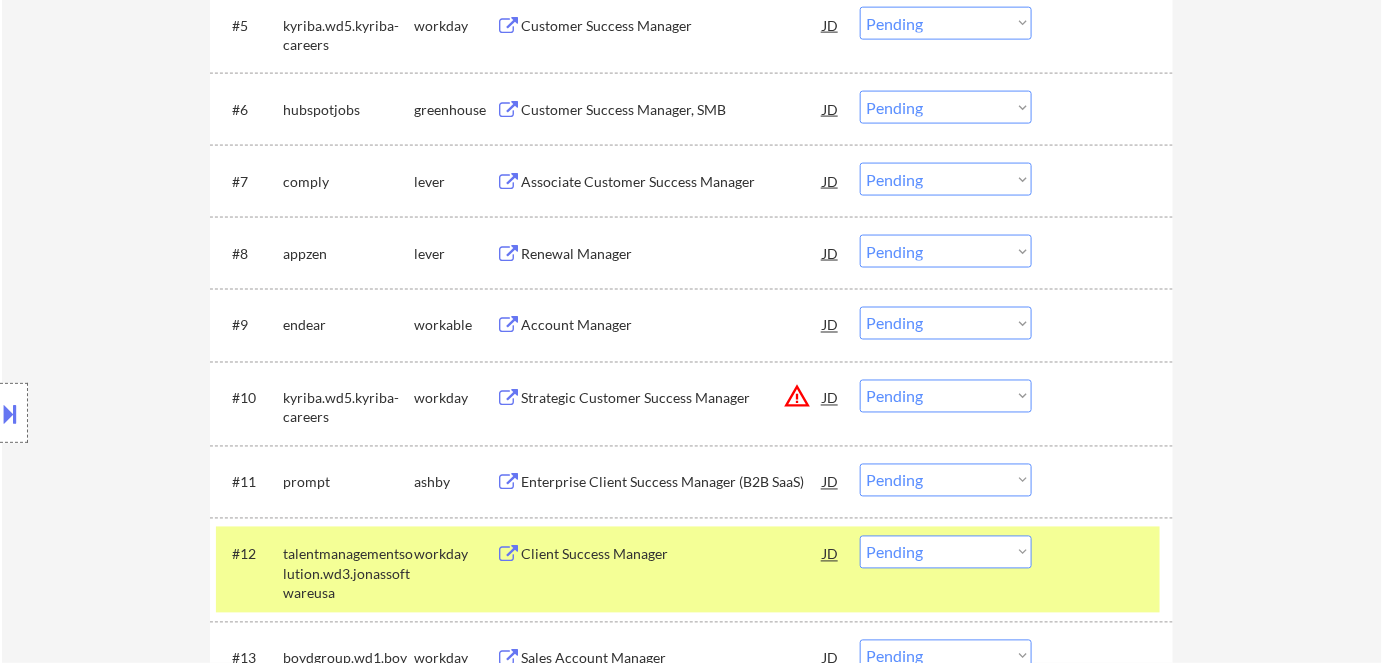 scroll, scrollTop: 909, scrollLeft: 0, axis: vertical 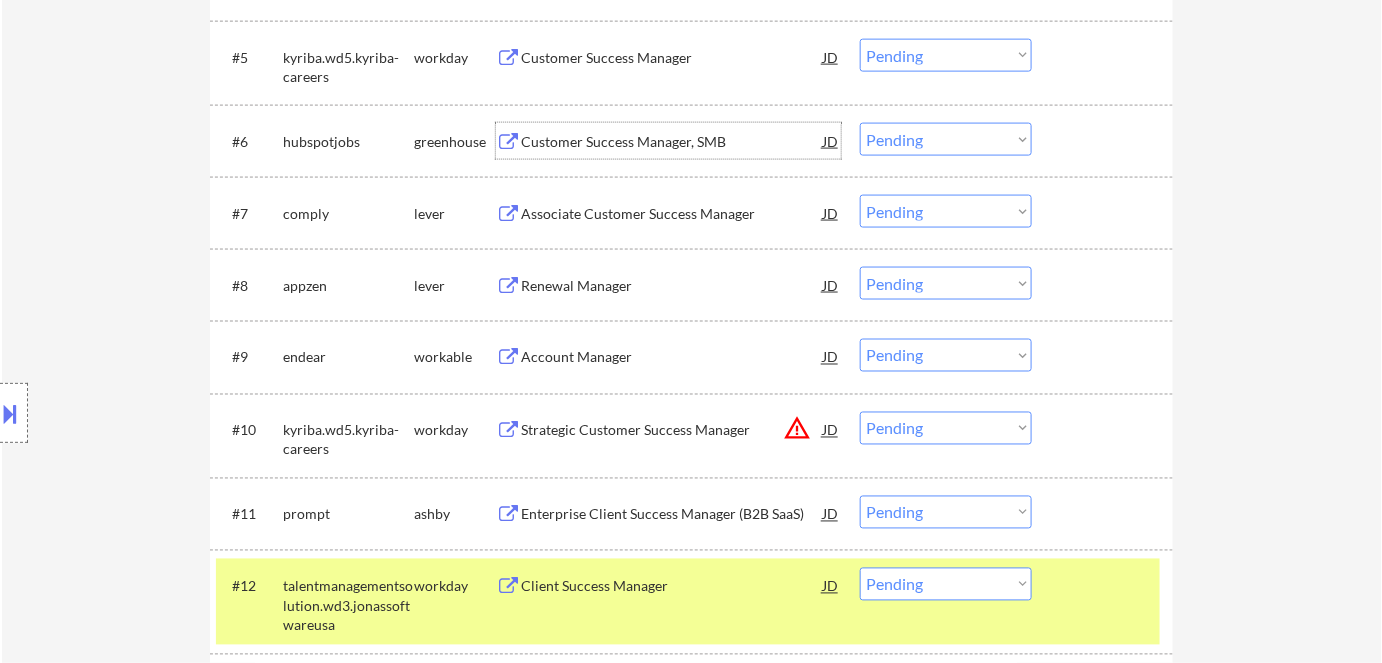 click on "Customer Success Manager, SMB" at bounding box center (672, 142) 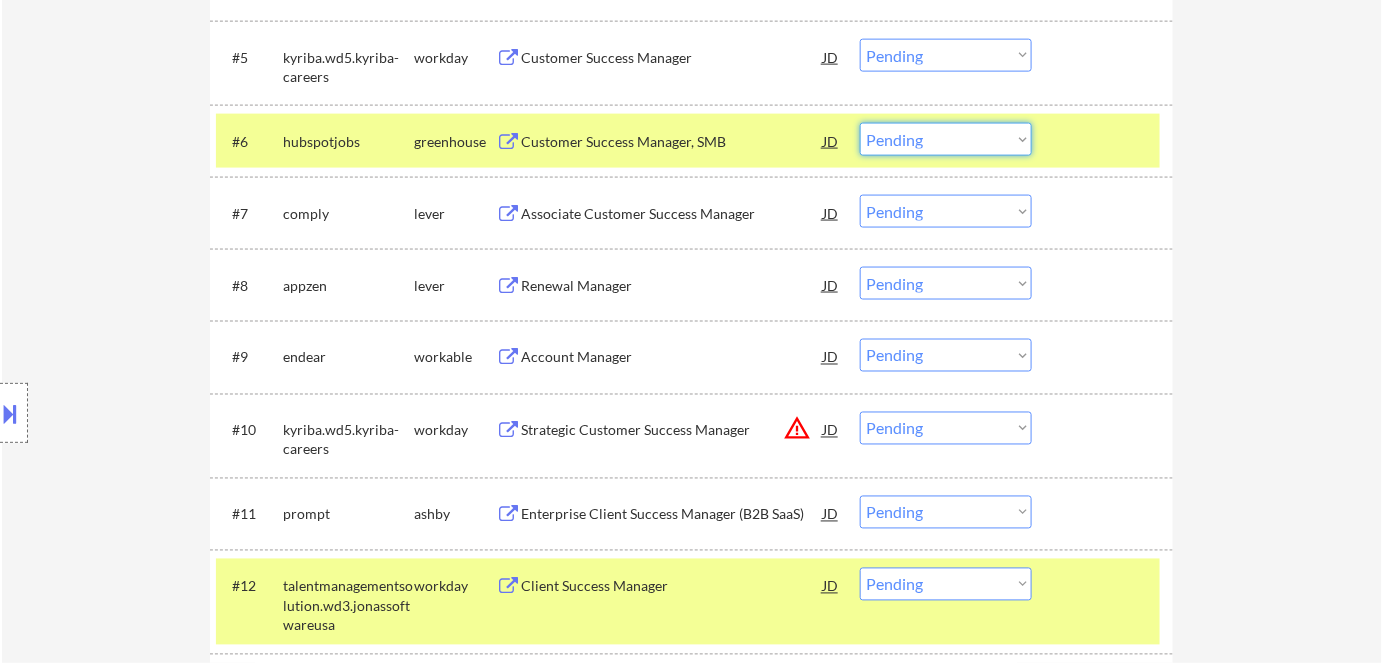 click on "Choose an option... Pending Applied Excluded (Questions) Excluded (Expired) Excluded (Location) Excluded (Bad Match) Excluded (Blocklist) Excluded (Salary) Excluded (Other)" at bounding box center [946, 139] 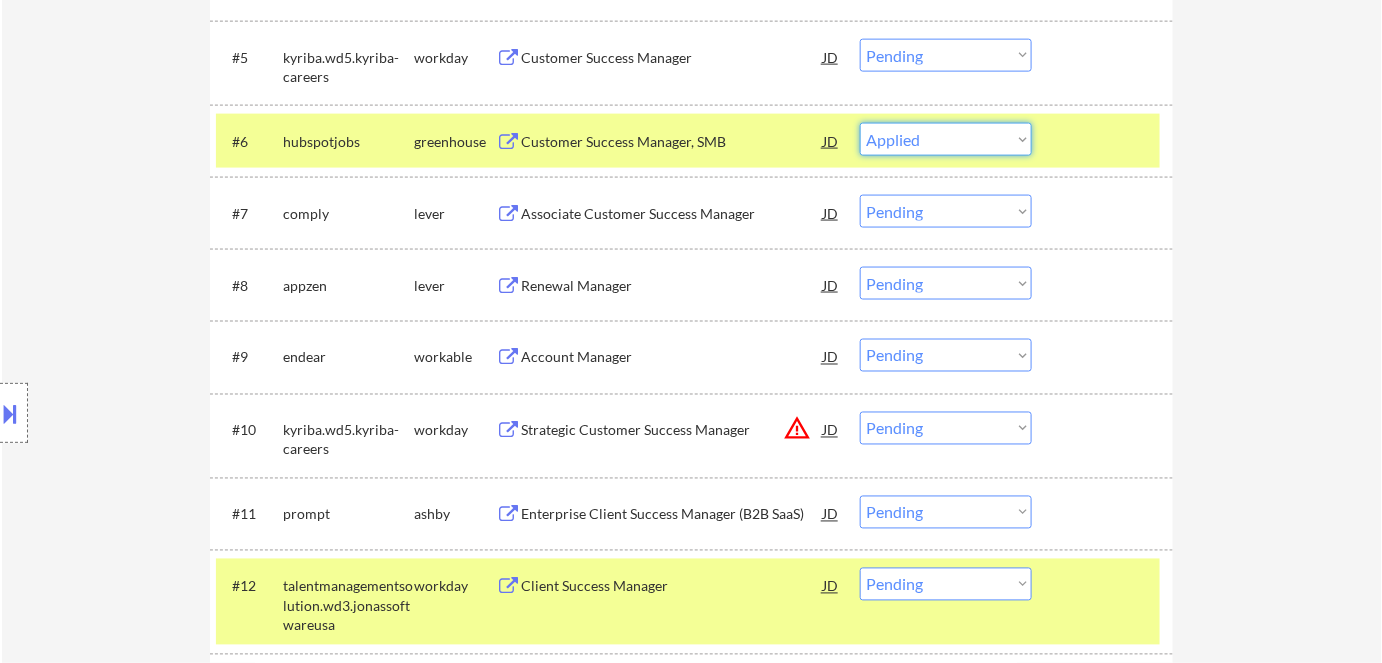 click on "Choose an option... Pending Applied Excluded (Questions) Excluded (Expired) Excluded (Location) Excluded (Bad Match) Excluded (Blocklist) Excluded (Salary) Excluded (Other)" at bounding box center (946, 139) 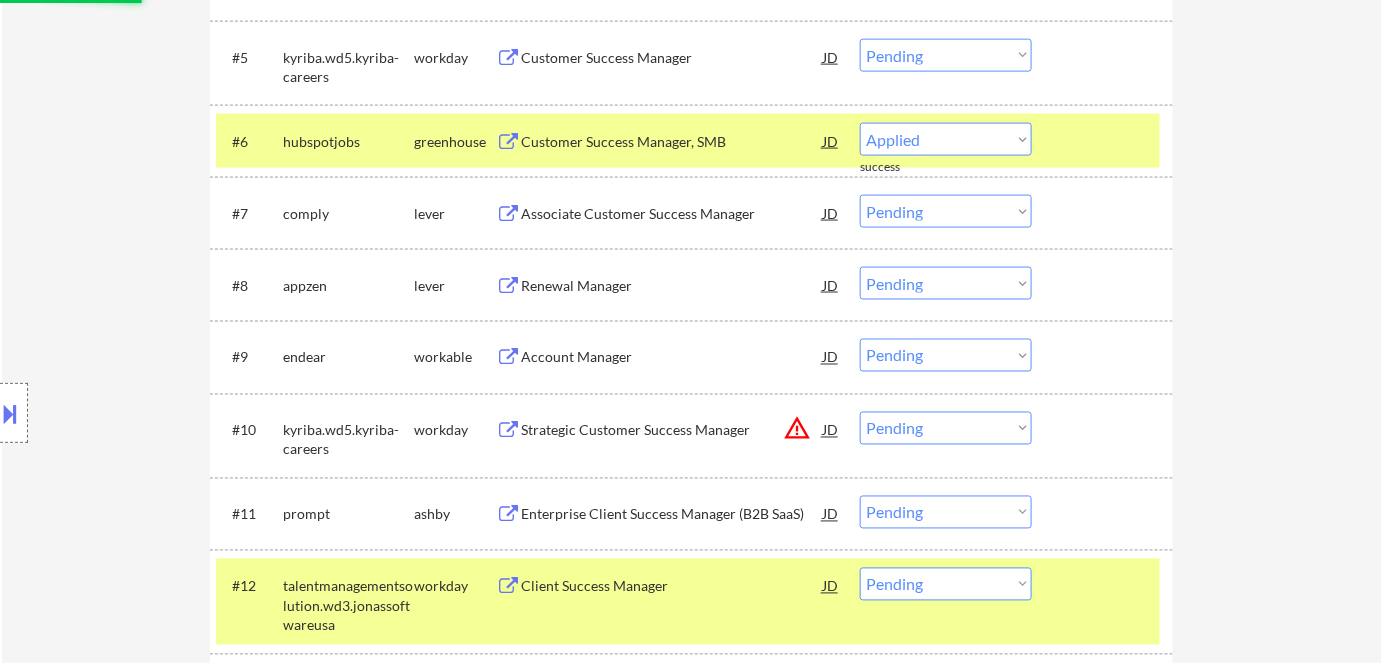 select on ""pending"" 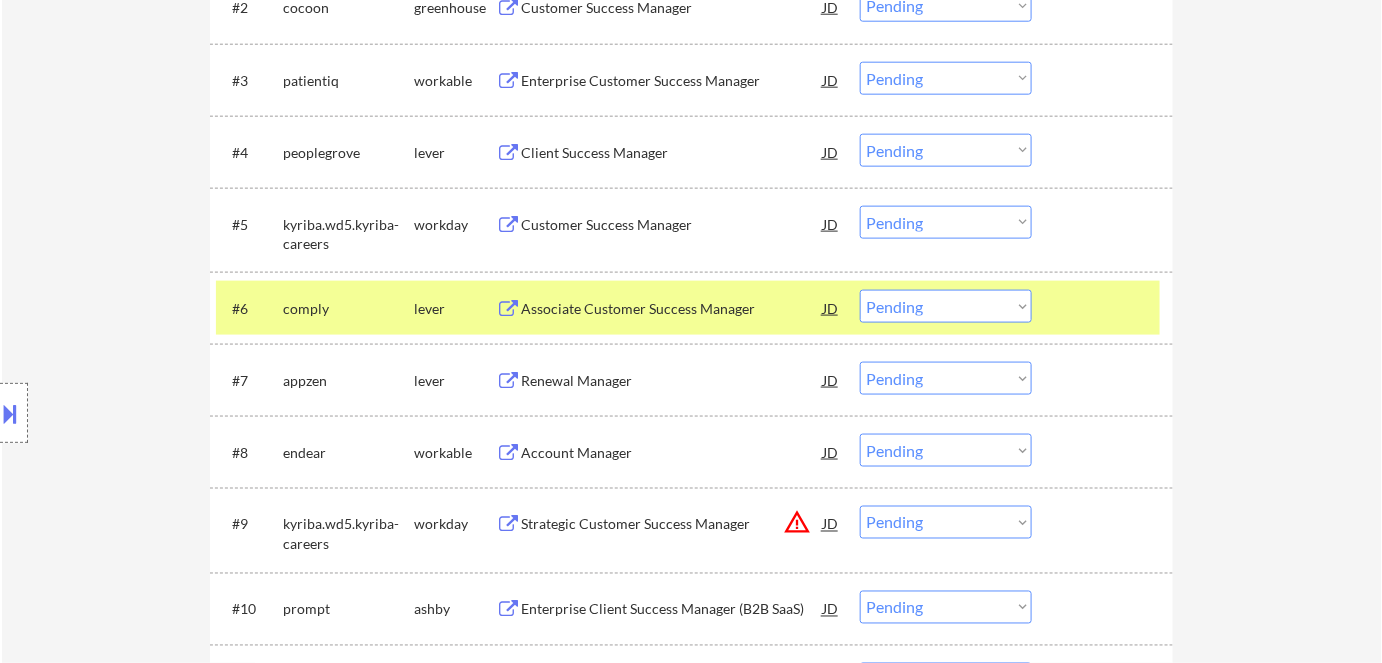 scroll, scrollTop: 727, scrollLeft: 0, axis: vertical 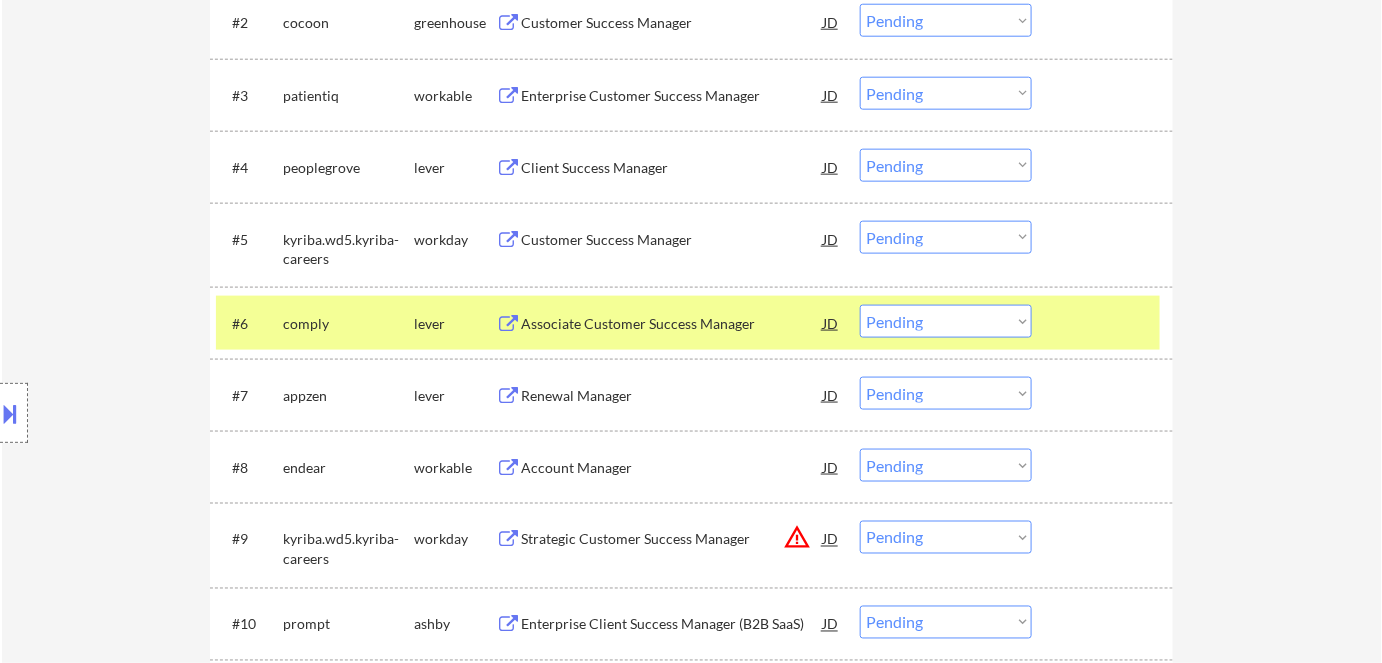 click on "Client Success Manager" at bounding box center [672, 168] 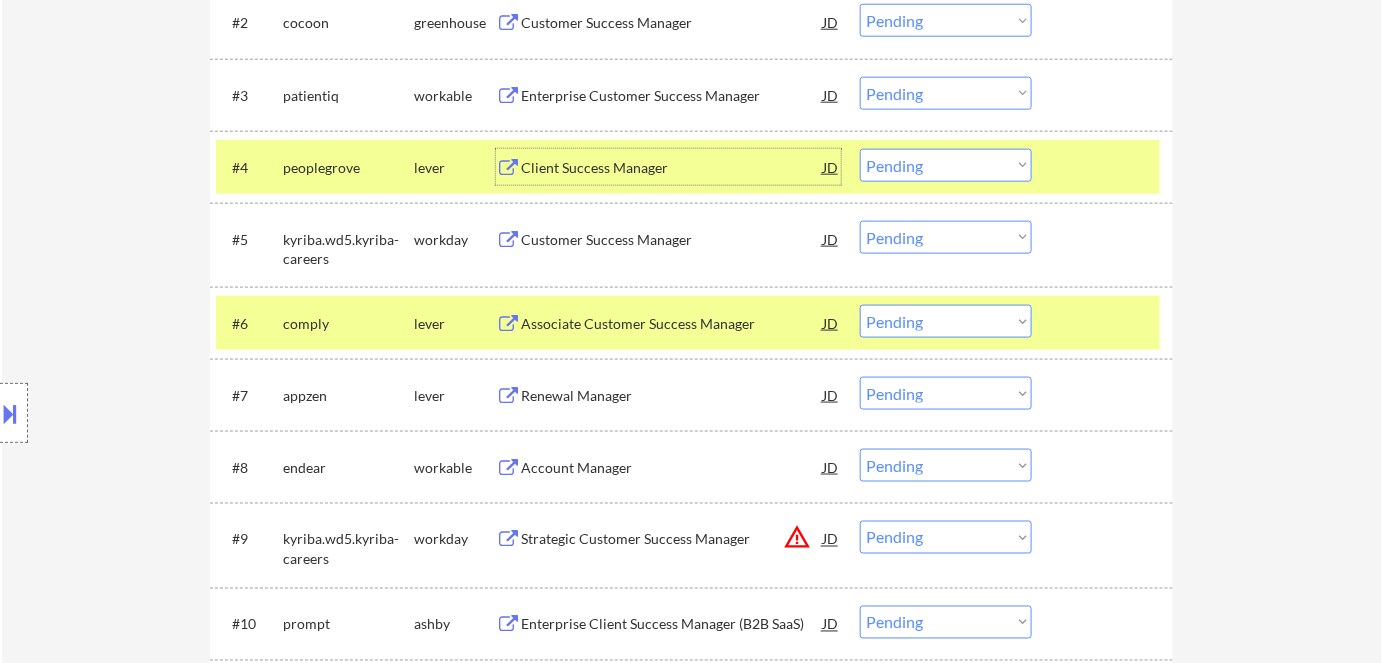 click on "Client Success Manager" at bounding box center [672, 167] 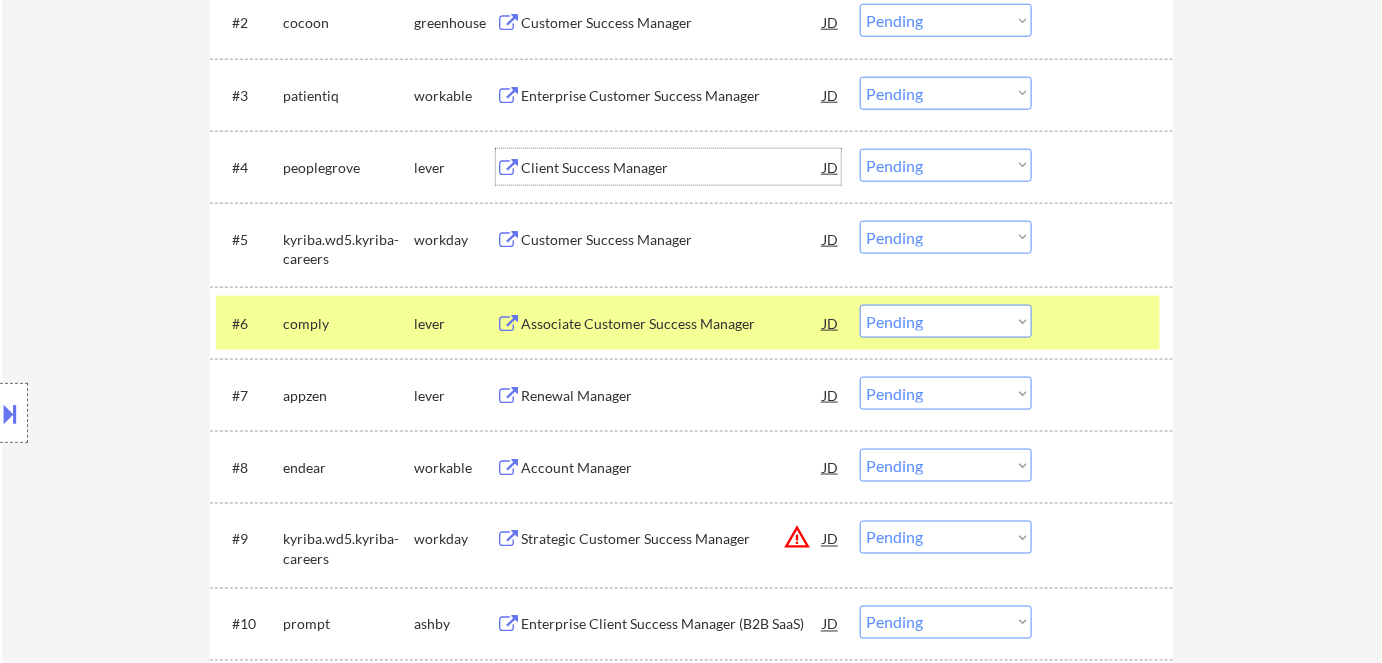 click on "Choose an option... Pending Applied Excluded (Questions) Excluded (Expired) Excluded (Location) Excluded (Bad Match) Excluded (Blocklist) Excluded (Salary) Excluded (Other)" at bounding box center [946, 165] 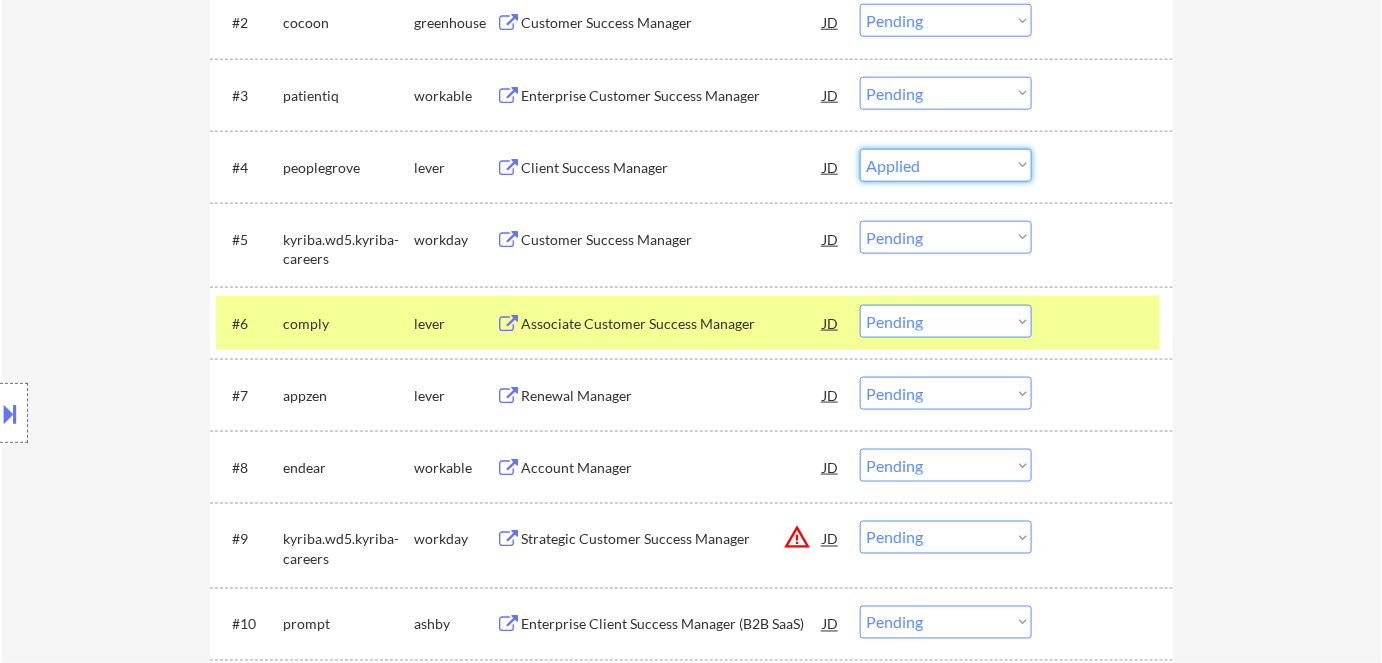 click on "Choose an option... Pending Applied Excluded (Questions) Excluded (Expired) Excluded (Location) Excluded (Bad Match) Excluded (Blocklist) Excluded (Salary) Excluded (Other)" at bounding box center [946, 165] 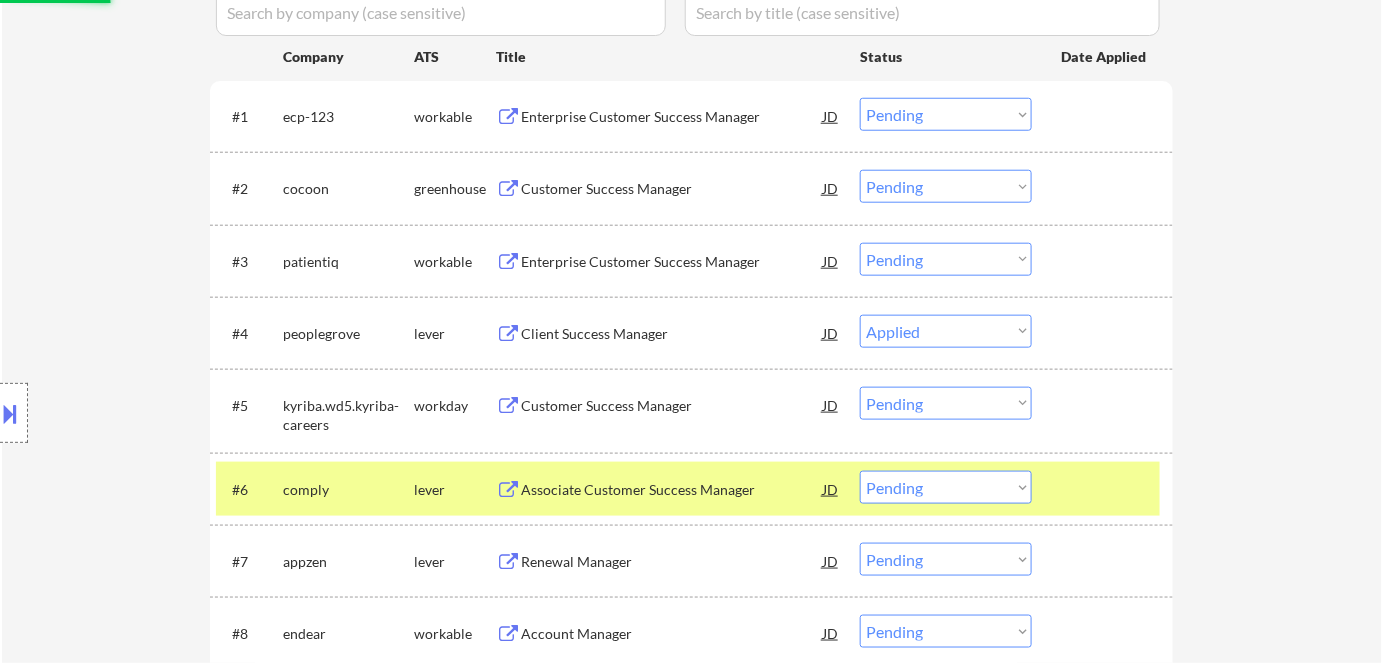 scroll, scrollTop: 545, scrollLeft: 0, axis: vertical 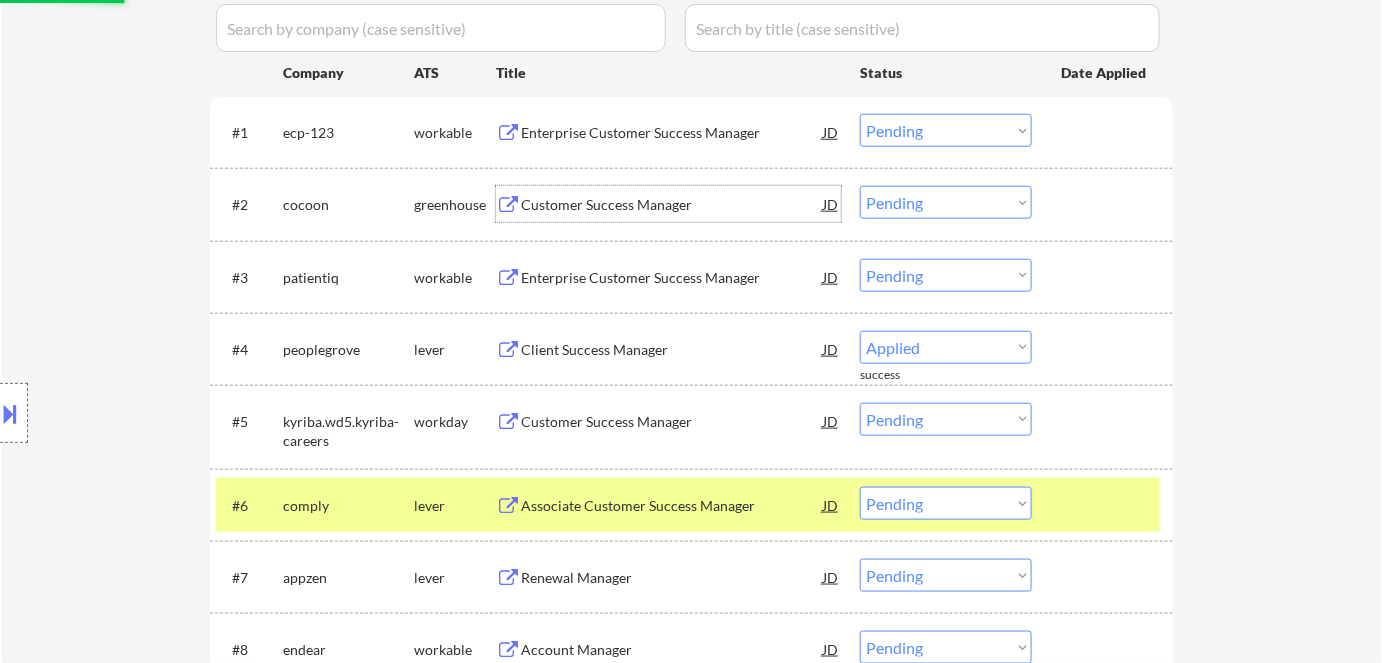 click on "Customer Success Manager" at bounding box center (672, 205) 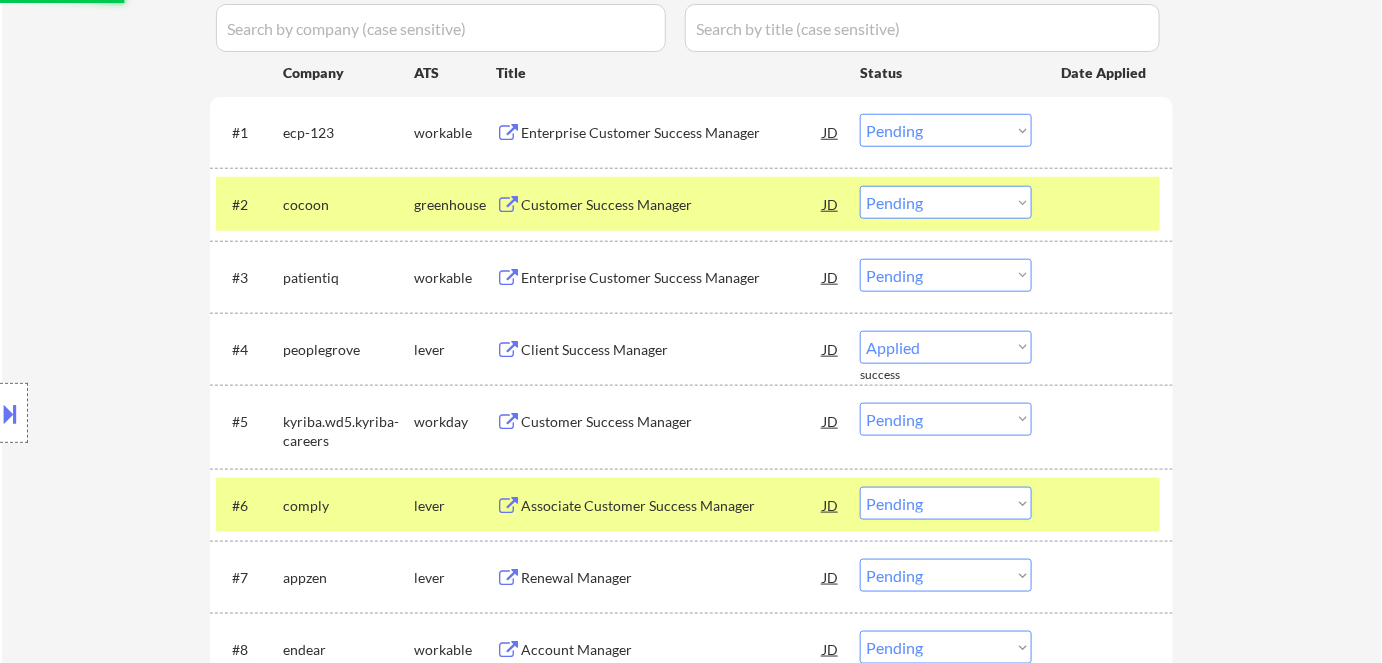select on ""pending"" 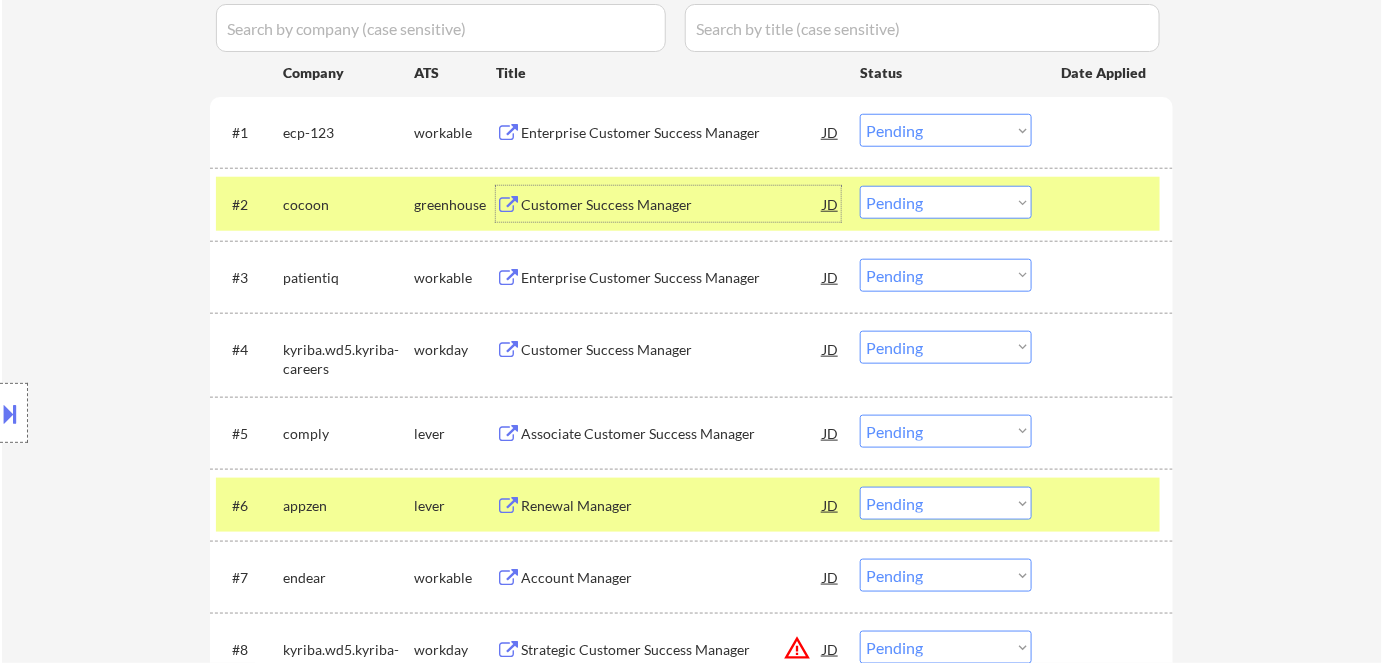 click on "Enterprise Customer Success Manager" at bounding box center (672, 133) 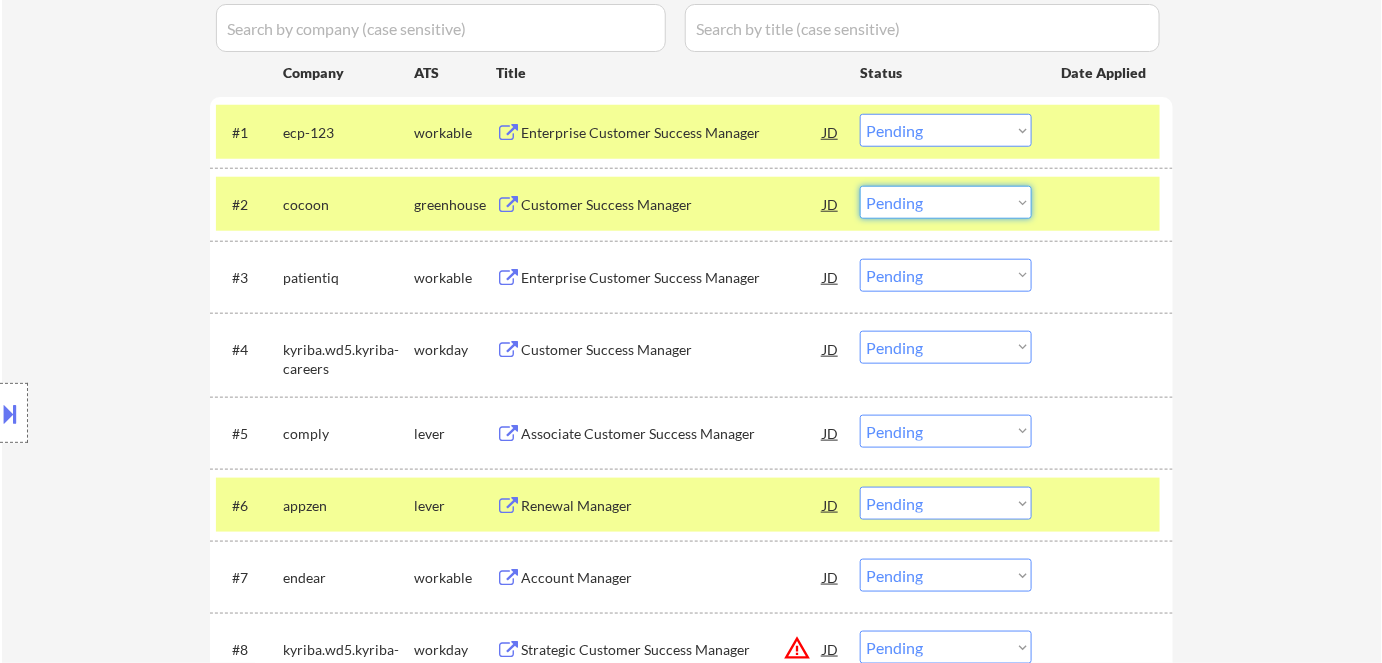 drag, startPoint x: 949, startPoint y: 204, endPoint x: 946, endPoint y: 215, distance: 11.401754 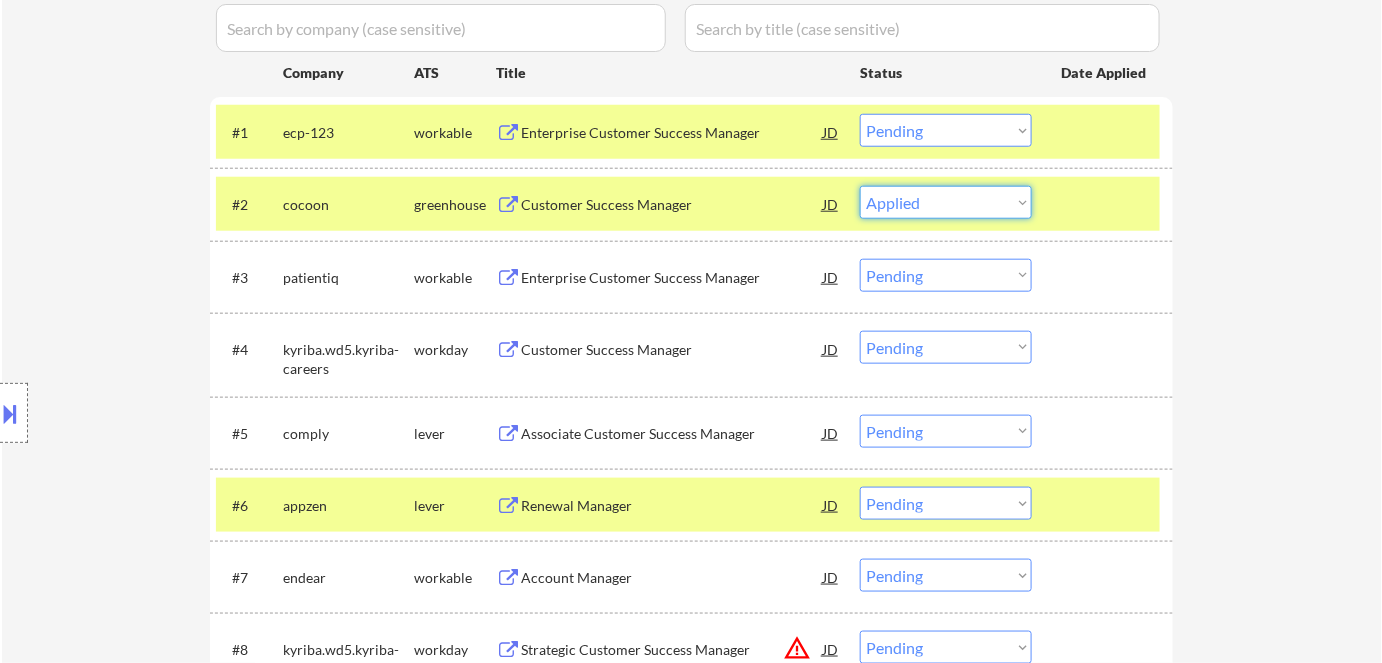 click on "Choose an option... Pending Applied Excluded (Questions) Excluded (Expired) Excluded (Location) Excluded (Bad Match) Excluded (Blocklist) Excluded (Salary) Excluded (Other)" at bounding box center (946, 202) 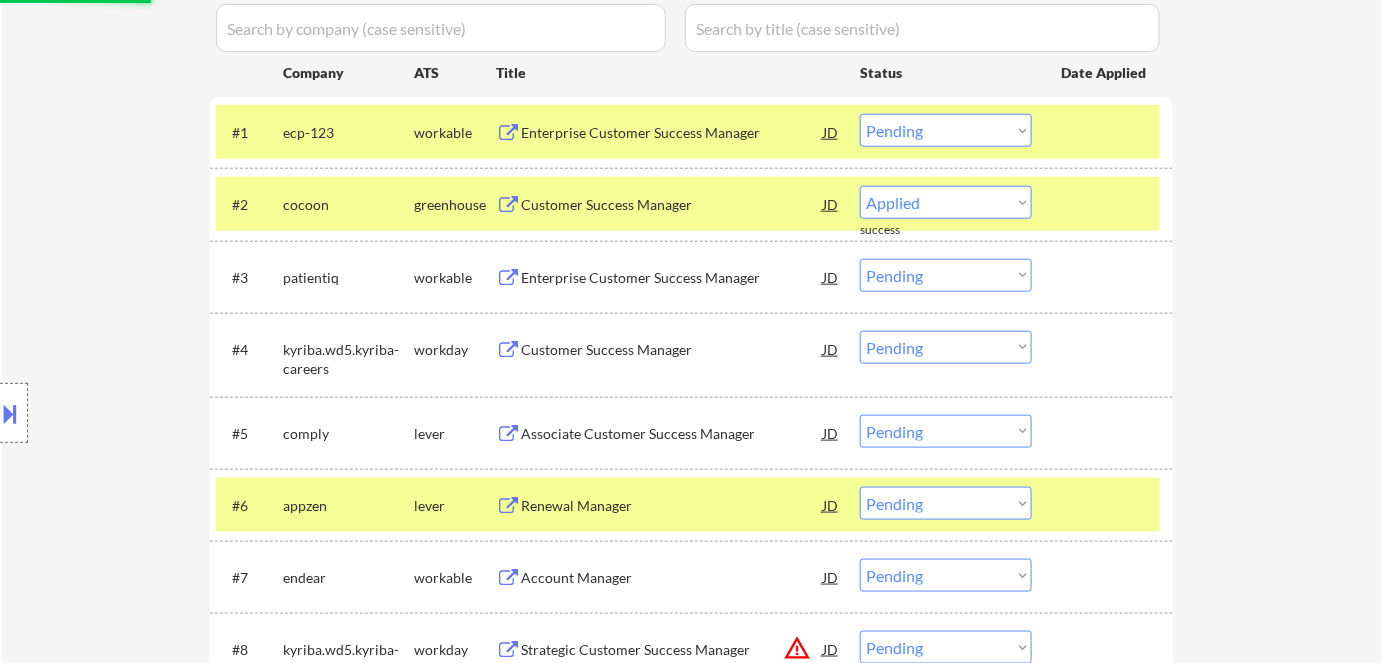 select on ""pending"" 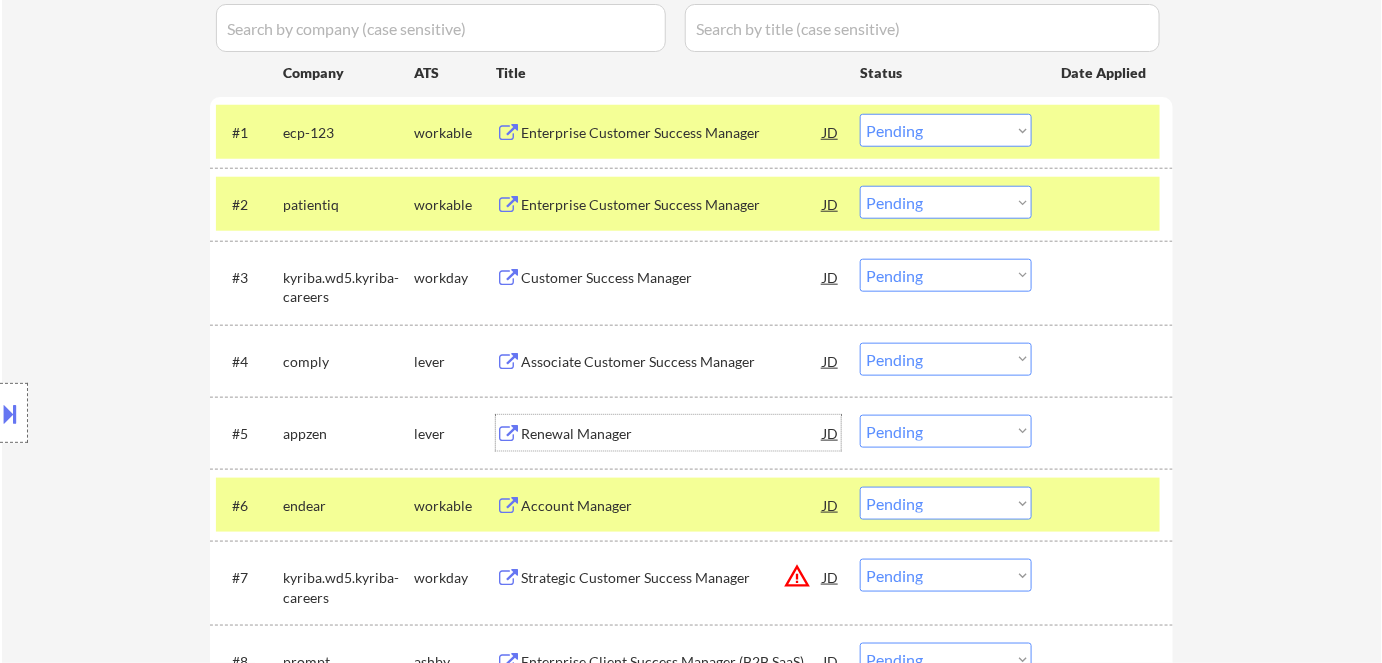 click on "Renewal Manager" at bounding box center (672, 433) 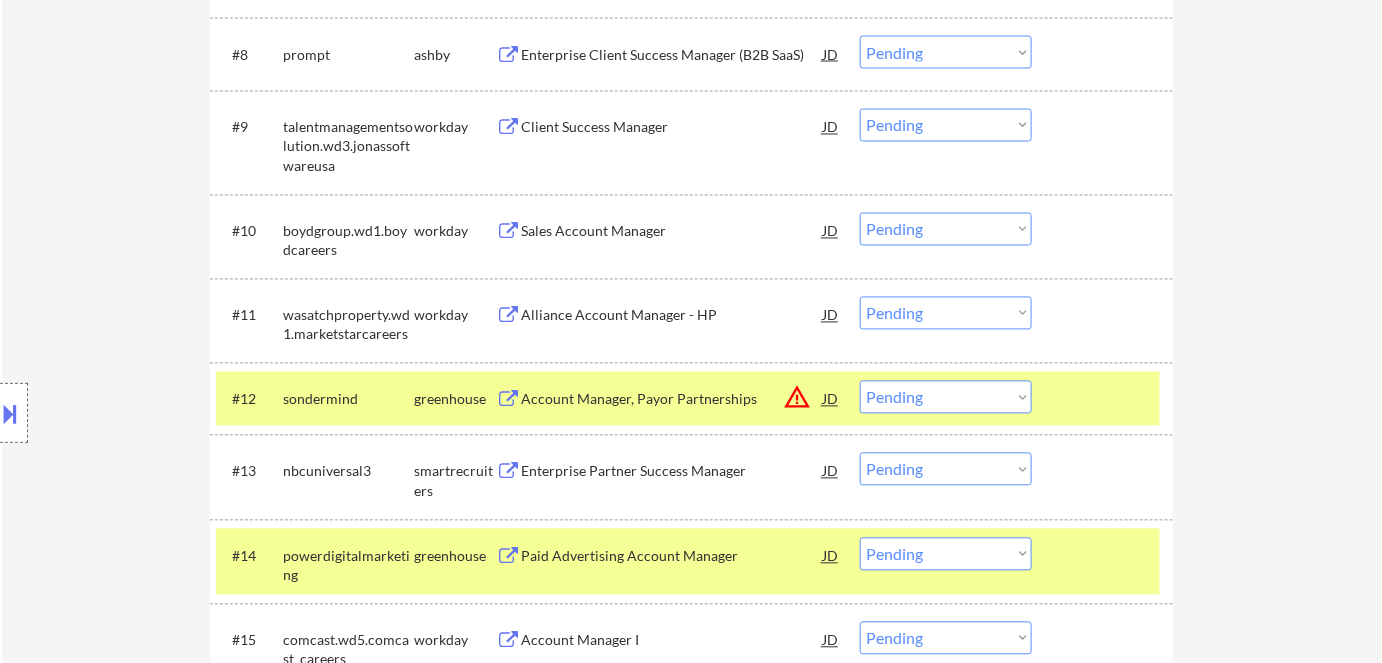scroll, scrollTop: 1181, scrollLeft: 0, axis: vertical 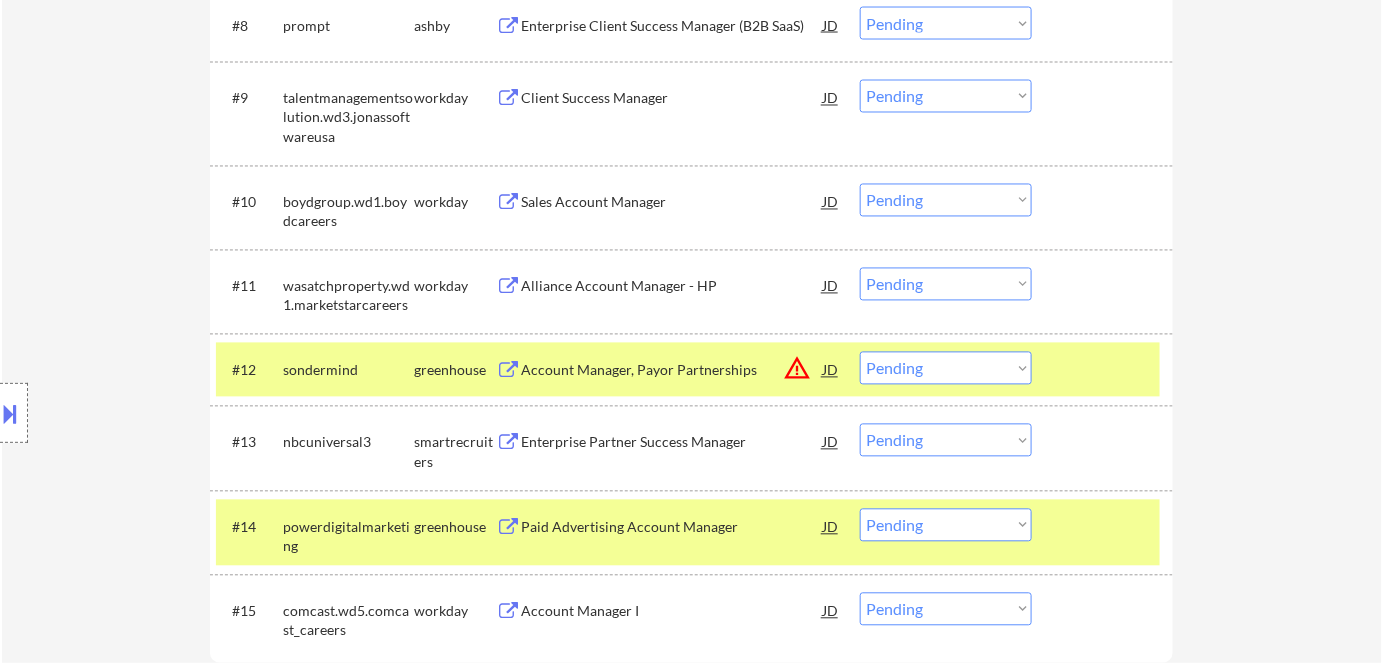 click on "Enterprise Partner Success Manager" at bounding box center (672, 443) 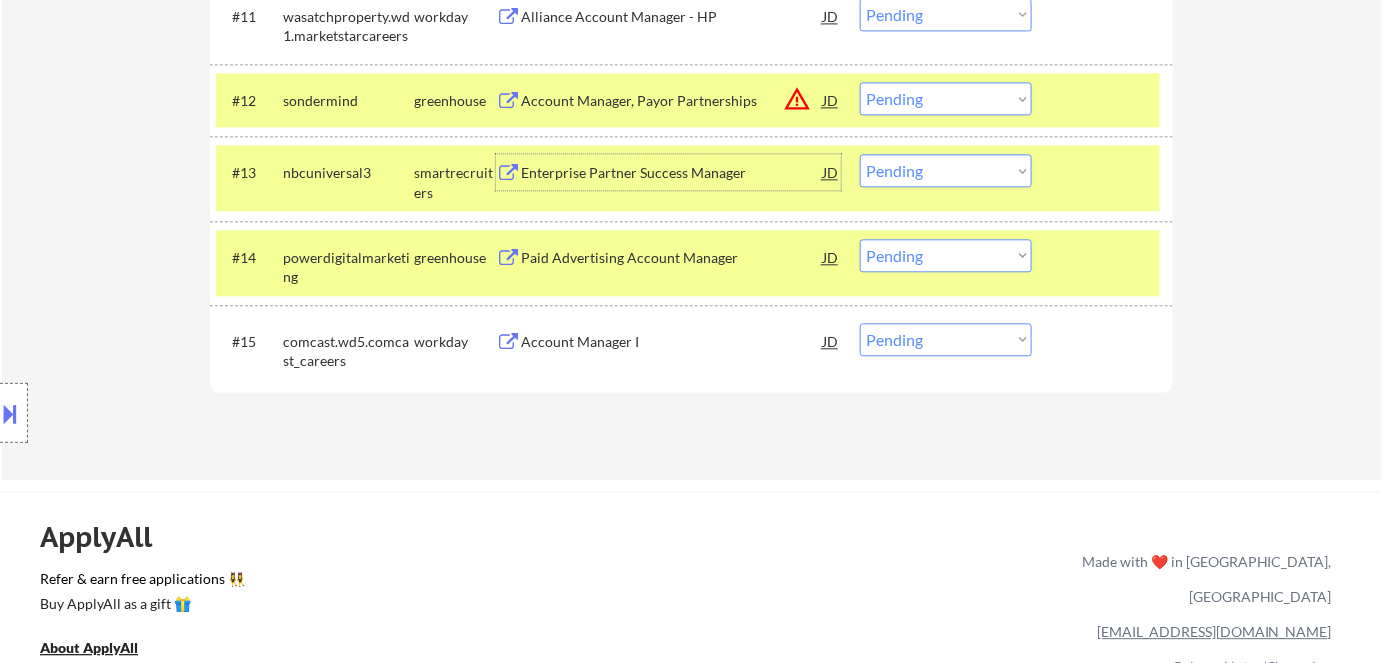 scroll, scrollTop: 1454, scrollLeft: 0, axis: vertical 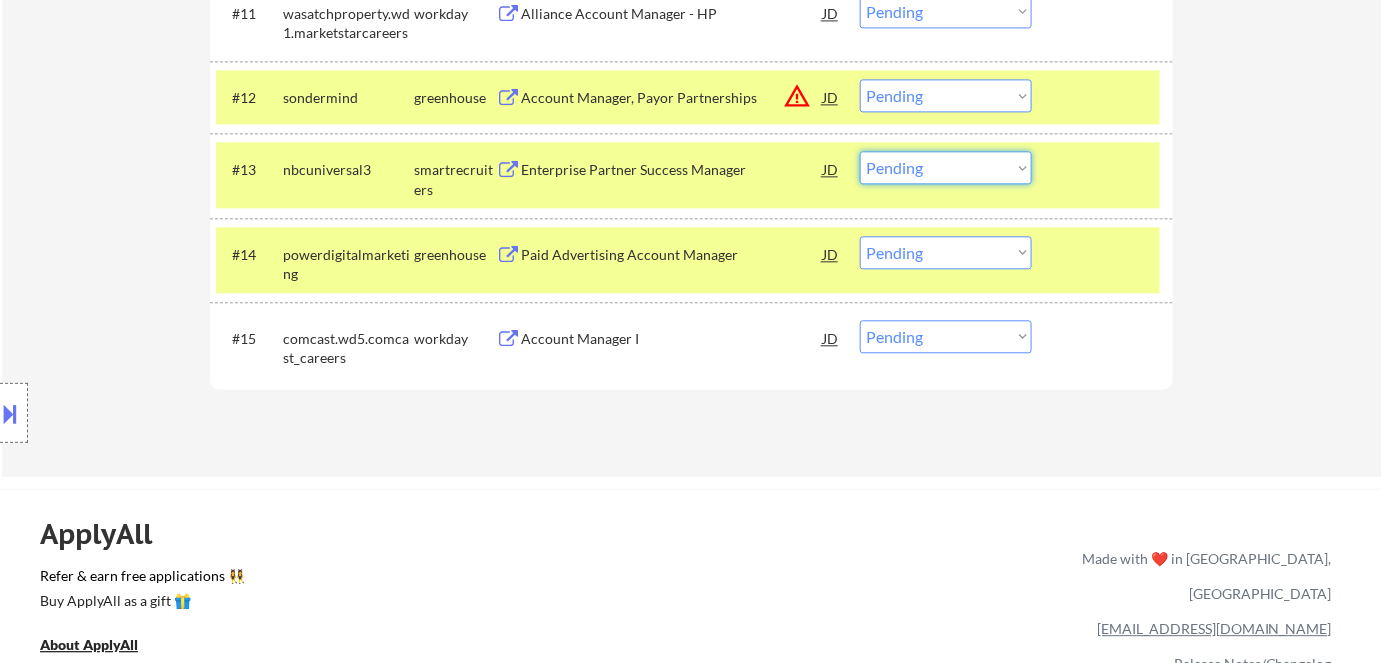 click on "Choose an option... Pending Applied Excluded (Questions) Excluded (Expired) Excluded (Location) Excluded (Bad Match) Excluded (Blocklist) Excluded (Salary) Excluded (Other)" at bounding box center (946, 167) 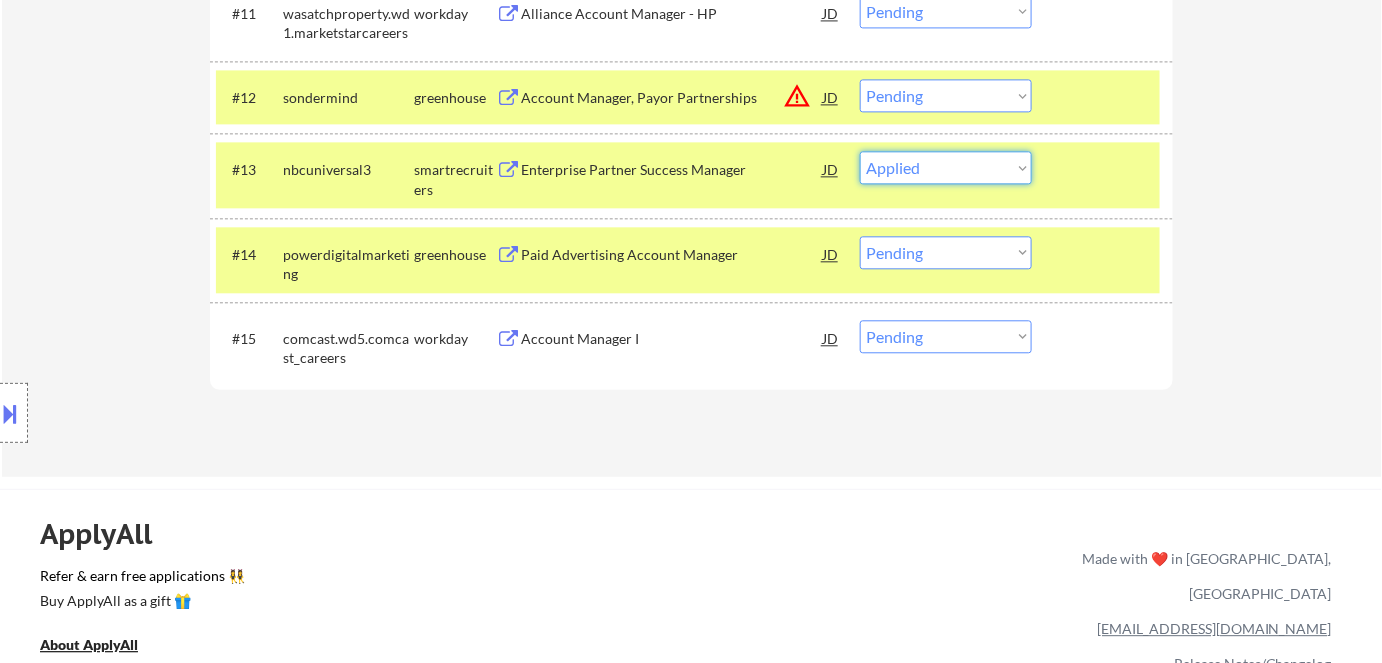 click on "Choose an option... Pending Applied Excluded (Questions) Excluded (Expired) Excluded (Location) Excluded (Bad Match) Excluded (Blocklist) Excluded (Salary) Excluded (Other)" at bounding box center (946, 167) 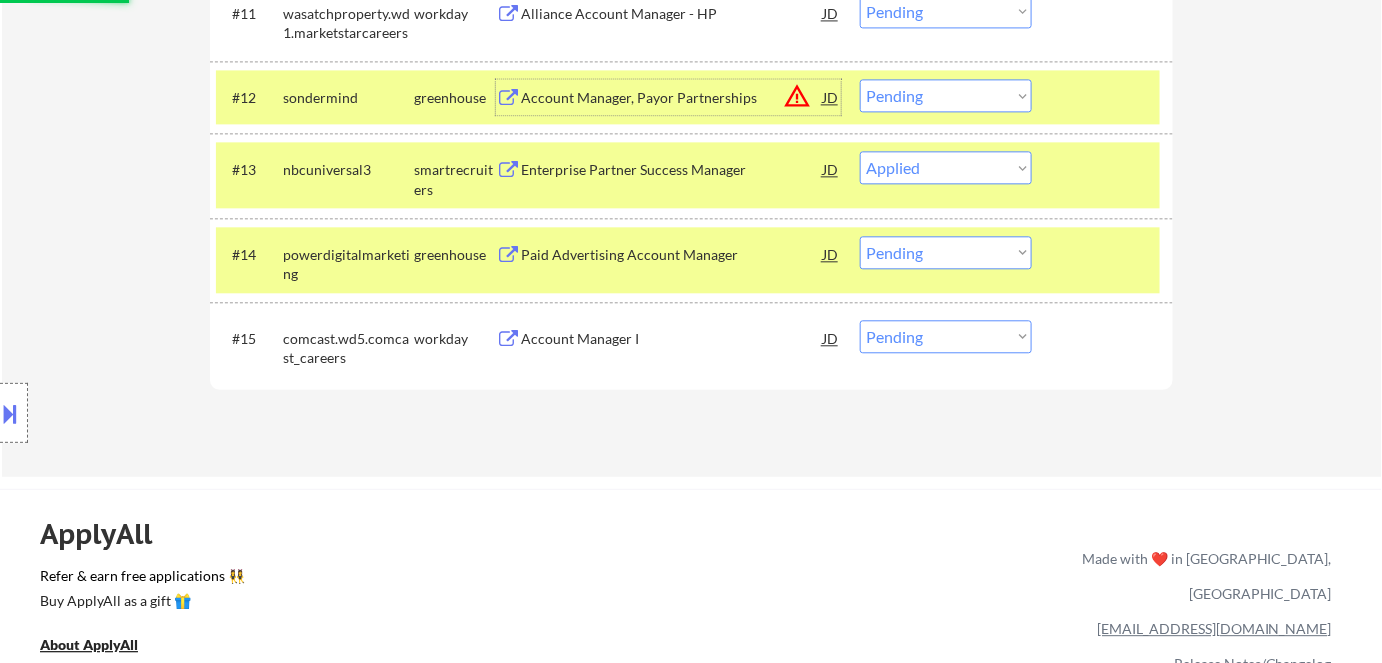 click on "Account Manager, Payor Partnerships" at bounding box center (672, 98) 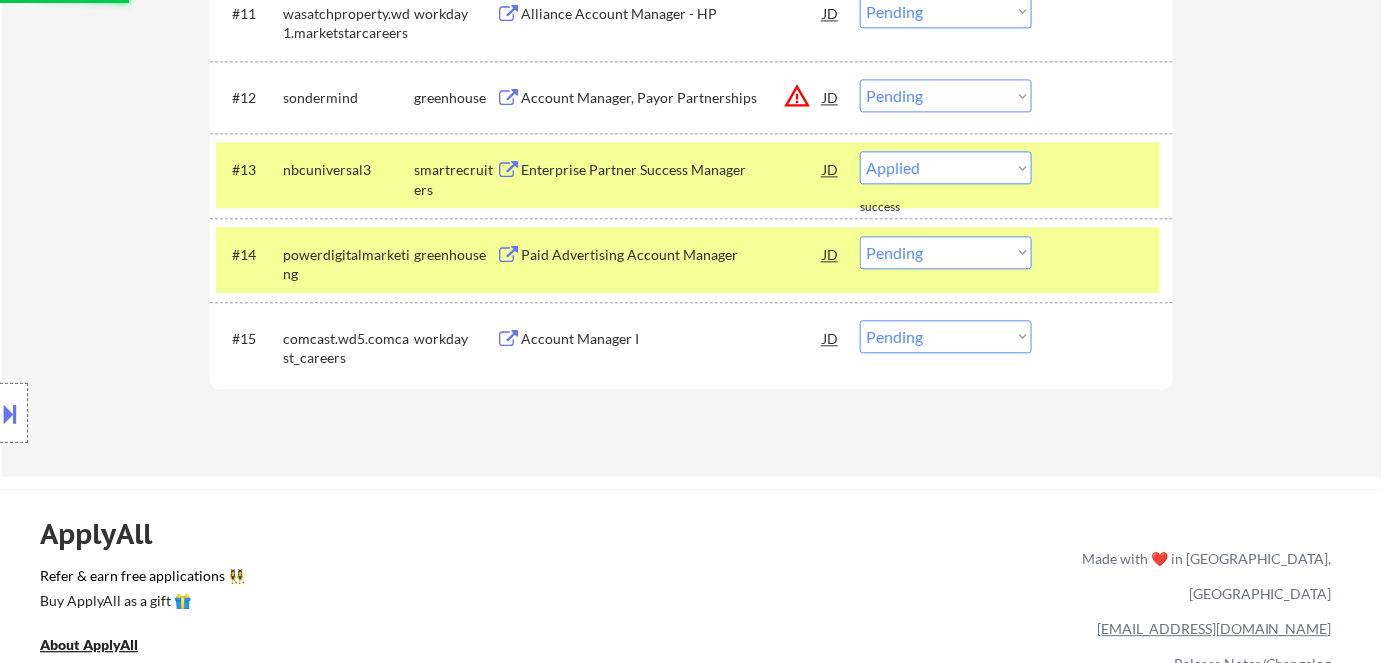 select on ""pending"" 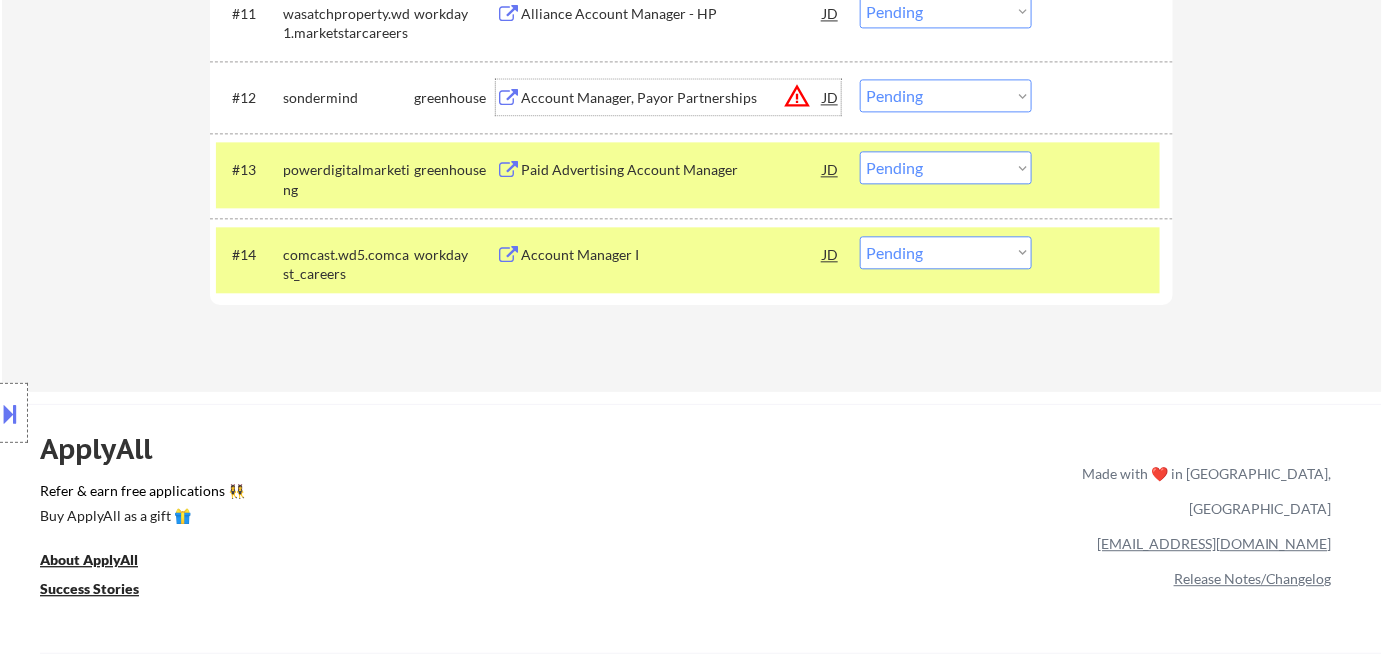 click on "Choose an option... Pending Applied Excluded (Questions) Excluded (Expired) Excluded (Location) Excluded (Bad Match) Excluded (Blocklist) Excluded (Salary) Excluded (Other)" at bounding box center (946, 95) 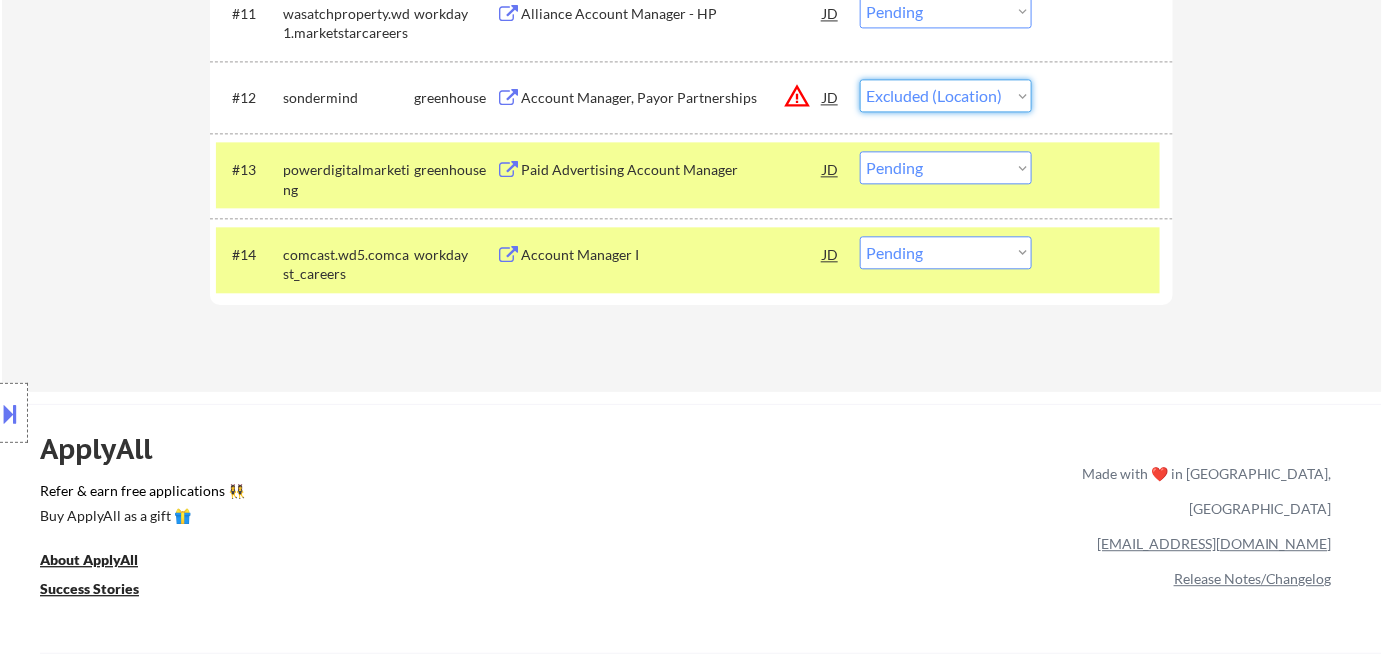 click on "Choose an option... Pending Applied Excluded (Questions) Excluded (Expired) Excluded (Location) Excluded (Bad Match) Excluded (Blocklist) Excluded (Salary) Excluded (Other)" at bounding box center (946, 95) 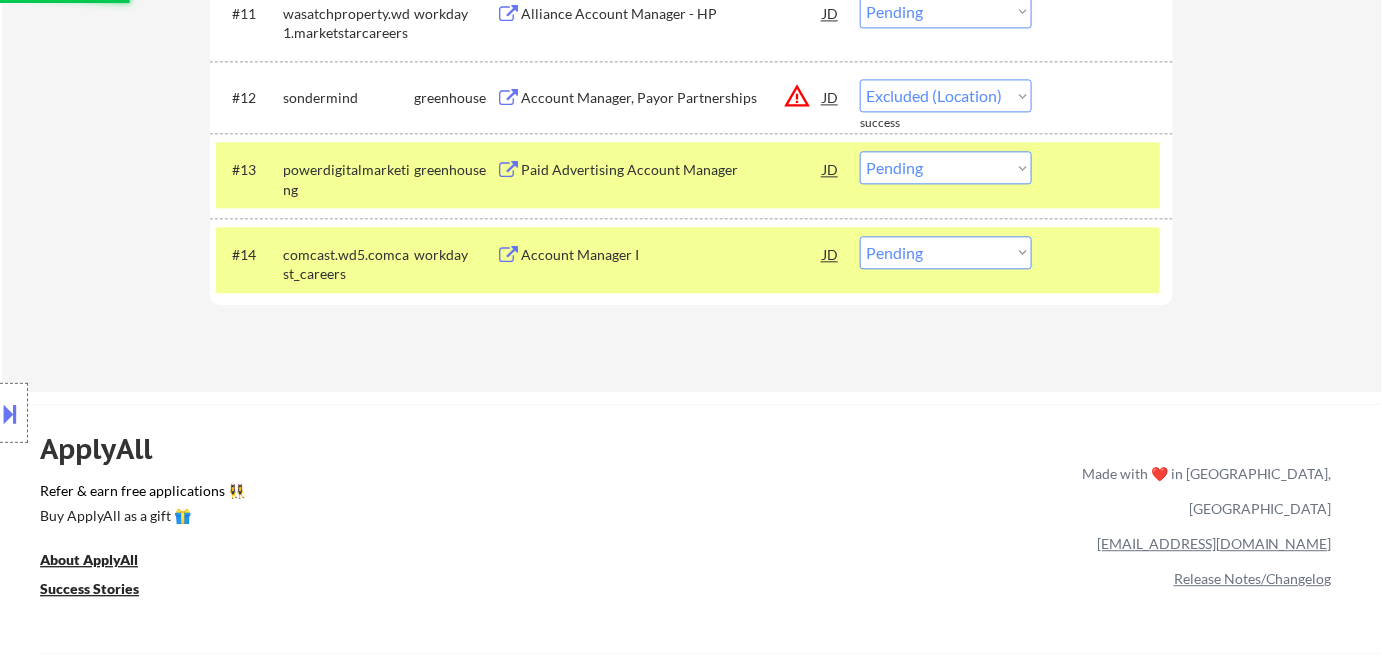 select on ""pending"" 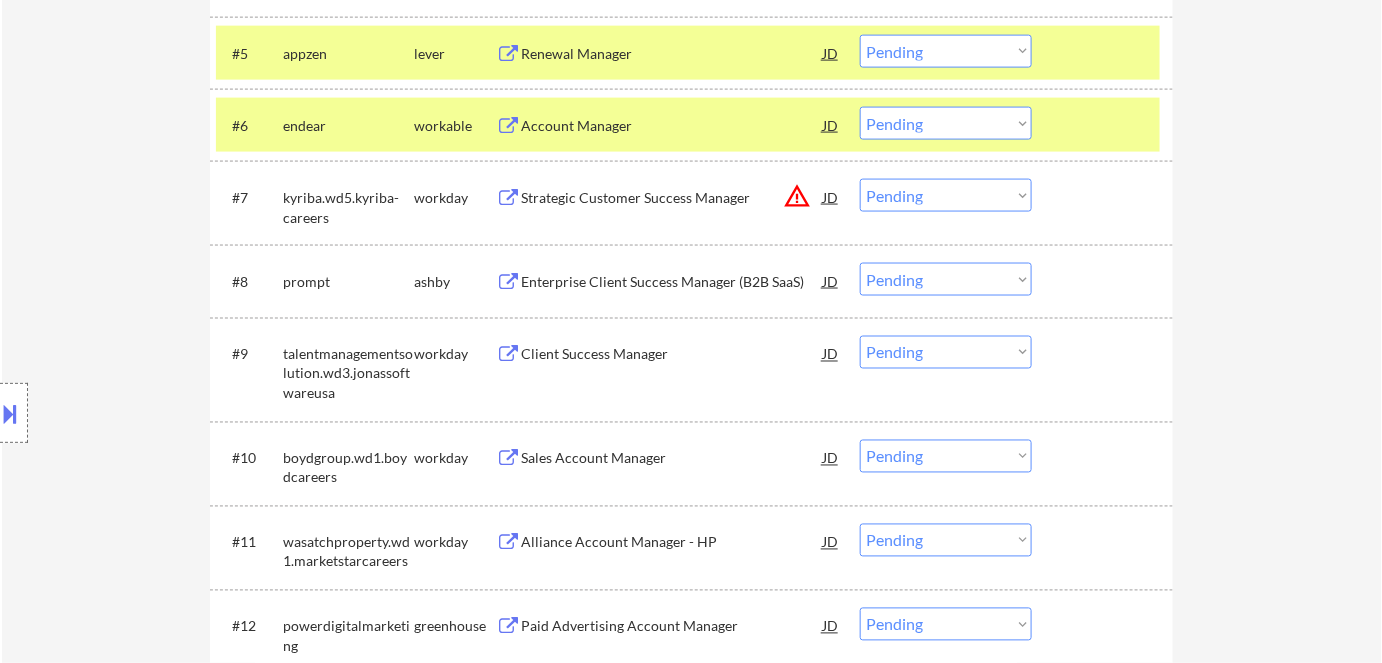scroll, scrollTop: 909, scrollLeft: 0, axis: vertical 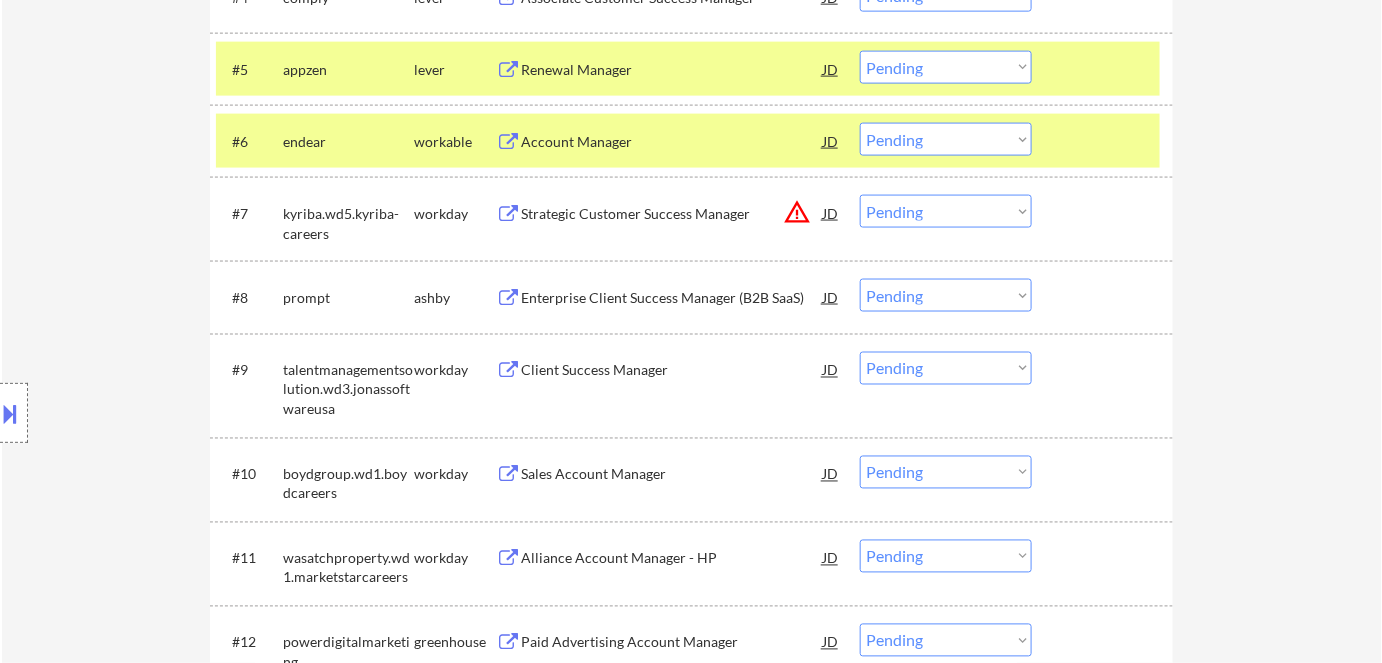 click on "warning_amber" at bounding box center [797, 212] 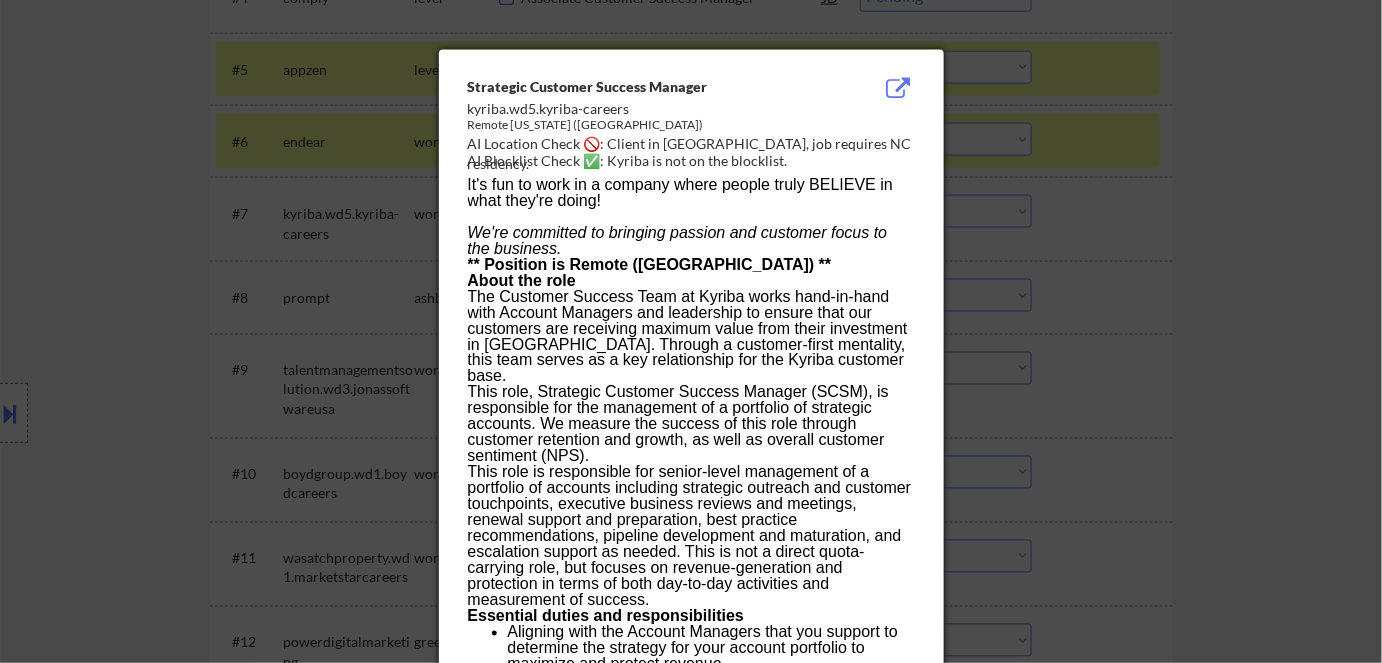 click at bounding box center [691, 331] 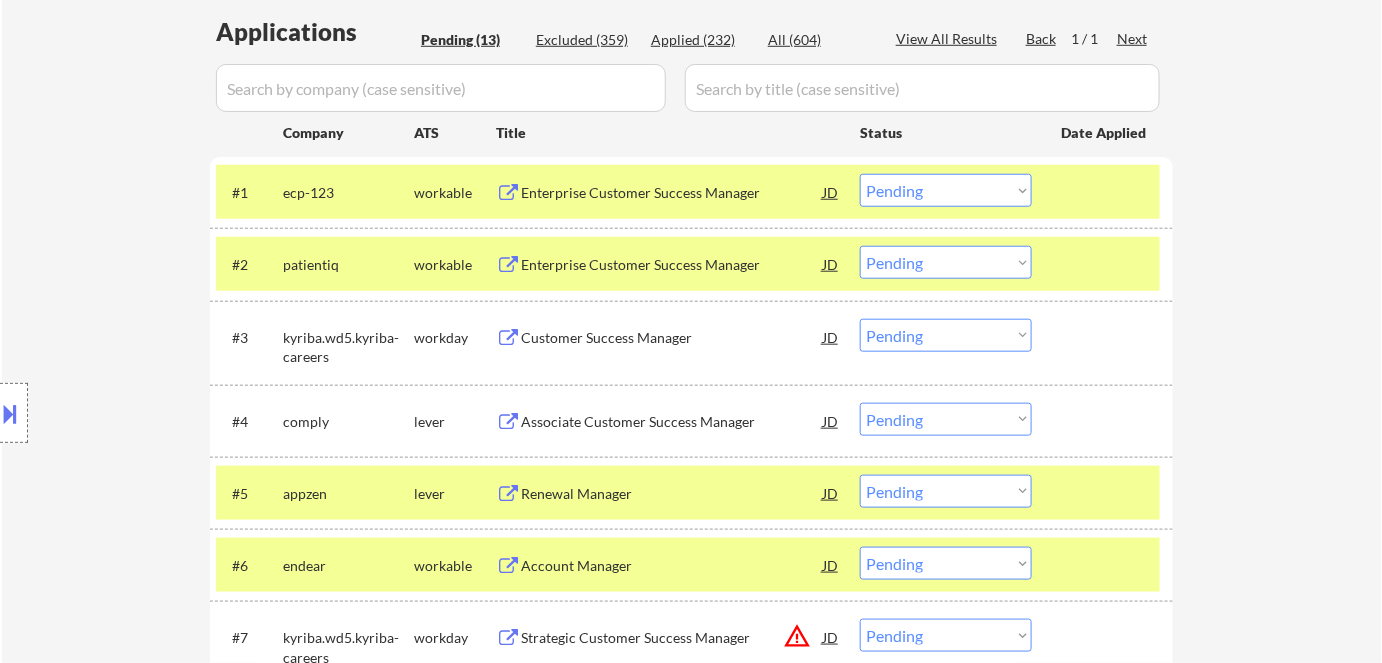 scroll, scrollTop: 454, scrollLeft: 0, axis: vertical 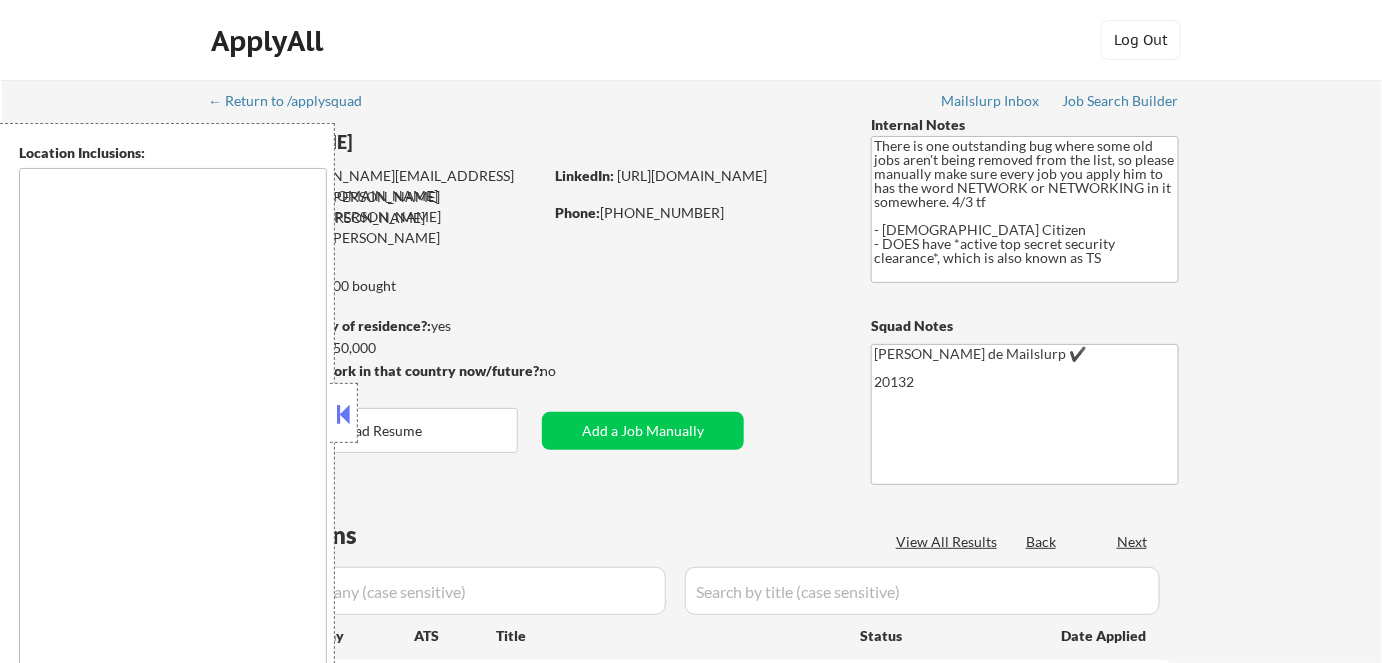 type on "[GEOGRAPHIC_DATA], [GEOGRAPHIC_DATA]   [GEOGRAPHIC_DATA], [GEOGRAPHIC_DATA]   [GEOGRAPHIC_DATA], [GEOGRAPHIC_DATA]   [GEOGRAPHIC_DATA], [GEOGRAPHIC_DATA]   [GEOGRAPHIC_DATA], [GEOGRAPHIC_DATA], [GEOGRAPHIC_DATA]   [GEOGRAPHIC_DATA], [GEOGRAPHIC_DATA]   [GEOGRAPHIC_DATA], [GEOGRAPHIC_DATA]   [GEOGRAPHIC_DATA], [GEOGRAPHIC_DATA]   [GEOGRAPHIC_DATA], [GEOGRAPHIC_DATA]   [GEOGRAPHIC_DATA], [GEOGRAPHIC_DATA], [GEOGRAPHIC_DATA]   [GEOGRAPHIC_DATA], [GEOGRAPHIC_DATA]   [GEOGRAPHIC_DATA], [GEOGRAPHIC_DATA]   [GEOGRAPHIC_DATA], [GEOGRAPHIC_DATA], [GEOGRAPHIC_DATA]   [GEOGRAPHIC_DATA], [GEOGRAPHIC_DATA]   [GEOGRAPHIC_DATA], [GEOGRAPHIC_DATA]   [GEOGRAPHIC_DATA], [GEOGRAPHIC_DATA]   [GEOGRAPHIC_DATA], [GEOGRAPHIC_DATA]   [GEOGRAPHIC_DATA], [GEOGRAPHIC_DATA]   [GEOGRAPHIC_DATA], [GEOGRAPHIC_DATA]   [GEOGRAPHIC_DATA], [GEOGRAPHIC_DATA]   [GEOGRAPHIC_DATA], [GEOGRAPHIC_DATA]   [GEOGRAPHIC_DATA], [GEOGRAPHIC_DATA] [GEOGRAPHIC_DATA], [GEOGRAPHIC_DATA]   [PERSON_NAME], [GEOGRAPHIC_DATA]   [GEOGRAPHIC_DATA], [GEOGRAPHIC_DATA], [GEOGRAPHIC_DATA]   [GEOGRAPHIC_DATA], [GEOGRAPHIC_DATA]   [GEOGRAPHIC_DATA], [GEOGRAPHIC_DATA]   [GEOGRAPHIC_DATA], [GEOGRAPHIC_DATA]   [GEOGRAPHIC_DATA], [GEOGRAPHIC_DATA], [GEOGRAPHIC_DATA]   [GEOGRAPHIC_DATA], [GEOGRAPHIC_DATA]   [GEOGRAPHIC_DATA][US_STATE], [GEOGRAPHIC_DATA], [GEOGRAPHIC_DATA]   [GEOGRAPHIC_DATA], [GEOGRAPHIC_DATA] [GEOGRAPHIC_DATA], [GEOGRAPHIC_DATA]   [GEOGRAPHIC_DATA], [GEOGRAPHIC_DATA]   [GEOGRAPHIC_DATA], [GEOGRAPHIC_DATA] [GEOGRAPHIC_DATA], [GEOGRAPHIC_DATA]   [GEOGRAPHIC_DATA], [GEOGRAPHIC_DATA]   [GEOGRAPHIC_DATA], [GEOGRAPHIC_DATA]   [GEOGRAPHIC_DATA], [GEOGRAPHIC_DATA]   [PERSON_NAME][GEOGRAPHIC_DATA], [GEOGRAPHIC_DATA]   [GEOGRAPHIC_DATA], [GEOGRAPHIC_DATA], [GEOGRAPHIC_DATA]   [PERSON_NAME][GEOGRAPHIC_DATA][PERSON_NAME], [GEOGRAPHIC_DATA]   [GEOGRAPHIC_DATA], [GEOGRAPHIC_DATA]   [GEOGRAPHIC_DATA], [GEOGRAPHIC_DATA]   [GEOGRAPHIC_DATA], [GEOGRAPHIC_DATA], [GEOGRAPHIC_DATA]   [GEOGRAPHIC_DATA], [GEOGRAPHIC_DATA]   [GEOGRAPHIC_DATA], [GEOGRAPHIC_DATA]   [GEOGRAPHIC_DATA], [GEOGRAPHIC_DATA]   [GEOGRAPHIC_DATA], [GEOGRAPHIC_DATA]   [GEOGRAPHIC_DATA], [GEOGRAPHIC_DATA]   [GEOGRAPHIC_DATA], [GEOGRAPHIC_DATA]   [GEOGRAPHIC_DATA], [GEOGRAPHIC_DATA]   [GEOGRAPHIC_DATA], [GEOGRAPHIC_DATA]   [GEOGRAPHIC_DATA], [GEOGRAPHIC_DATA]   [GEOGRAPHIC_DATA], [GEOGRAPHIC_DATA]..." 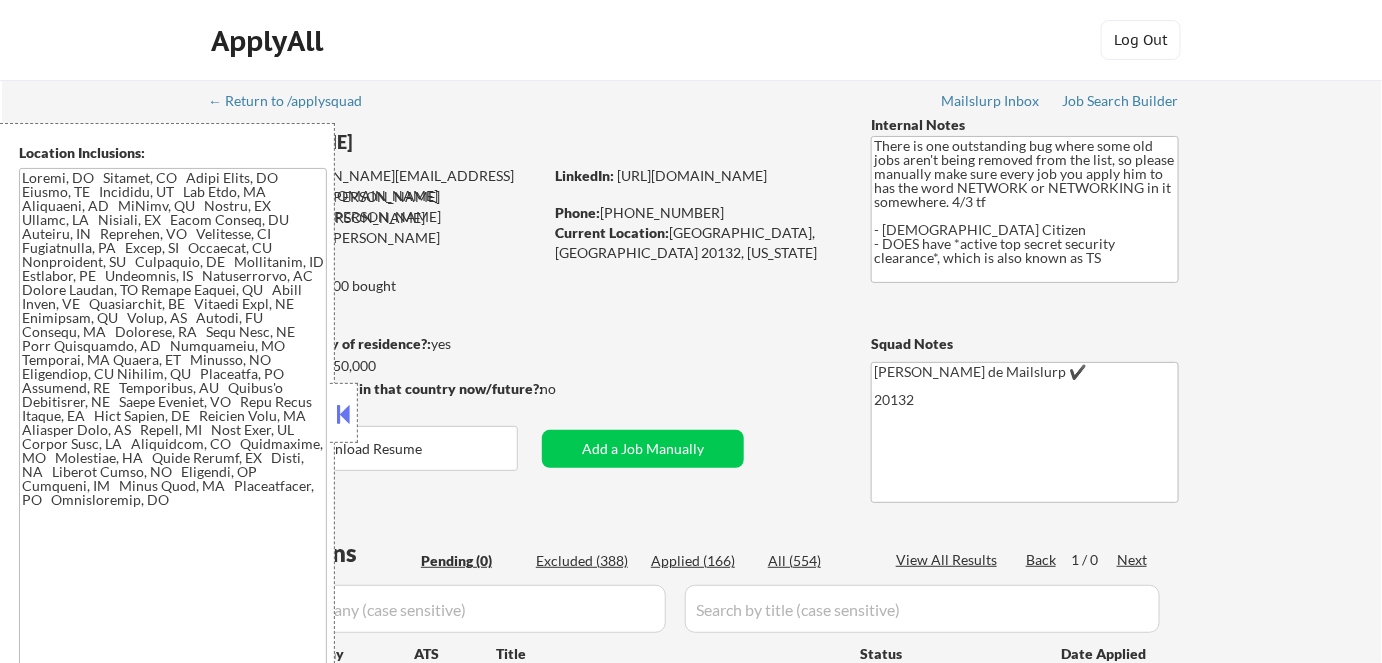 scroll, scrollTop: 0, scrollLeft: 0, axis: both 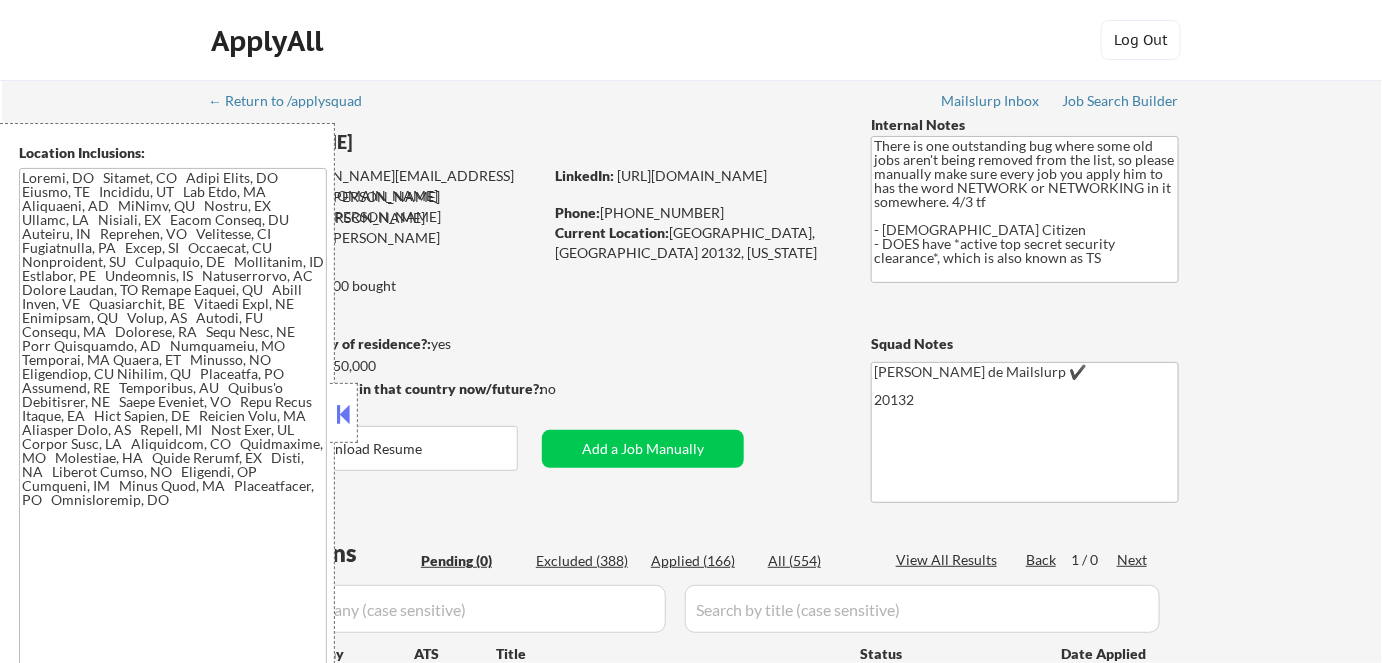 click at bounding box center (344, 414) 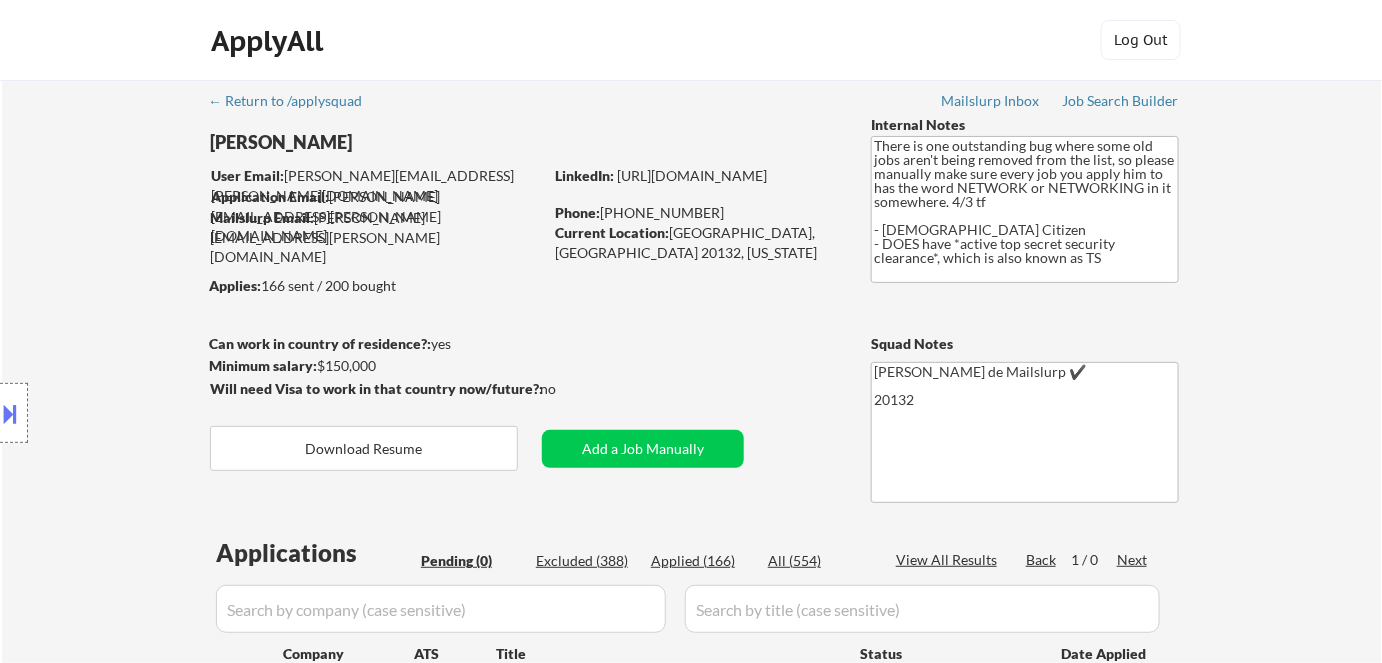 click at bounding box center [14, 413] 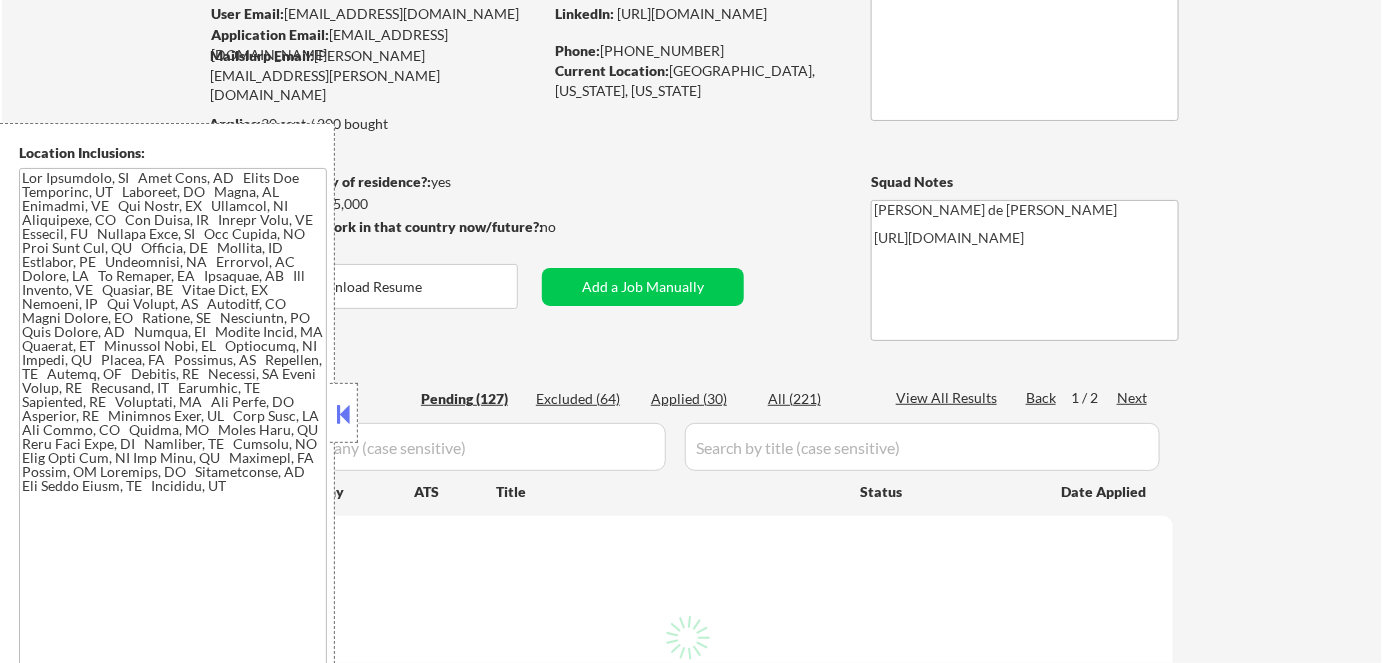 scroll, scrollTop: 454, scrollLeft: 0, axis: vertical 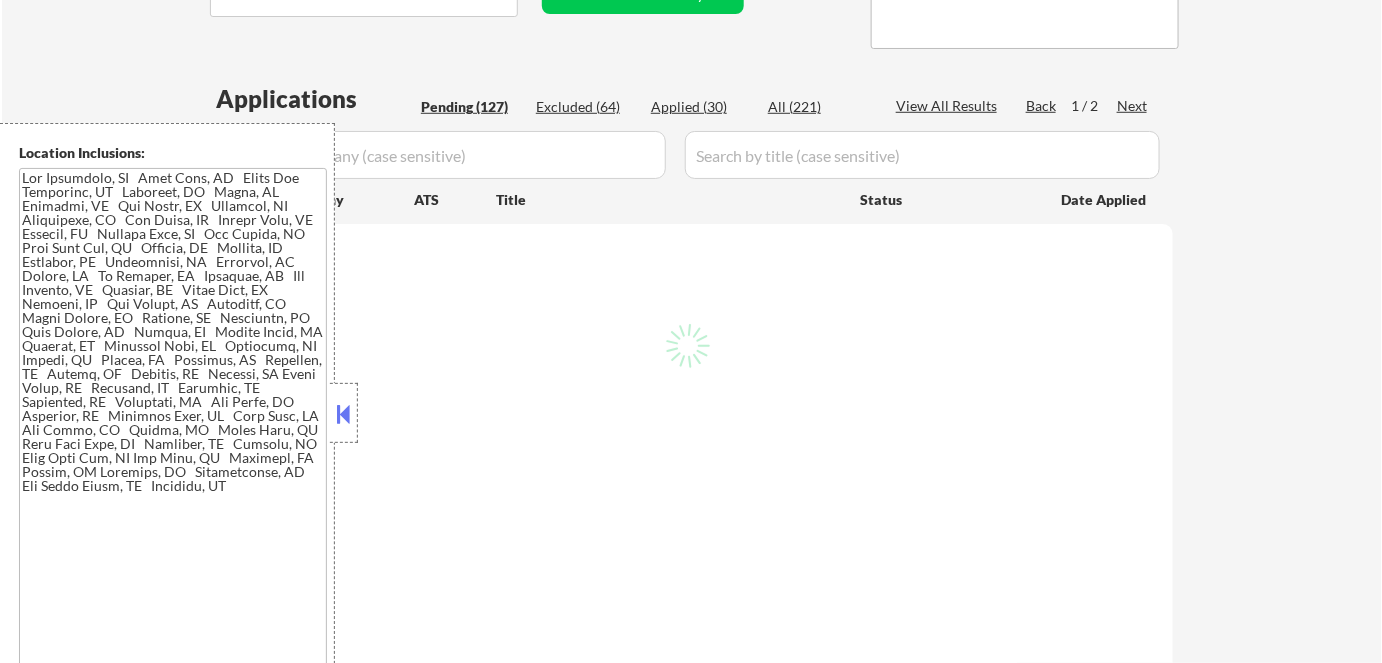 click at bounding box center [344, 414] 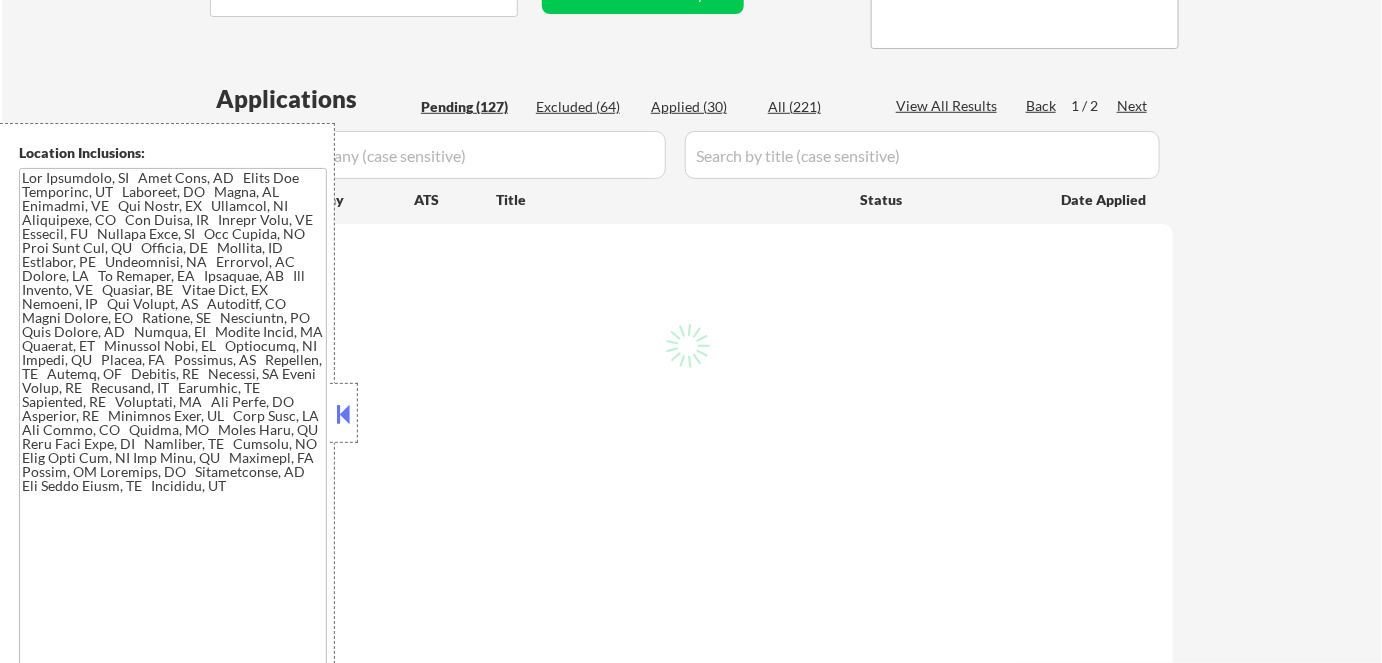 select on ""pending"" 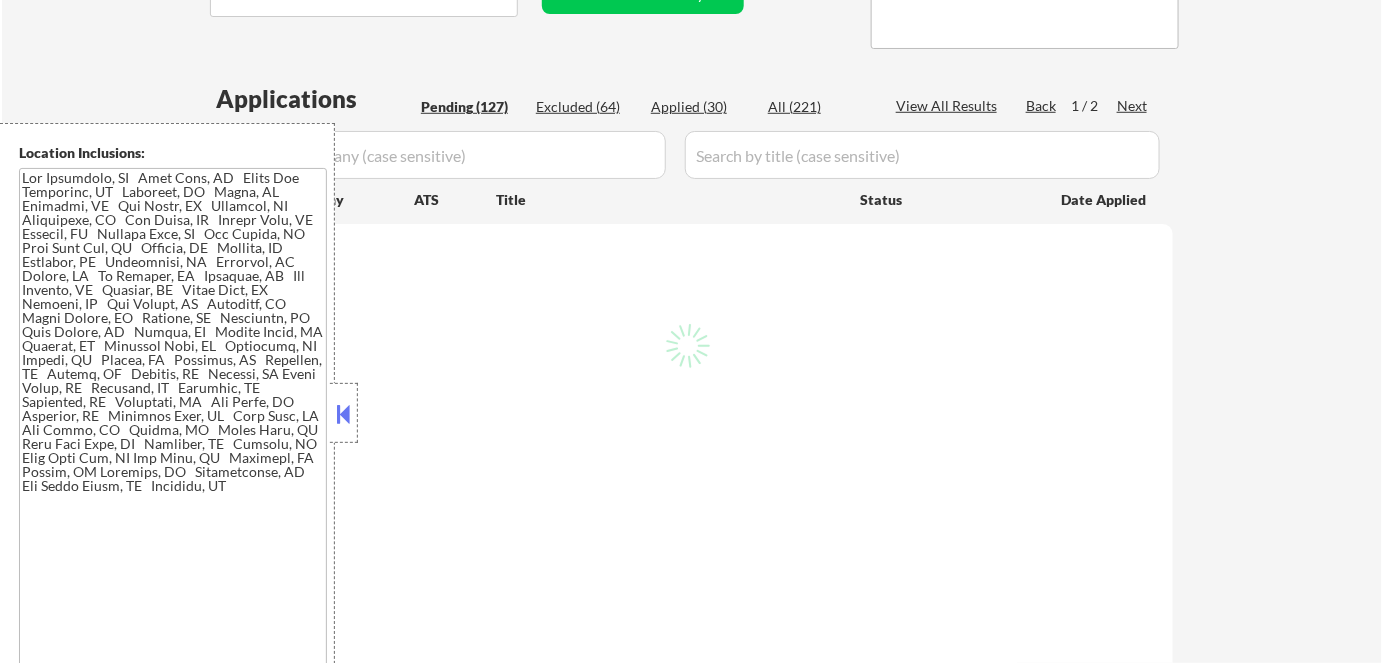 select on ""pending"" 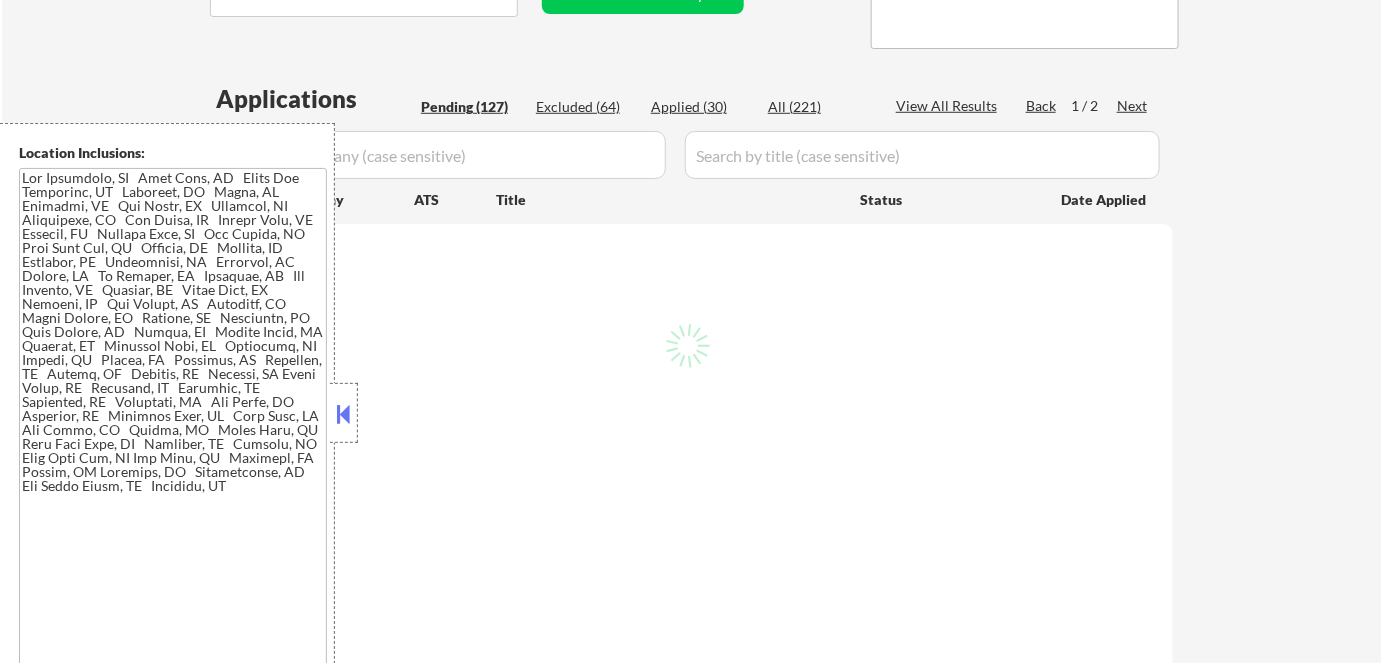 select on ""pending"" 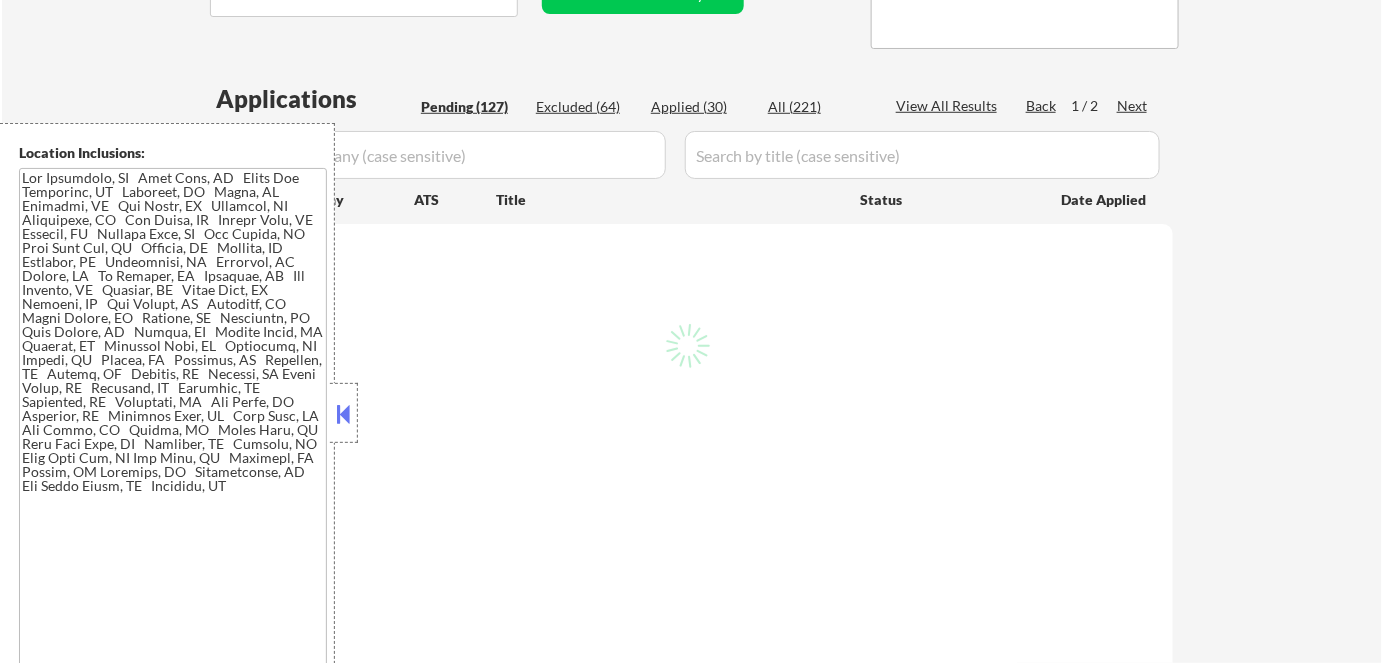 select on ""pending"" 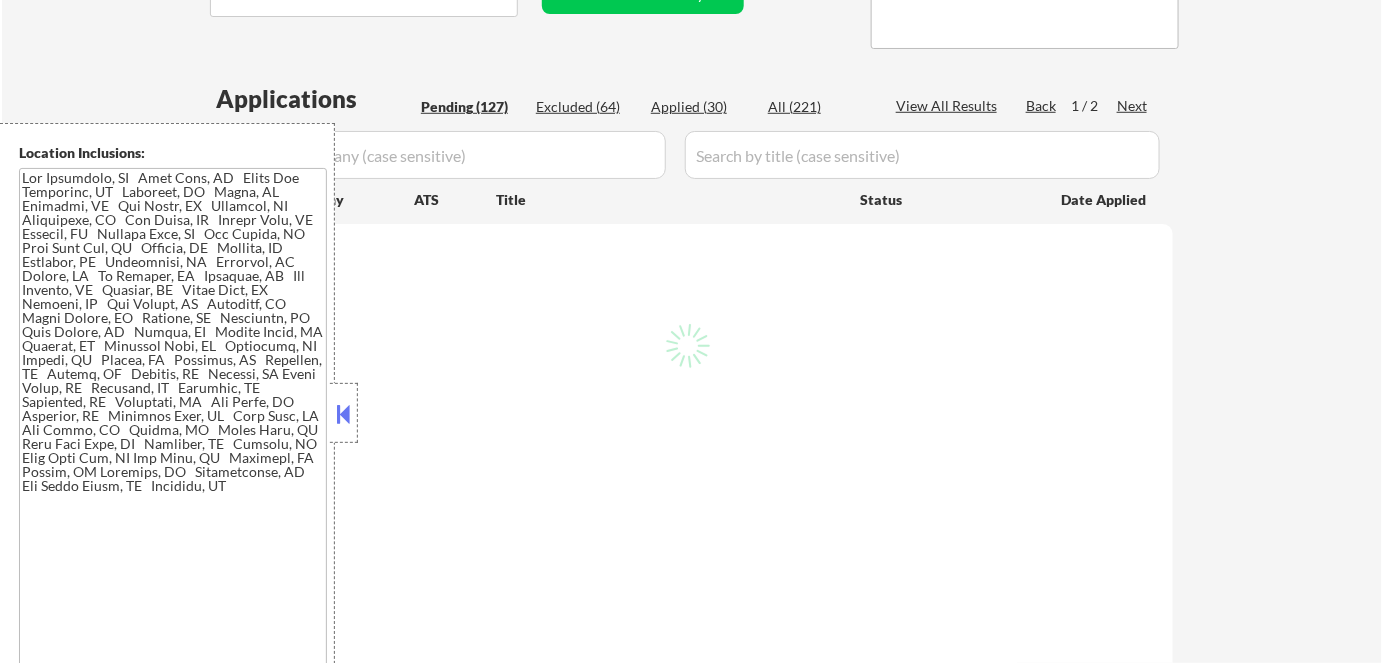 select on ""pending"" 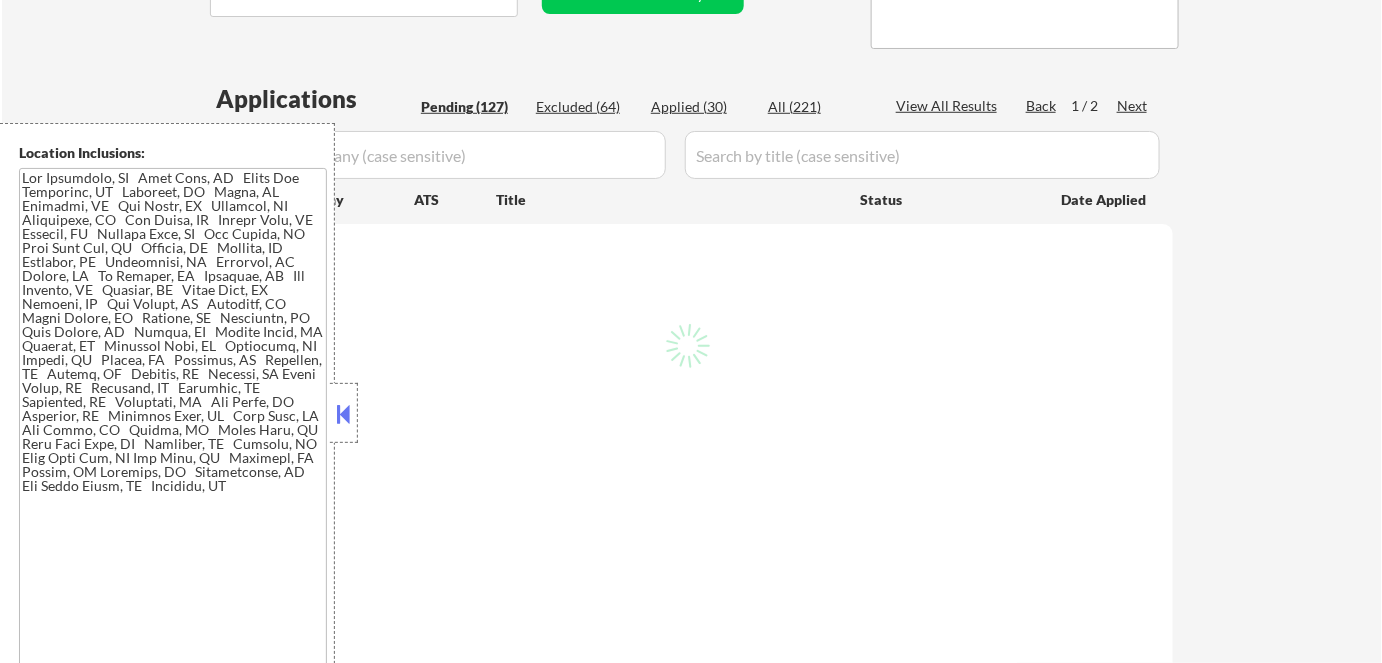 select on ""pending"" 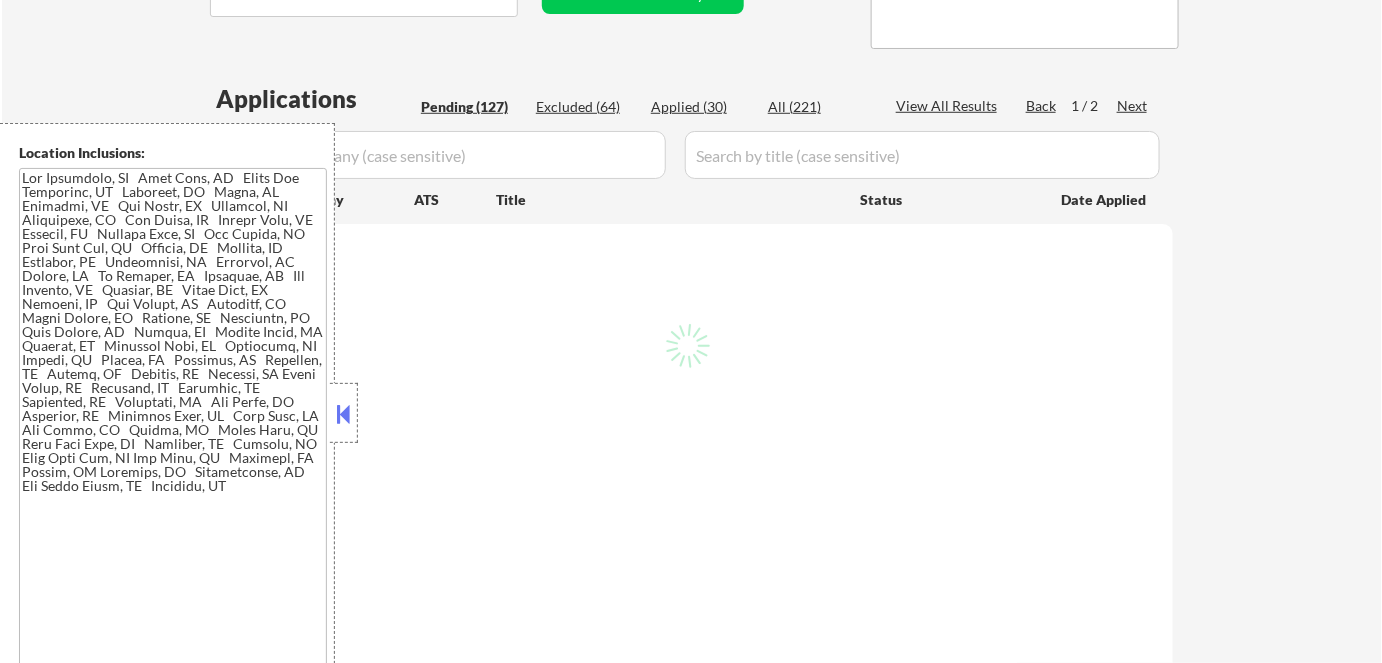 select on ""pending"" 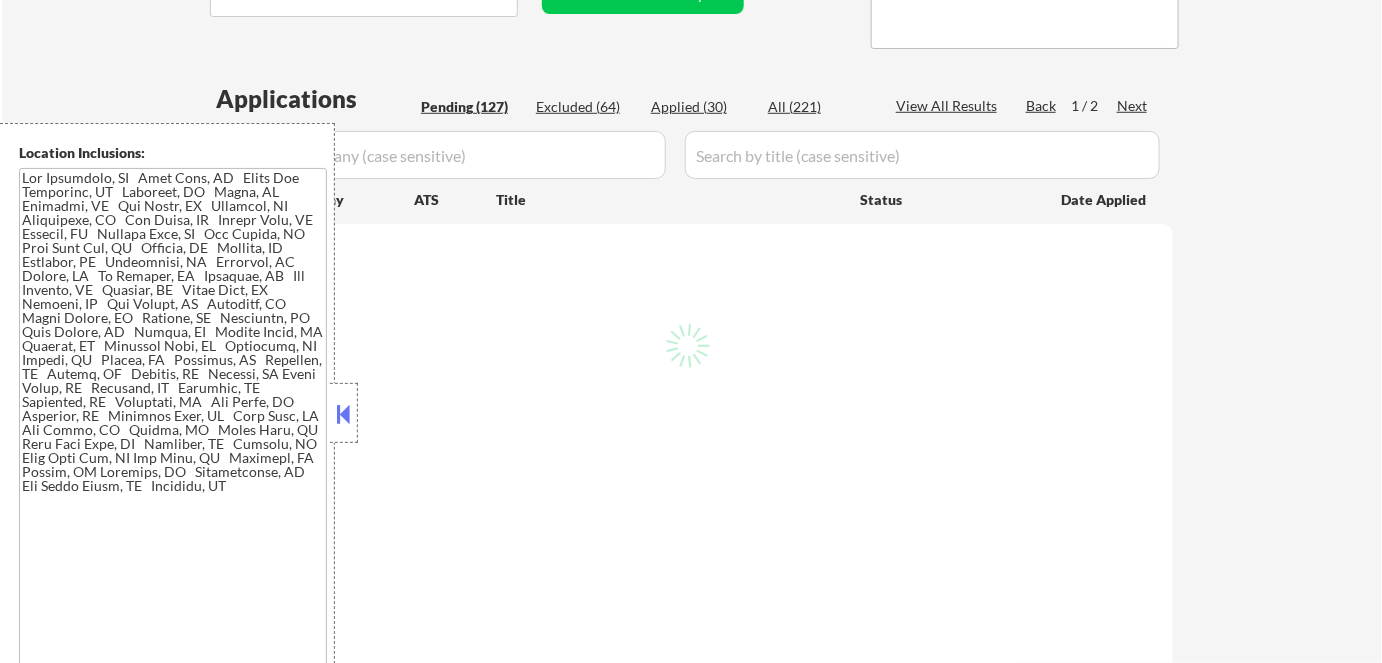select on ""pending"" 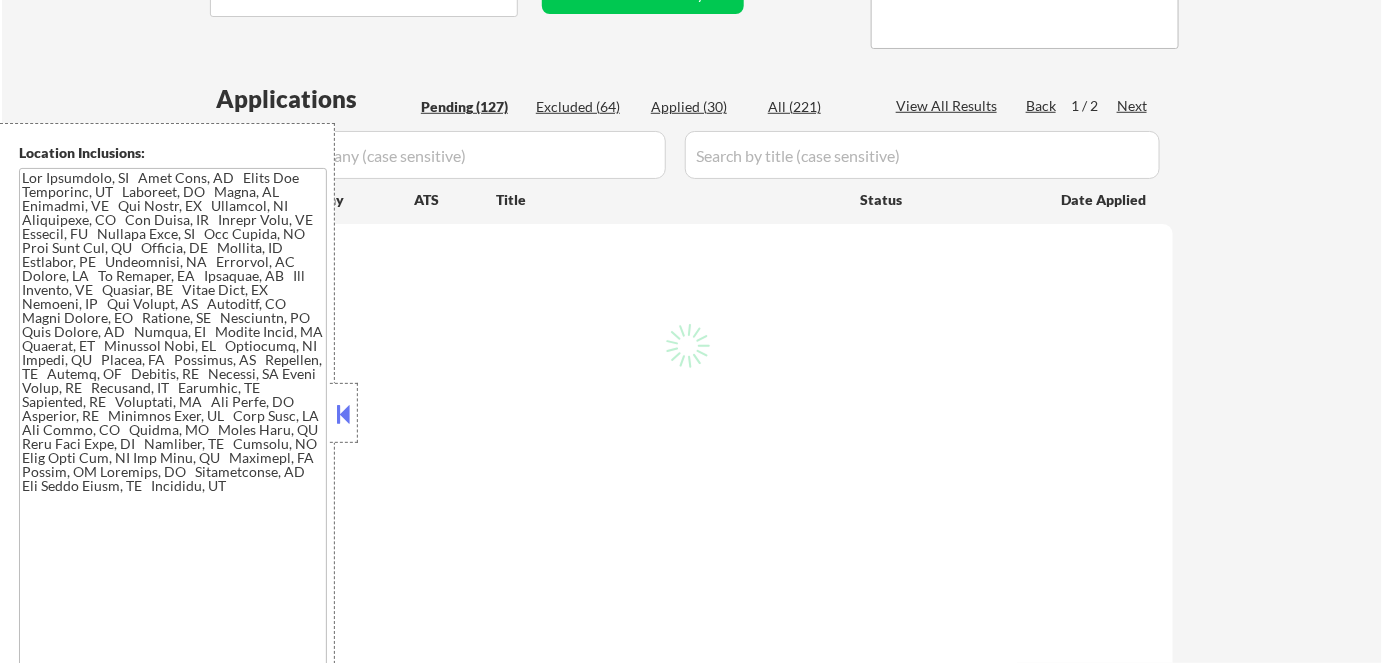 select on ""pending"" 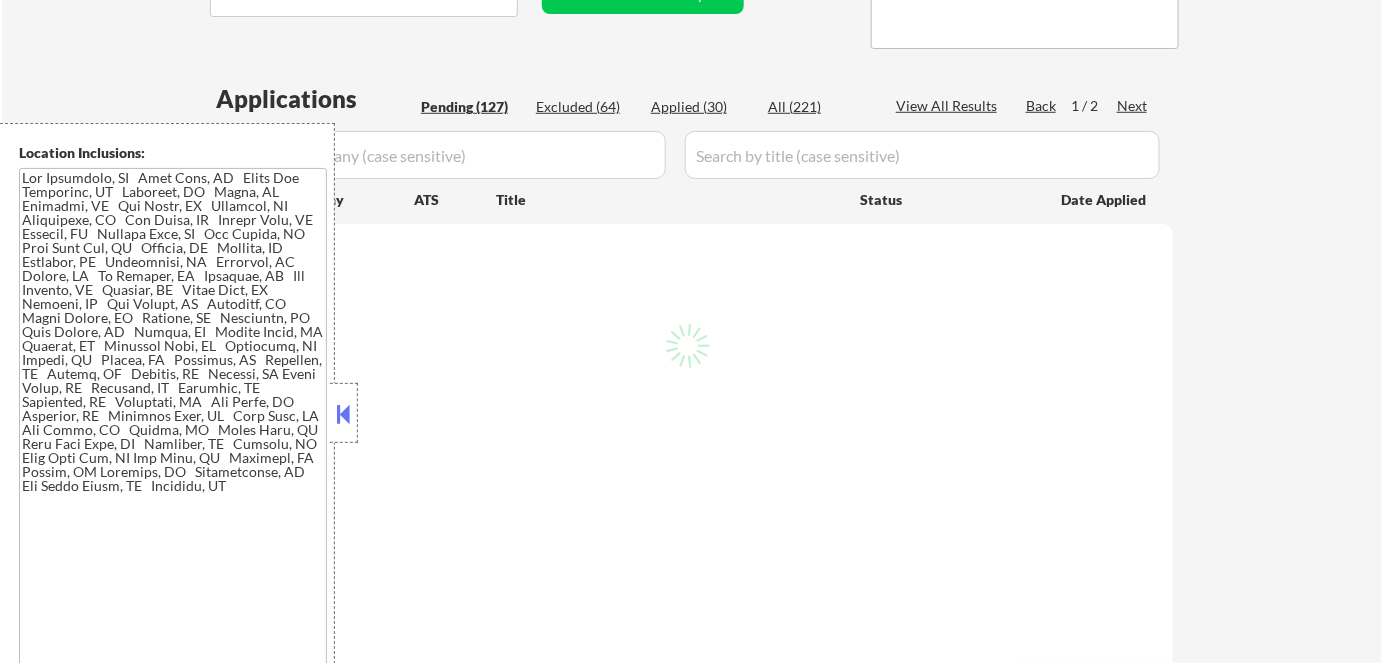 select on ""pending"" 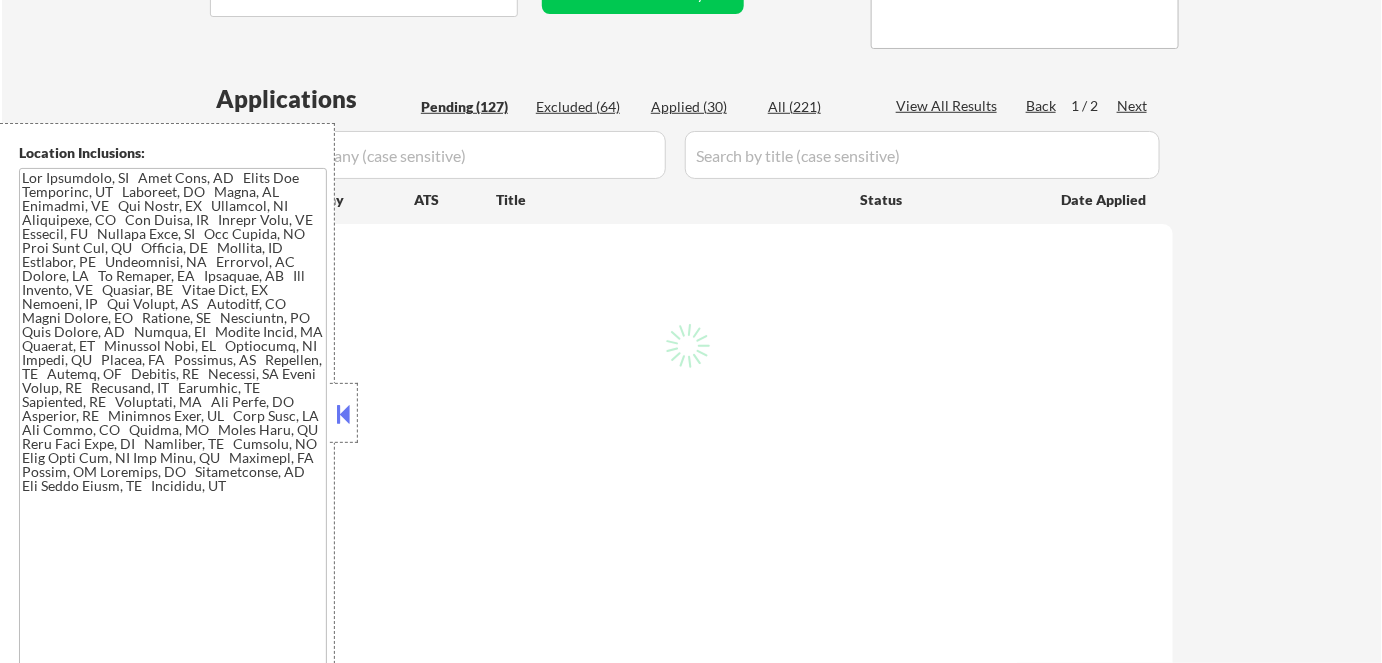 select on ""pending"" 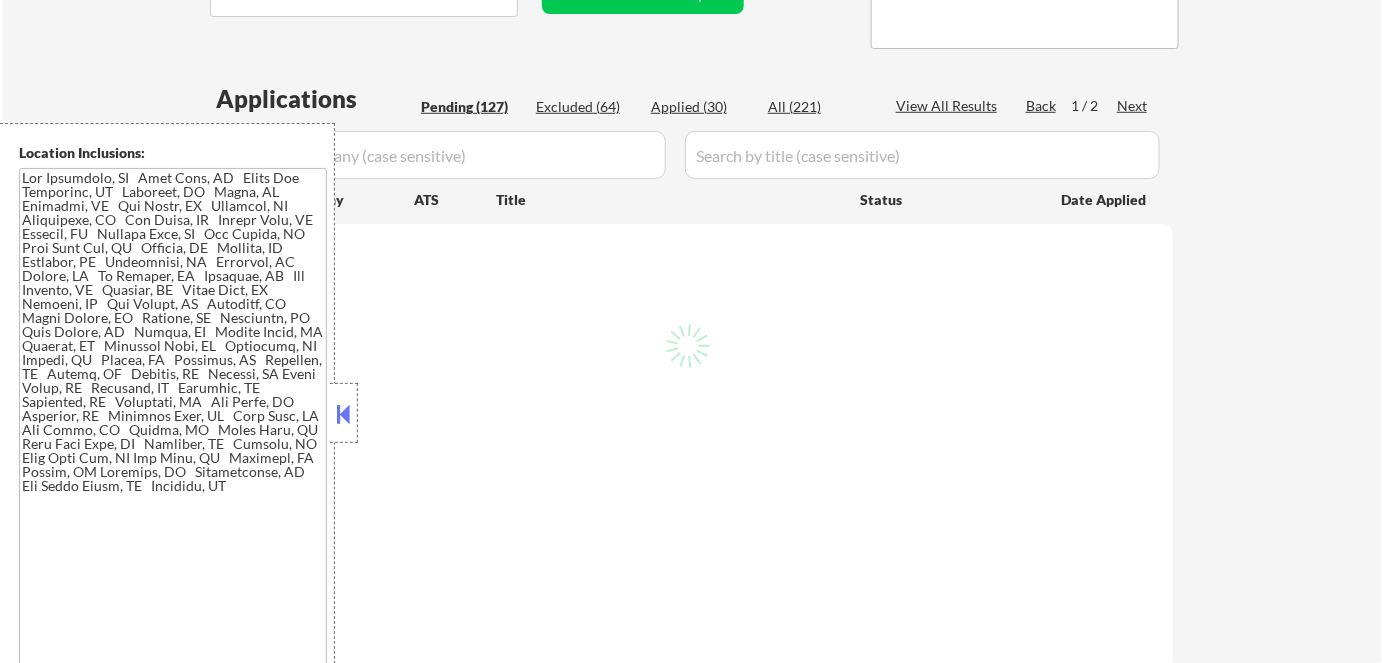 select on ""pending"" 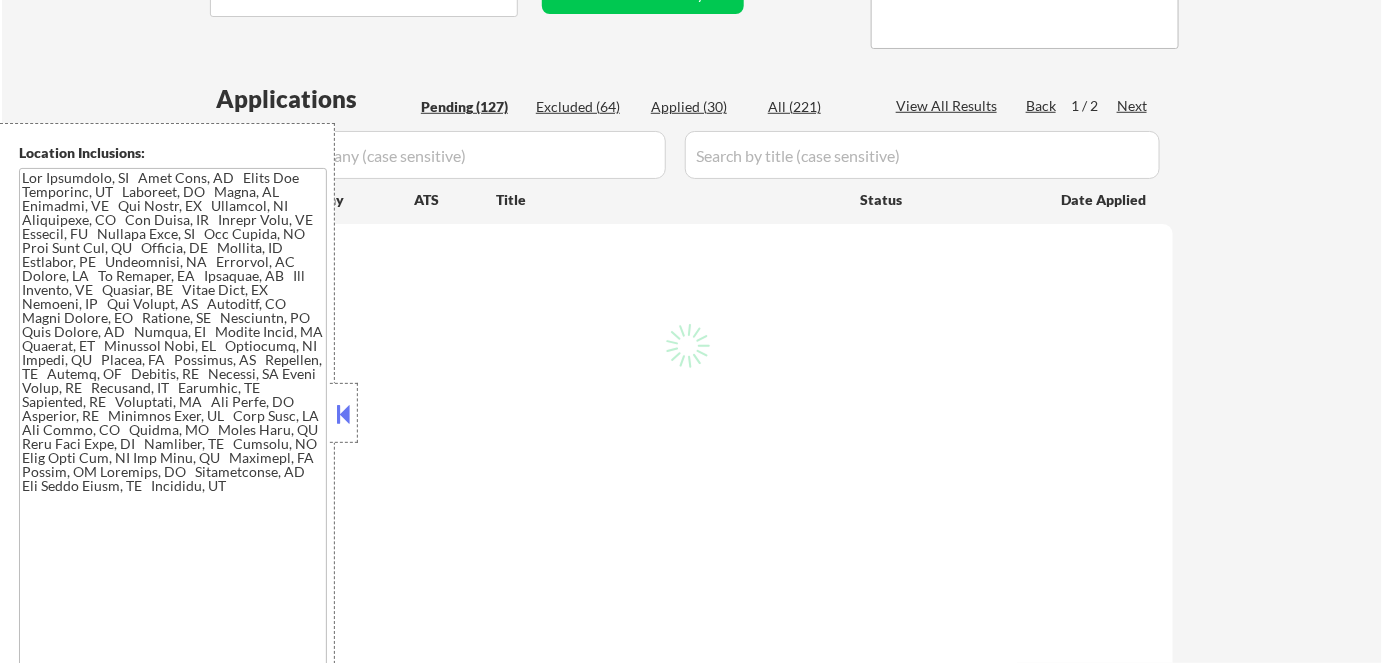 select on ""pending"" 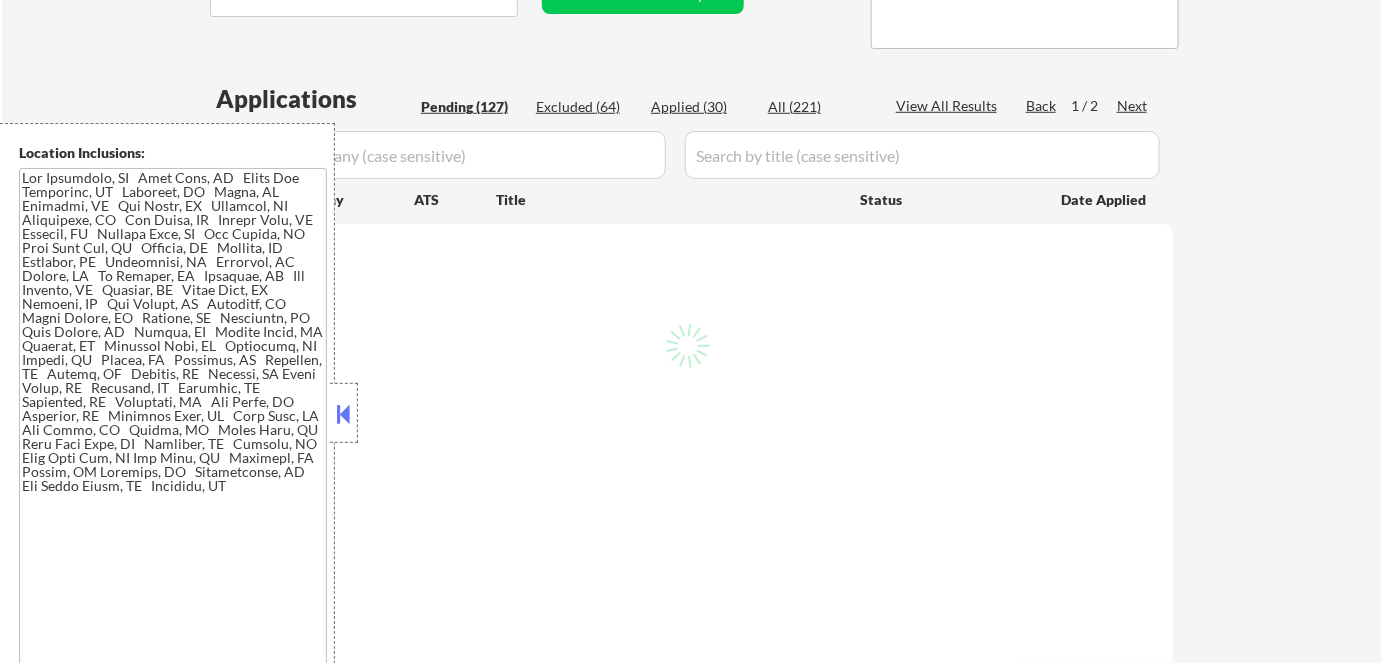 select on ""pending"" 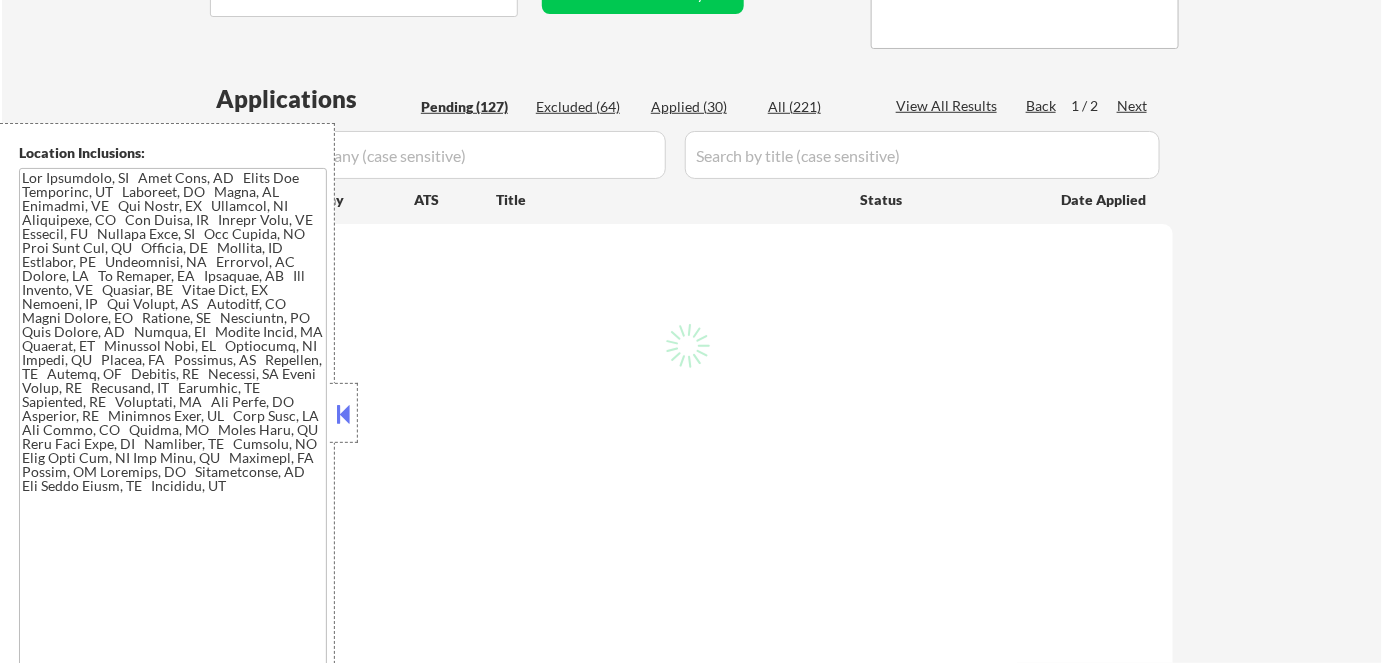 select on ""pending"" 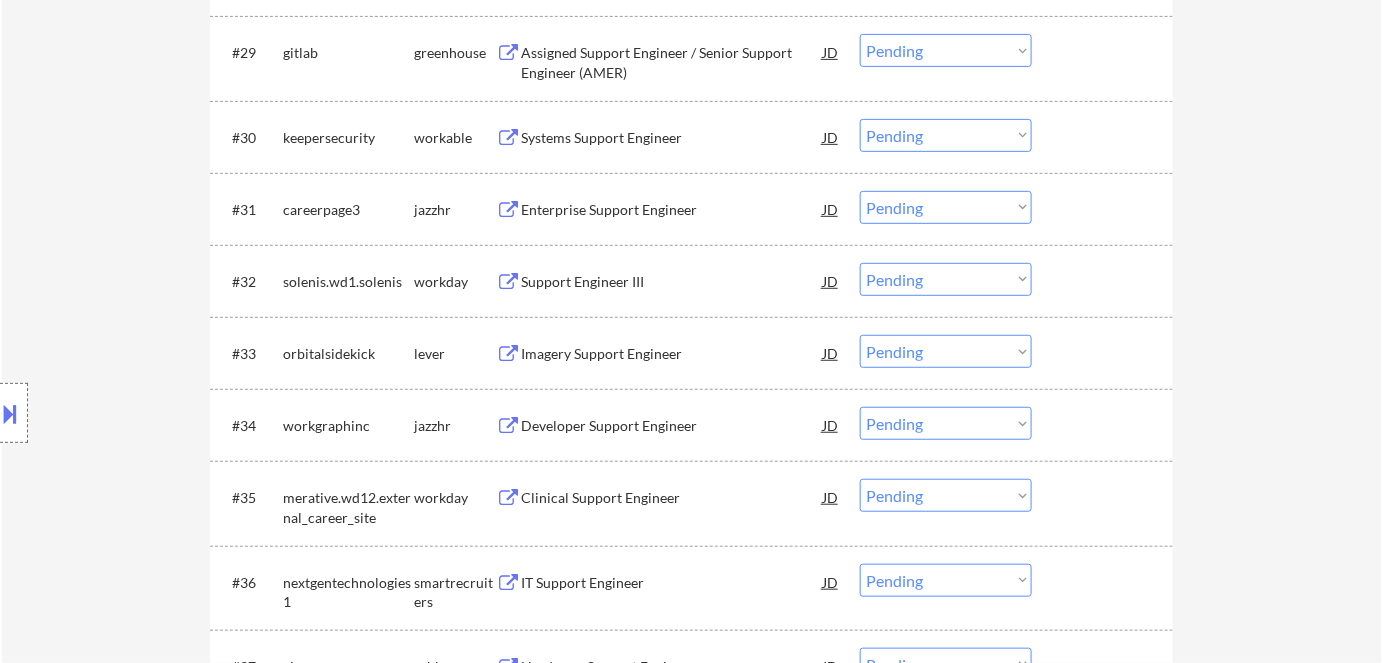 scroll, scrollTop: 2636, scrollLeft: 0, axis: vertical 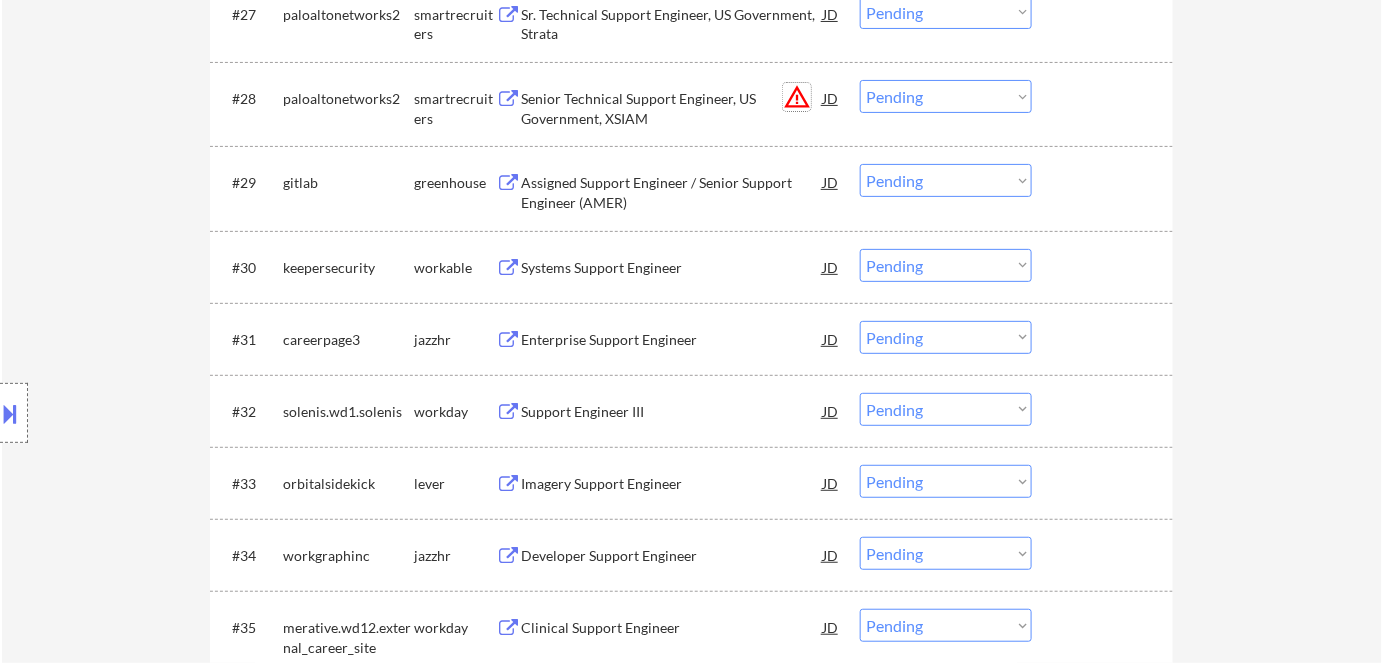 click on "warning_amber" at bounding box center [797, 97] 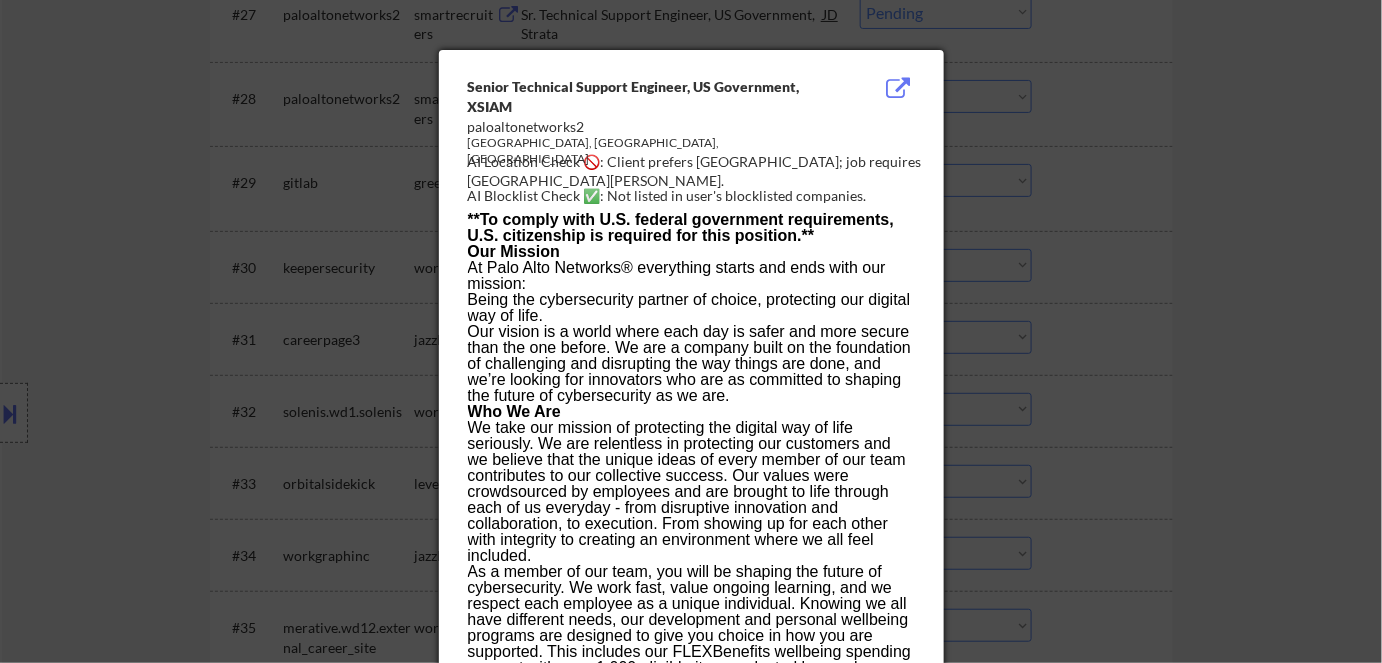 click at bounding box center (691, 331) 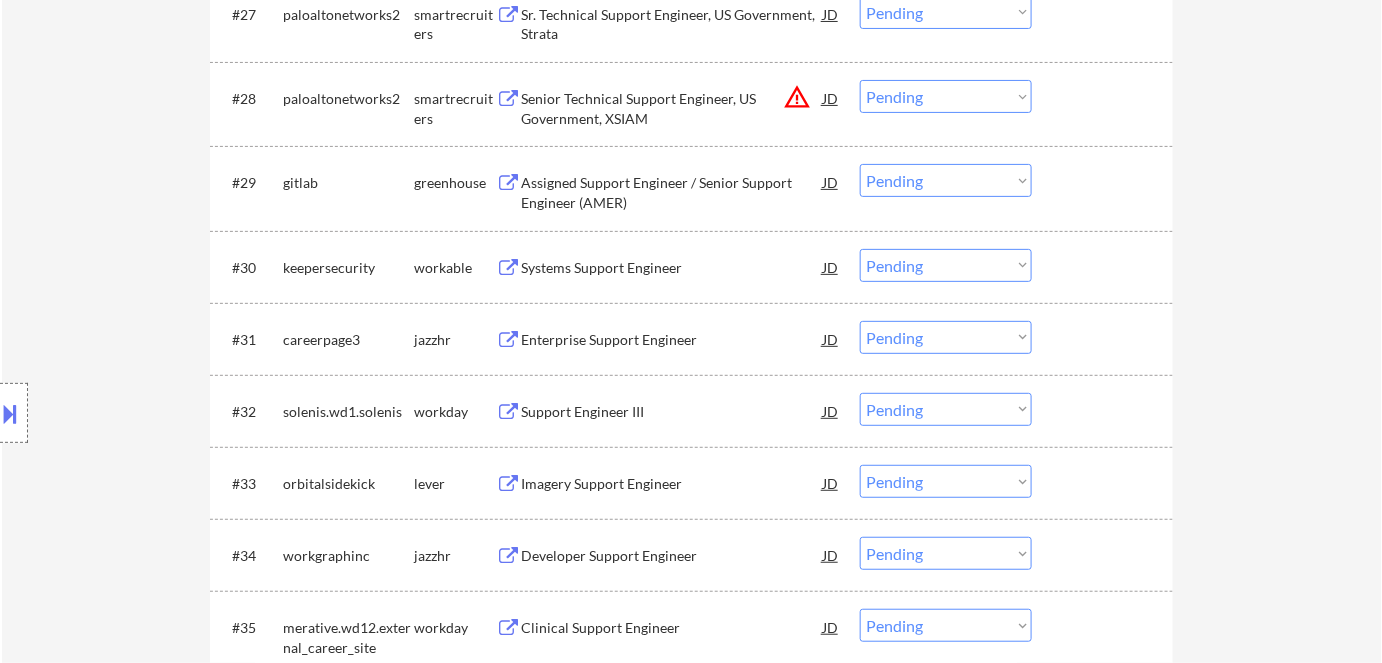 click at bounding box center [14, 413] 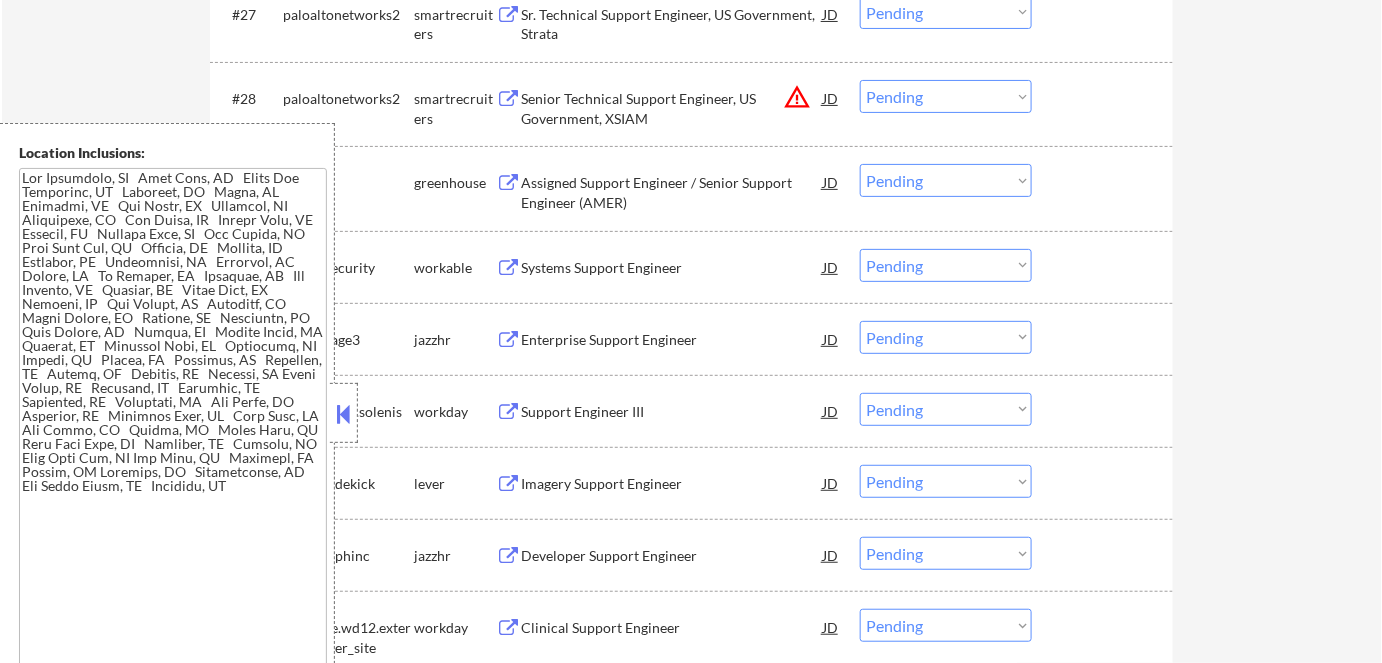 click at bounding box center (344, 414) 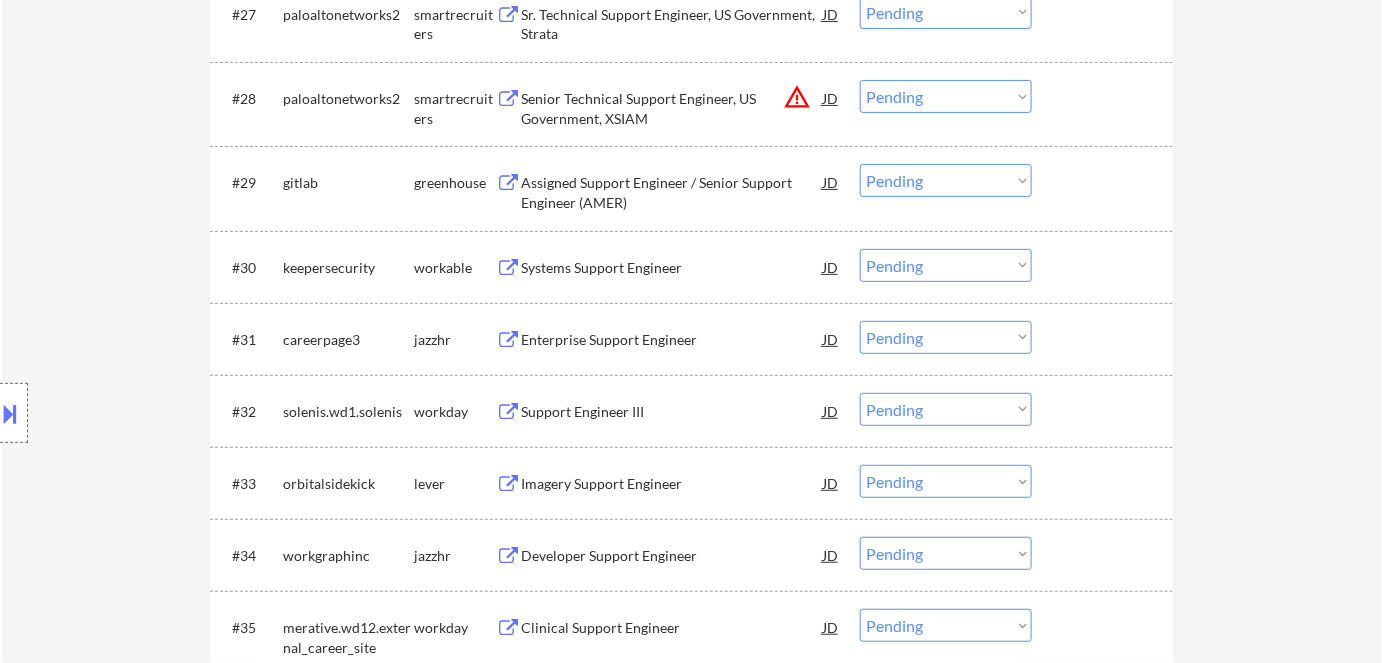 click on "warning_amber" at bounding box center [797, 97] 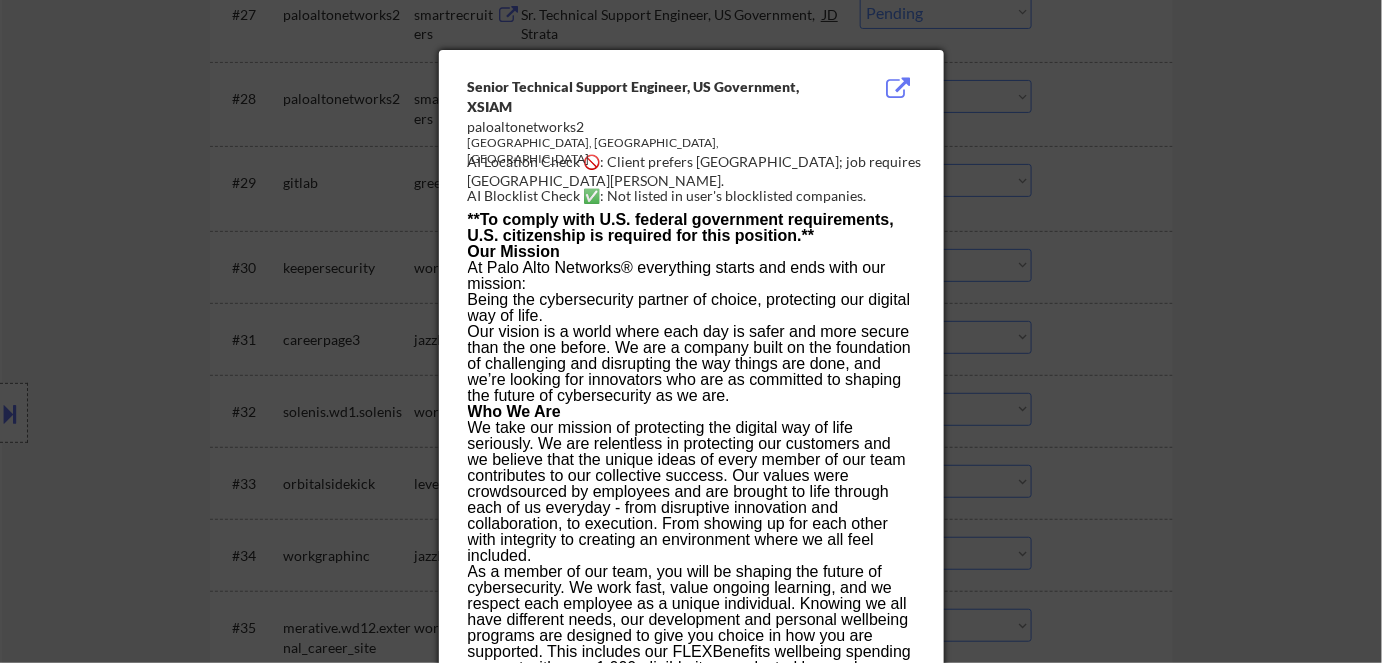 click at bounding box center [691, 331] 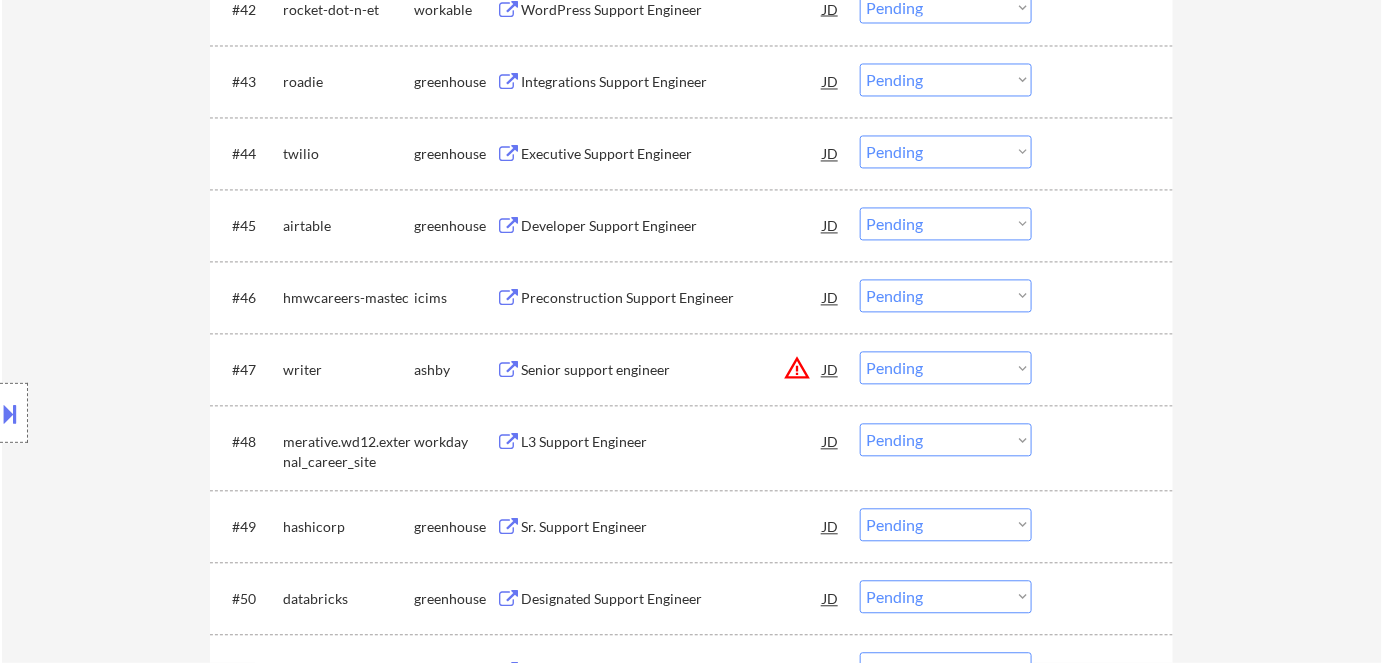 scroll, scrollTop: 3909, scrollLeft: 0, axis: vertical 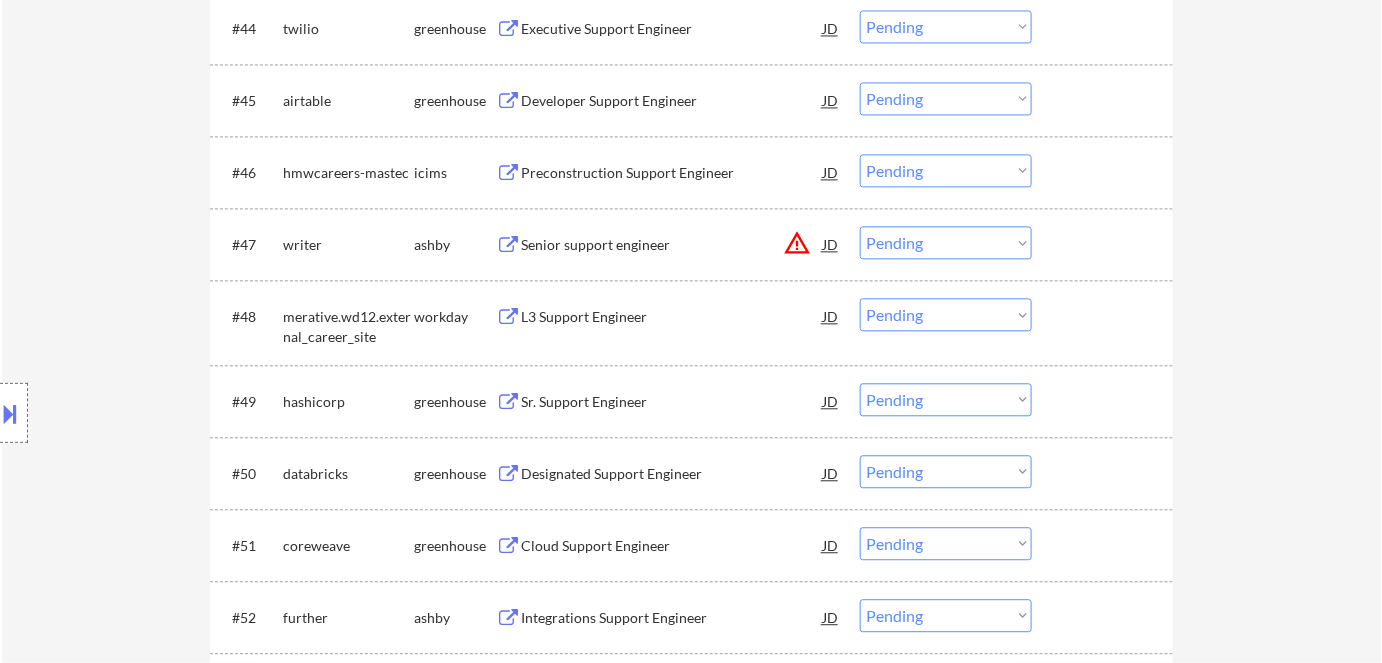 click on "warning_amber" at bounding box center [797, 243] 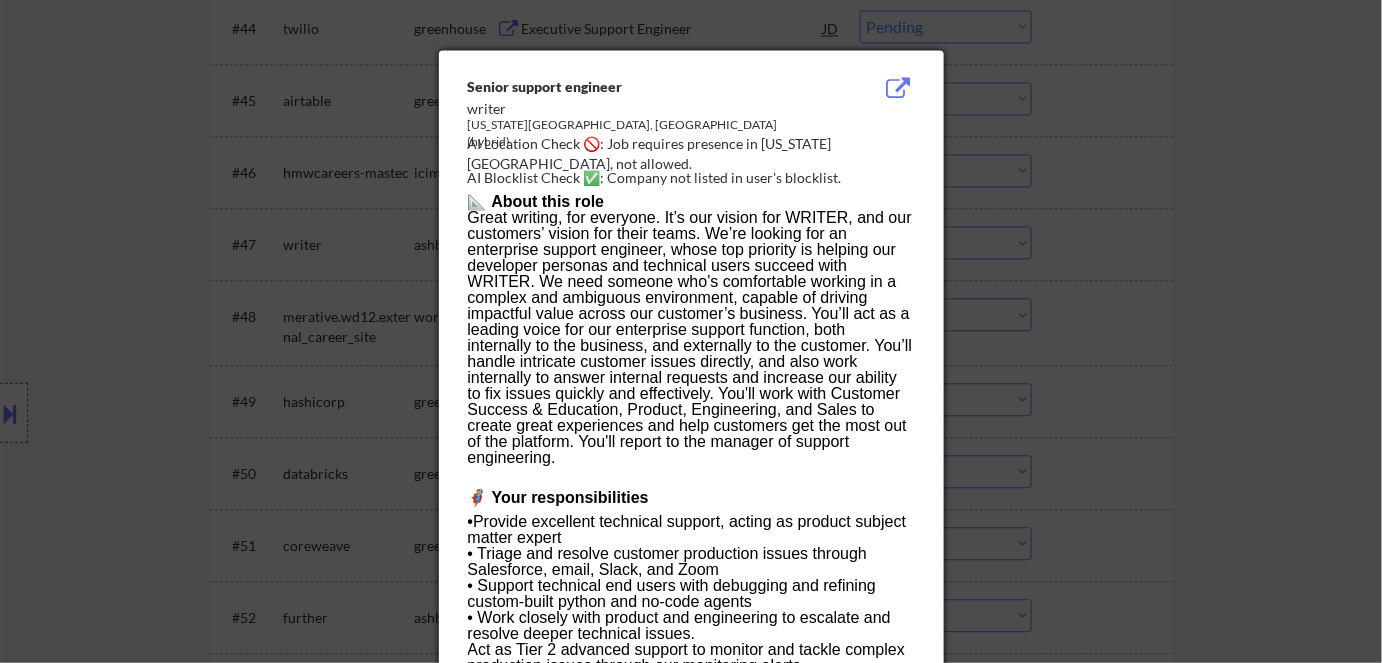 click at bounding box center (691, 331) 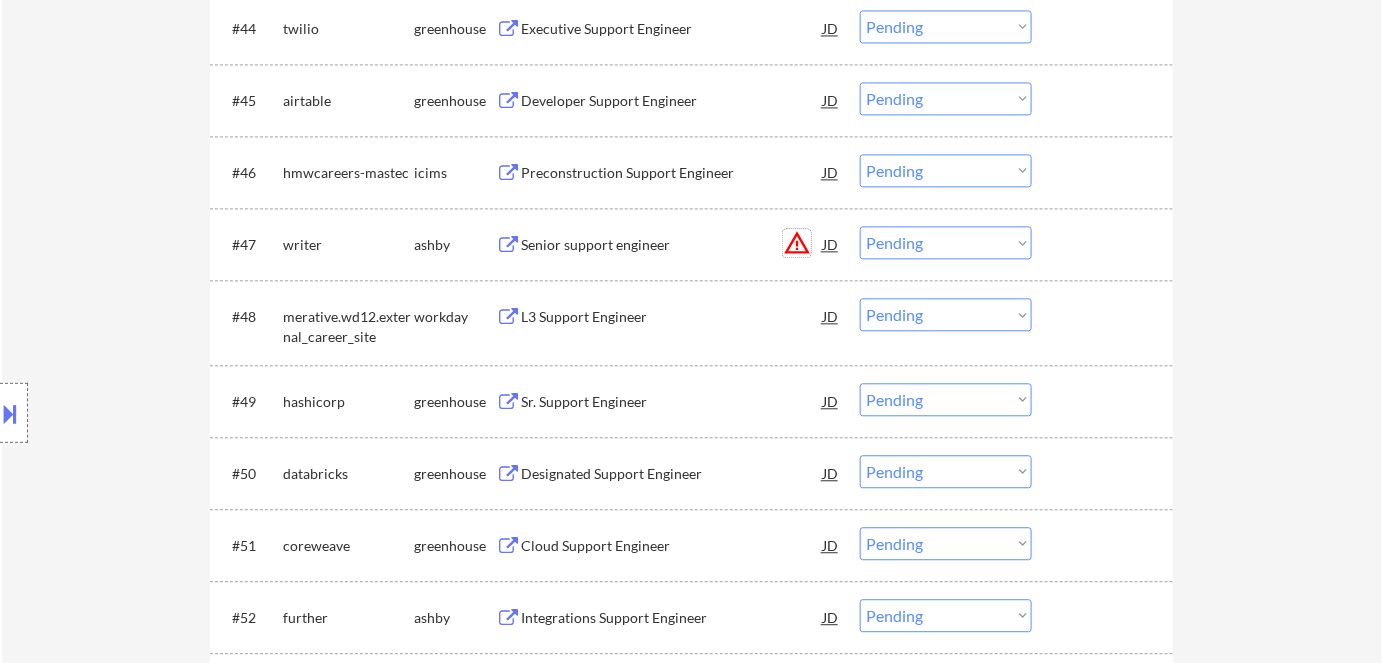 click on "warning_amber" at bounding box center (797, 243) 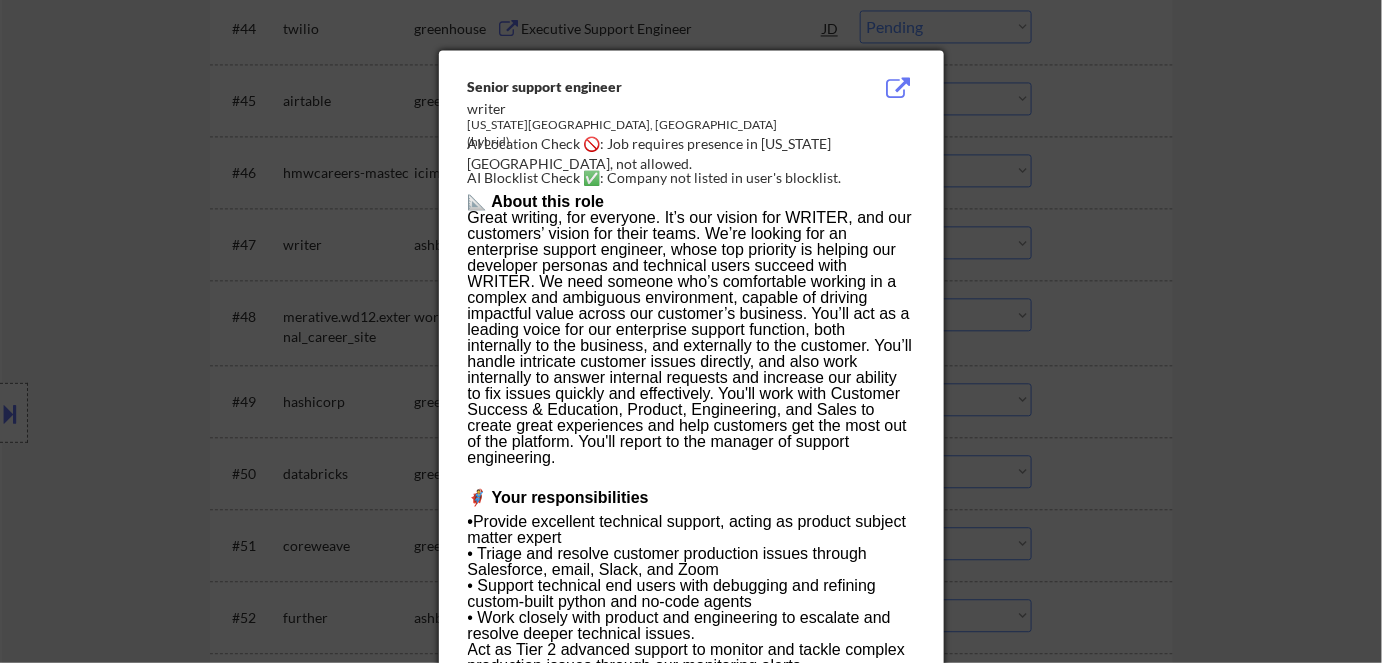 click at bounding box center (691, 331) 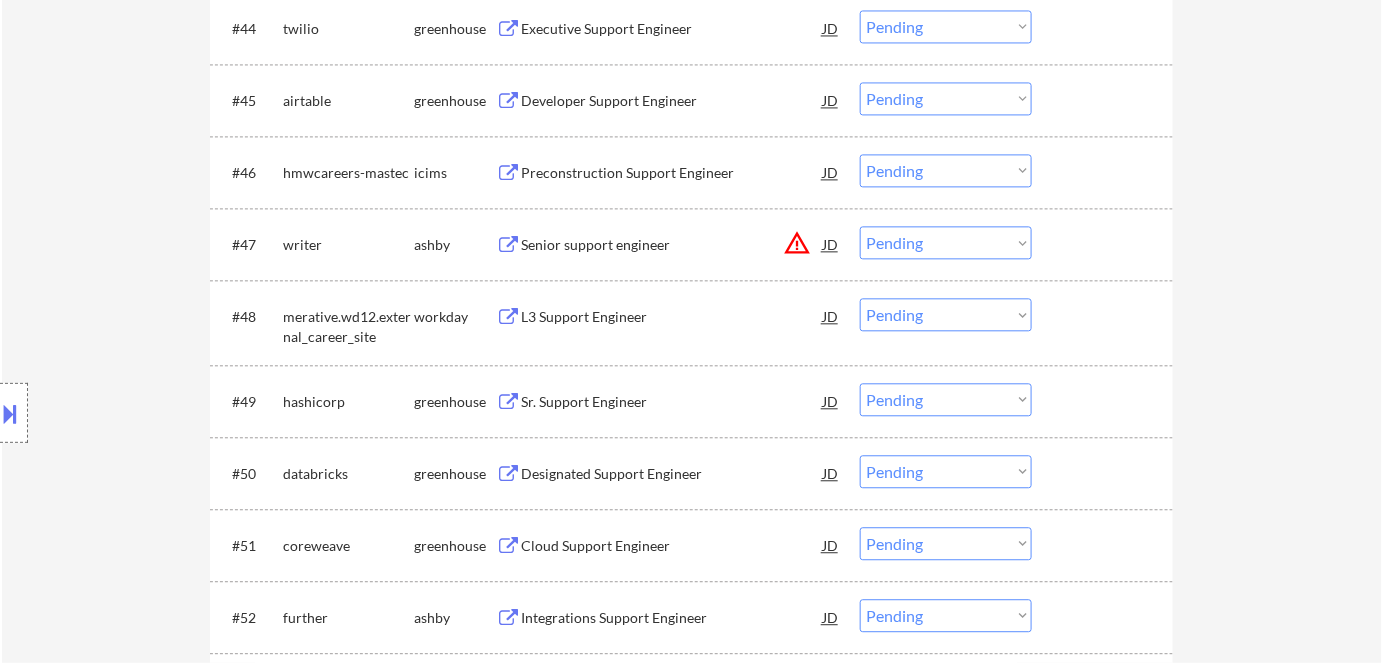 drag, startPoint x: 923, startPoint y: 235, endPoint x: 928, endPoint y: 244, distance: 10.29563 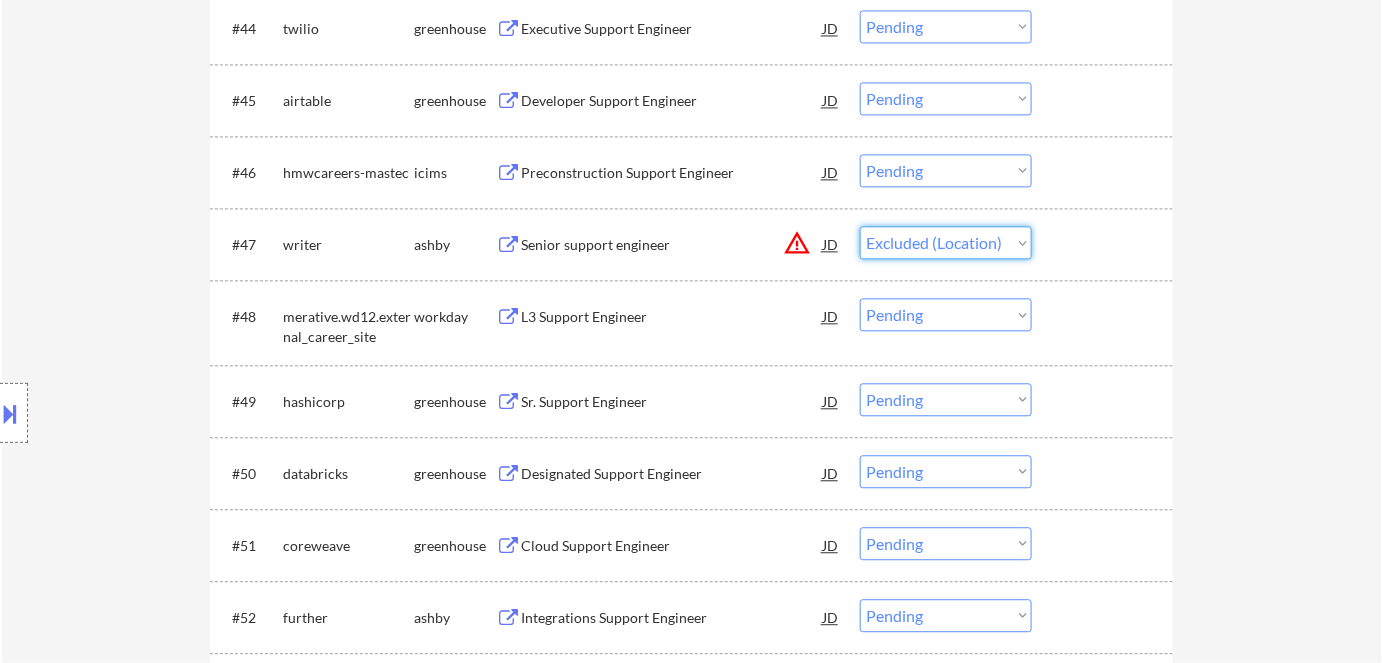 click on "Choose an option... Pending Applied Excluded (Questions) Excluded (Expired) Excluded (Location) Excluded (Bad Match) Excluded (Blocklist) Excluded (Salary) Excluded (Other)" at bounding box center [946, 242] 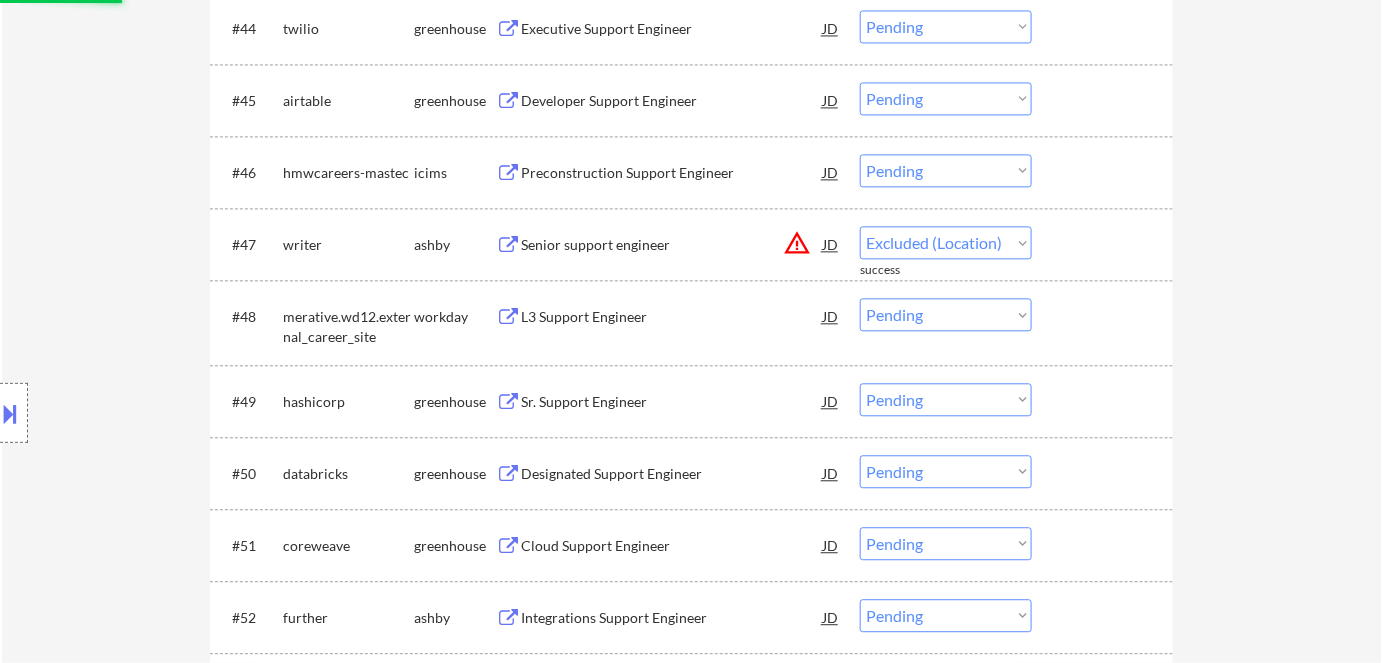 select on ""pending"" 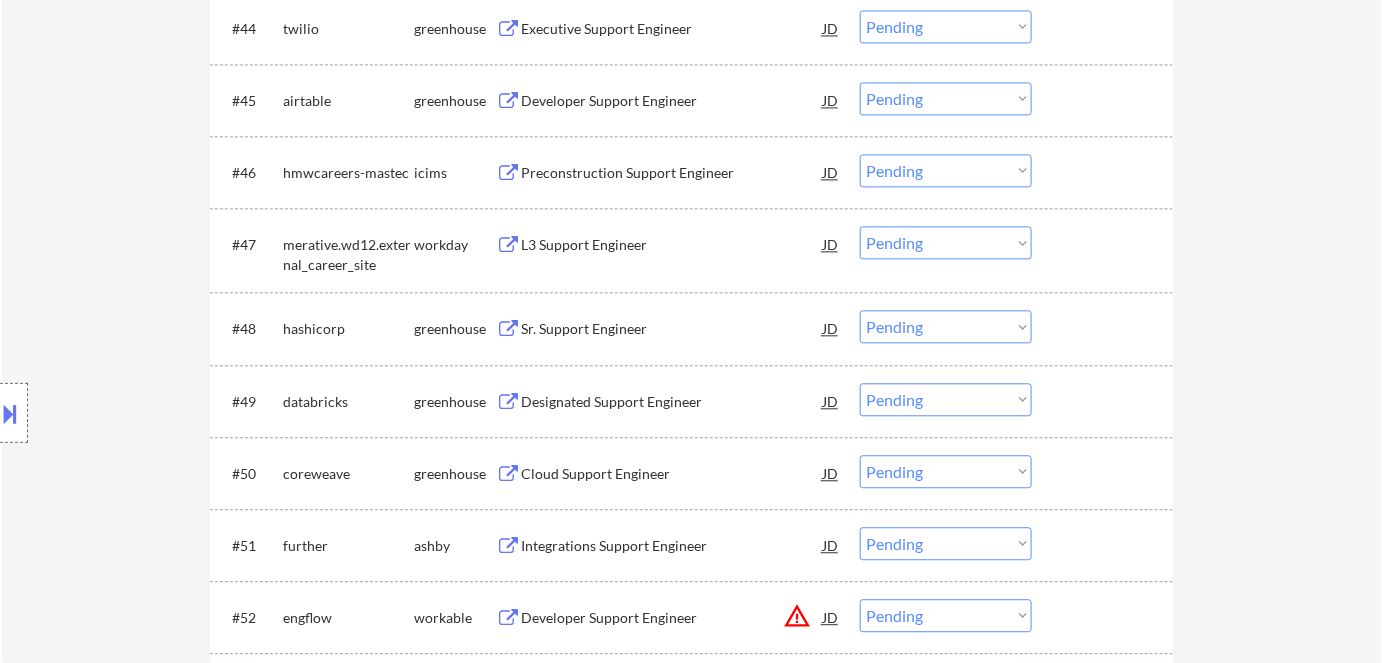 select on ""pending"" 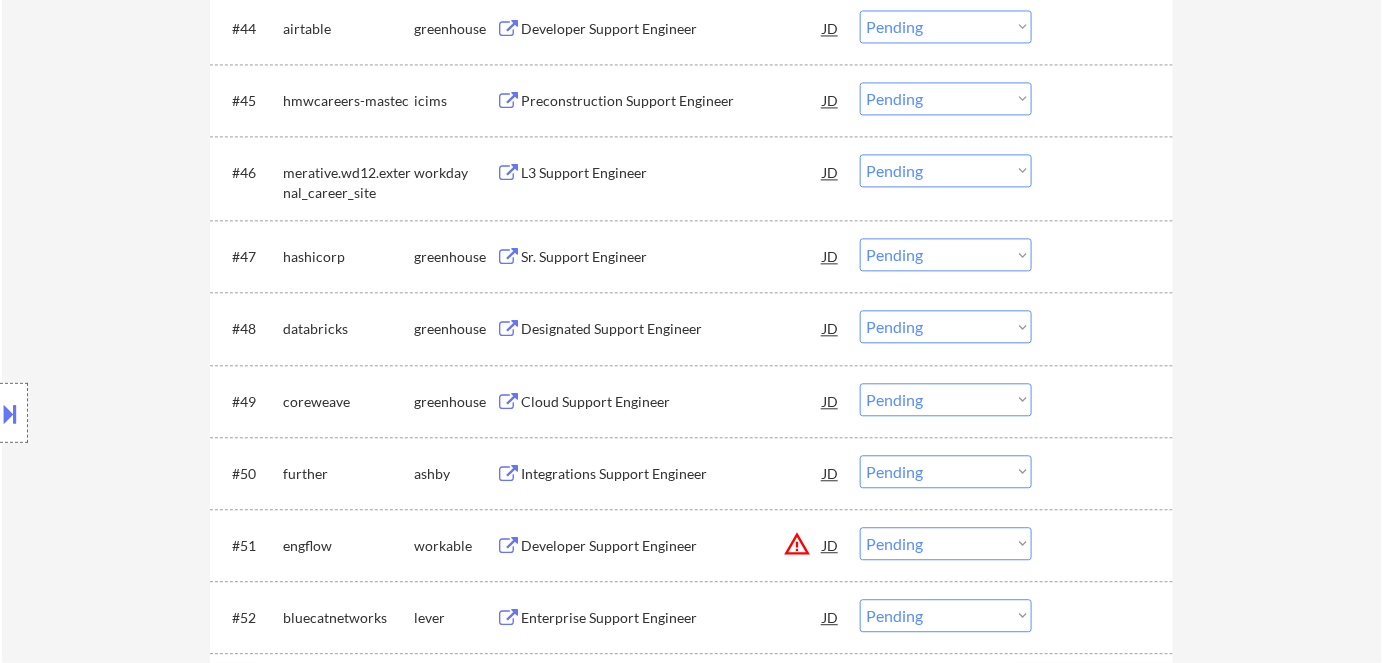 select on ""pending"" 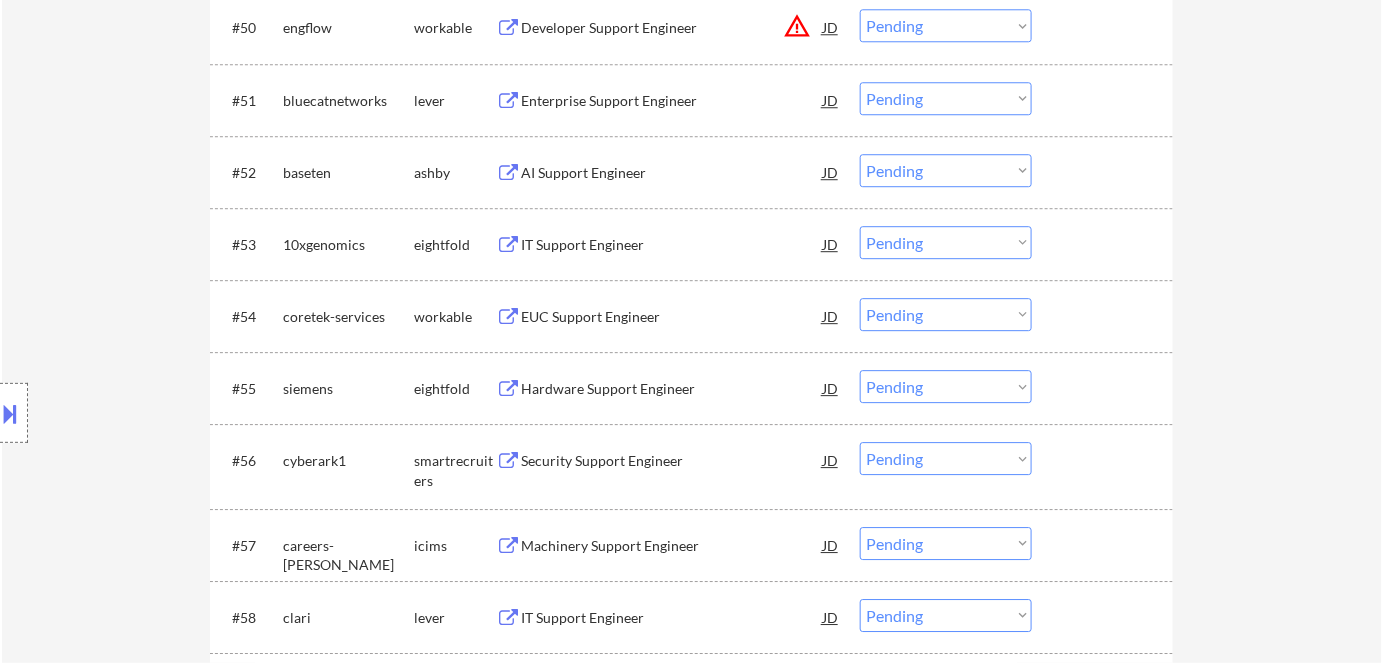scroll, scrollTop: 4363, scrollLeft: 0, axis: vertical 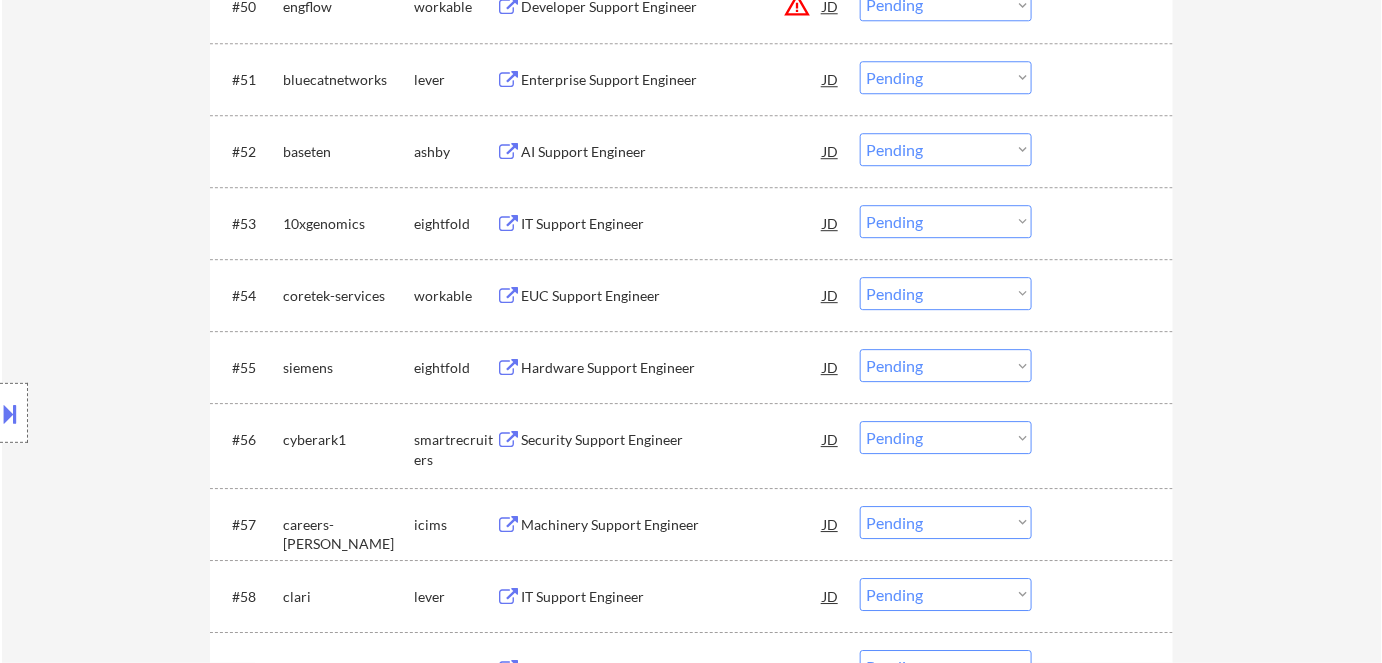 click on "Developer Support Engineer" at bounding box center [672, 7] 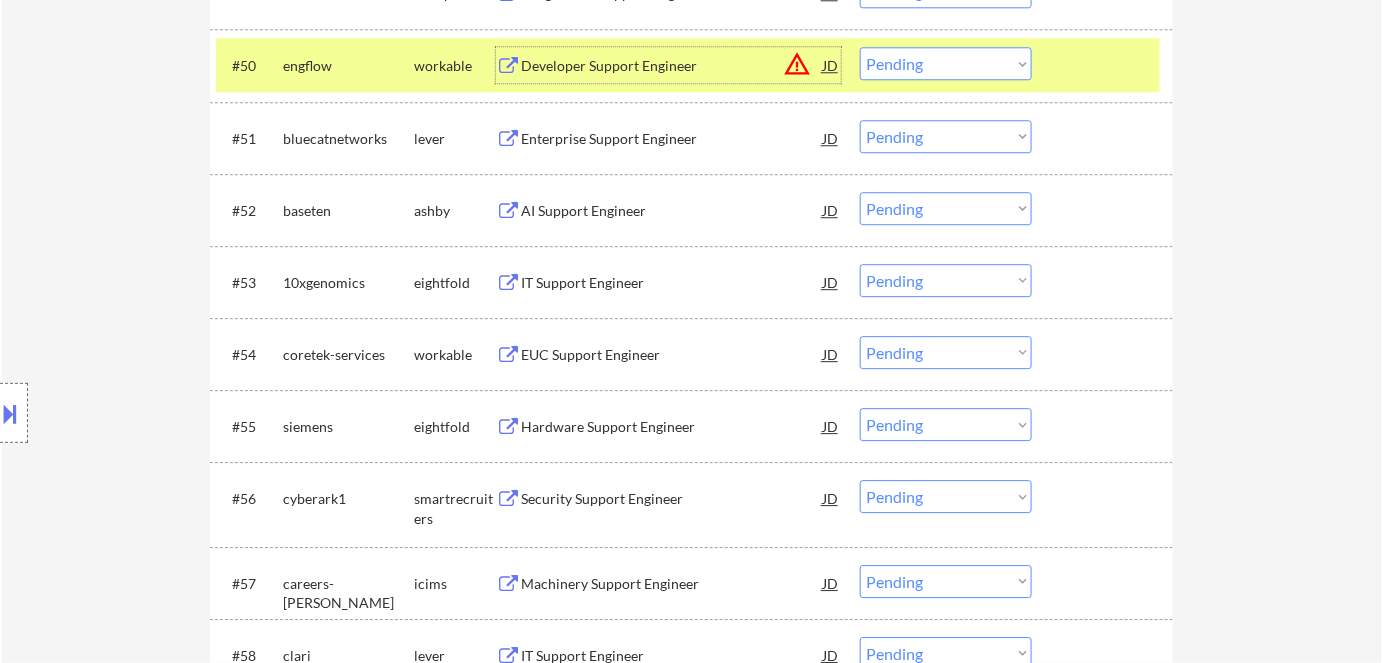 scroll, scrollTop: 4272, scrollLeft: 0, axis: vertical 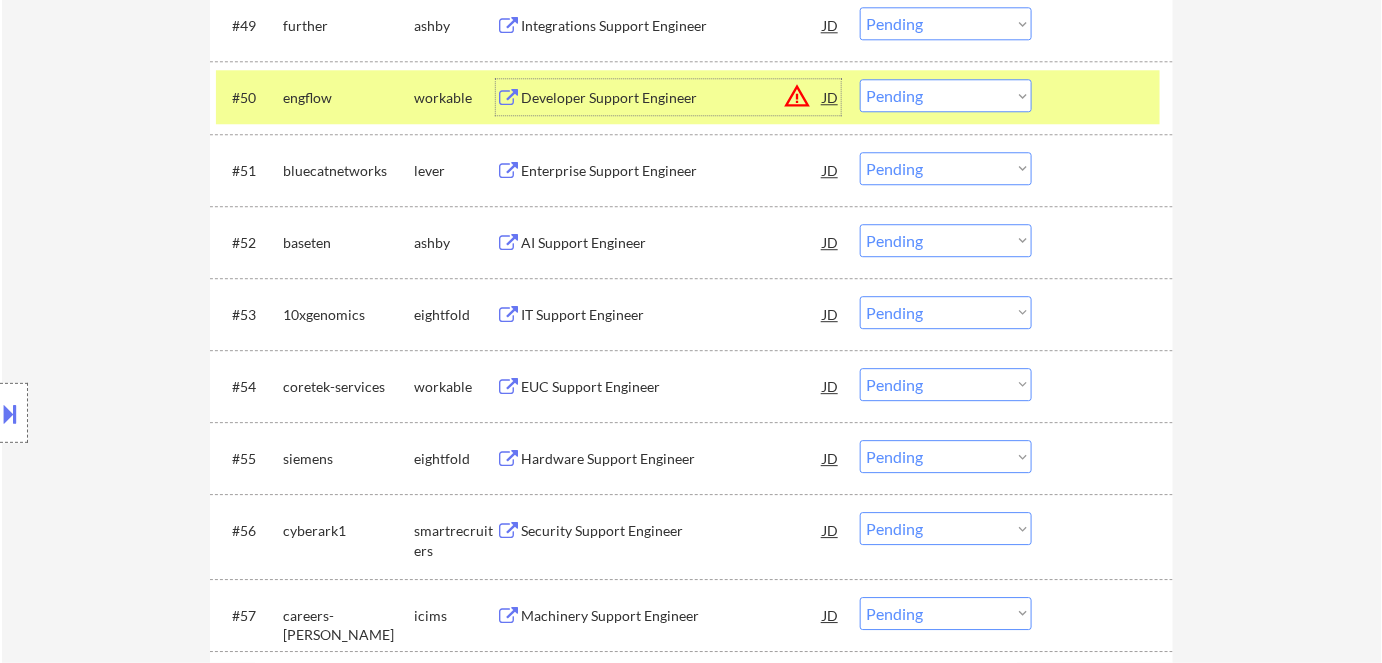 drag, startPoint x: 941, startPoint y: 88, endPoint x: 945, endPoint y: 139, distance: 51.156624 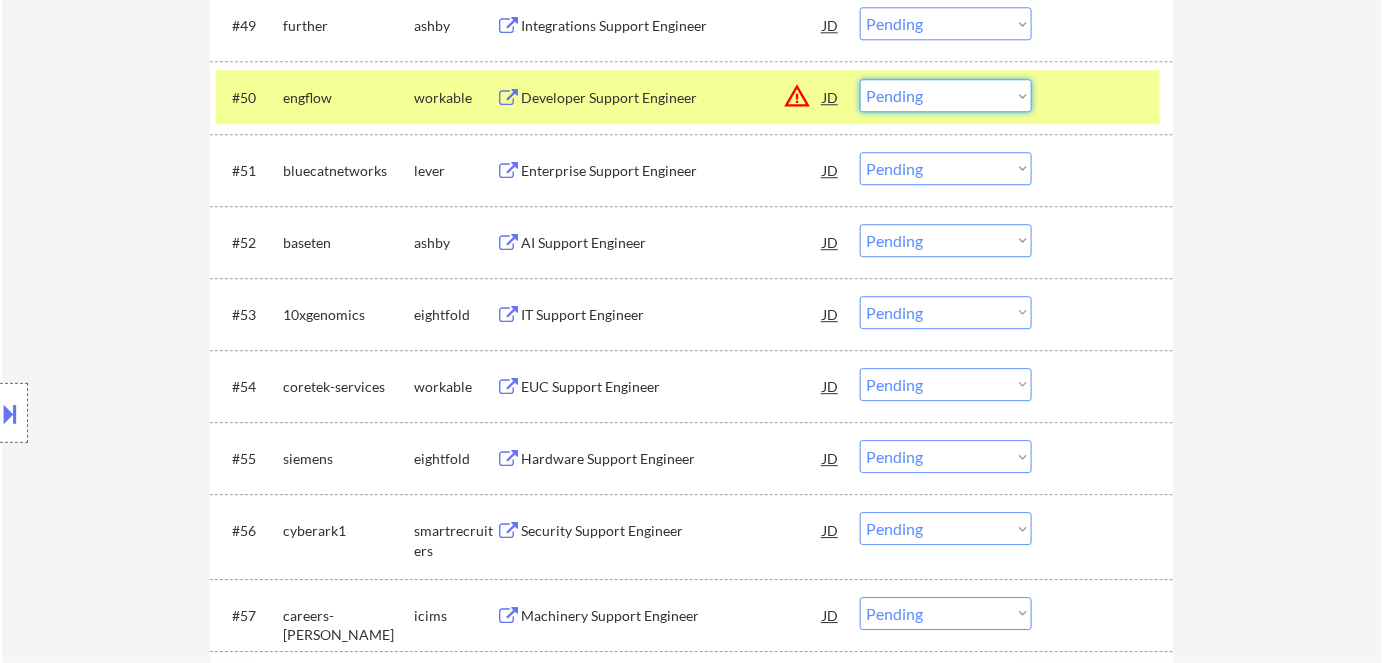 click on "Choose an option... Pending Applied Excluded (Questions) Excluded (Expired) Excluded (Location) Excluded (Bad Match) Excluded (Blocklist) Excluded (Salary) Excluded (Other)" at bounding box center (946, 95) 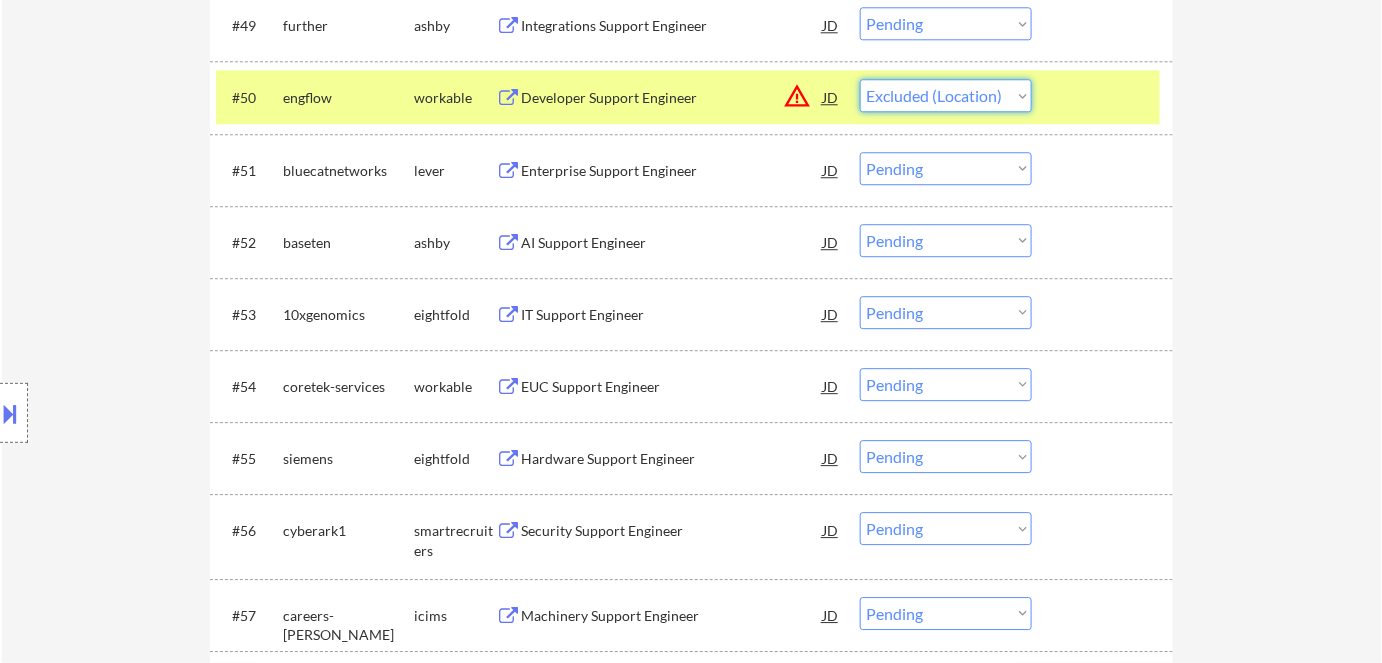 click on "Choose an option... Pending Applied Excluded (Questions) Excluded (Expired) Excluded (Location) Excluded (Bad Match) Excluded (Blocklist) Excluded (Salary) Excluded (Other)" at bounding box center [946, 95] 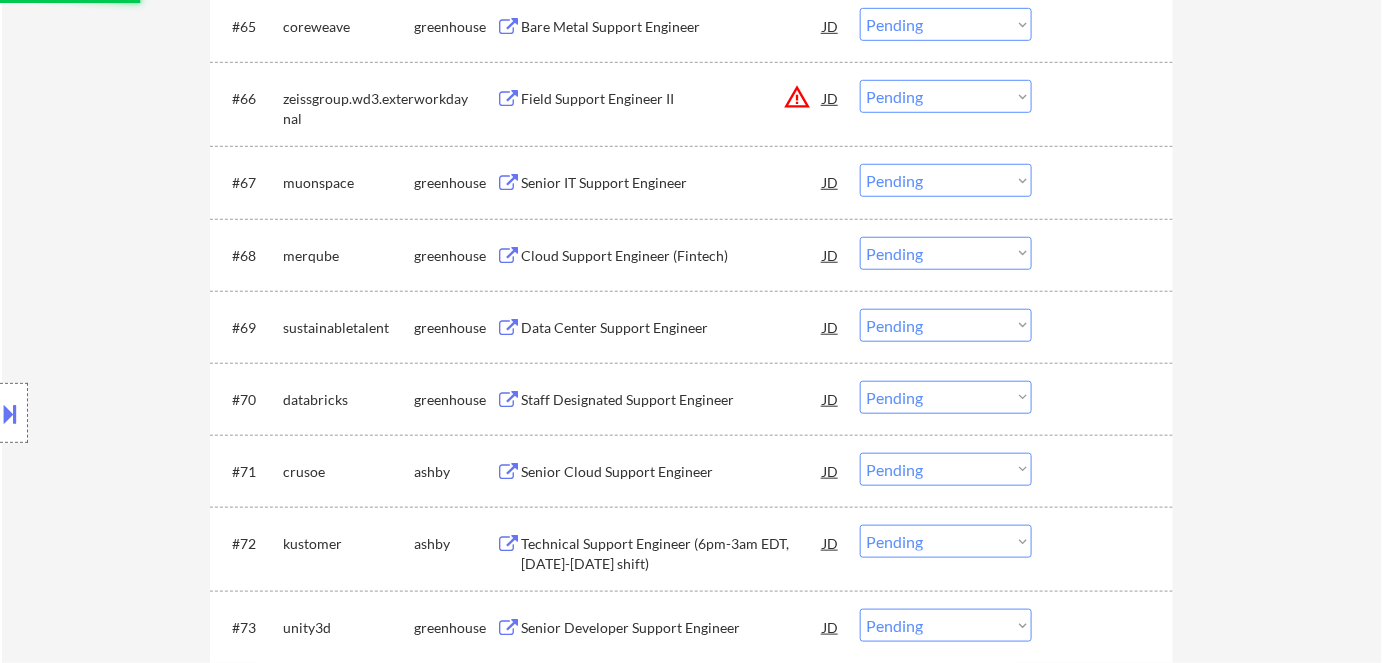 select on ""pending"" 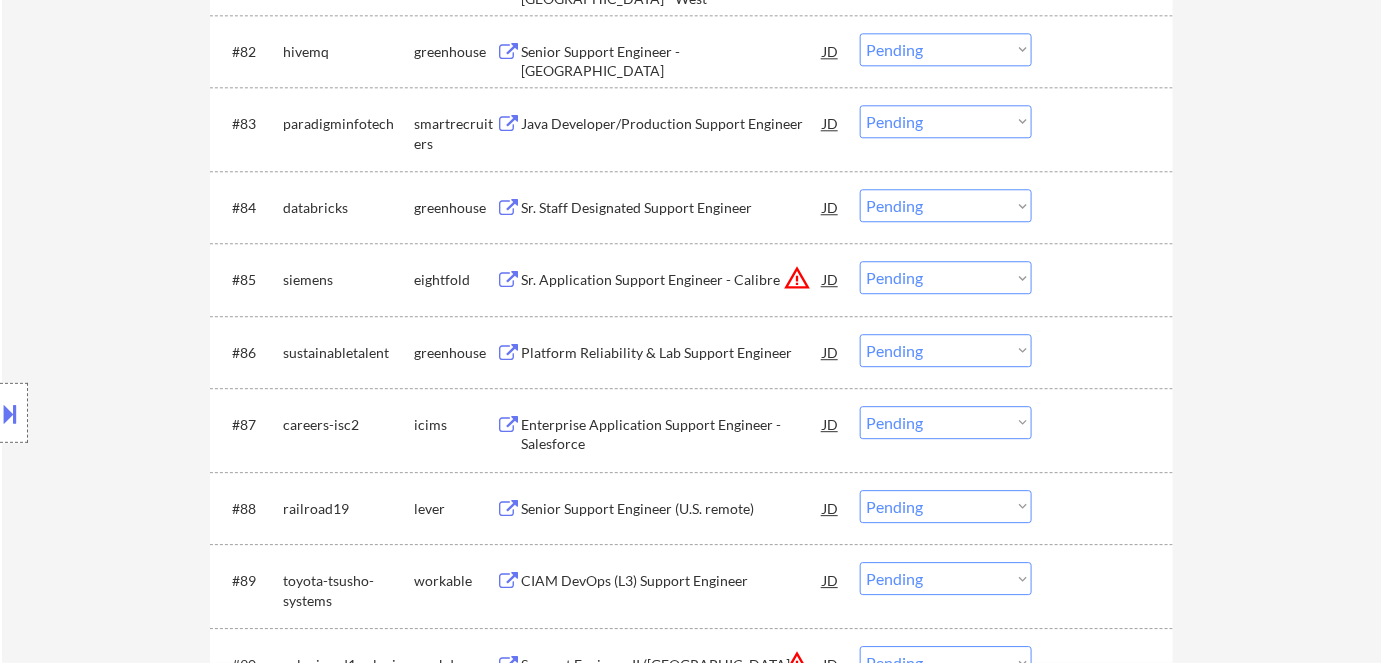 scroll, scrollTop: 6727, scrollLeft: 0, axis: vertical 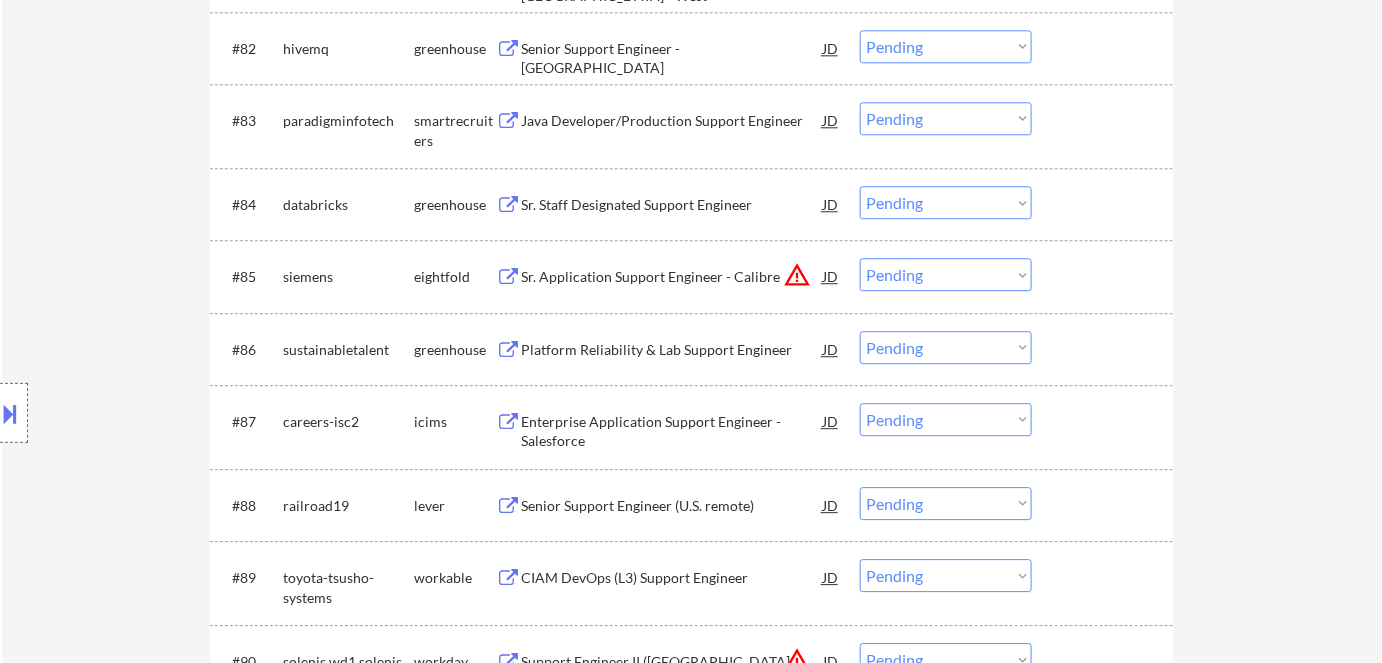 click on "warning_amber" at bounding box center [797, 275] 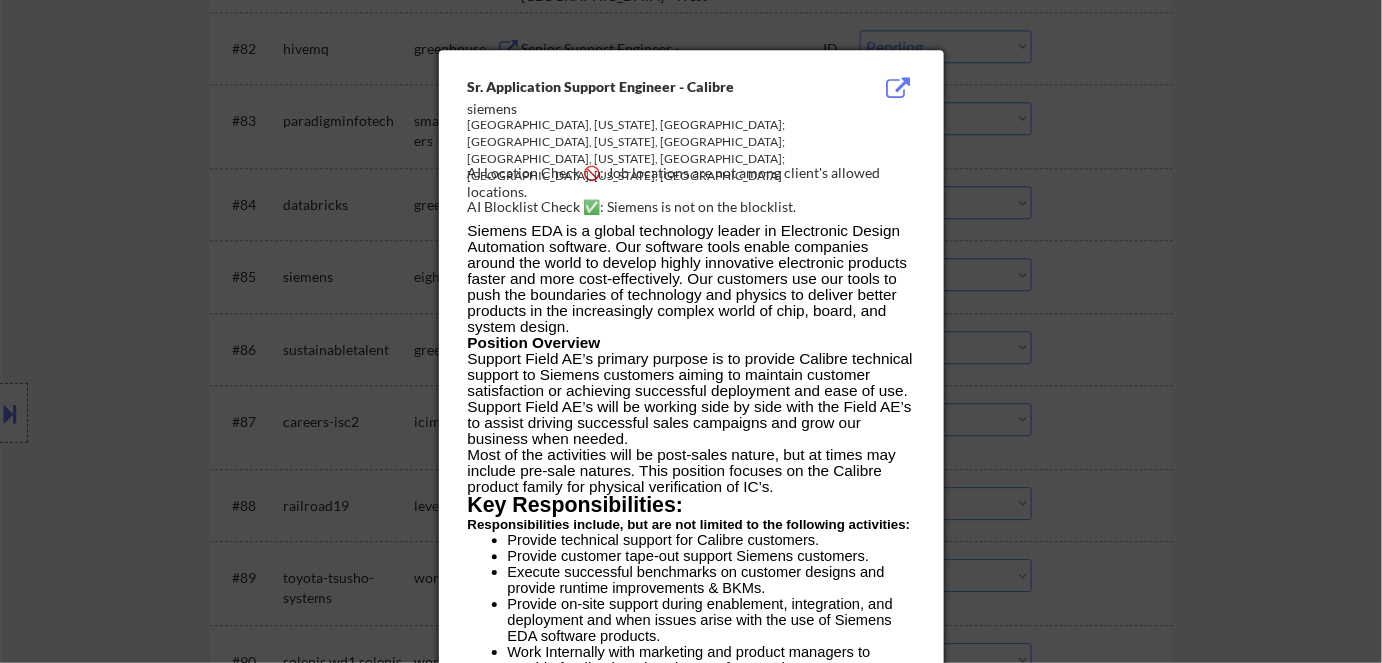 click at bounding box center [691, 331] 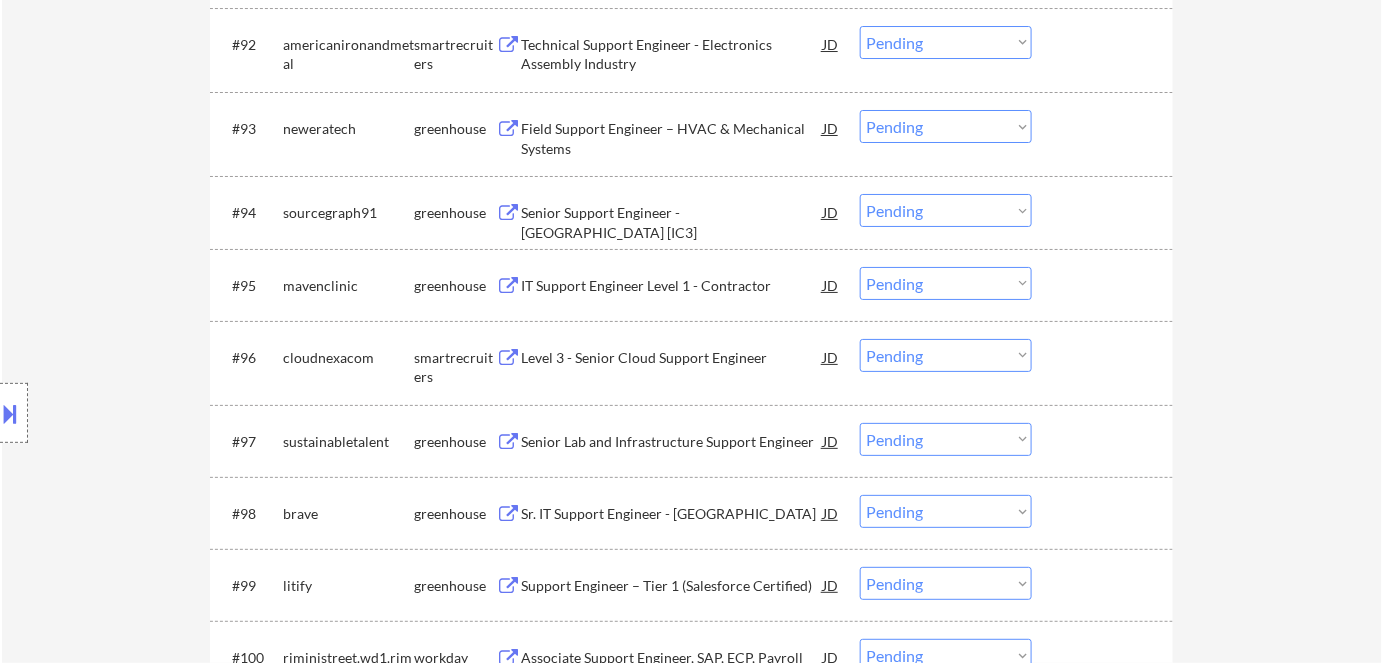 scroll, scrollTop: 7363, scrollLeft: 0, axis: vertical 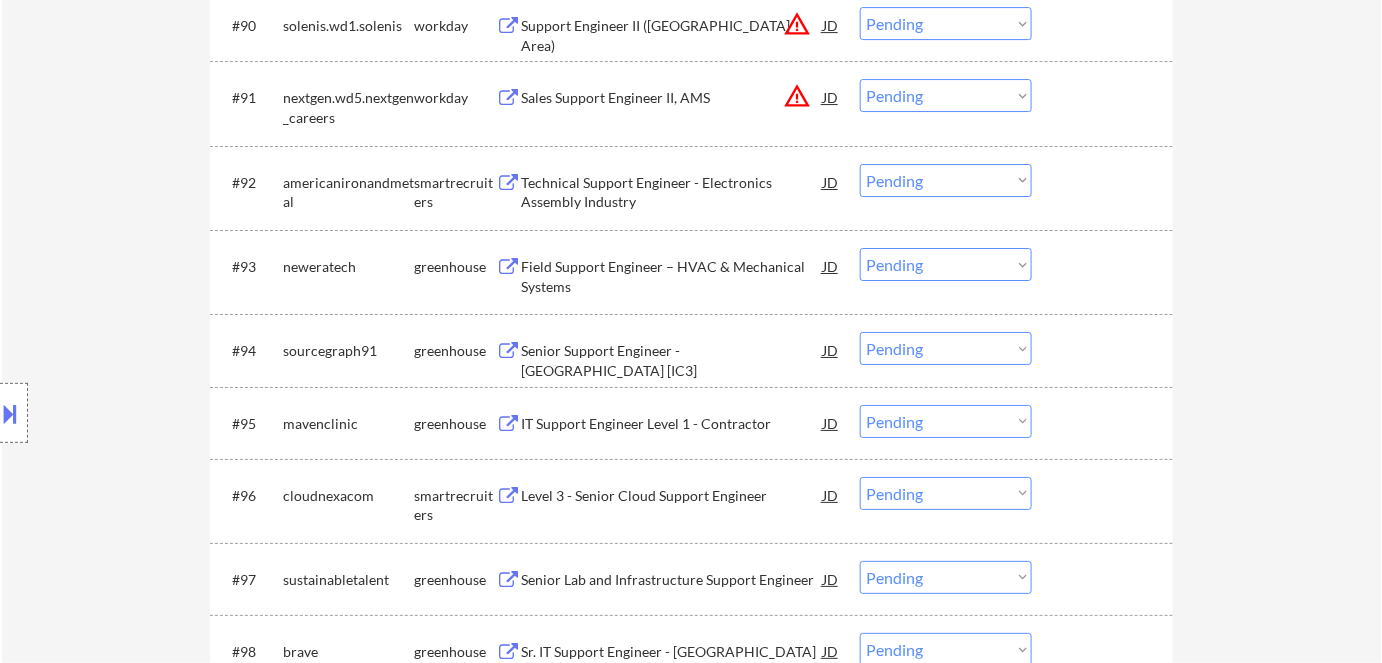 click on "warning_amber" at bounding box center (797, 96) 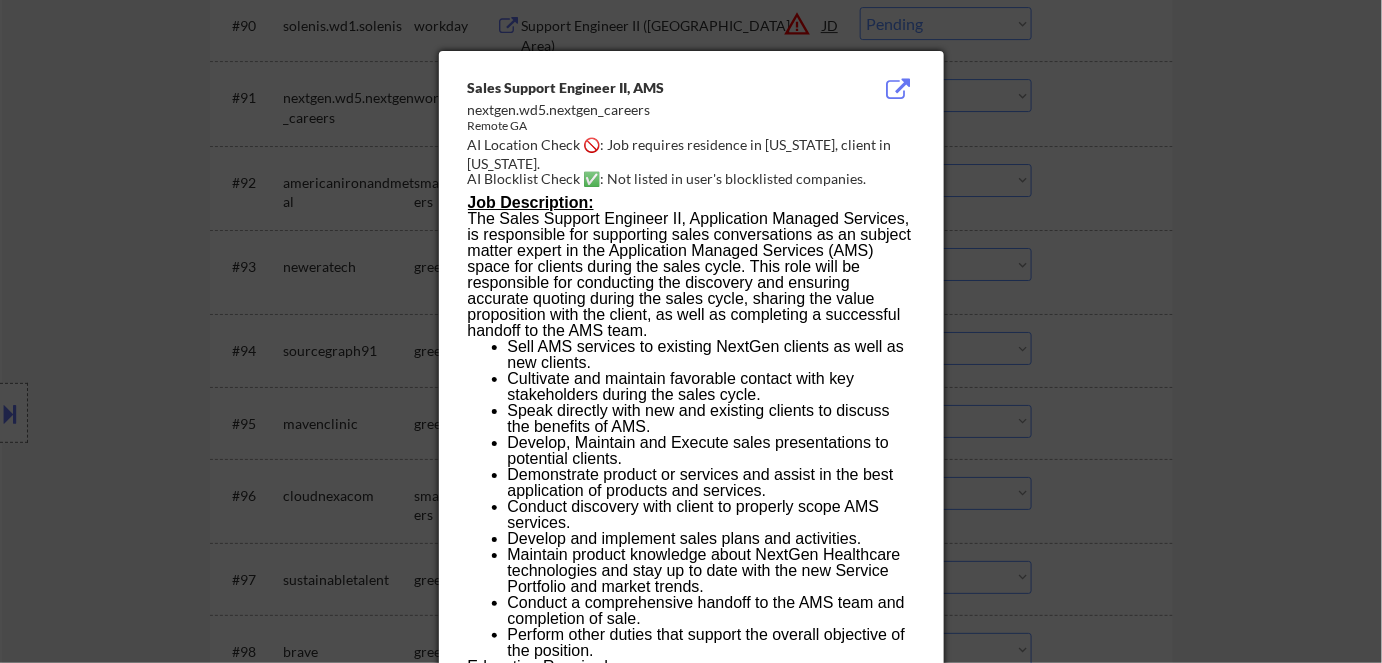 click at bounding box center (691, 331) 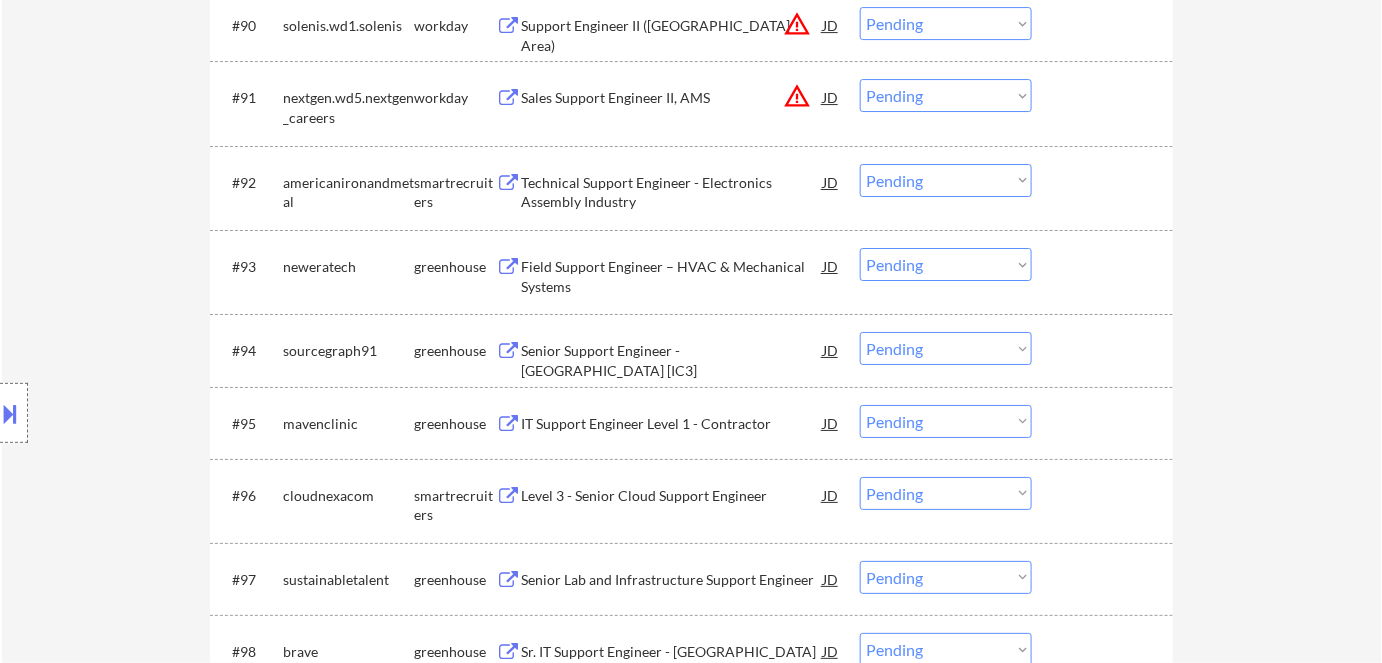 click on "Choose an option... Pending Applied Excluded (Questions) Excluded (Expired) Excluded (Location) Excluded (Bad Match) Excluded (Blocklist) Excluded (Salary) Excluded (Other)" at bounding box center (946, 95) 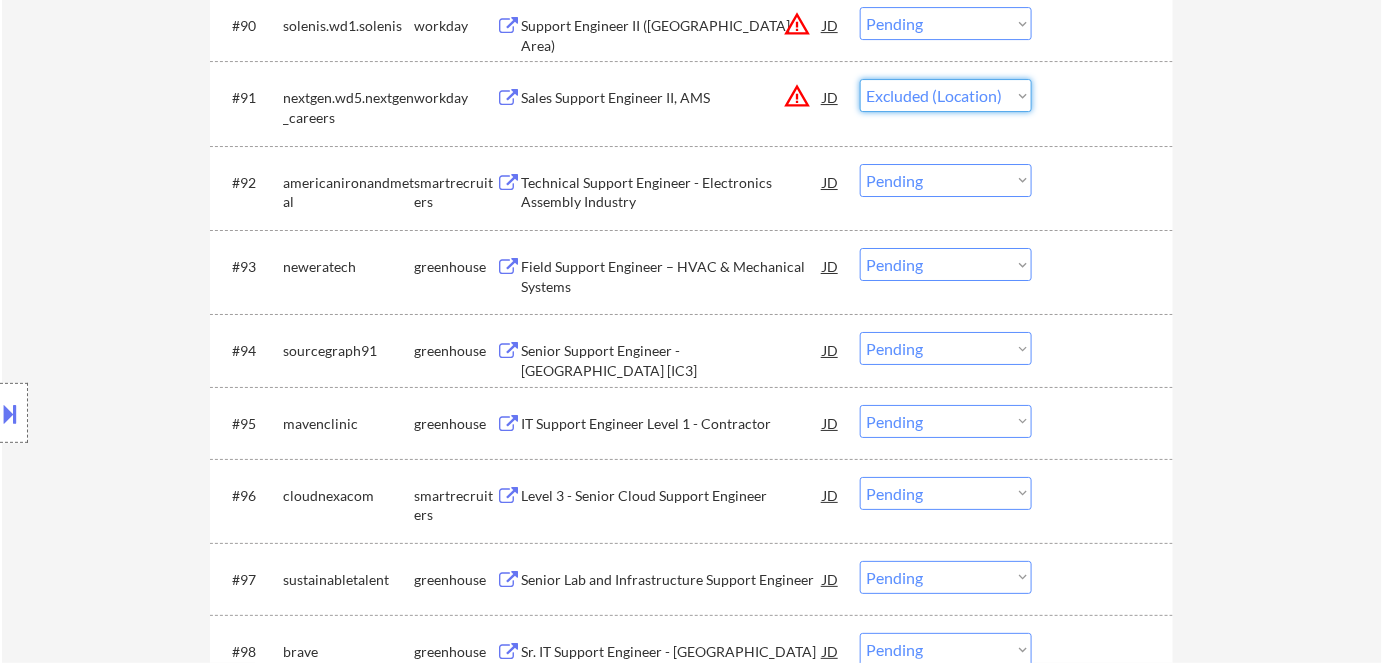 click on "Choose an option... Pending Applied Excluded (Questions) Excluded (Expired) Excluded (Location) Excluded (Bad Match) Excluded (Blocklist) Excluded (Salary) Excluded (Other)" at bounding box center [946, 95] 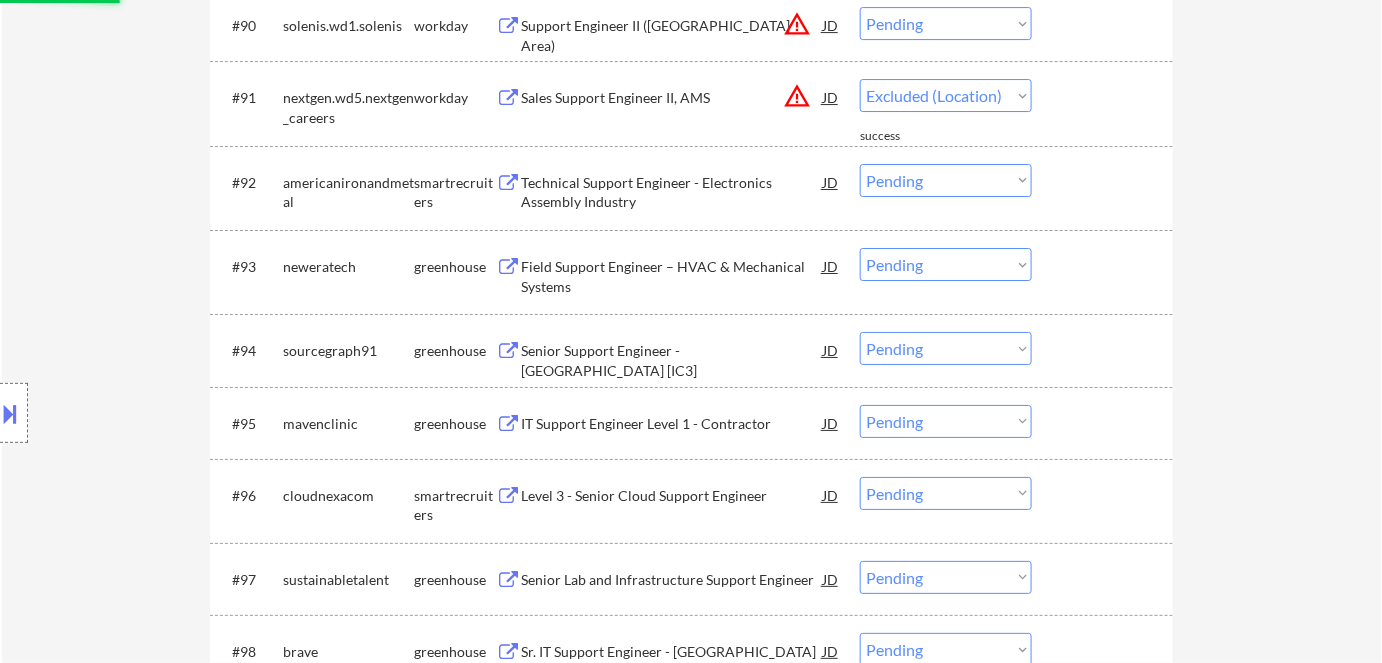 select on ""pending"" 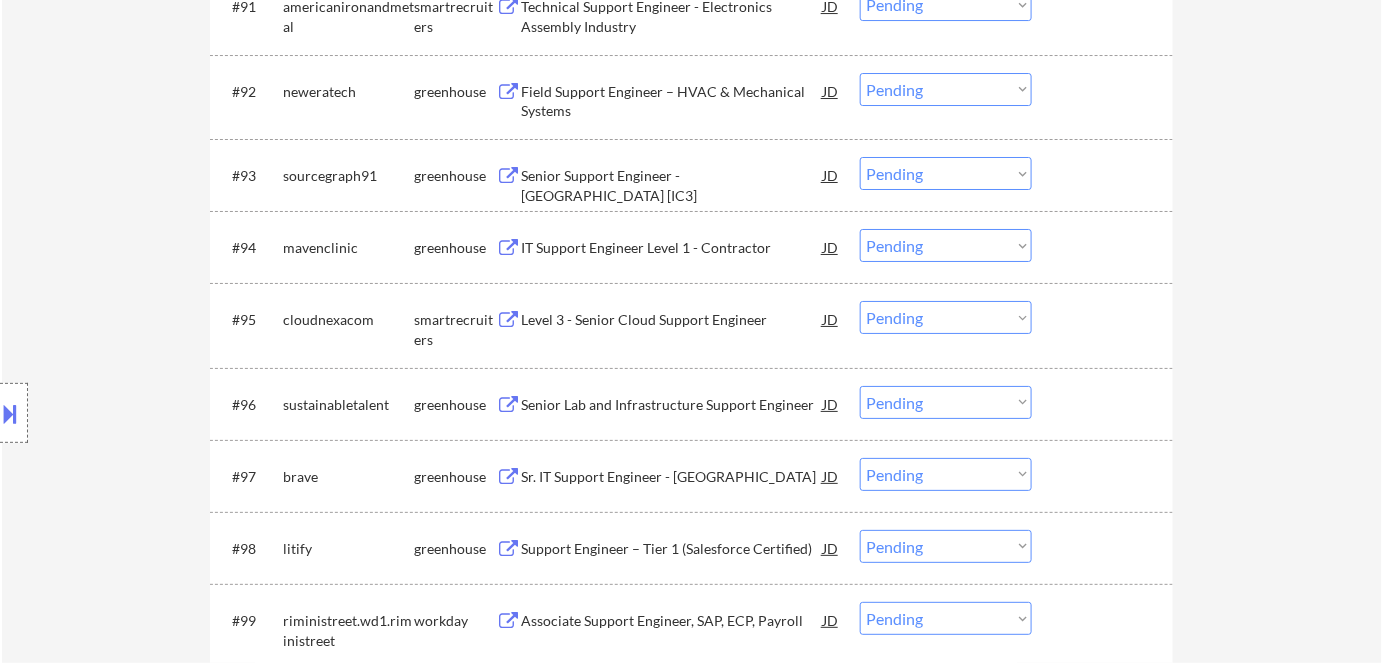 scroll, scrollTop: 7181, scrollLeft: 0, axis: vertical 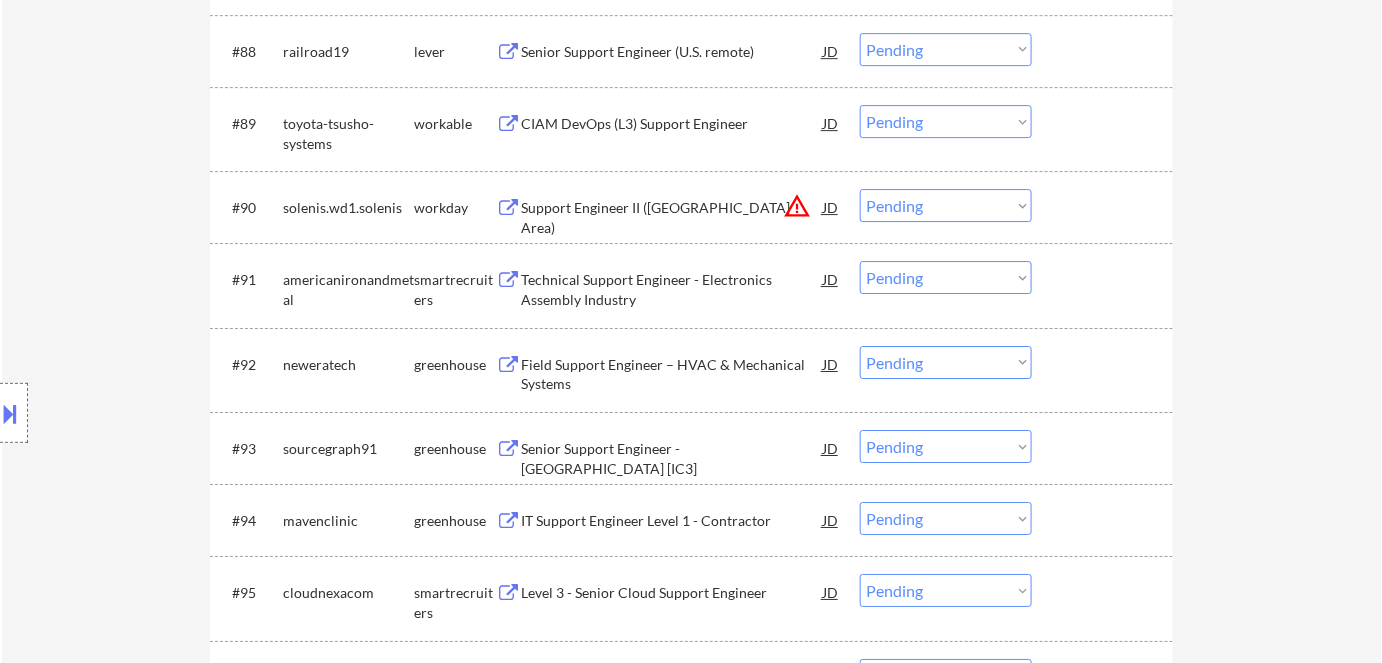 click on "Choose an option... Pending Applied Excluded (Questions) Excluded (Expired) Excluded (Location) Excluded (Bad Match) Excluded (Blocklist) Excluded (Salary) Excluded (Other)" at bounding box center [946, 205] 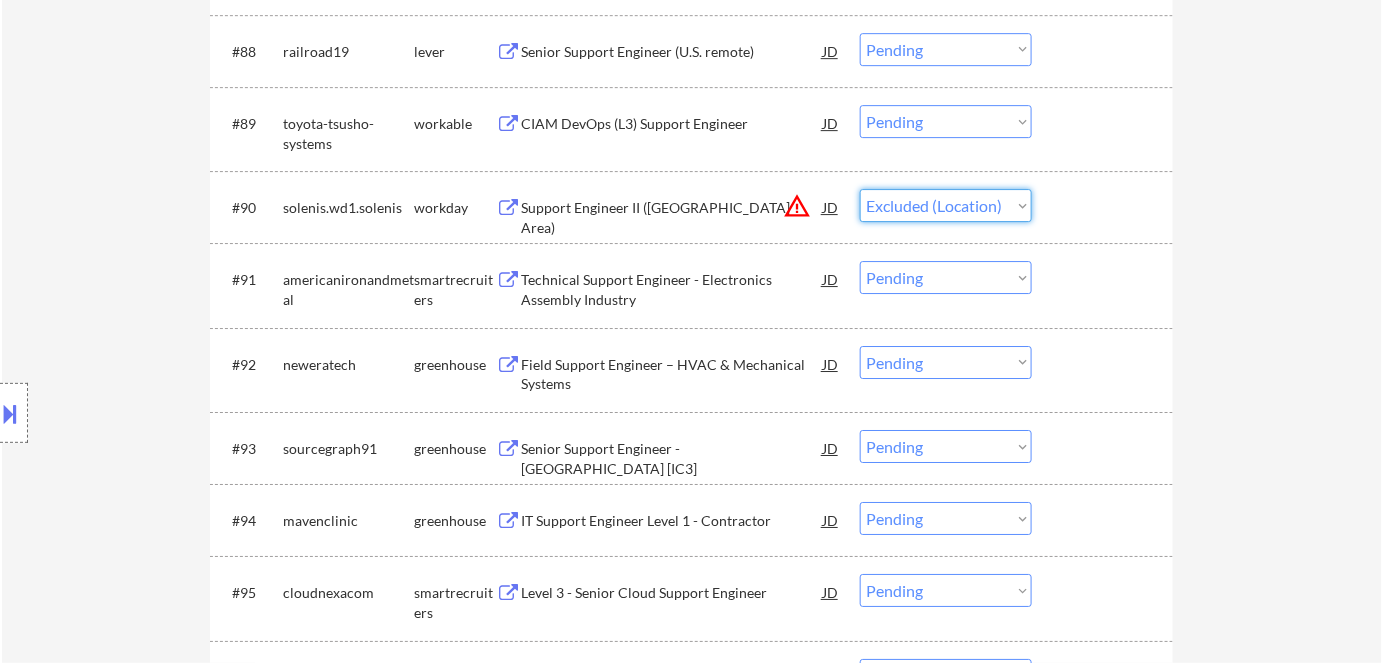 click on "Choose an option... Pending Applied Excluded (Questions) Excluded (Expired) Excluded (Location) Excluded (Bad Match) Excluded (Blocklist) Excluded (Salary) Excluded (Other)" at bounding box center (946, 205) 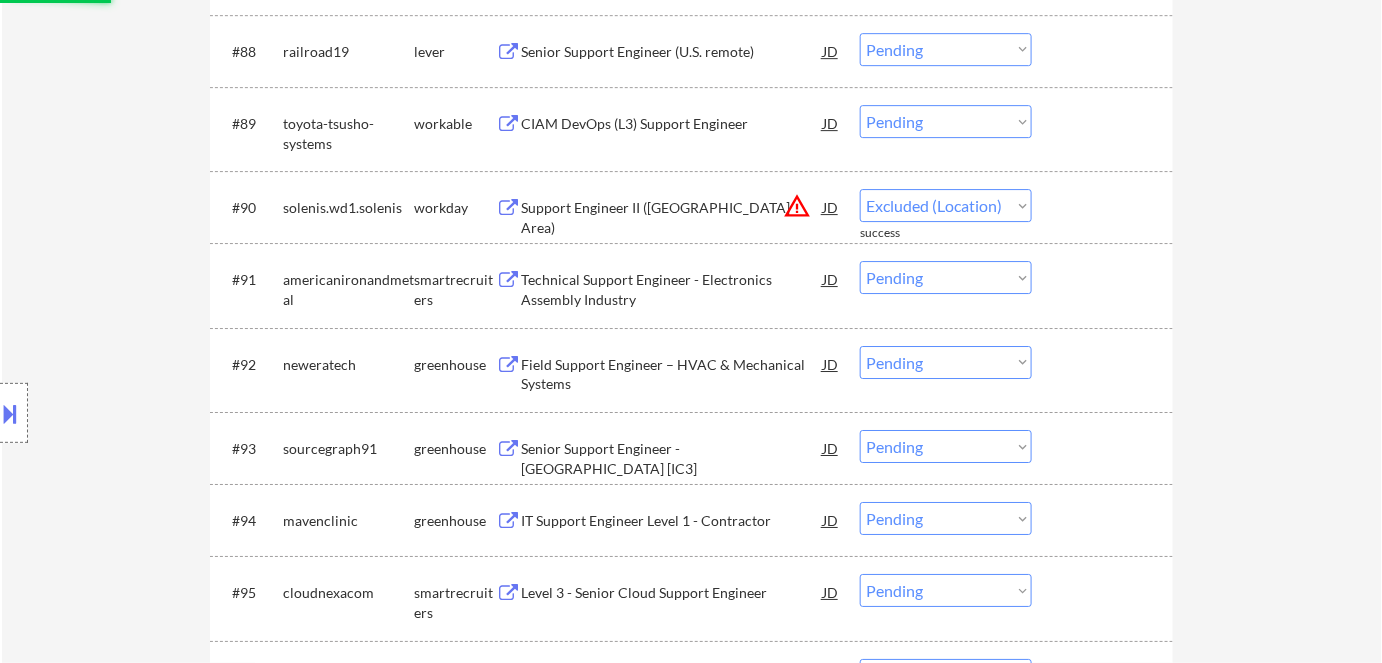 select on ""pending"" 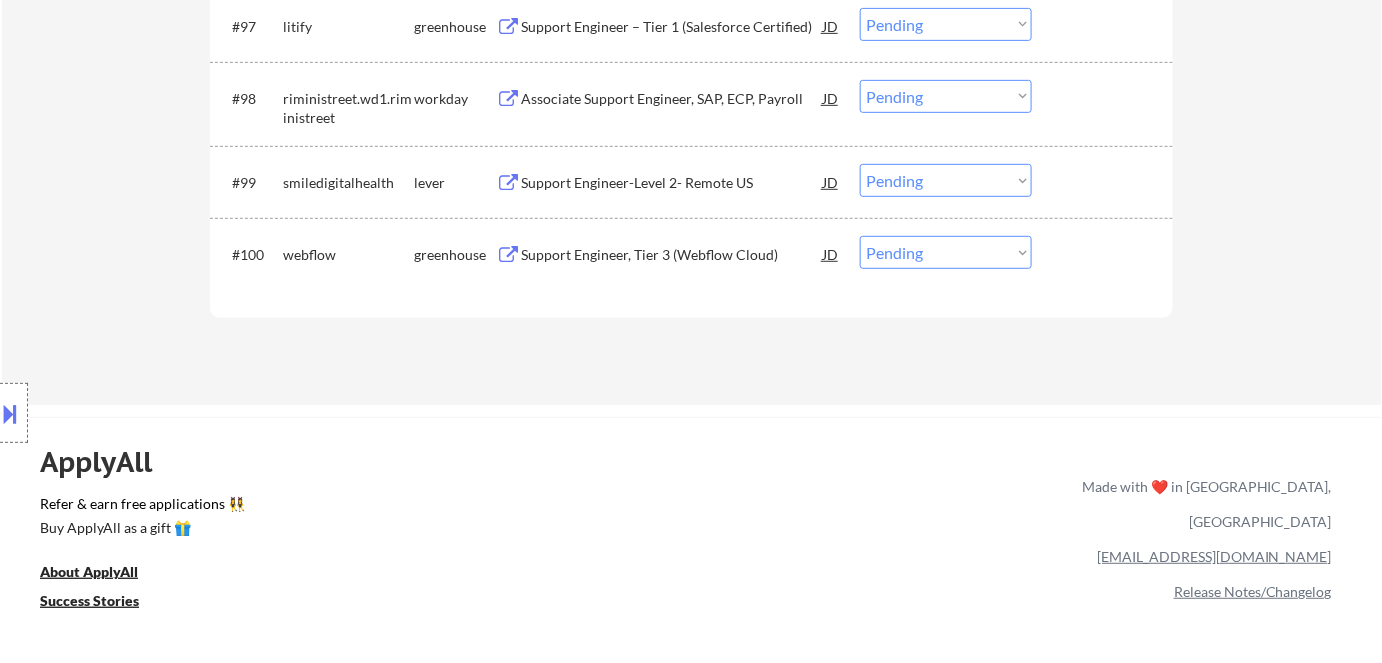 scroll, scrollTop: 7909, scrollLeft: 0, axis: vertical 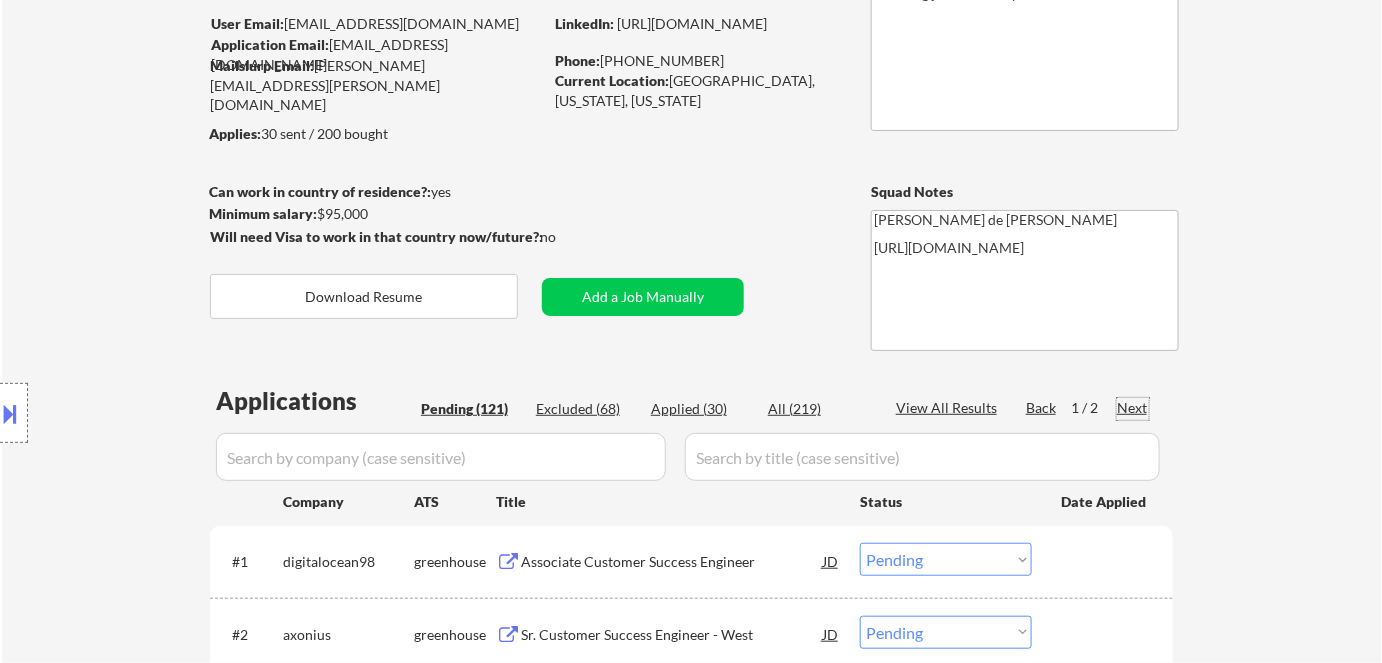 click on "Next" at bounding box center (1133, 408) 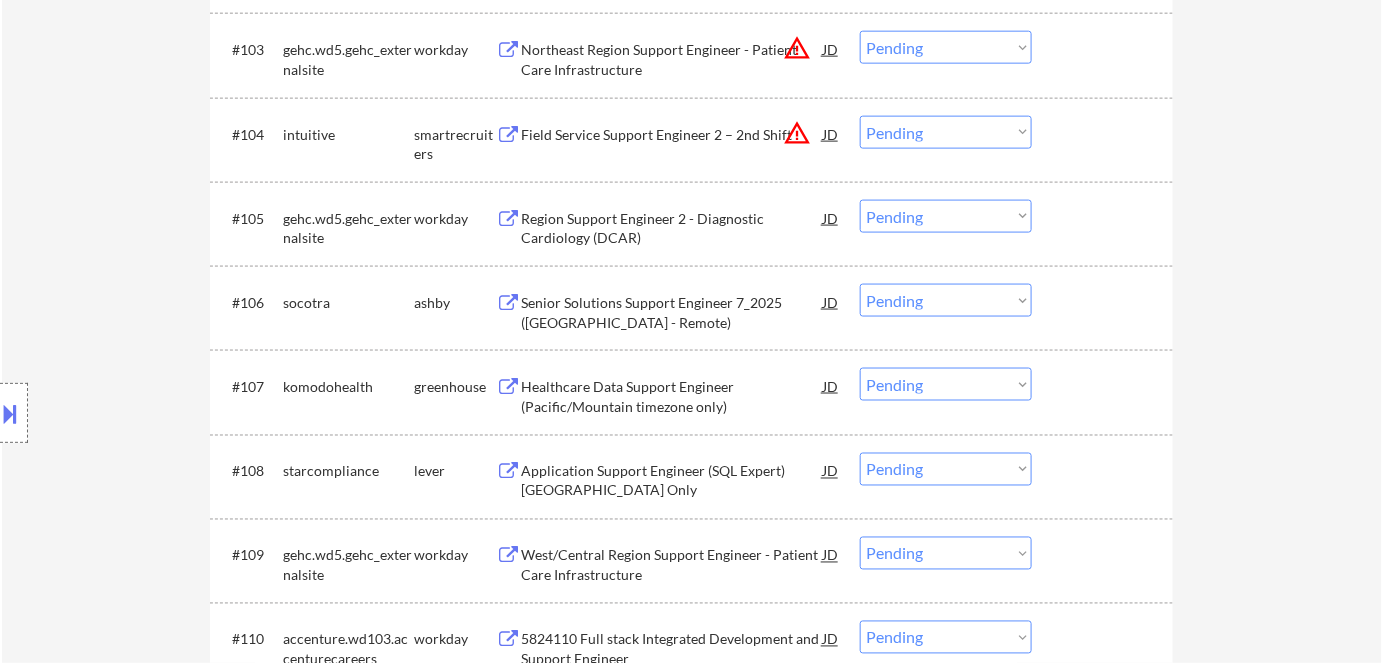 scroll, scrollTop: 789, scrollLeft: 0, axis: vertical 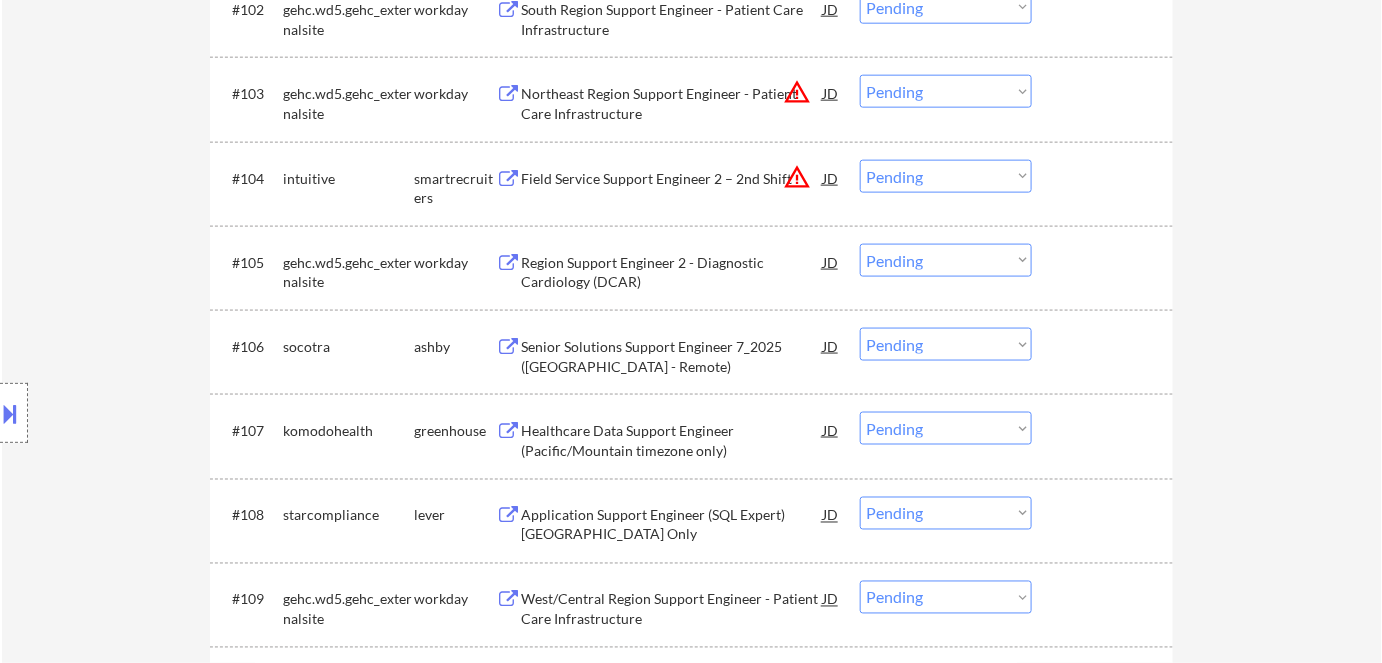 click on "warning_amber" at bounding box center [797, 177] 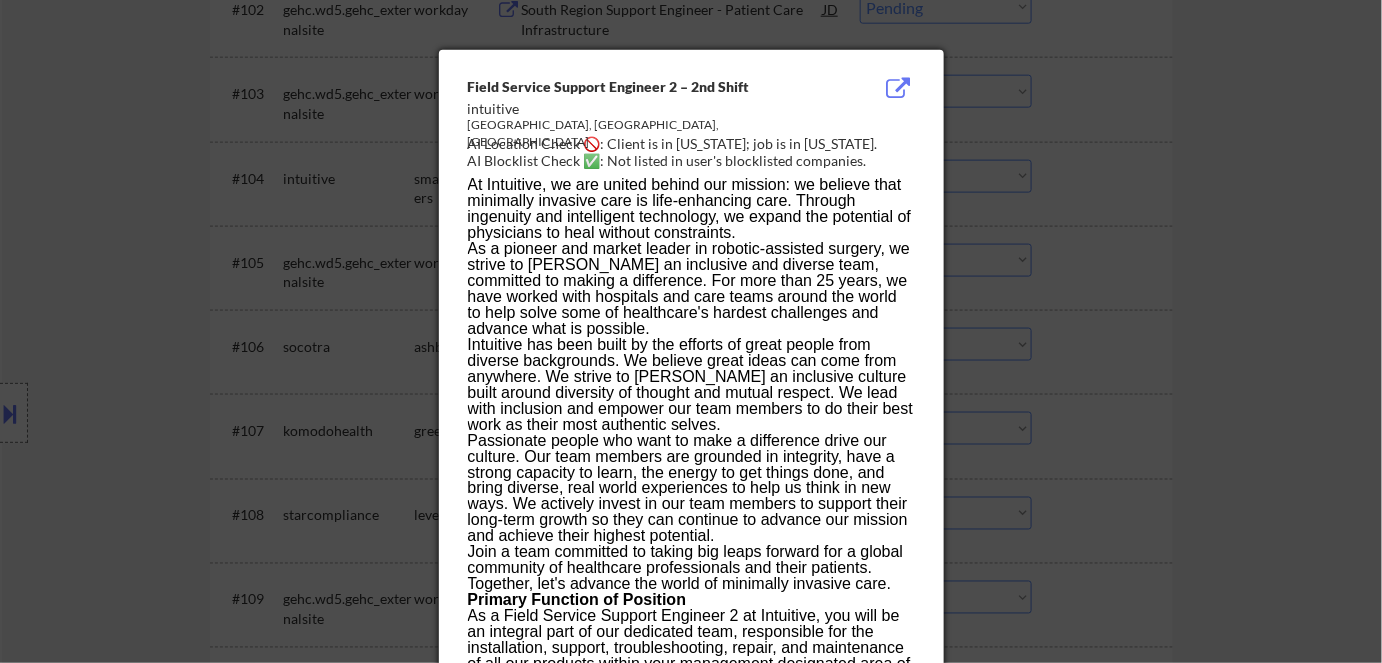 click at bounding box center (691, 331) 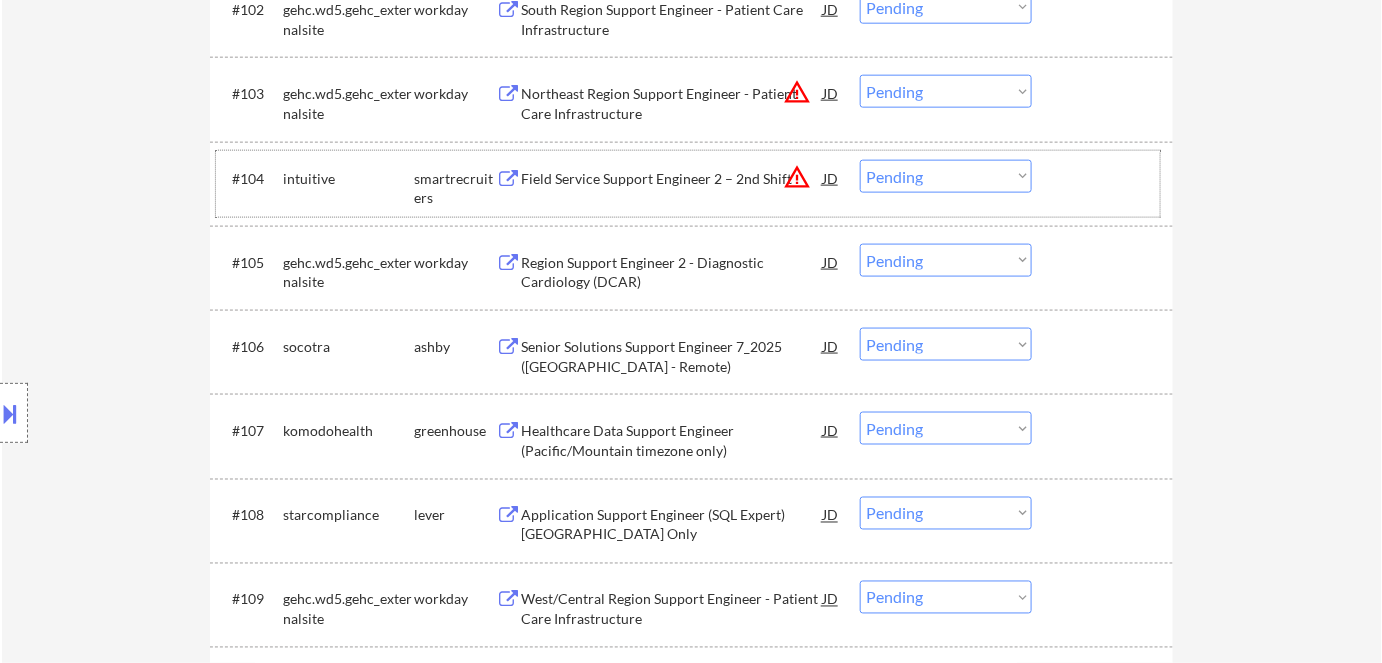 click on "#104 intuitive smartrecruiters Field Service Support Engineer 2 – 2nd Shift JD warning_amber Choose an option... Pending Applied Excluded (Questions) Excluded (Expired) Excluded (Location) Excluded (Bad Match) Excluded (Blocklist) Excluded (Salary) Excluded (Other)" at bounding box center (688, 184) 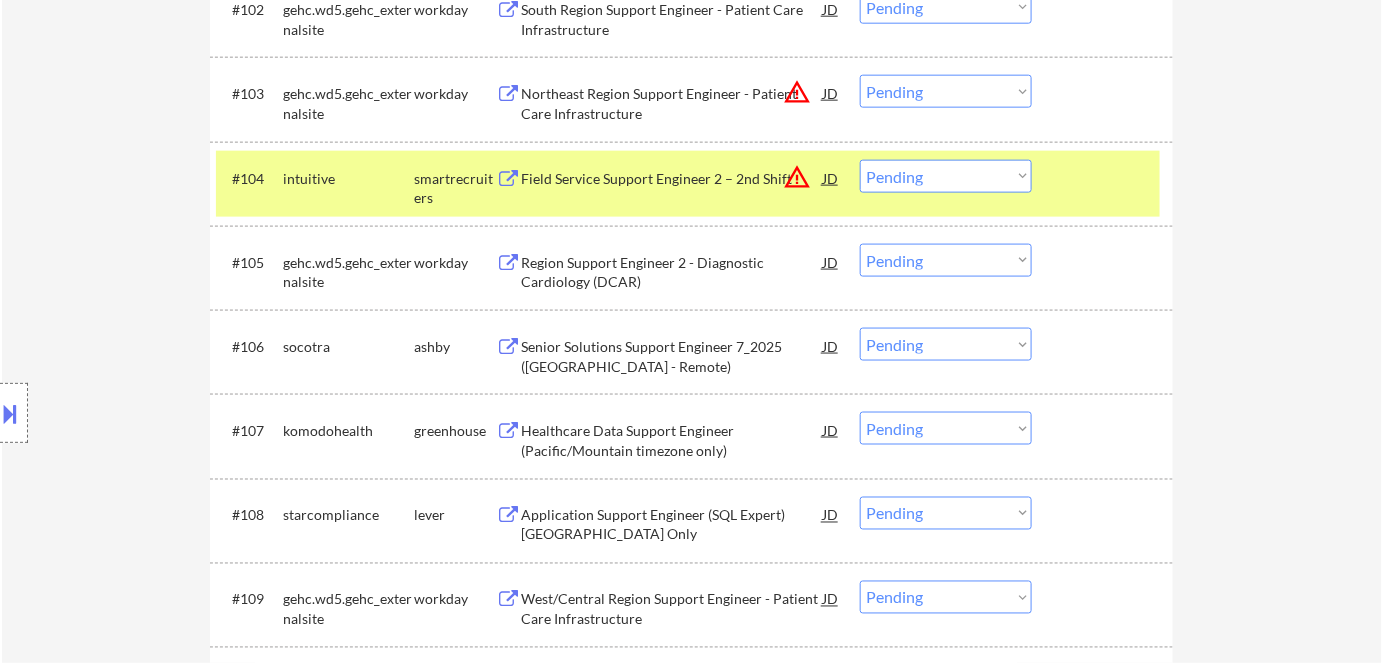 click on "Choose an option... Pending Applied Excluded (Questions) Excluded (Expired) Excluded (Location) Excluded (Bad Match) Excluded (Blocklist) Excluded (Salary) Excluded (Other)" at bounding box center [946, 176] 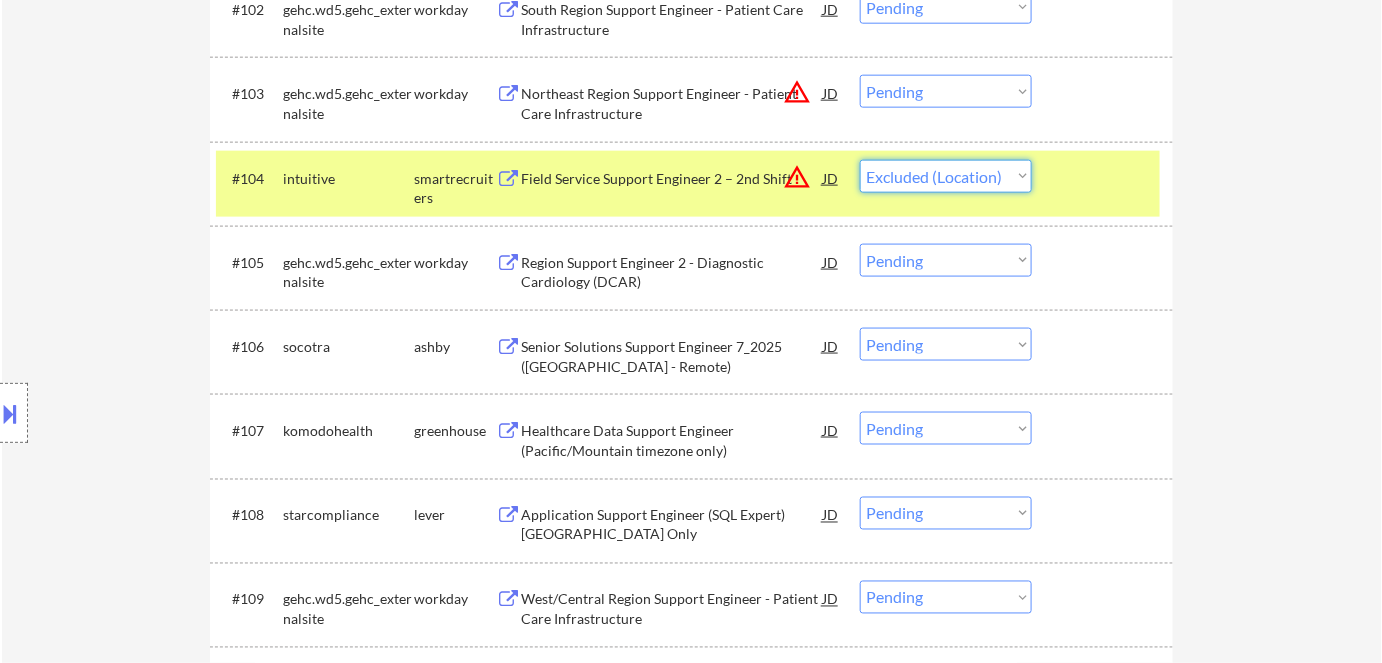 click on "Choose an option... Pending Applied Excluded (Questions) Excluded (Expired) Excluded (Location) Excluded (Bad Match) Excluded (Blocklist) Excluded (Salary) Excluded (Other)" at bounding box center [946, 176] 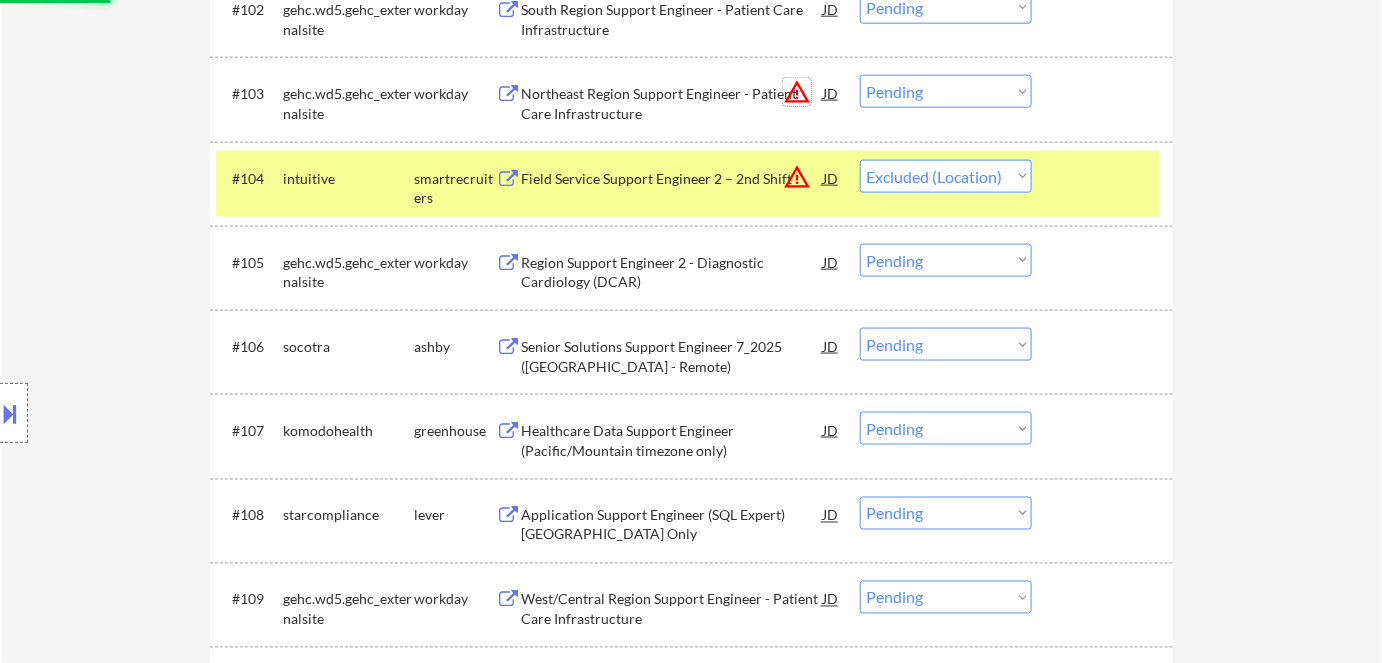 click on "warning_amber" at bounding box center (797, 92) 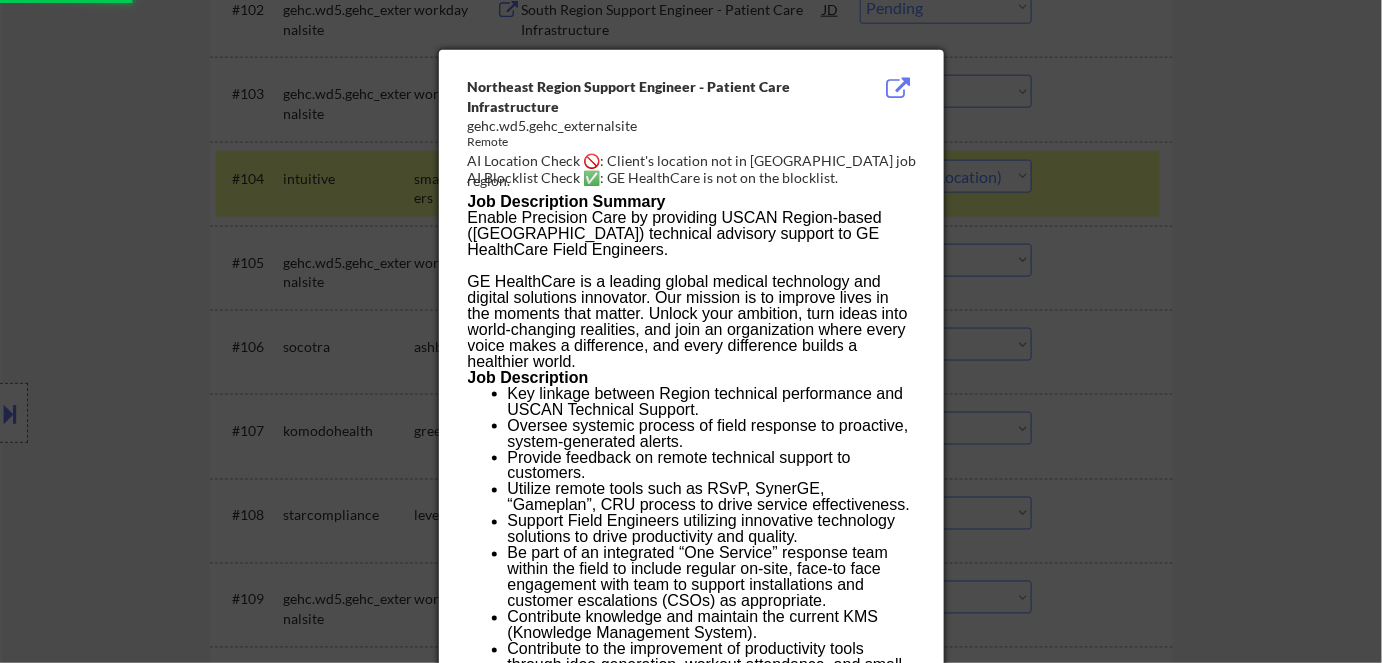 click at bounding box center (691, 331) 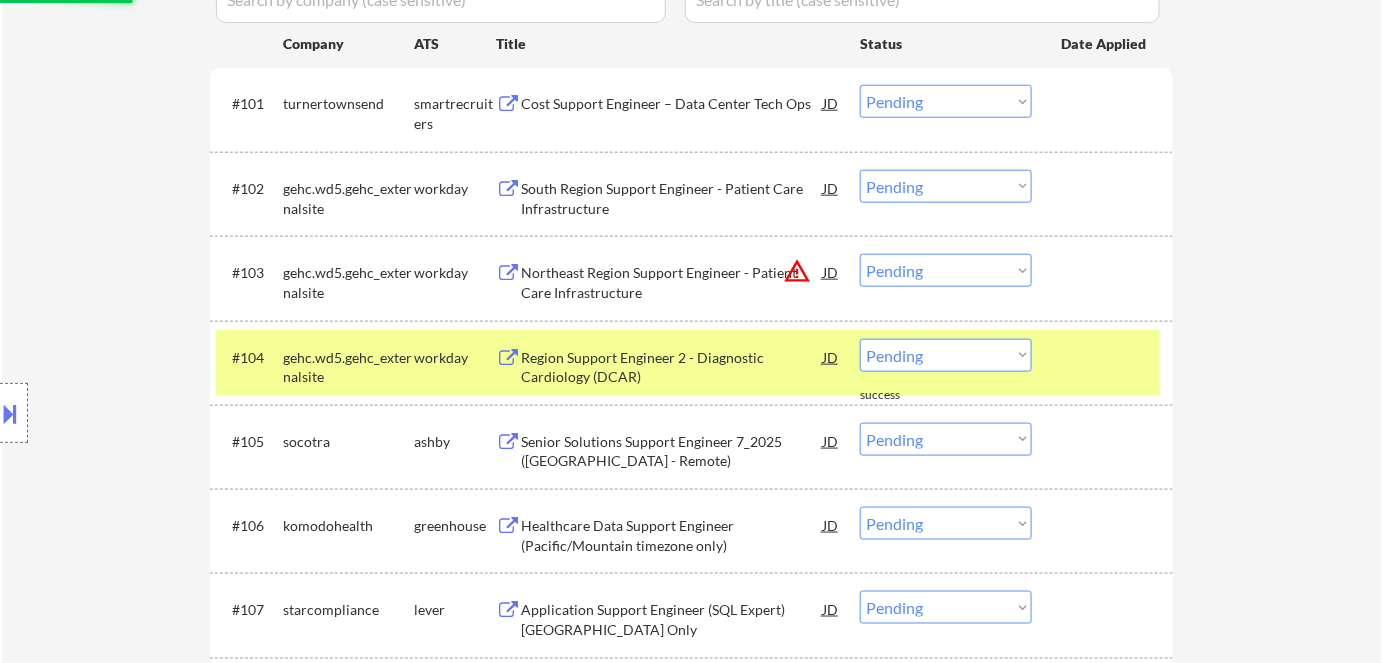 scroll, scrollTop: 607, scrollLeft: 0, axis: vertical 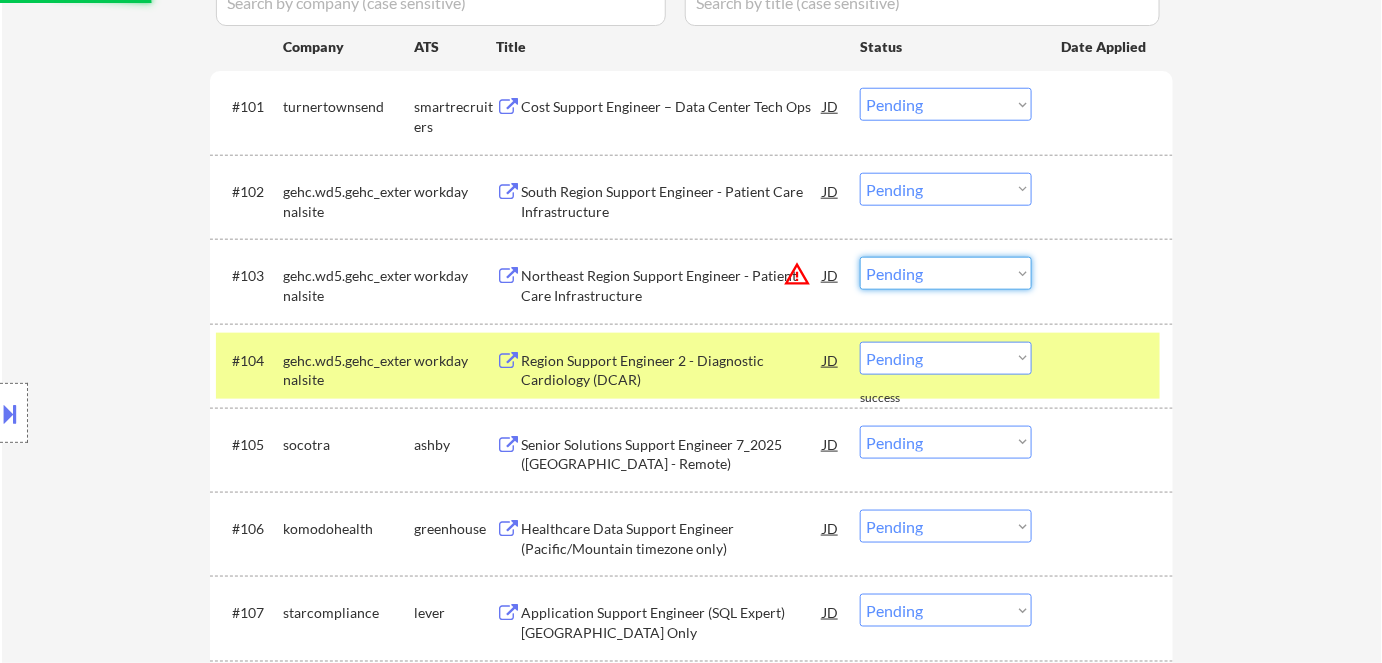click on "Choose an option... Pending Applied Excluded (Questions) Excluded (Expired) Excluded (Location) Excluded (Bad Match) Excluded (Blocklist) Excluded (Salary) Excluded (Other)" at bounding box center [946, 273] 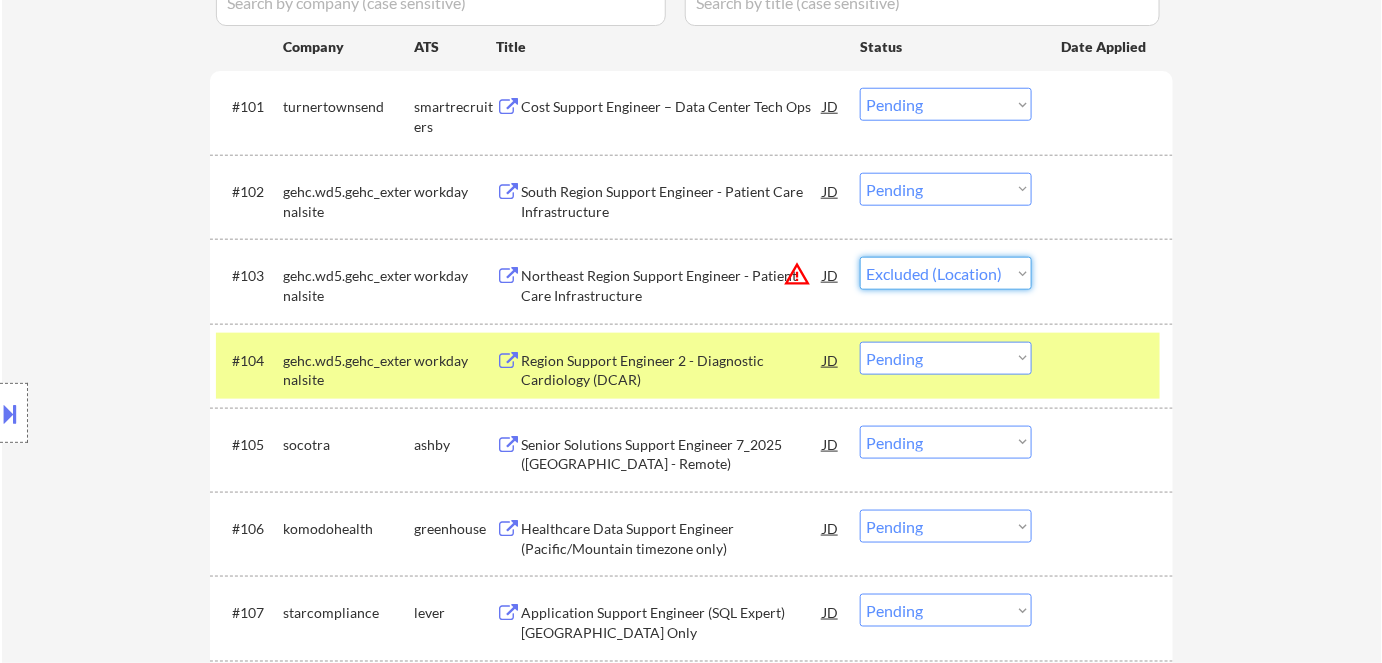 click on "Choose an option... Pending Applied Excluded (Questions) Excluded (Expired) Excluded (Location) Excluded (Bad Match) Excluded (Blocklist) Excluded (Salary) Excluded (Other)" at bounding box center (946, 273) 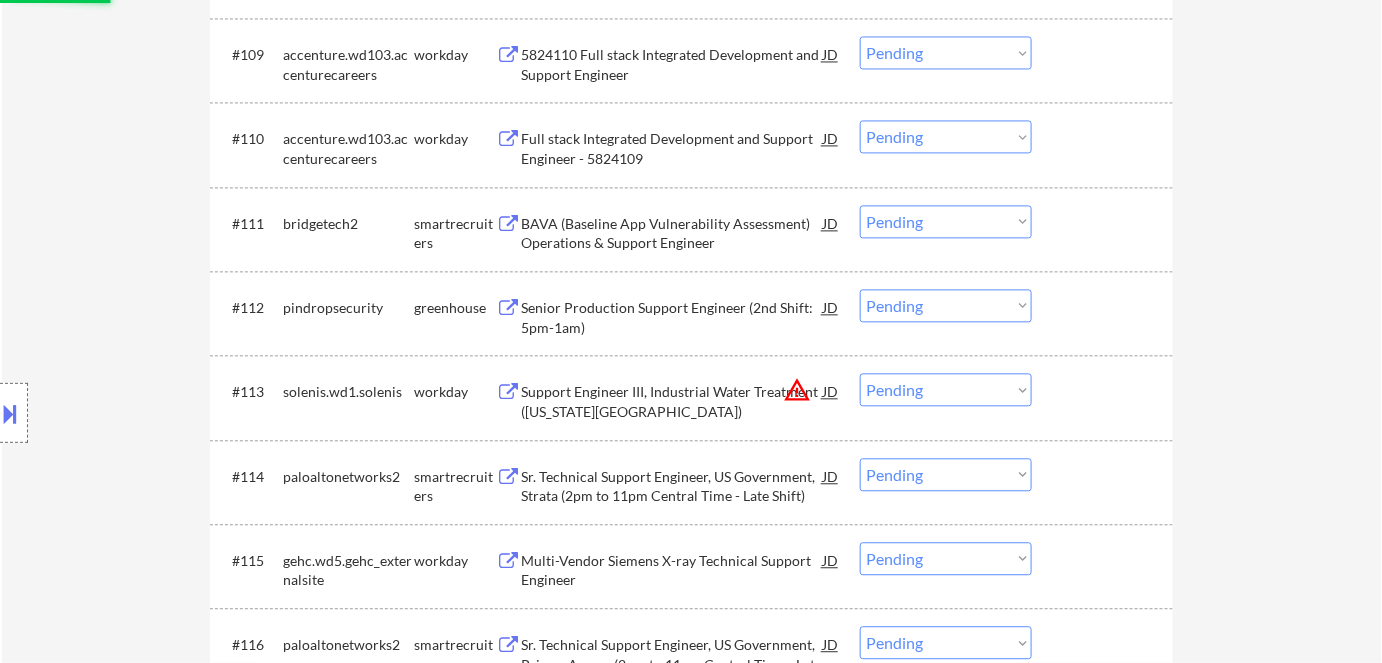 scroll, scrollTop: 1607, scrollLeft: 0, axis: vertical 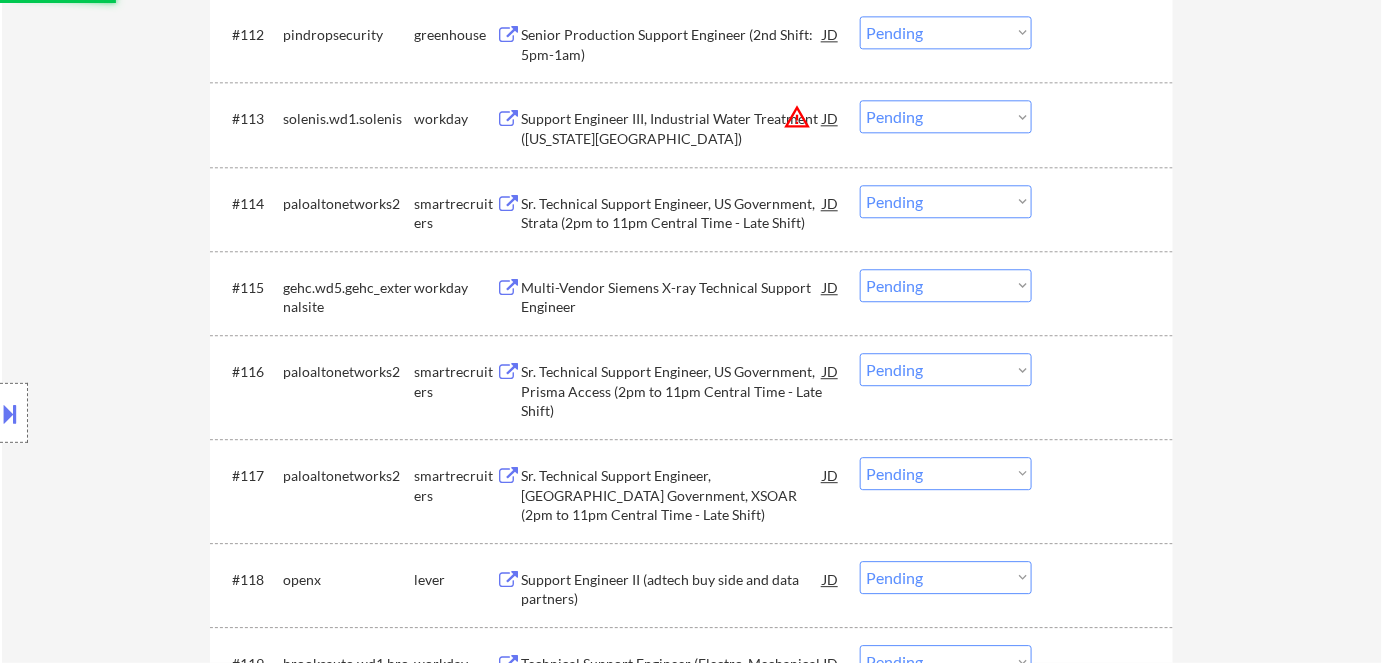 select on ""pending"" 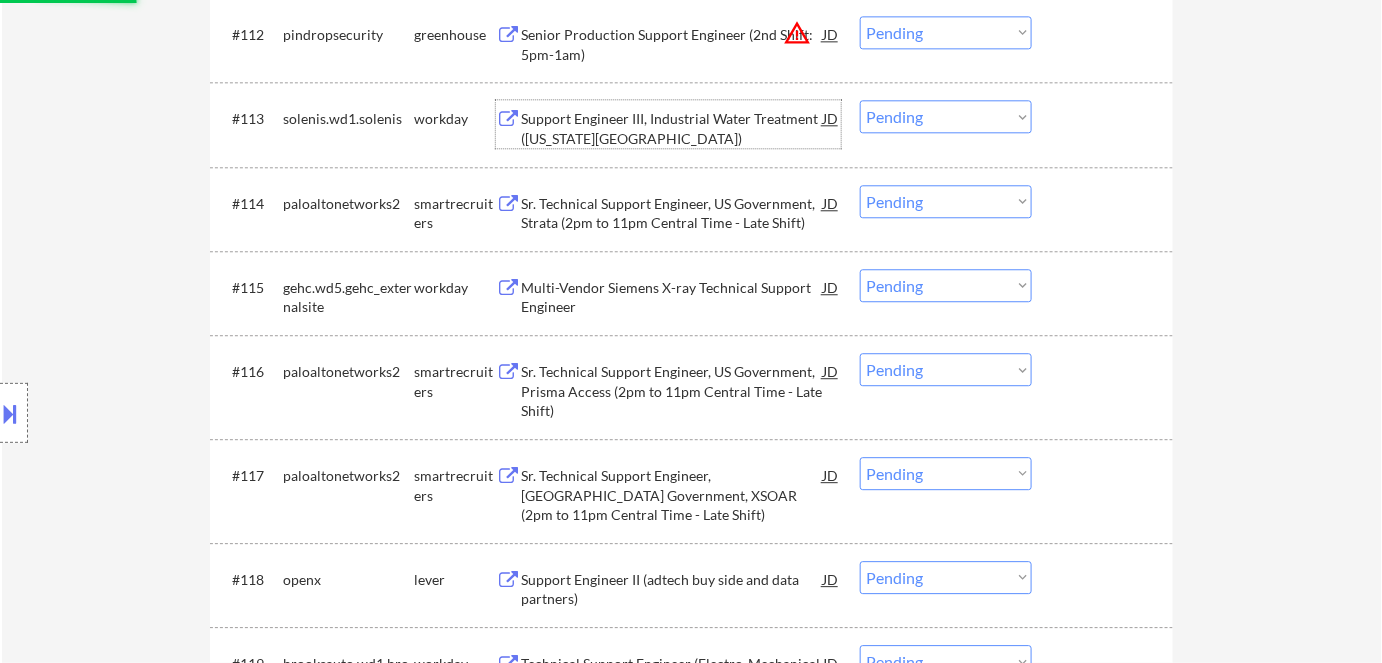 click on "Support Engineer III, Industrial Water Treatment ([US_STATE][GEOGRAPHIC_DATA])" at bounding box center [672, 128] 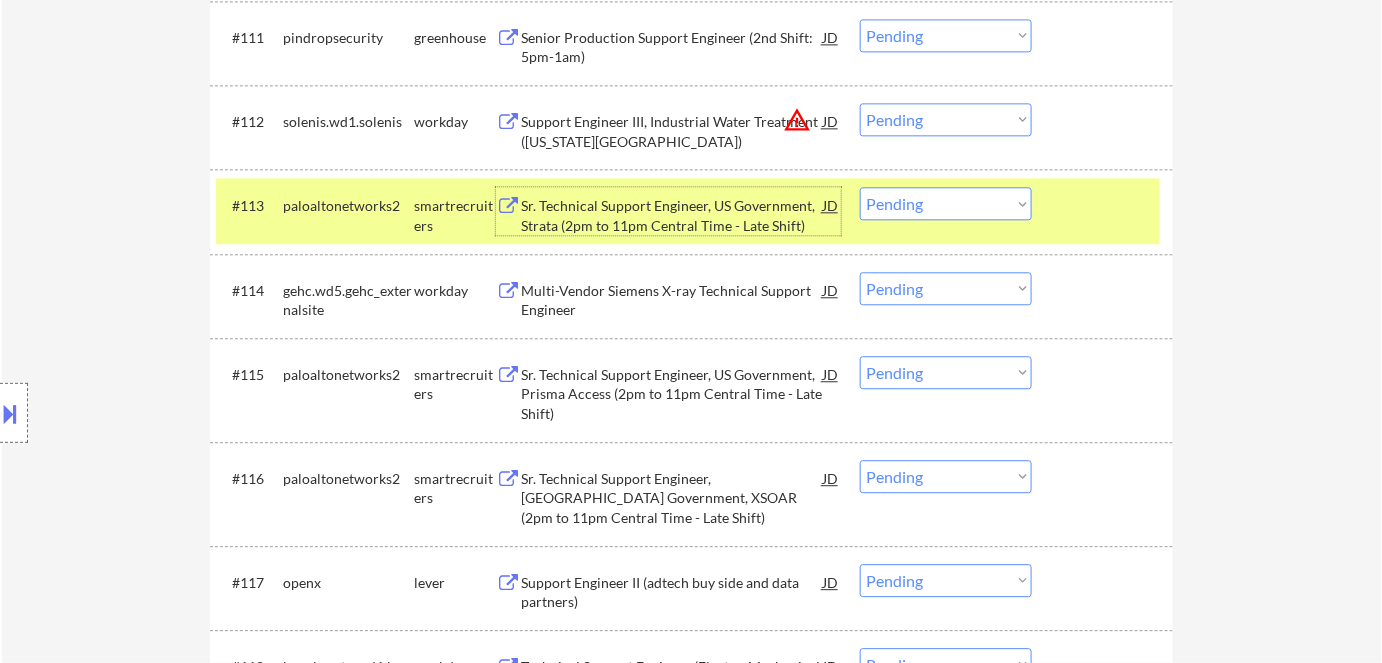 scroll, scrollTop: 1516, scrollLeft: 0, axis: vertical 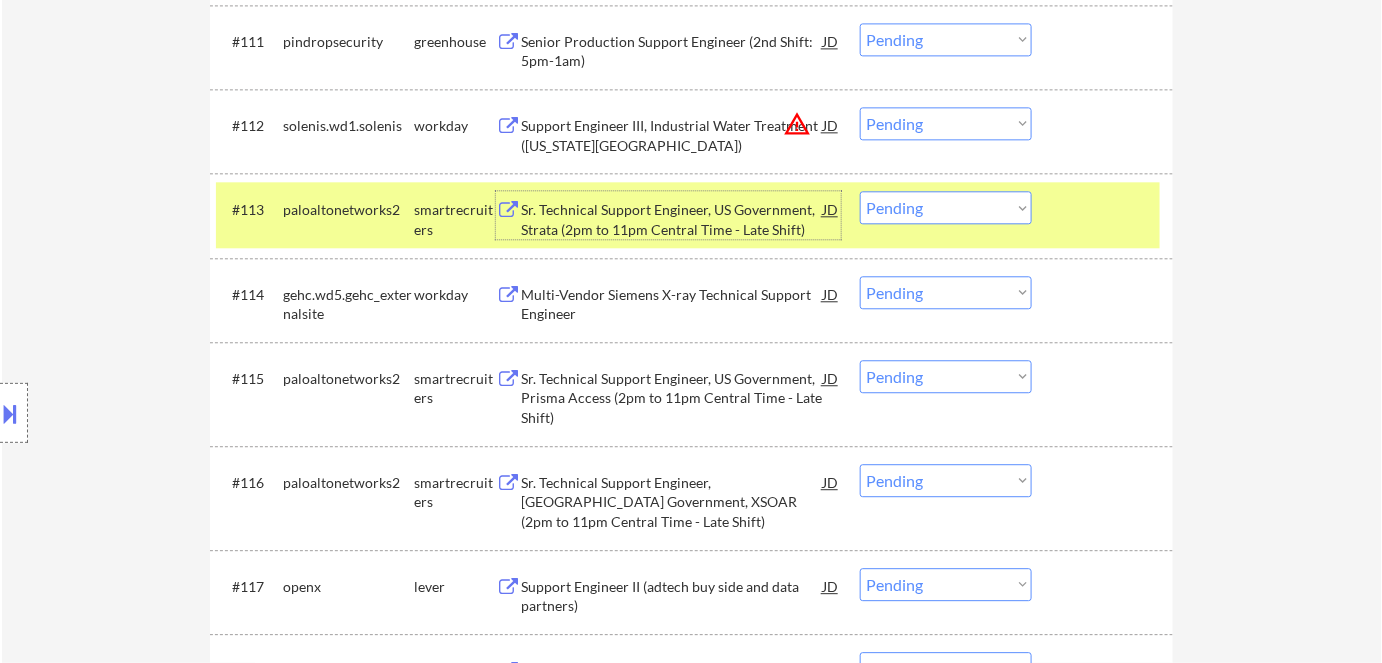 click on "warning_amber" at bounding box center [797, 124] 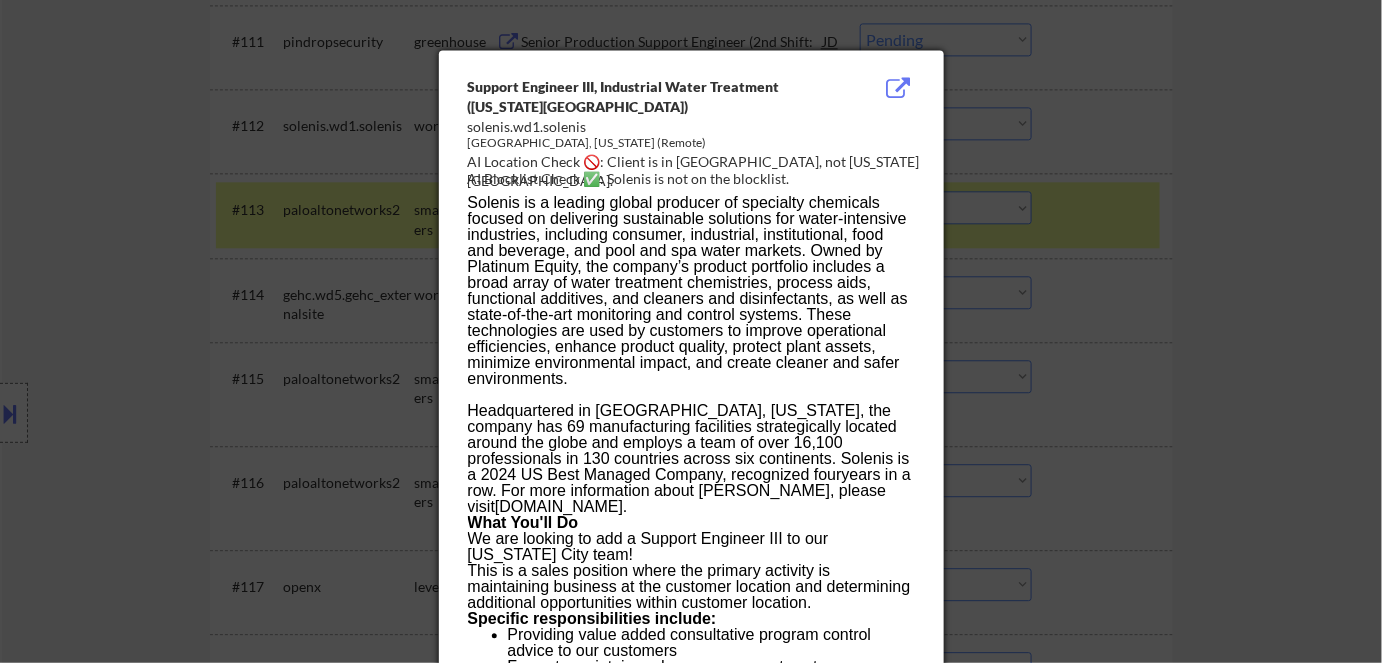 click at bounding box center [691, 331] 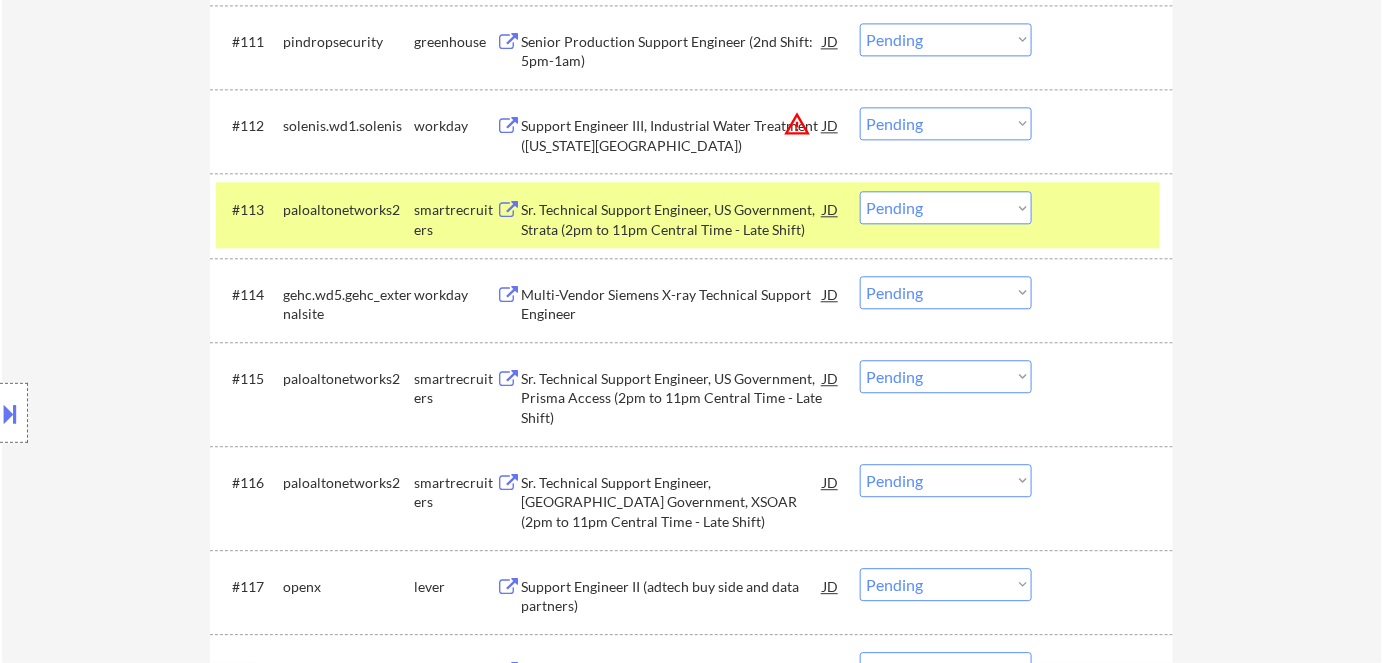 click on "Choose an option... Pending Applied Excluded (Questions) Excluded (Expired) Excluded (Location) Excluded (Bad Match) Excluded (Blocklist) Excluded (Salary) Excluded (Other)" at bounding box center (946, 123) 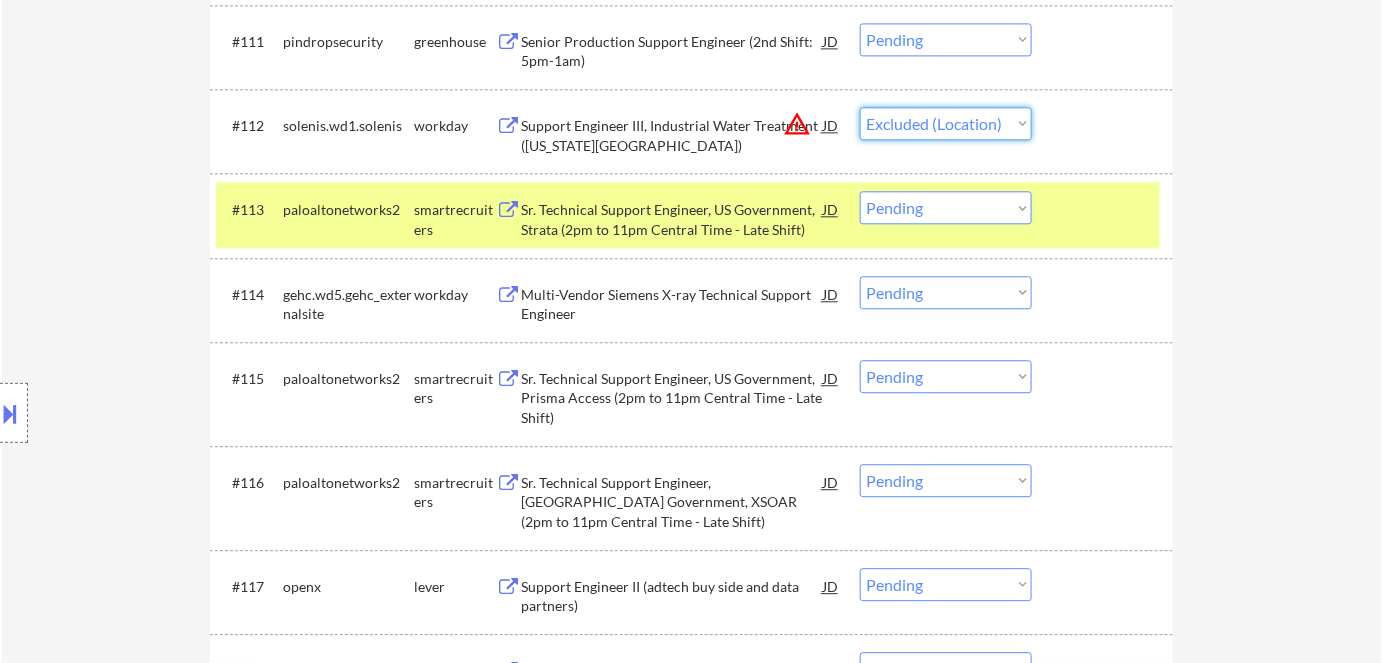 click on "Choose an option... Pending Applied Excluded (Questions) Excluded (Expired) Excluded (Location) Excluded (Bad Match) Excluded (Blocklist) Excluded (Salary) Excluded (Other)" at bounding box center (946, 123) 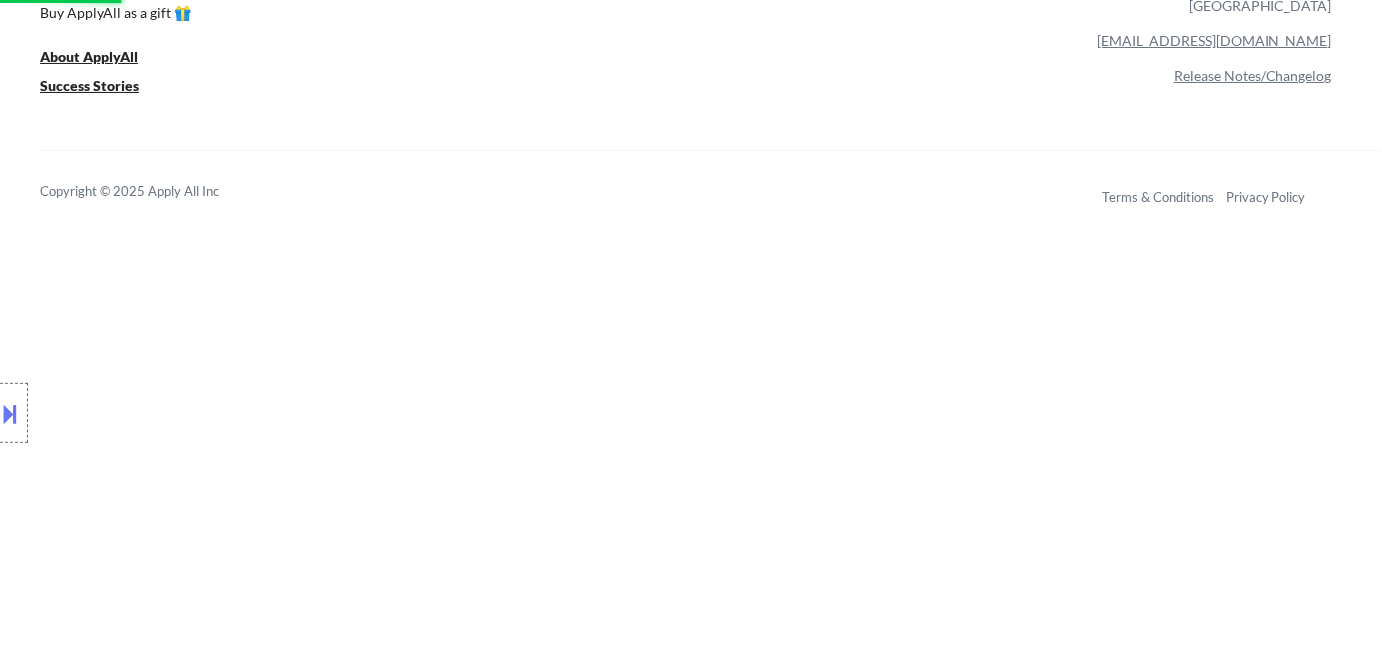 select on ""pending"" 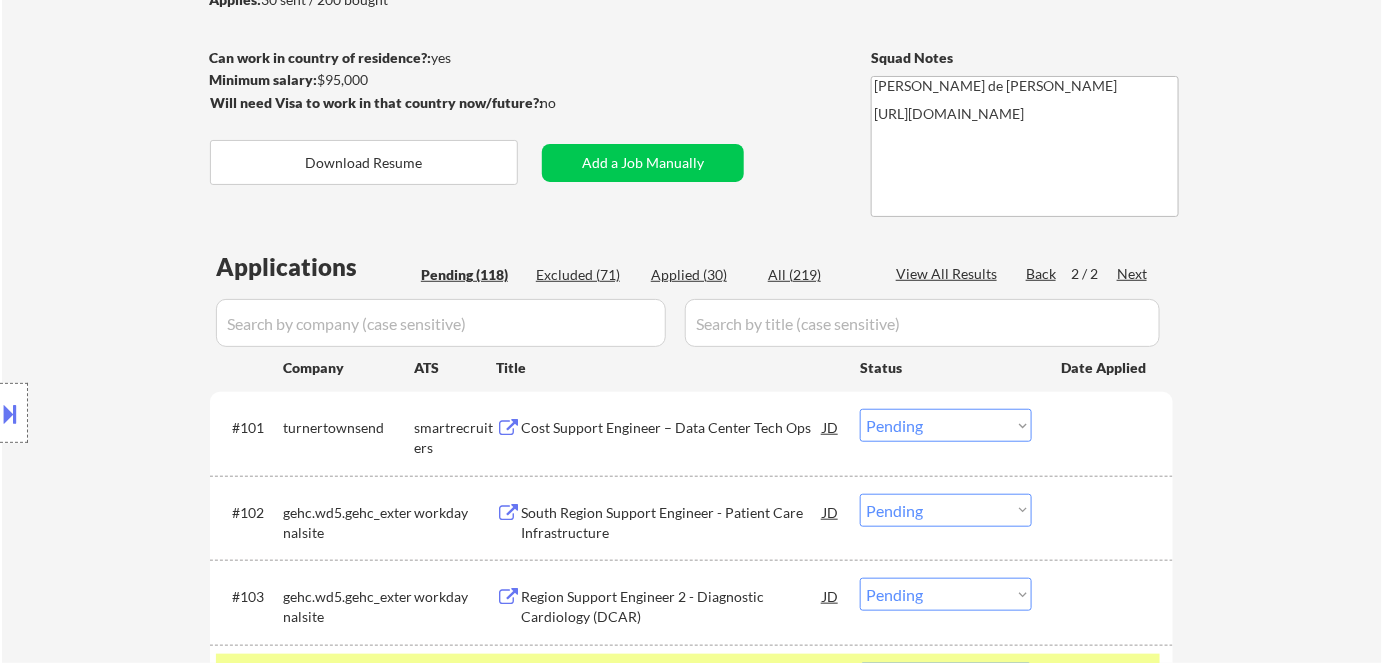 scroll, scrollTop: 408, scrollLeft: 0, axis: vertical 